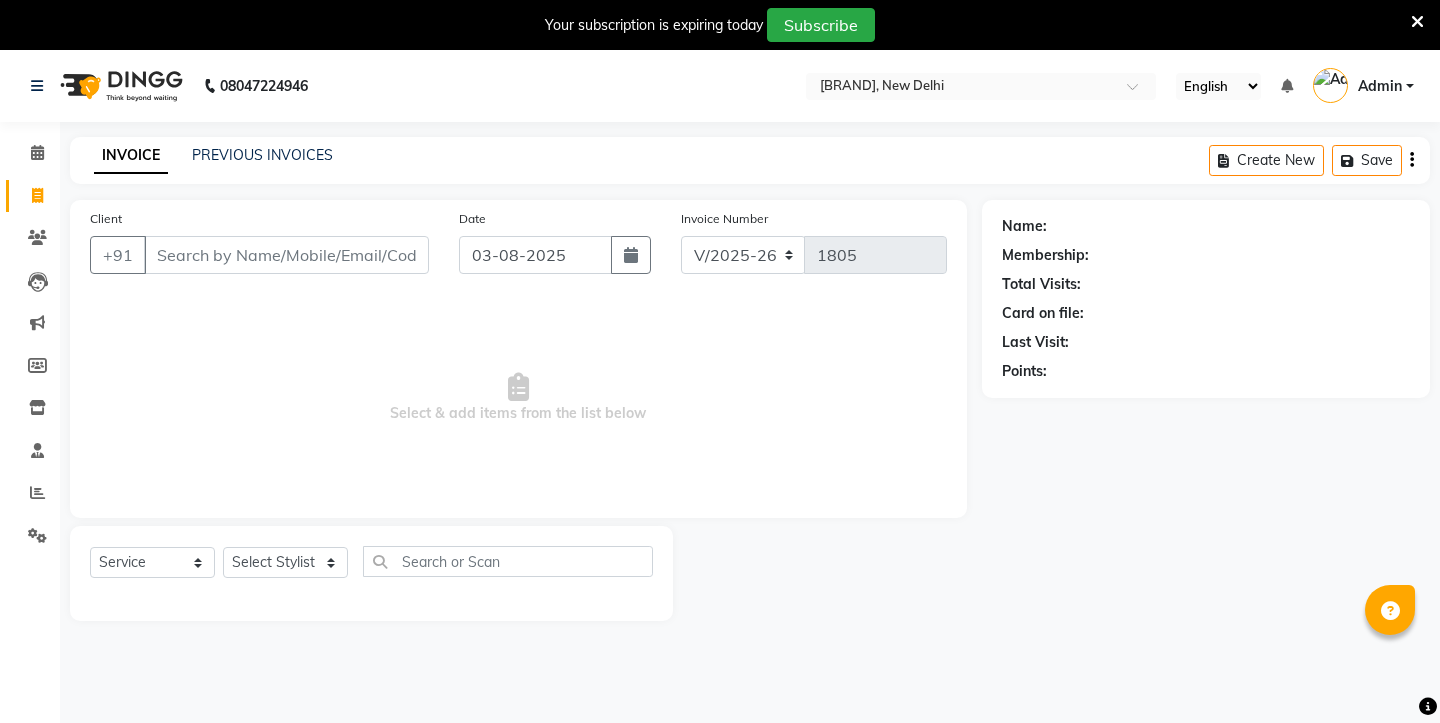 select on "4745" 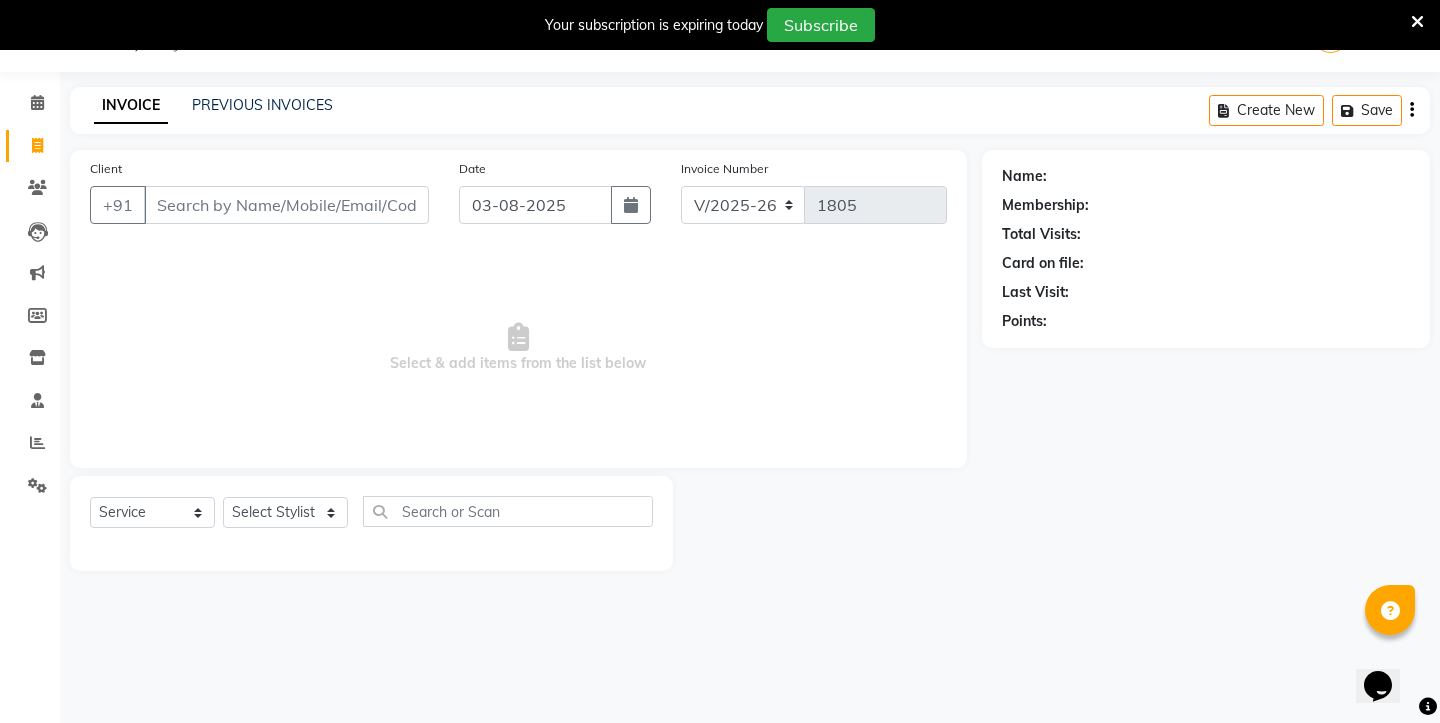 scroll, scrollTop: 50, scrollLeft: 0, axis: vertical 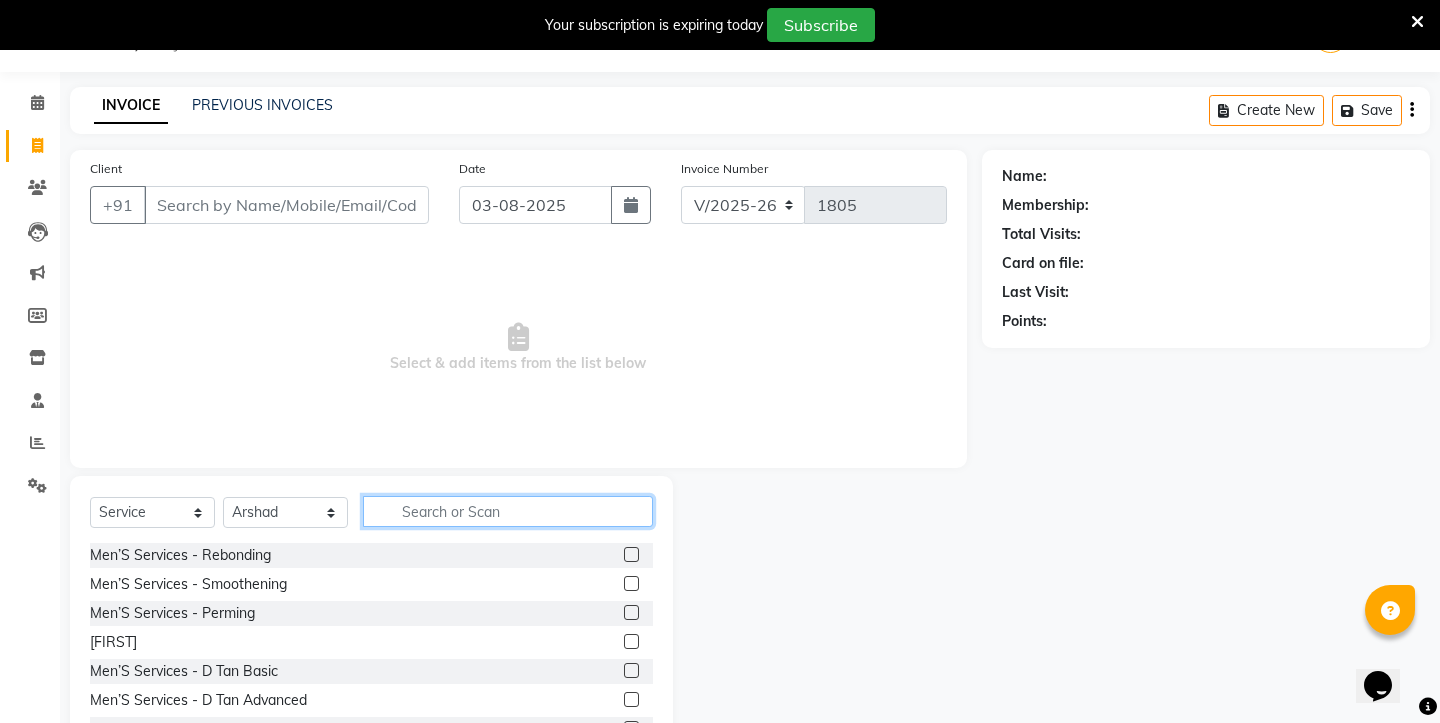 click 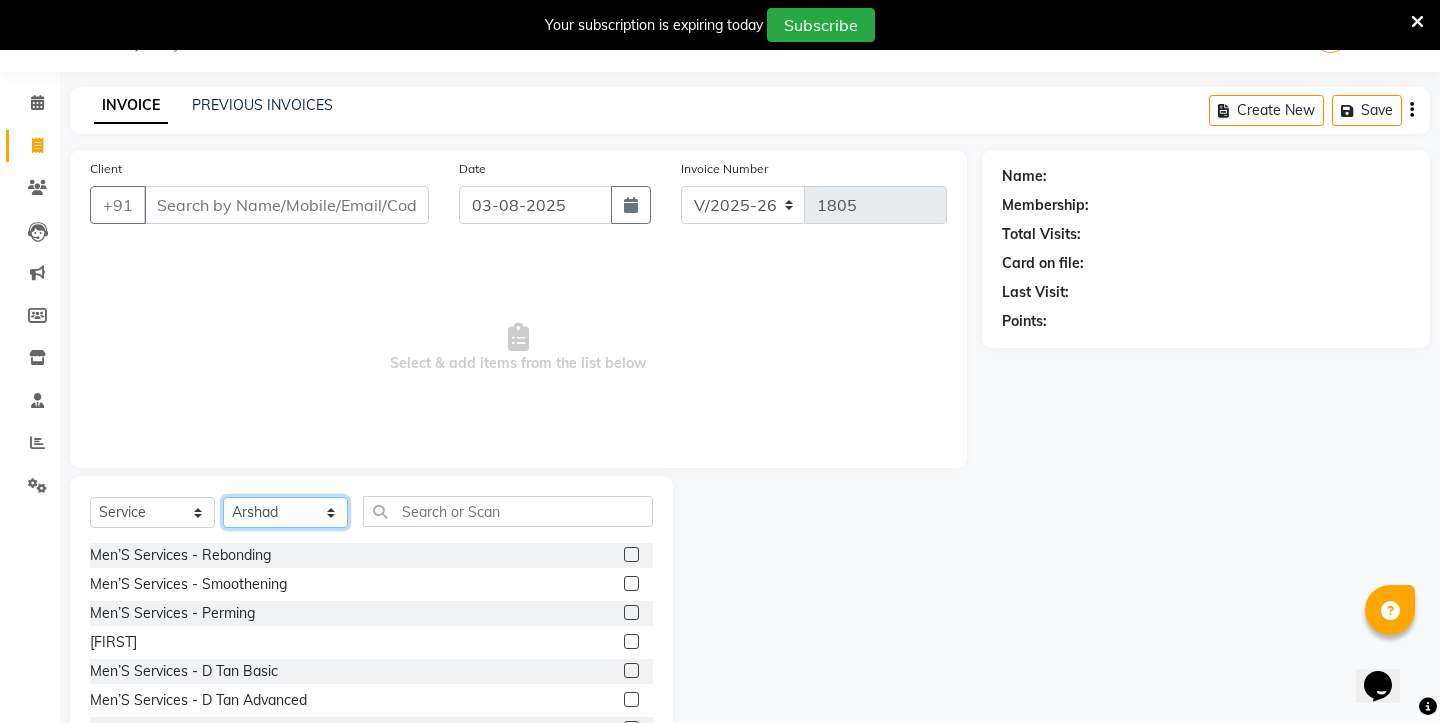 click on "Select Stylist Abdulla Arif Arshad Asim Hussain Iqra Samad Sheetal Shruti Sonia Uwes" 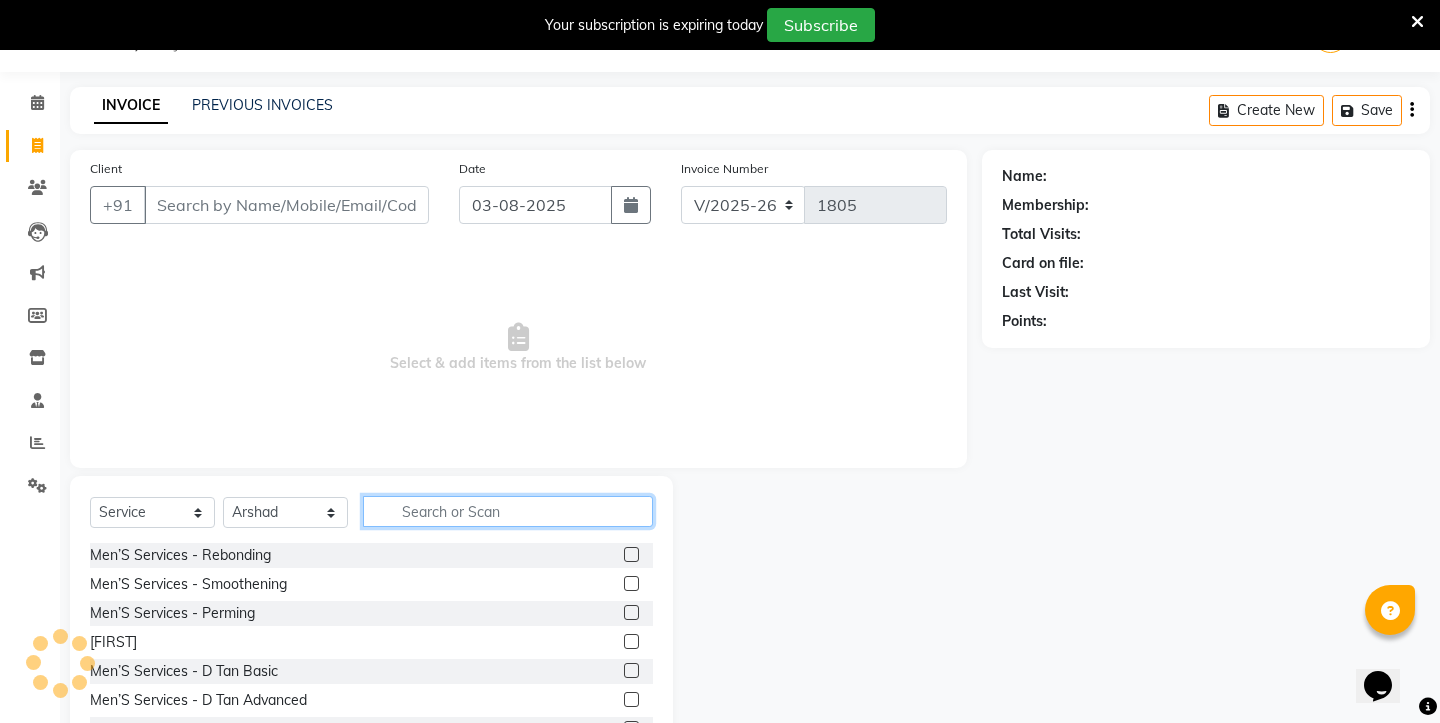 click 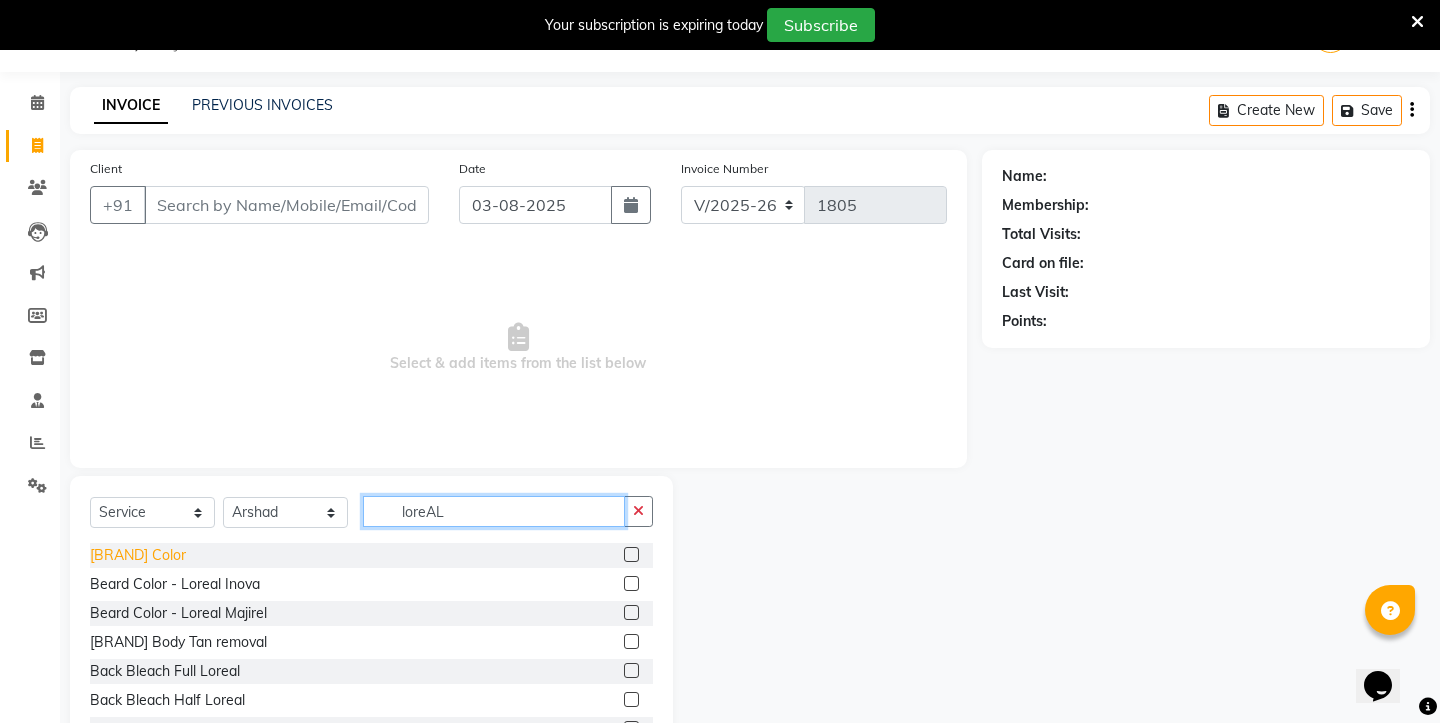 type on "loreAL" 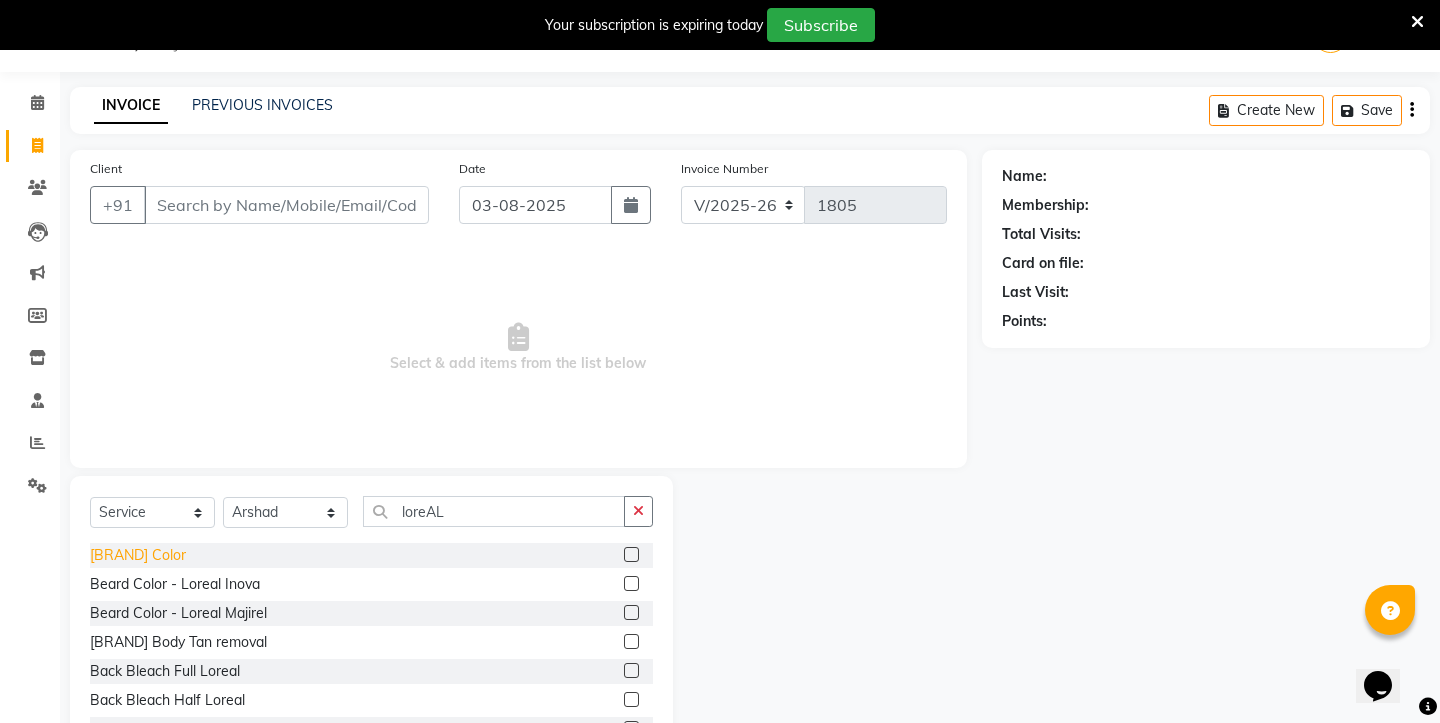 click on "[BRAND] Color" 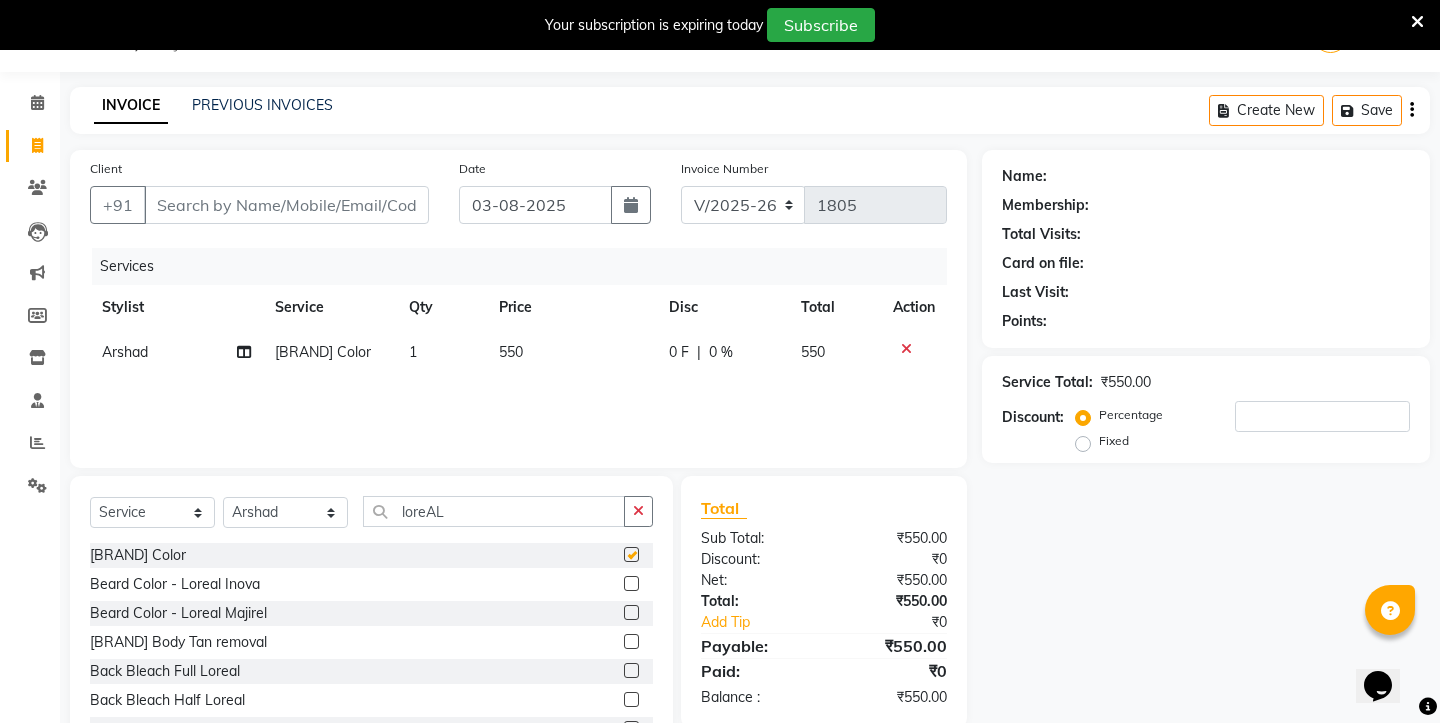 checkbox on "false" 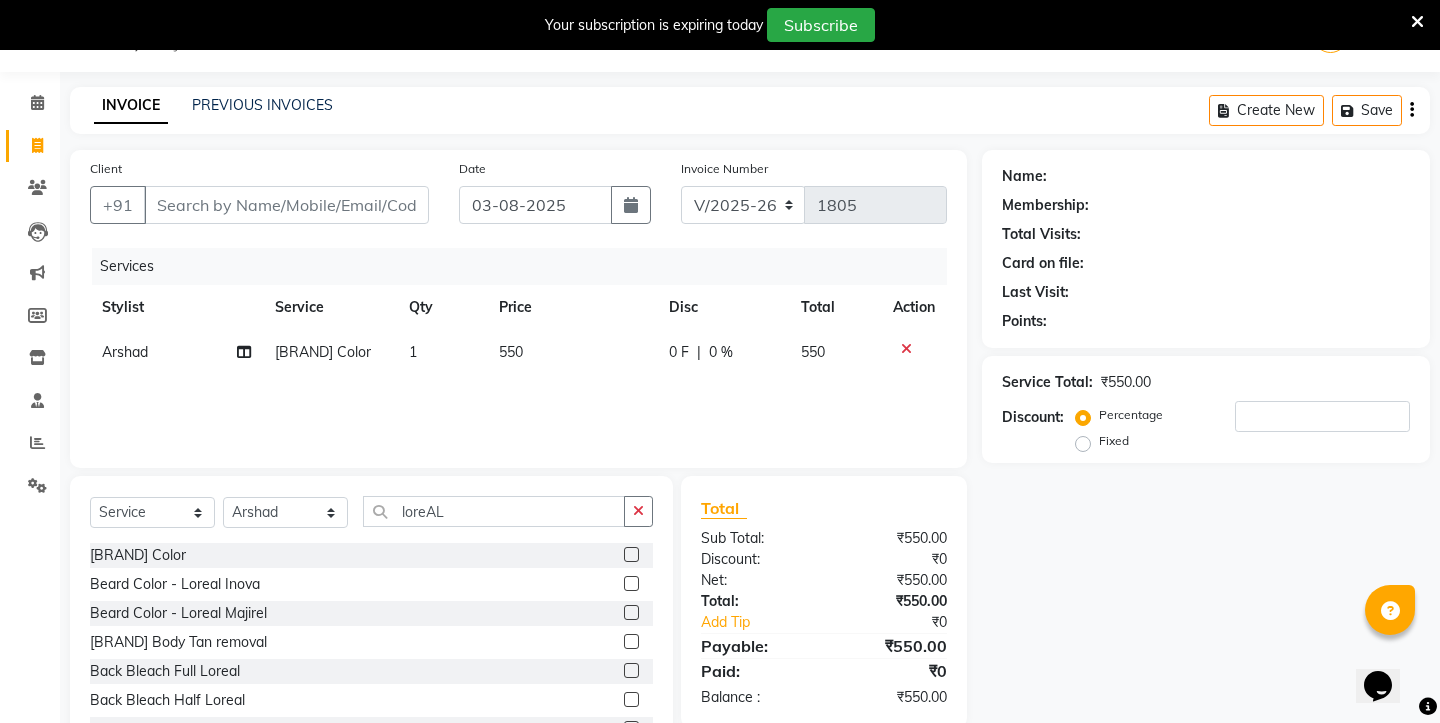 click on "550" 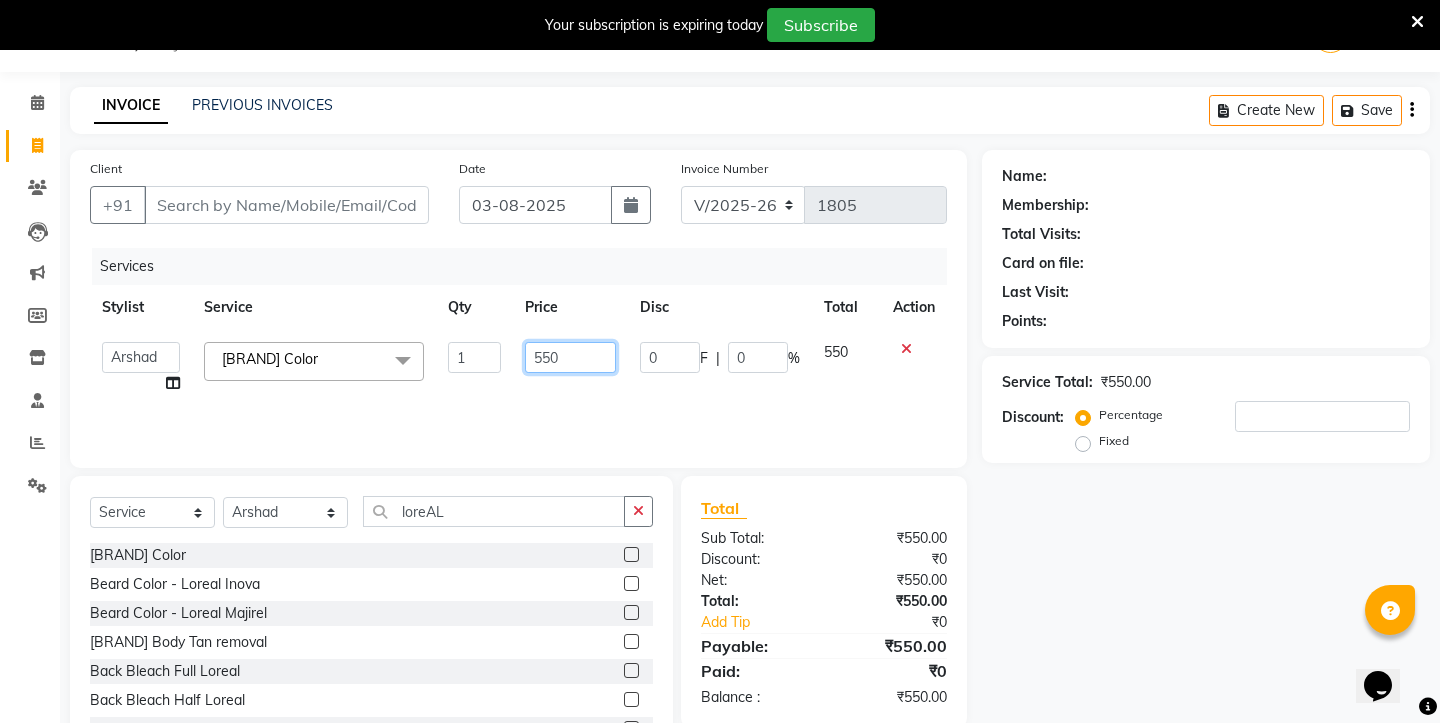click on "550" 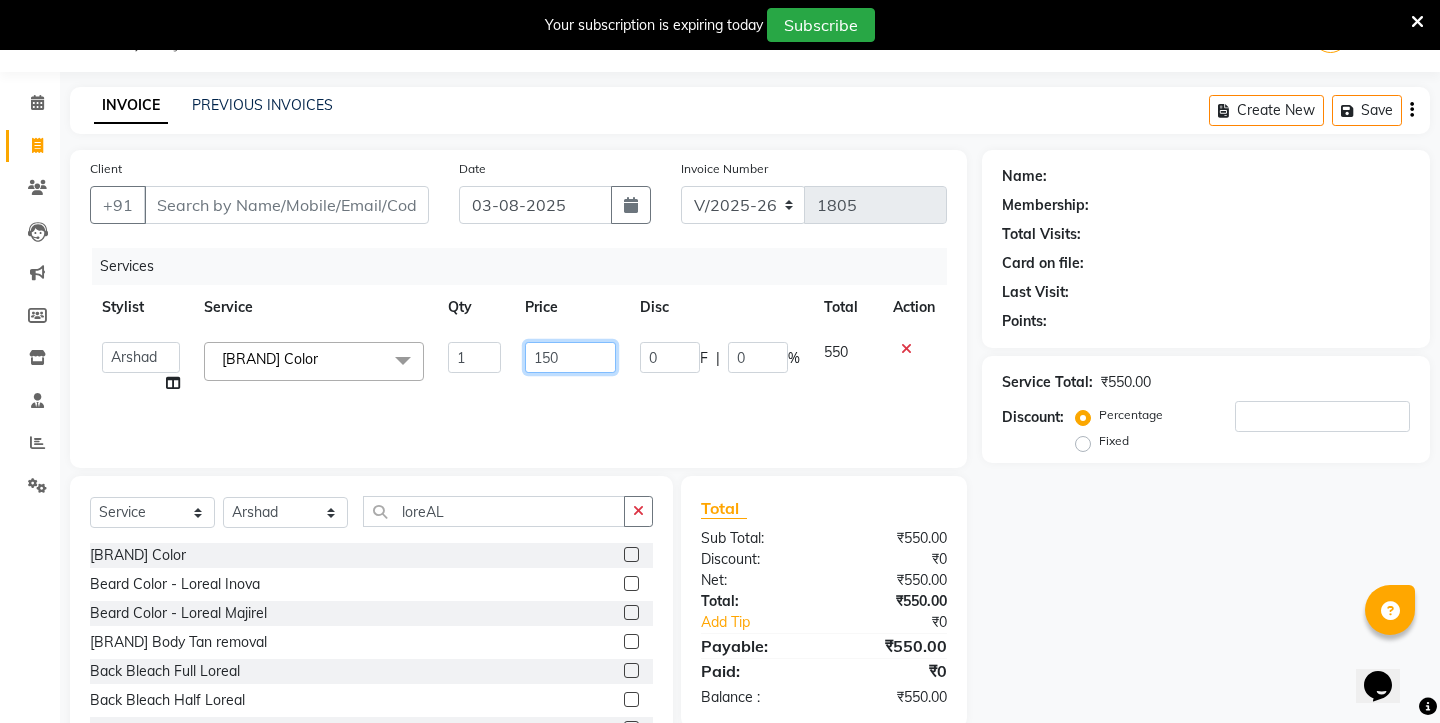 type on "1500" 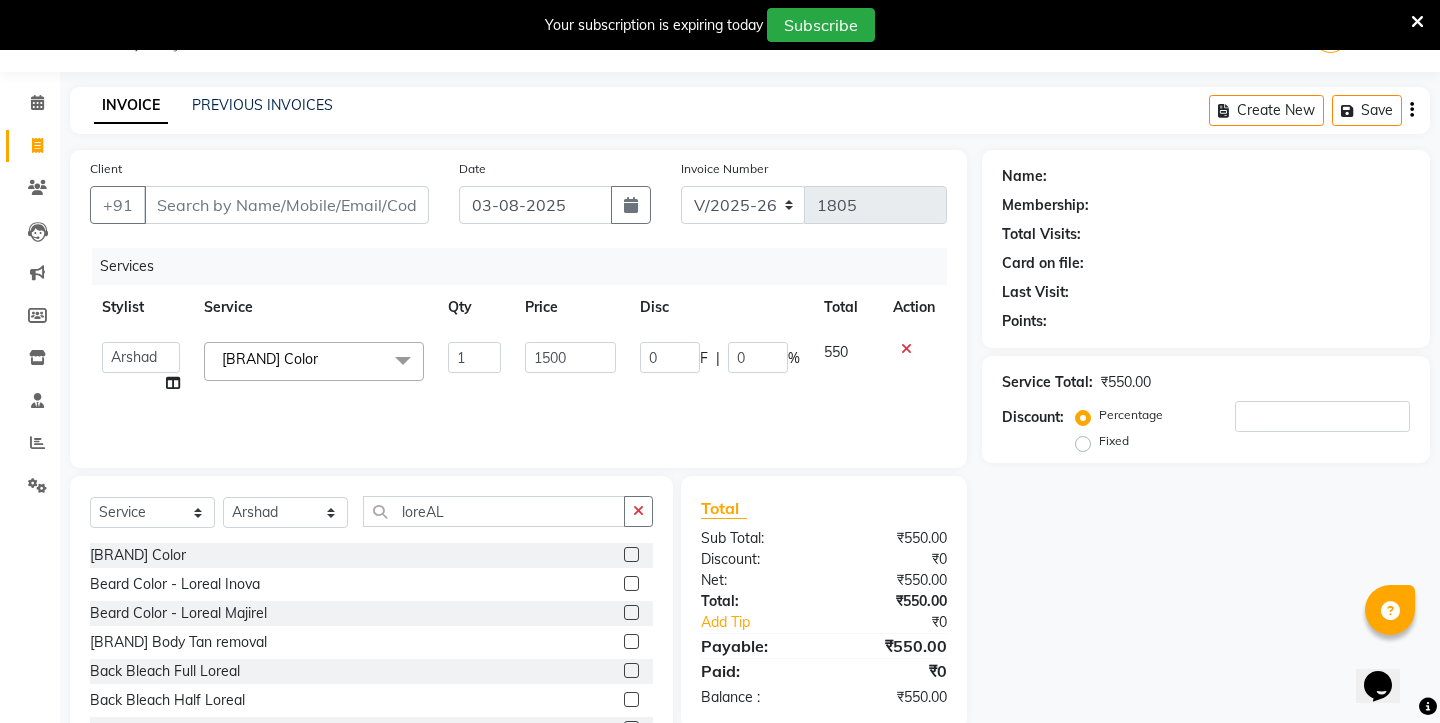 click on "Services Stylist Service Qty Price Disc Total Action [FIRST] [FIRST] [FIRST] [FIRST] [FIRST] [FIRST] [FIRST] [FIRST] [FIRST] [FIRST] [BRAND] Color x Men’S Services - Rebonding Men’S Services - Smoothening Men’S Services - Perming Men’S Services - Hair Spa Men’S Services - D Tan Basic Men’S Services - D Tan Advanced Men’S Services - Cleanup Basic Men'S Services - Cleanup Advanced Fruit Facial Facial Advance Shave Clean Beard Trim Mens Hair Cut Advance Hair Child Hair Cut Streax Hair Colour Hair Highlights Oil Massage [BRAND] Color Inova Hair Color Shampoo / Wash Shampoo & Mask Men's D Tan - Raga Men’S D Tan - O3 Beard Color - [BRAND] Inova Beard Color - [BRAND] Majirel Men's Hair Styling Men's Body Trimming Ladies D-Tan Raga Ladies D-Tan o3 plus Men's Scrub Massage Men's Mehendi Application/wash Men's Rica Body wax Mens's Rica under Arms Men's Rica Front & Back wax Mens's Face Wash Mens Package Chauv Kanpeki Facial Trimmer Only Neck D-Tan Mens Global and High lights Mens's GK shampoo" 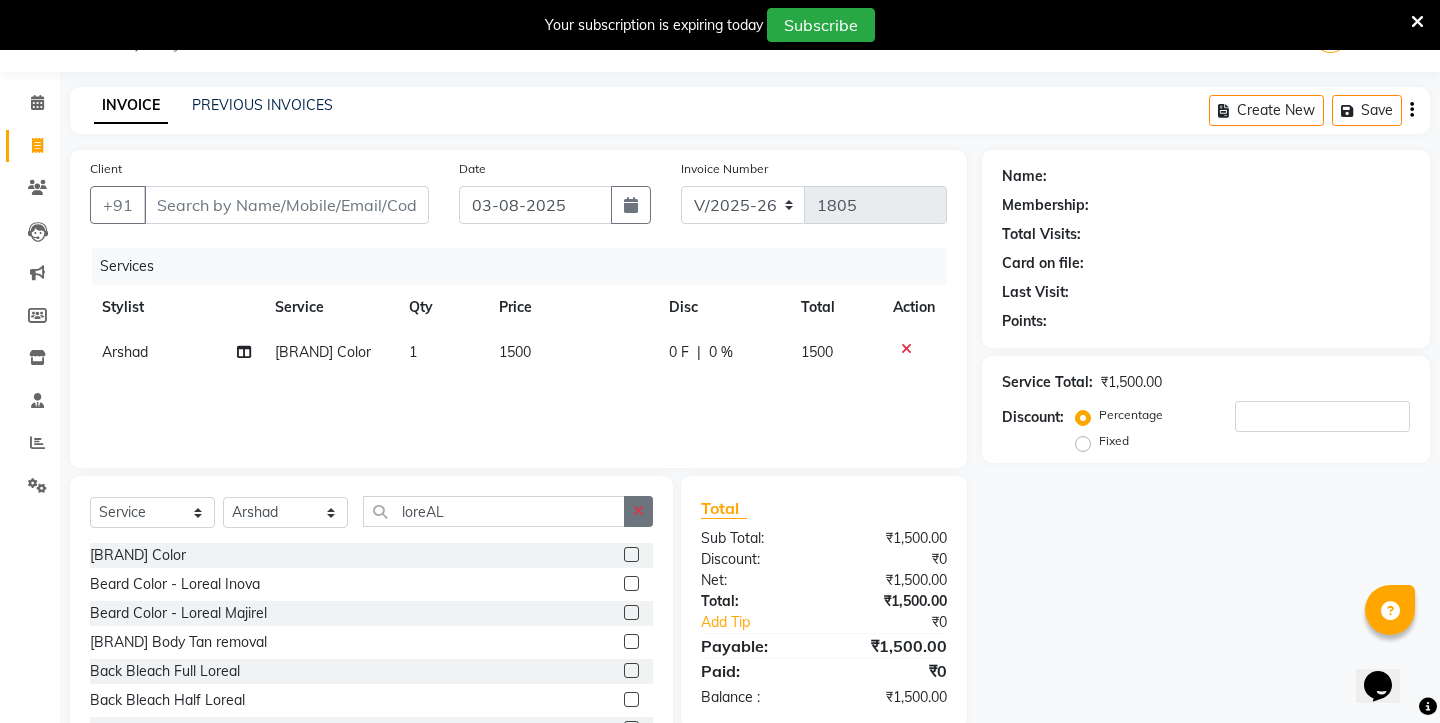 click 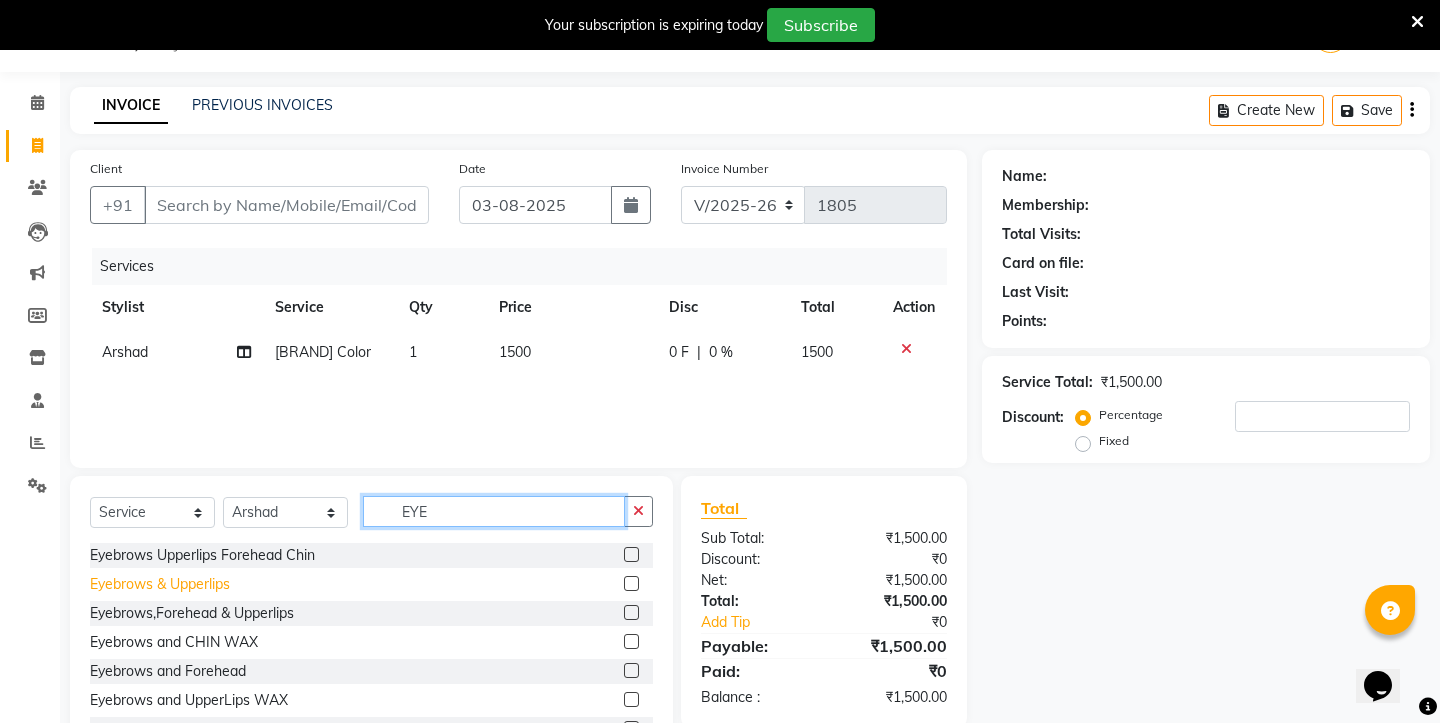 type on "EYE" 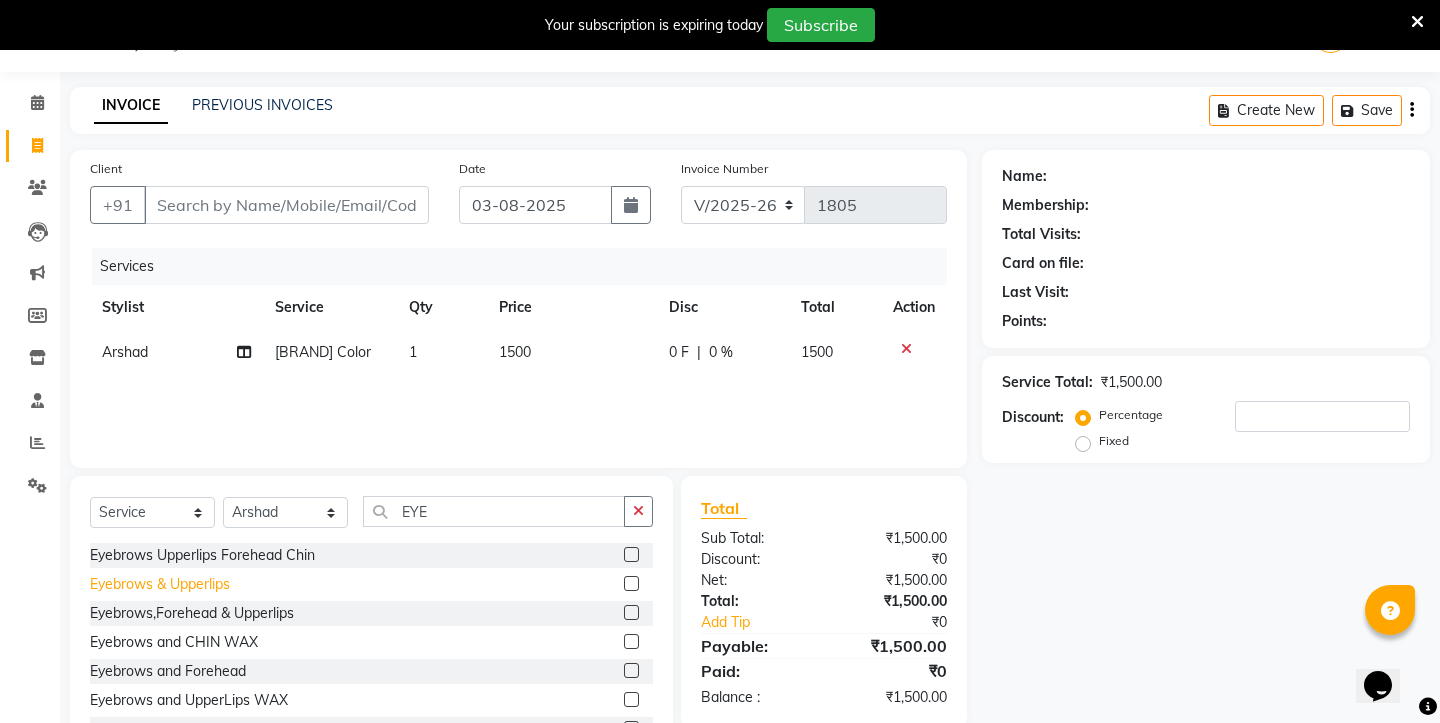 click on "Eyebrows & Upperlips" 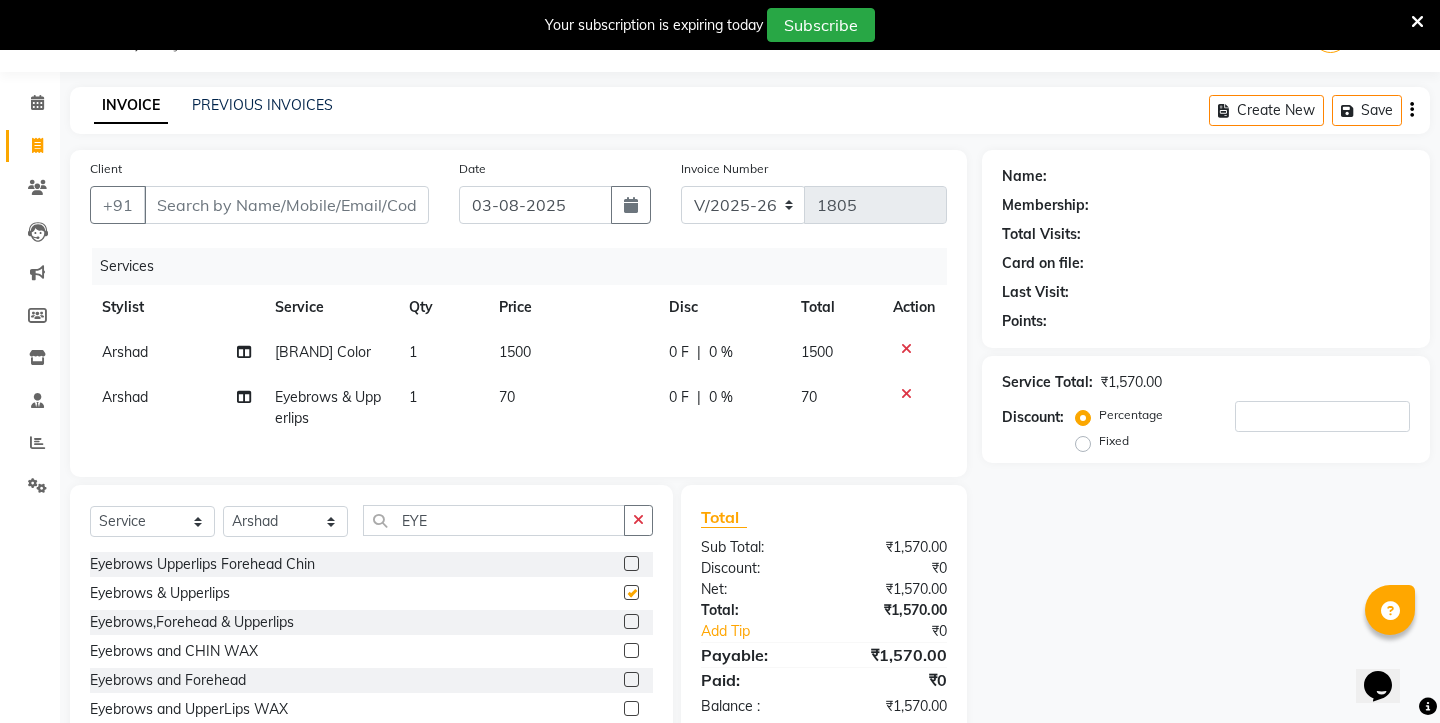 checkbox on "false" 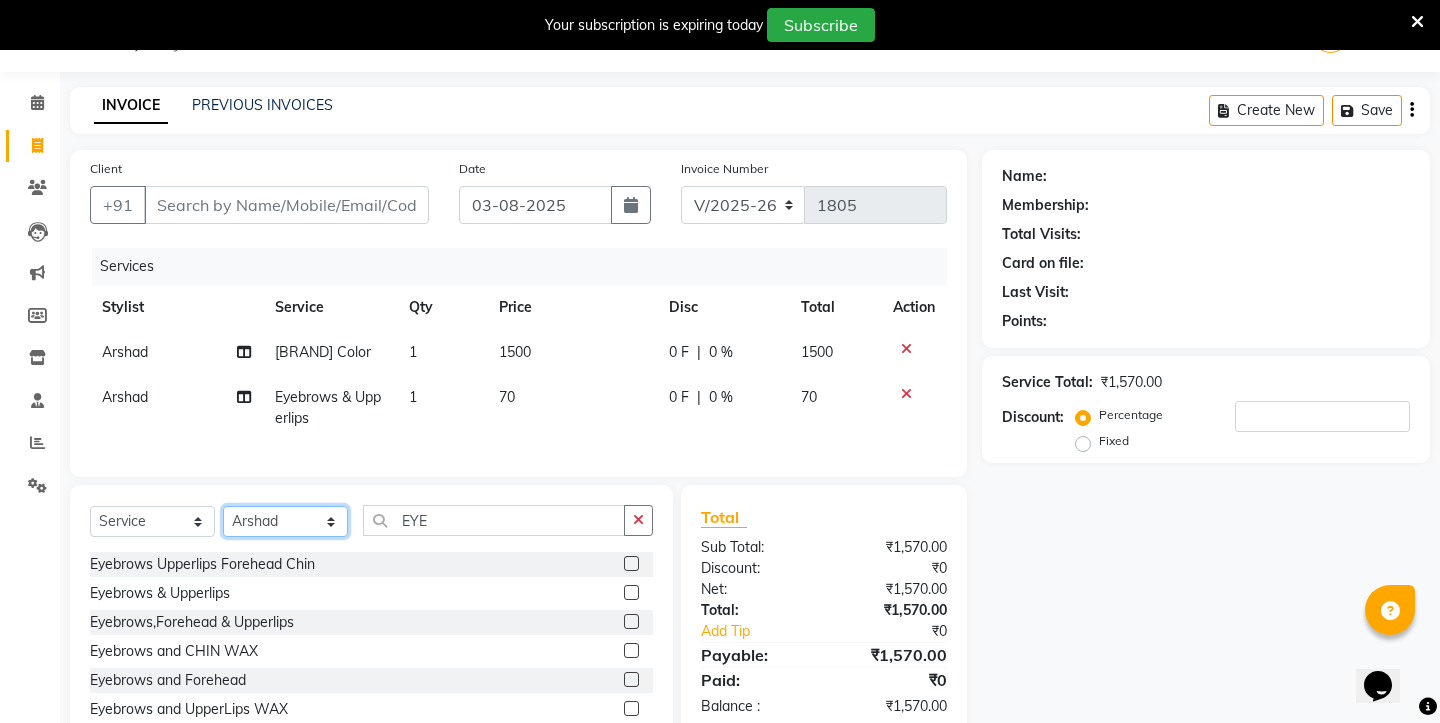 select on "[PHONE]" 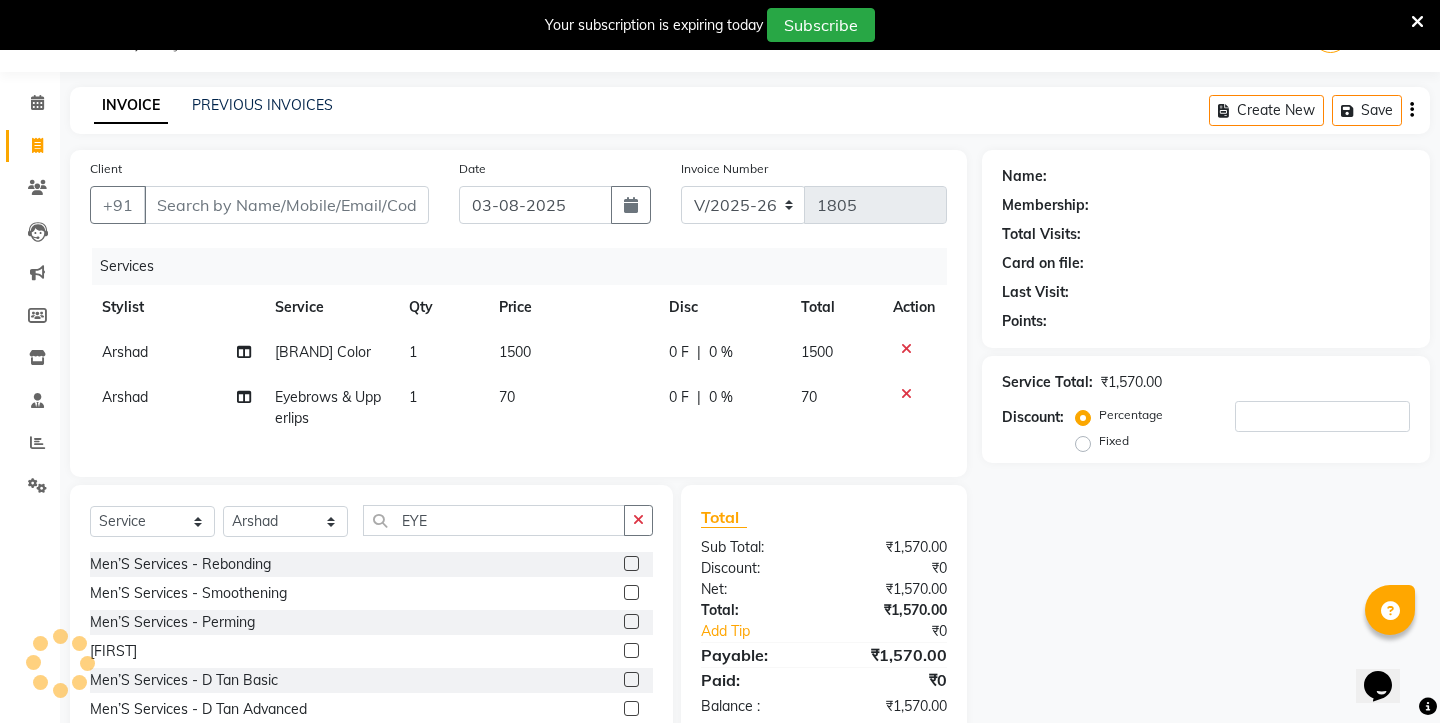 click on "Arshad" 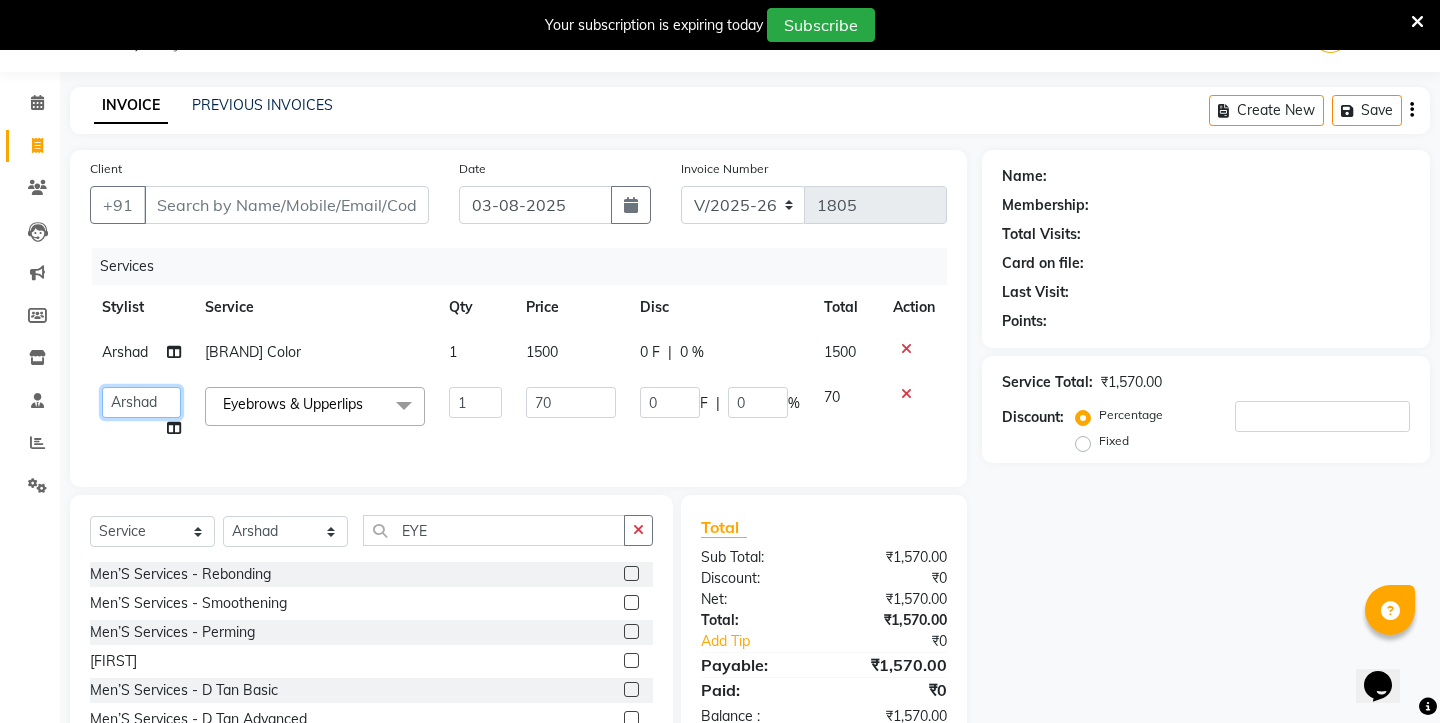 select on "[PHONE]" 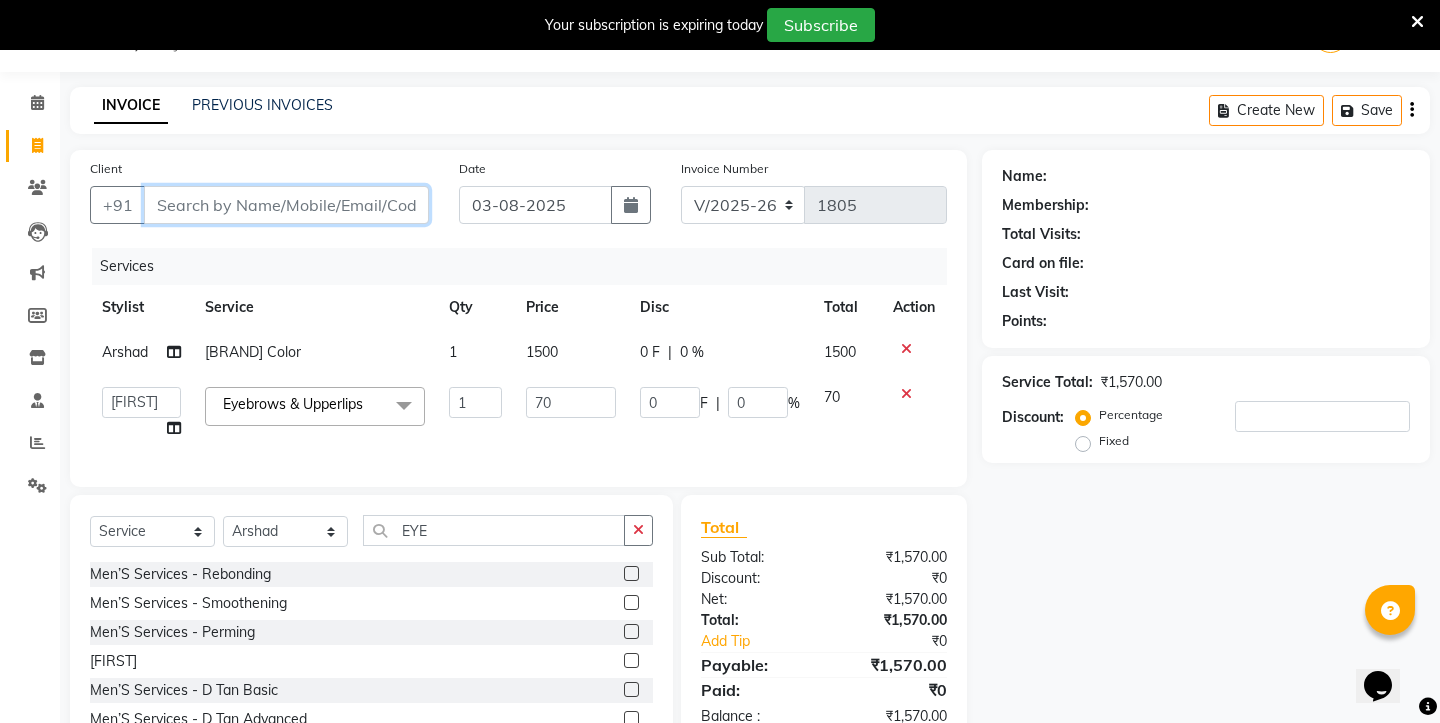 click on "Client" at bounding box center [286, 205] 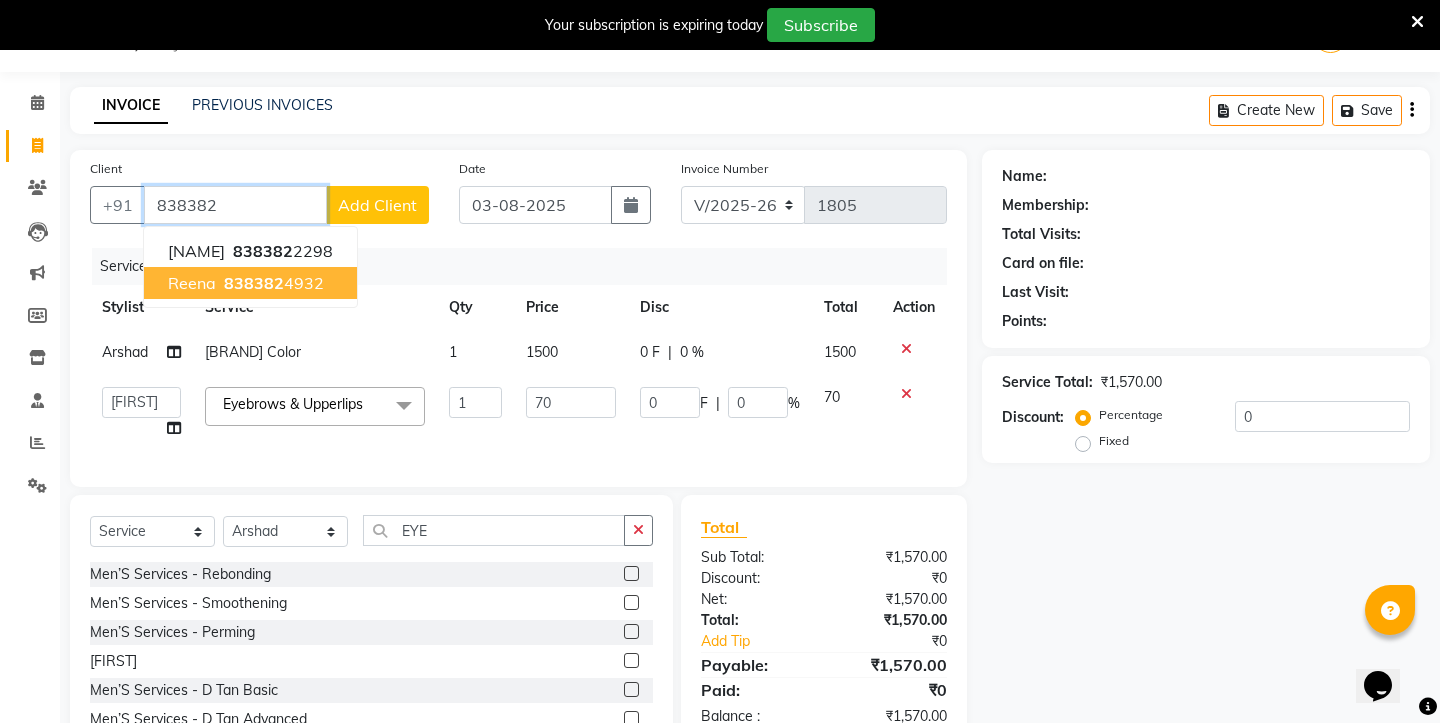 click on "reena" at bounding box center [192, 283] 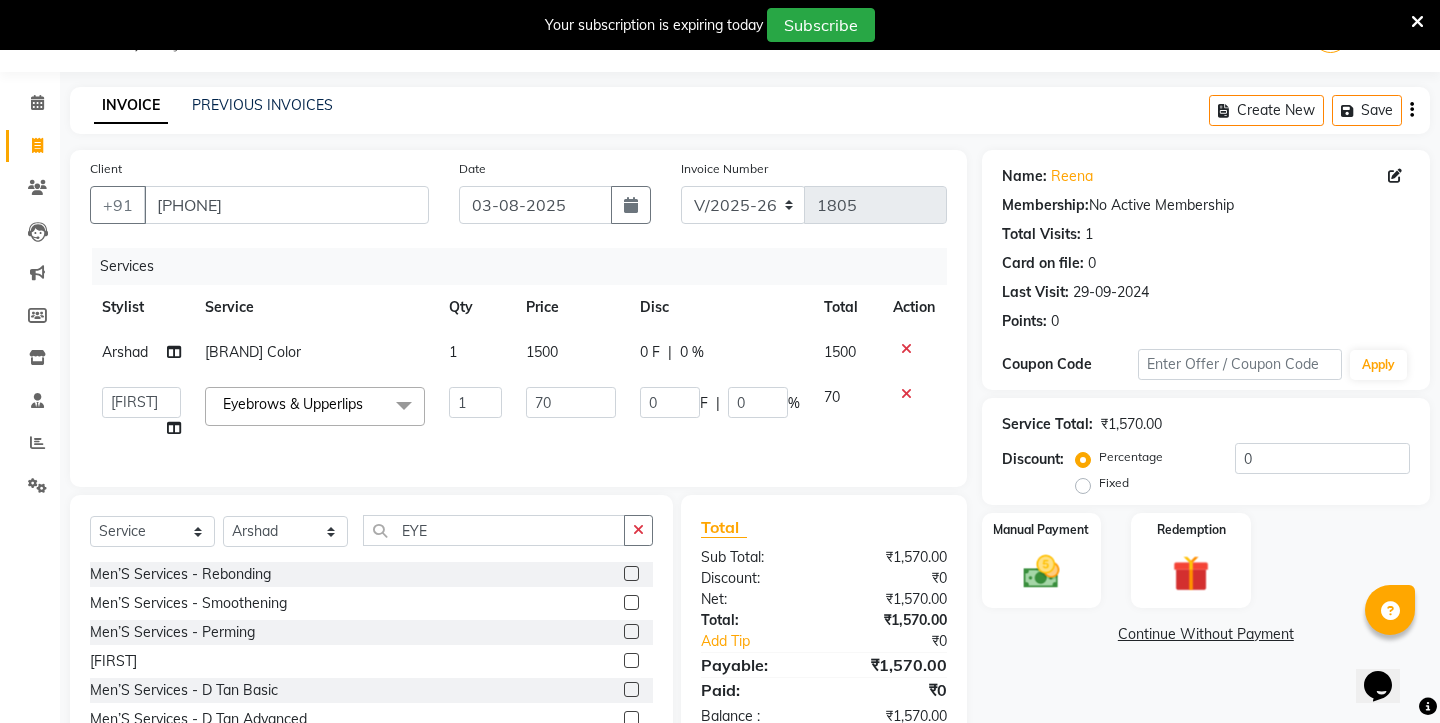click on "Name: [FIRST] Membership: No Active Membership Total Visits: 1 Card on file: 0 Last Visit: 29-09-2024 Points: 0 Coupon Code Apply Service Total: ₹1,570.00 Discount: Percentage Fixed 0 Manual Payment Redemption Continue Without Payment" 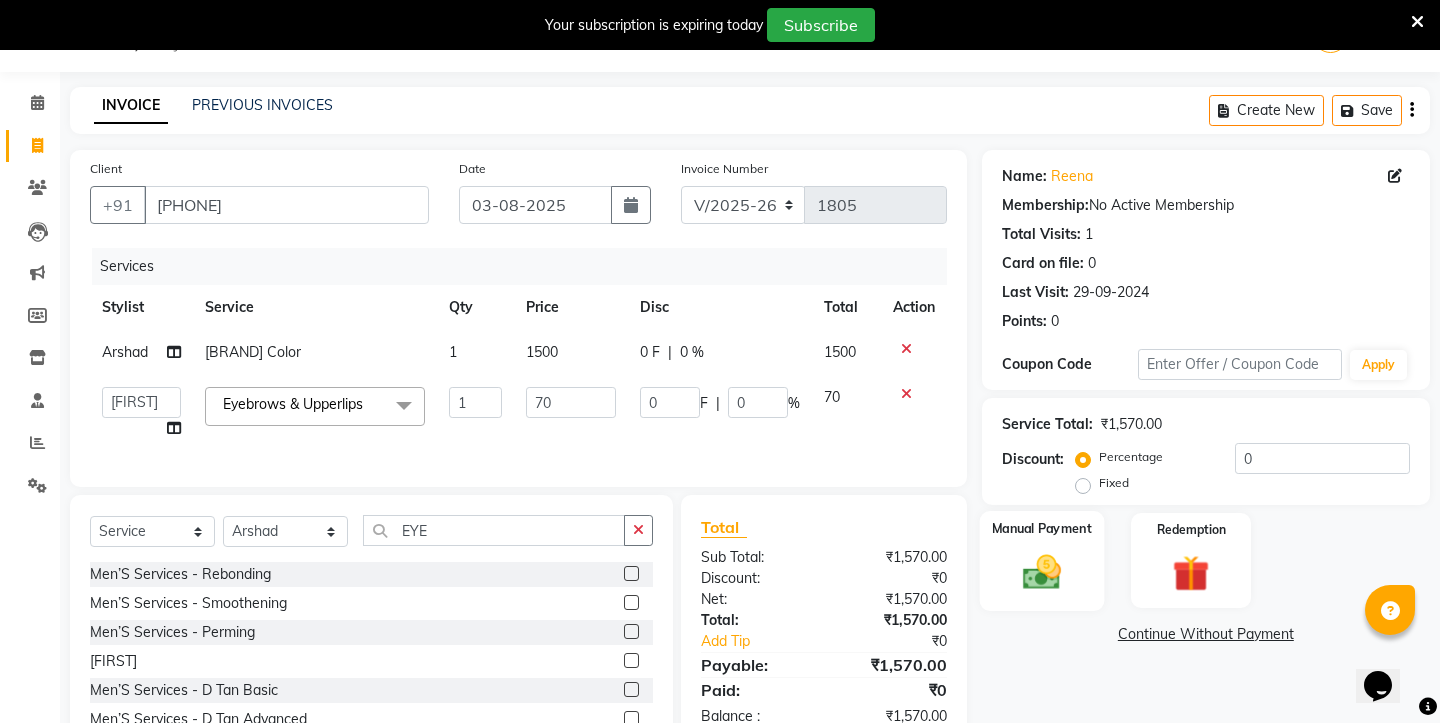 click on "Manual Payment" 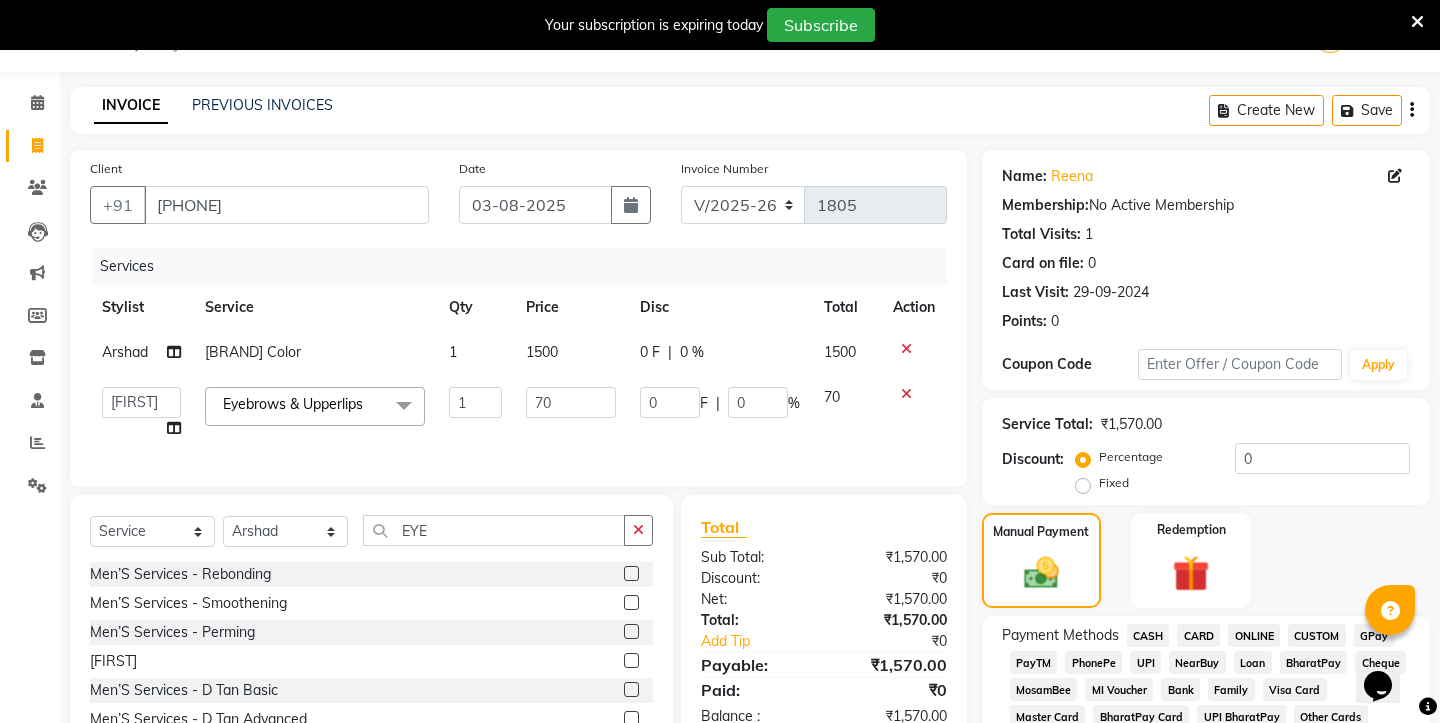 click on "CASH" 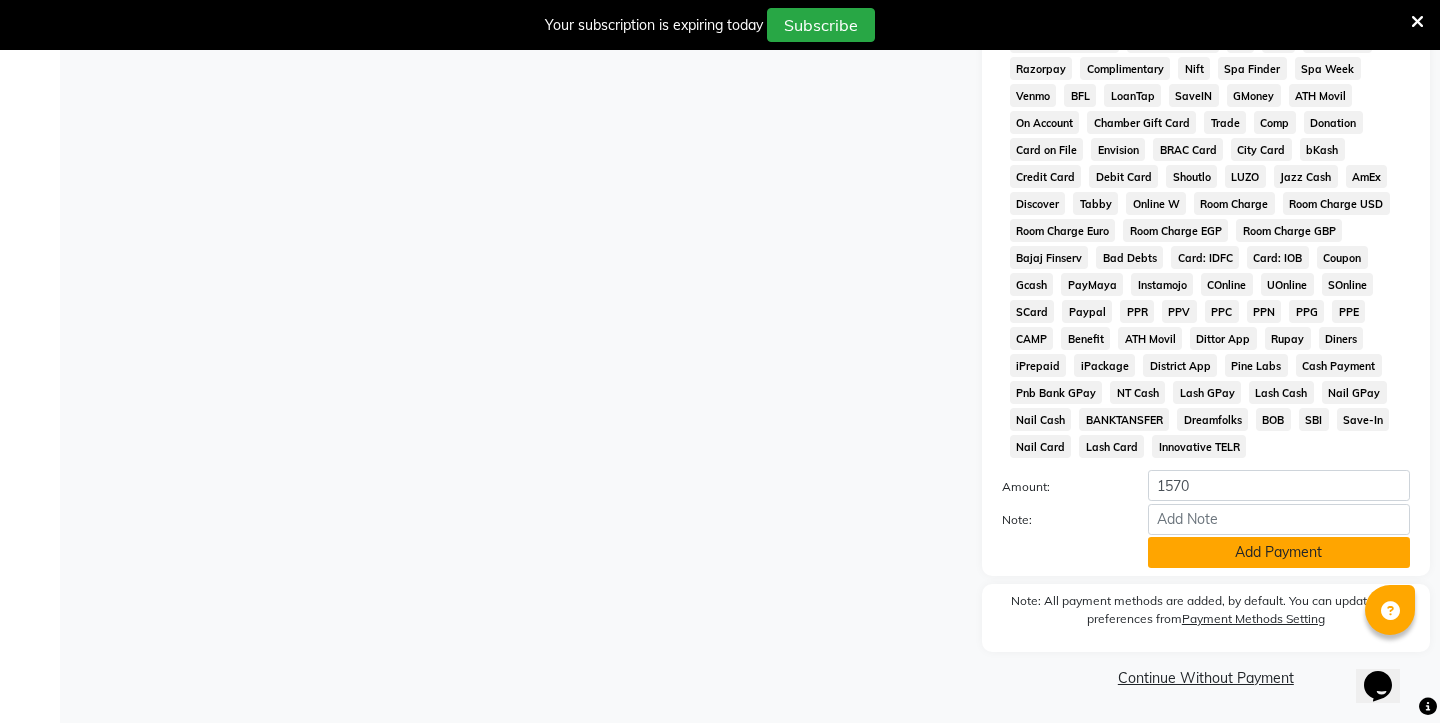 click on "Add Payment" 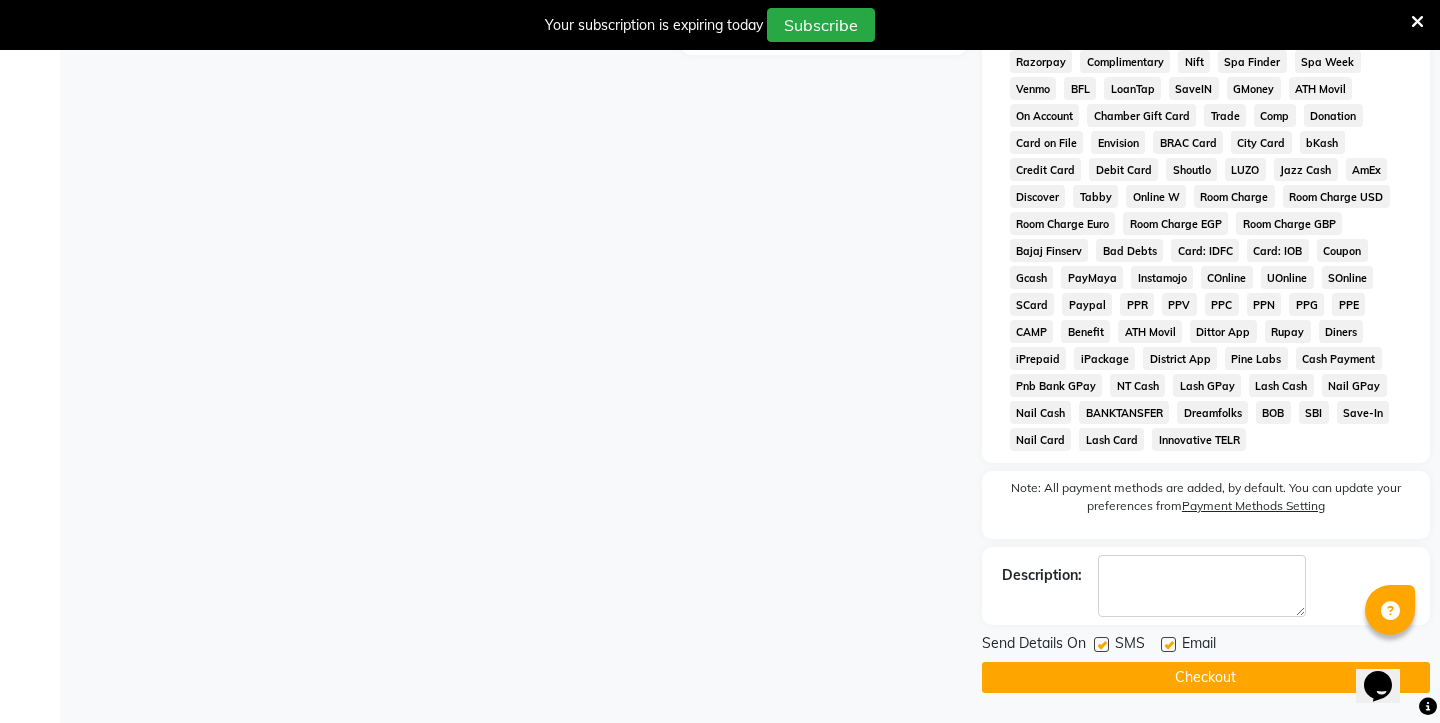 scroll, scrollTop: 824, scrollLeft: 0, axis: vertical 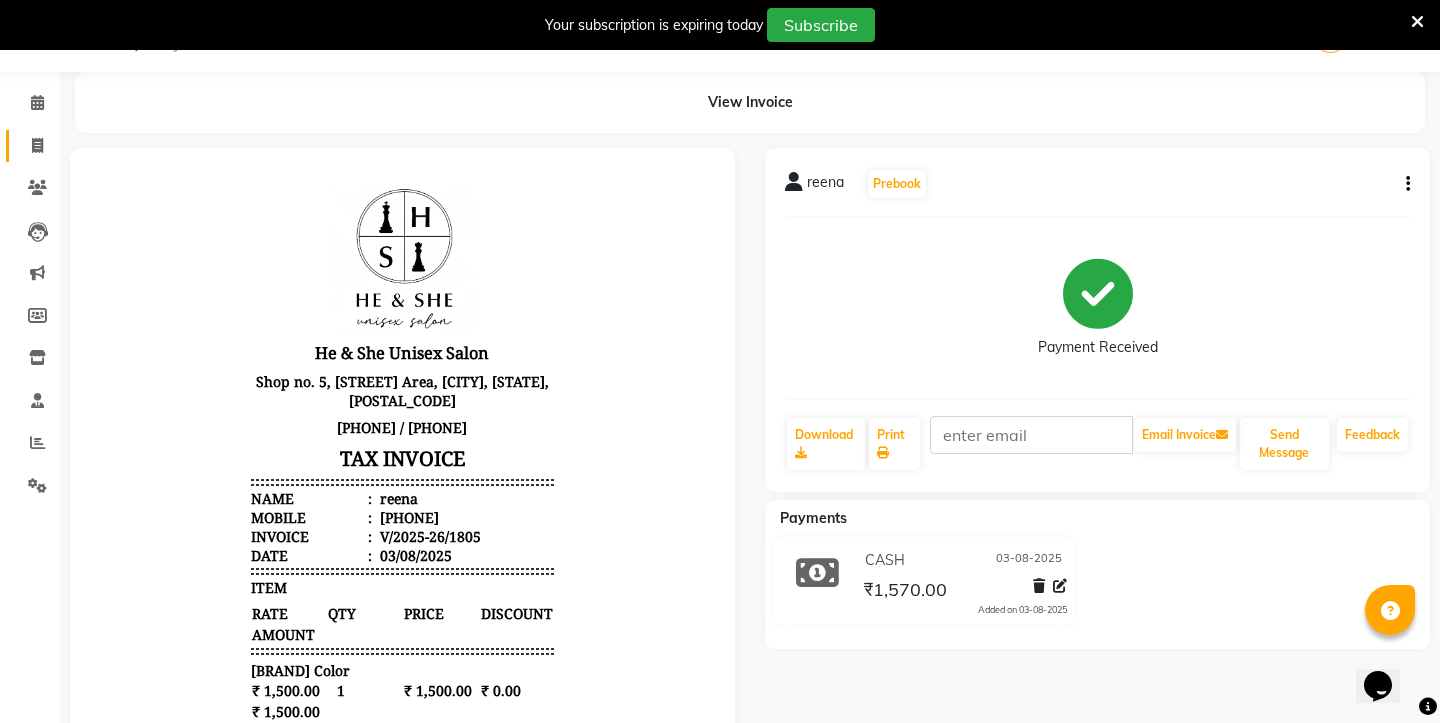 click on "Invoice" 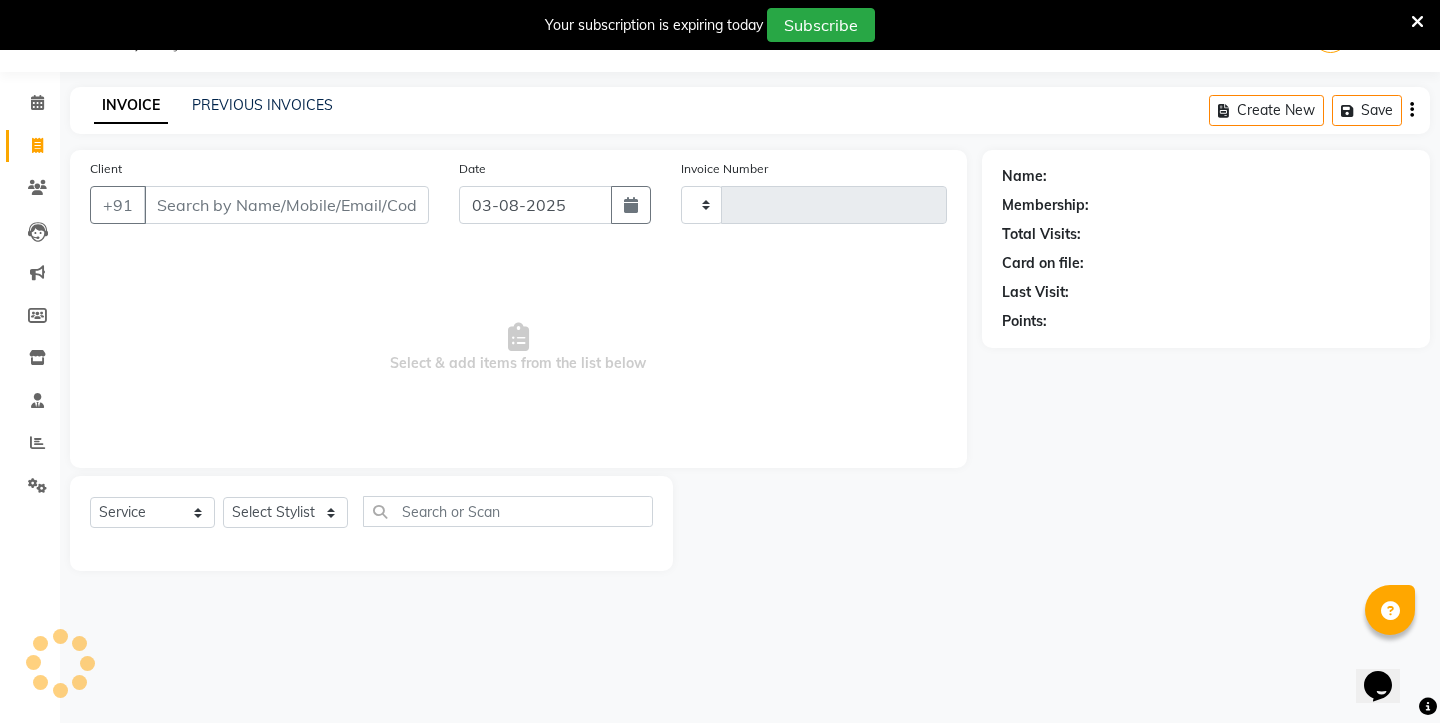type on "1806" 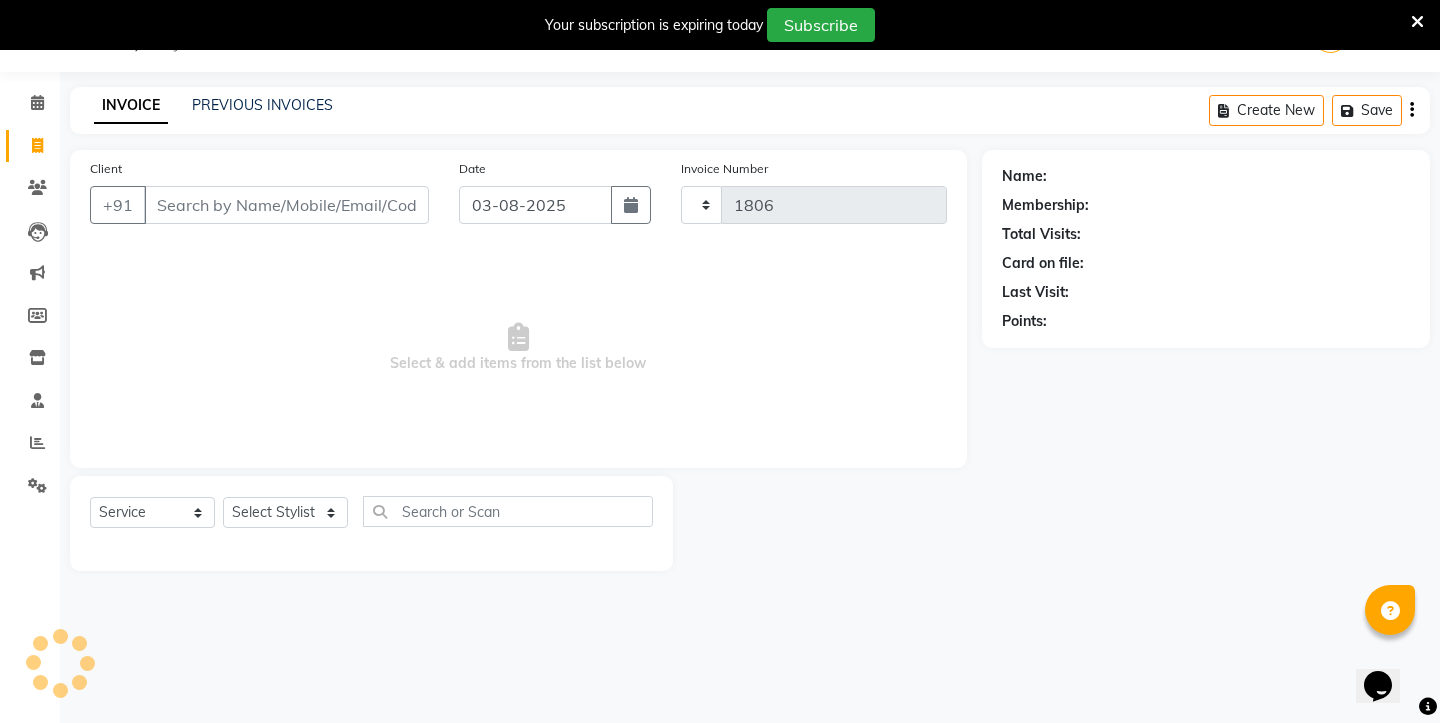 select on "4745" 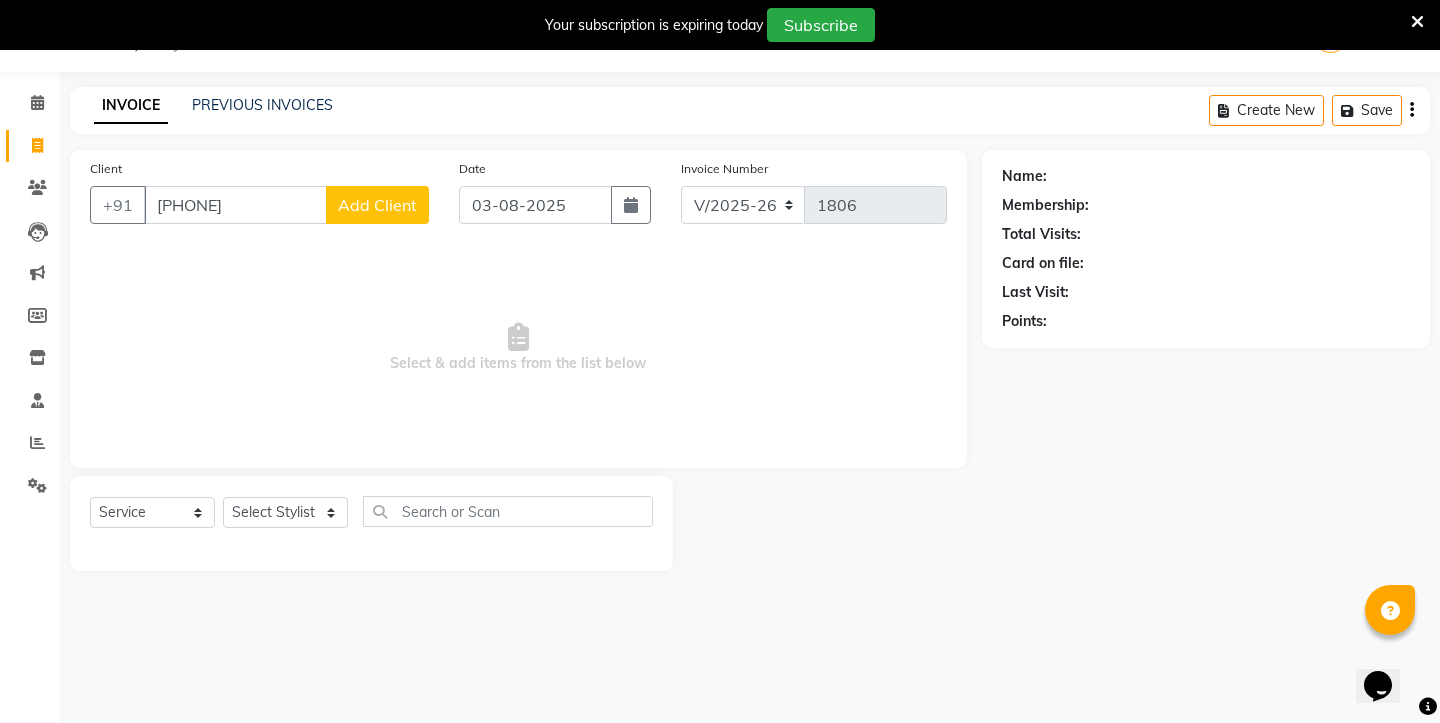 type on "[PHONE]" 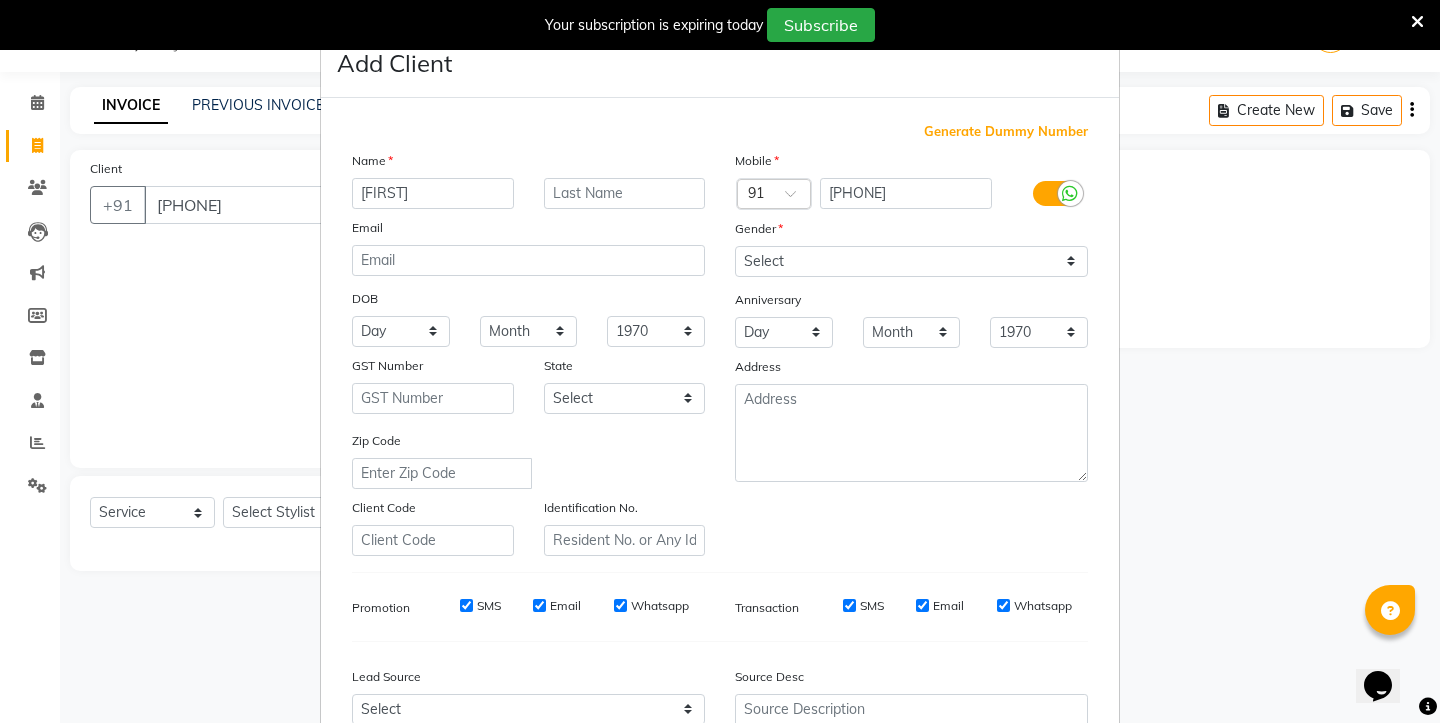 type on "[FIRST]" 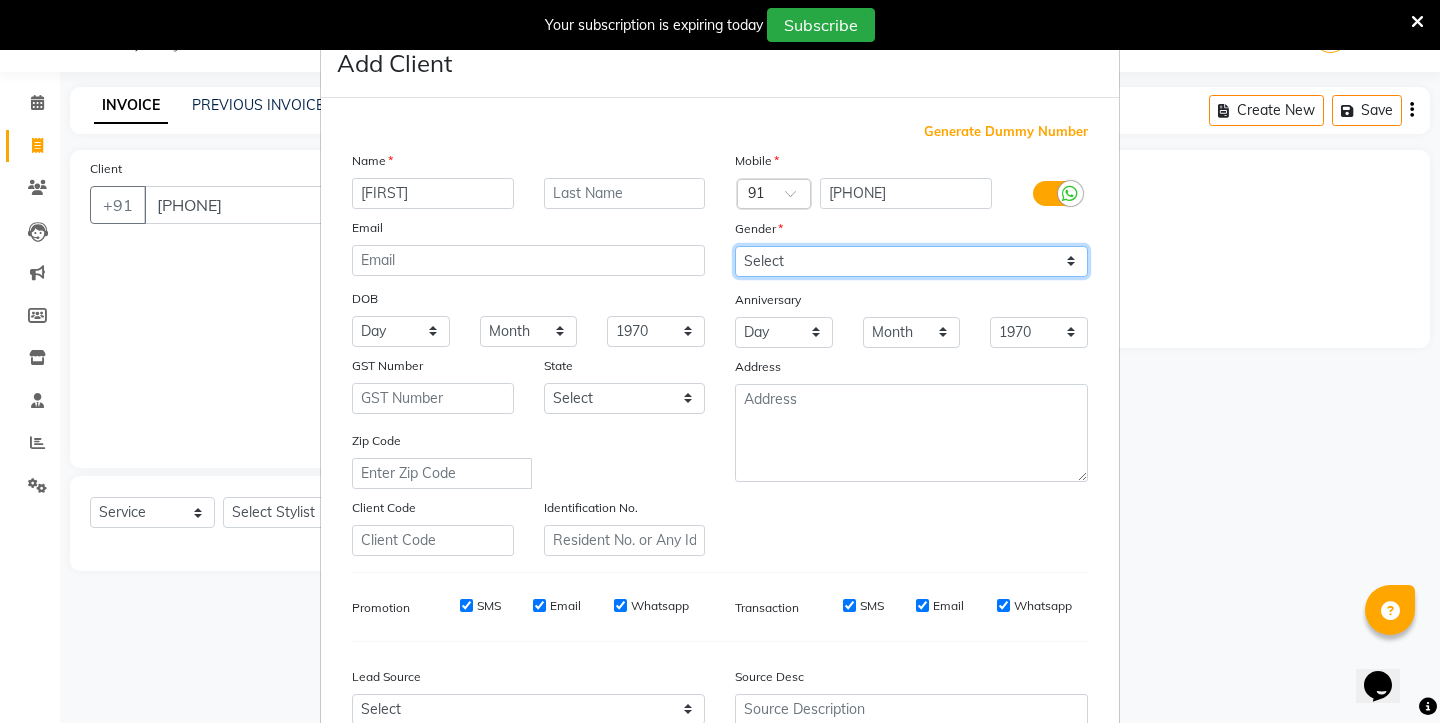 select on "female" 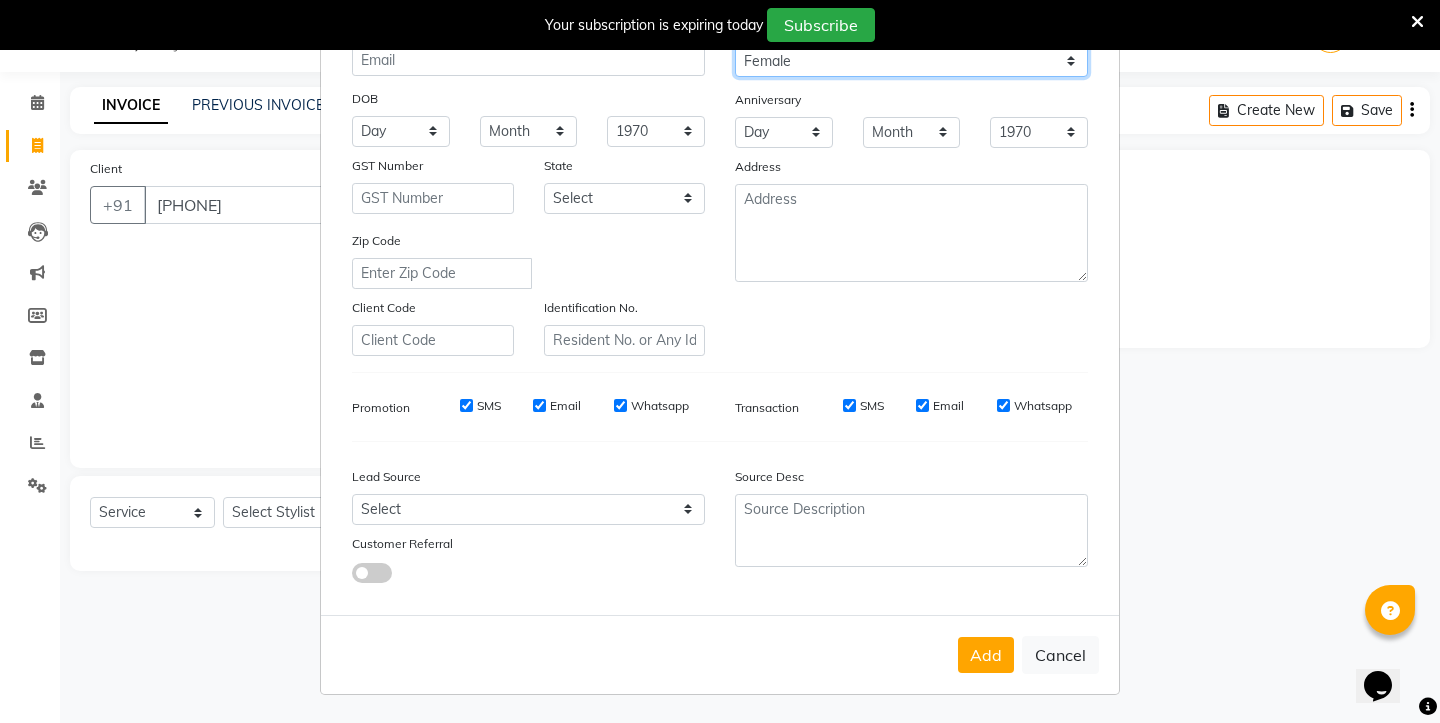 scroll, scrollTop: 199, scrollLeft: 0, axis: vertical 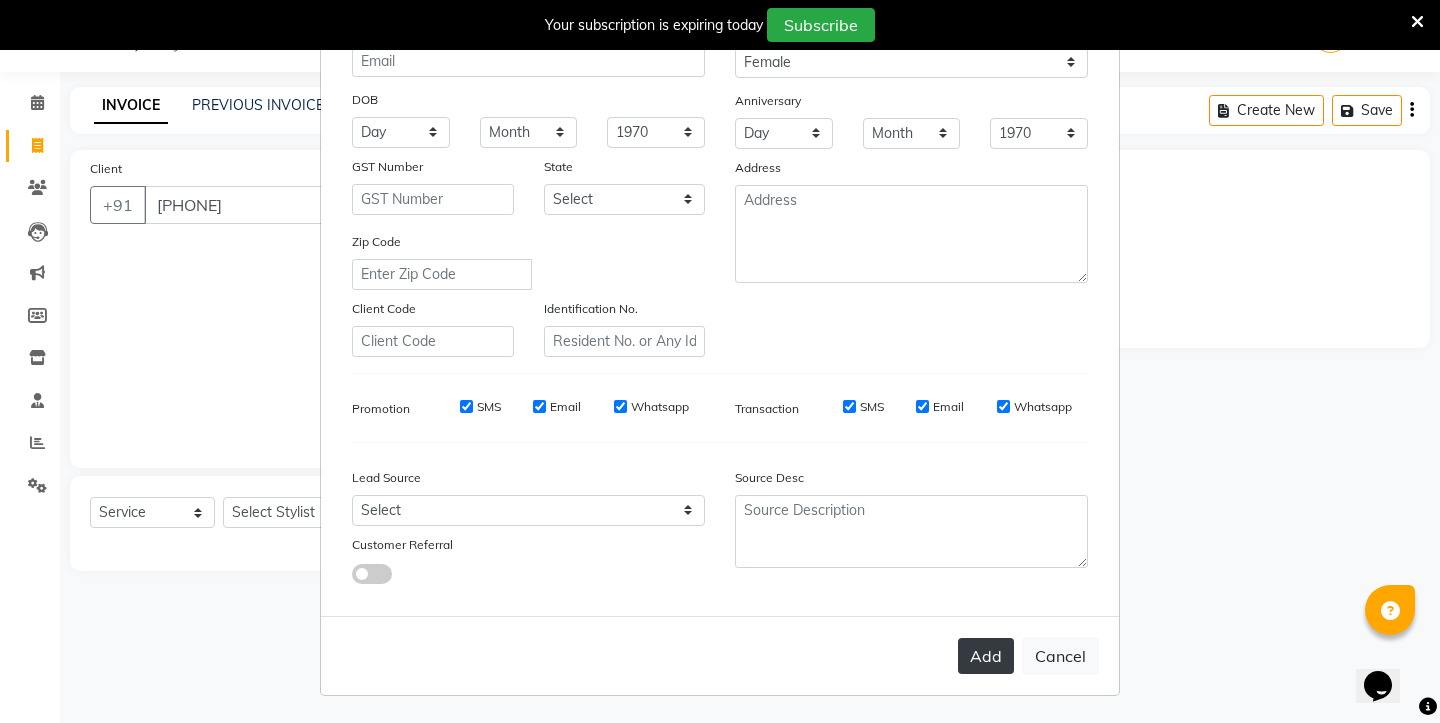 click on "Add" at bounding box center (986, 656) 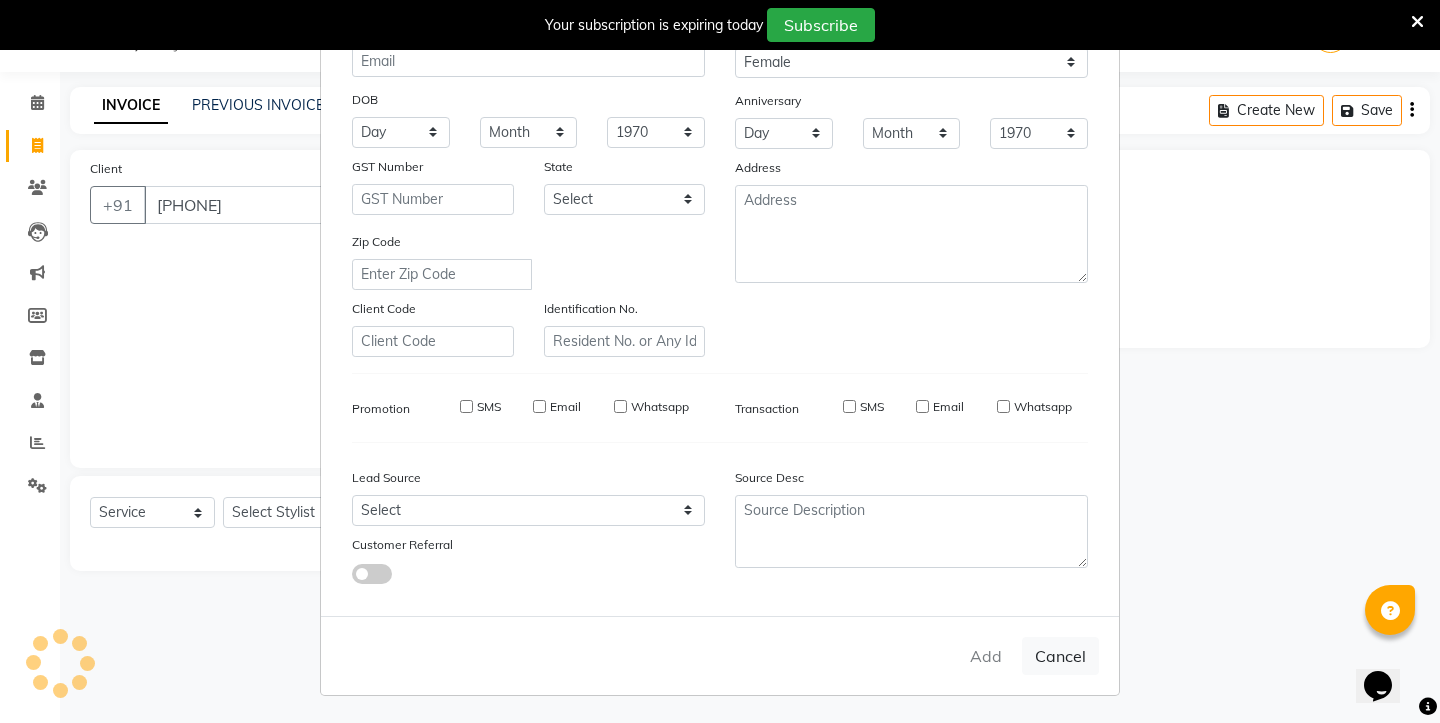type 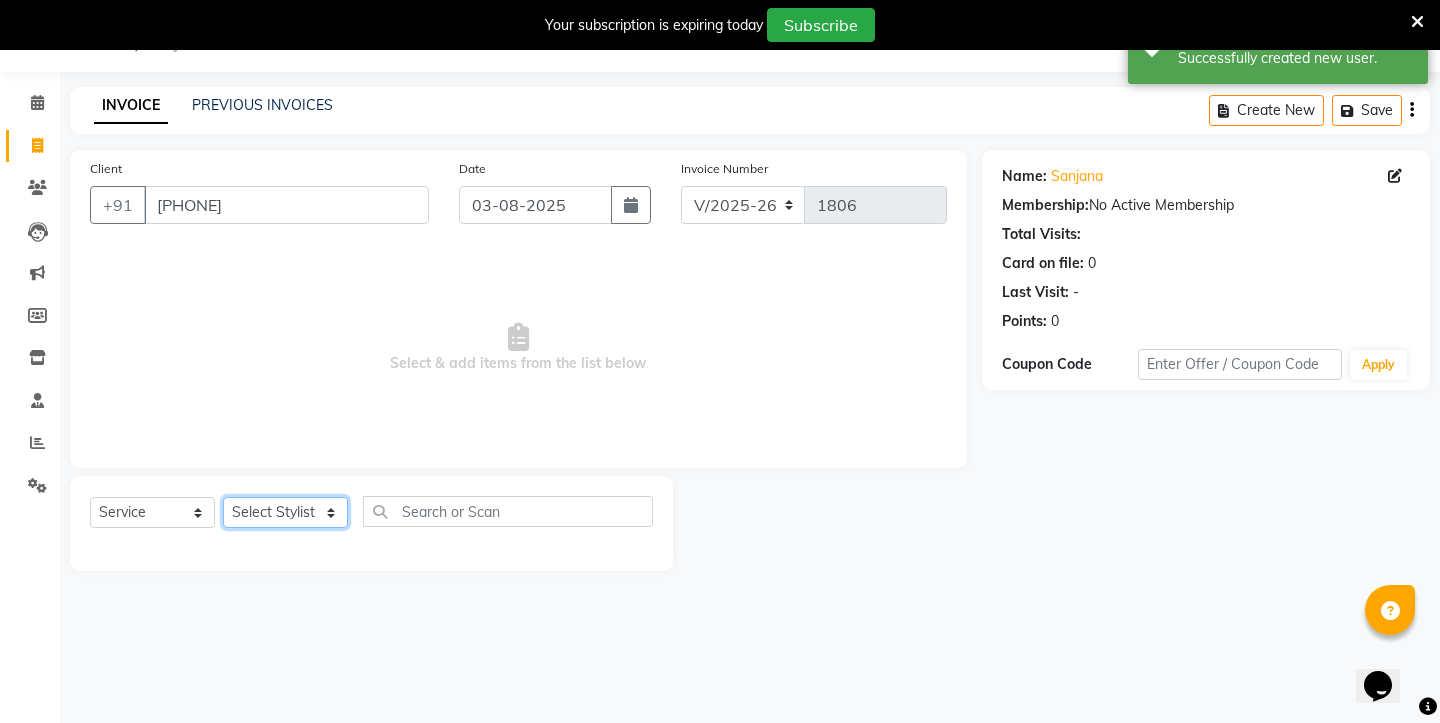 select on "[PHONE]" 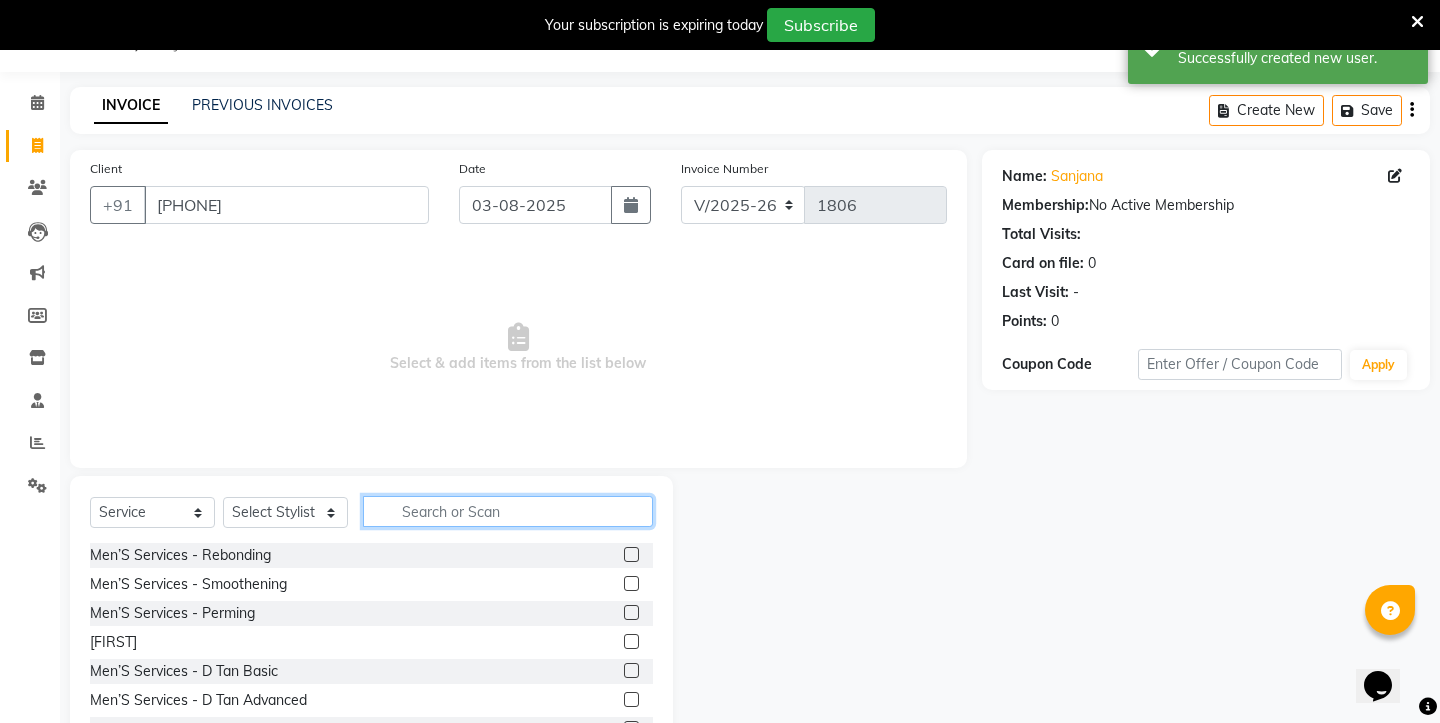 click 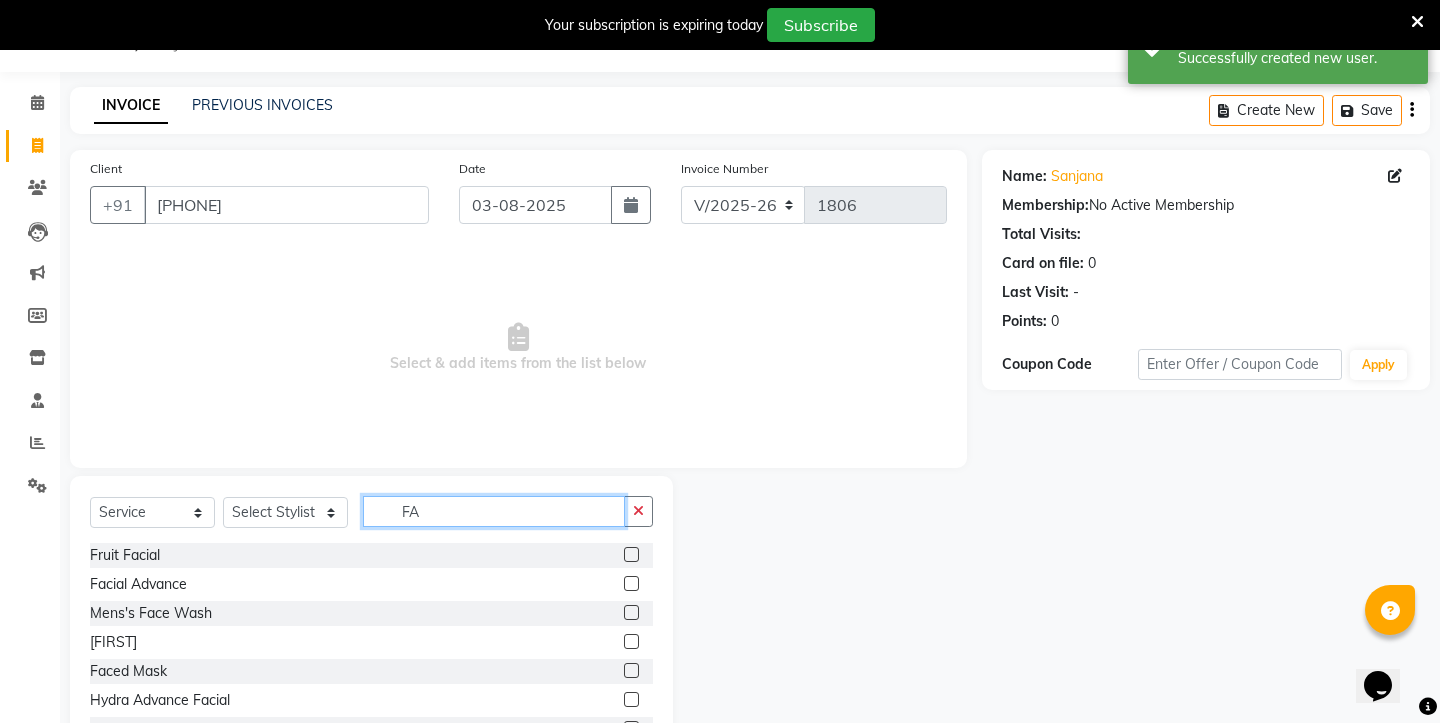 type on "F" 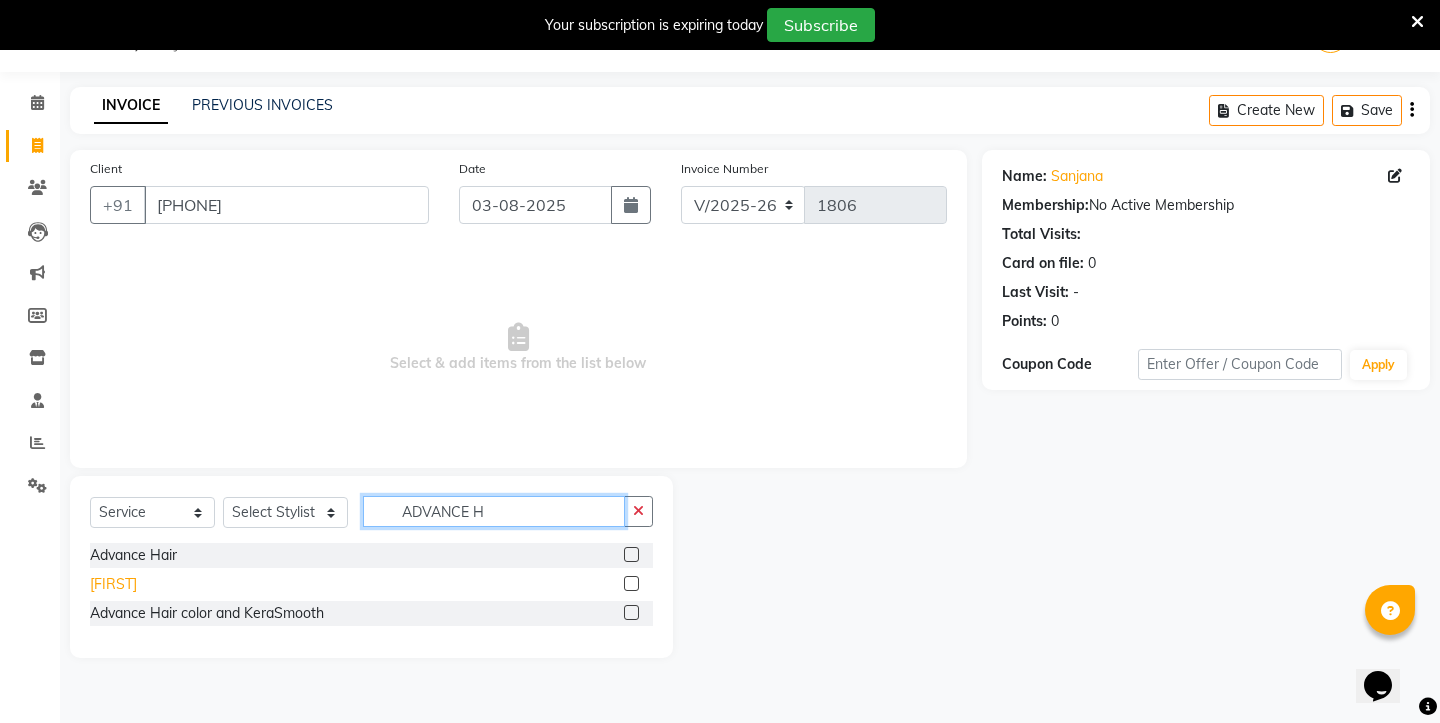 type on "ADVANCE H" 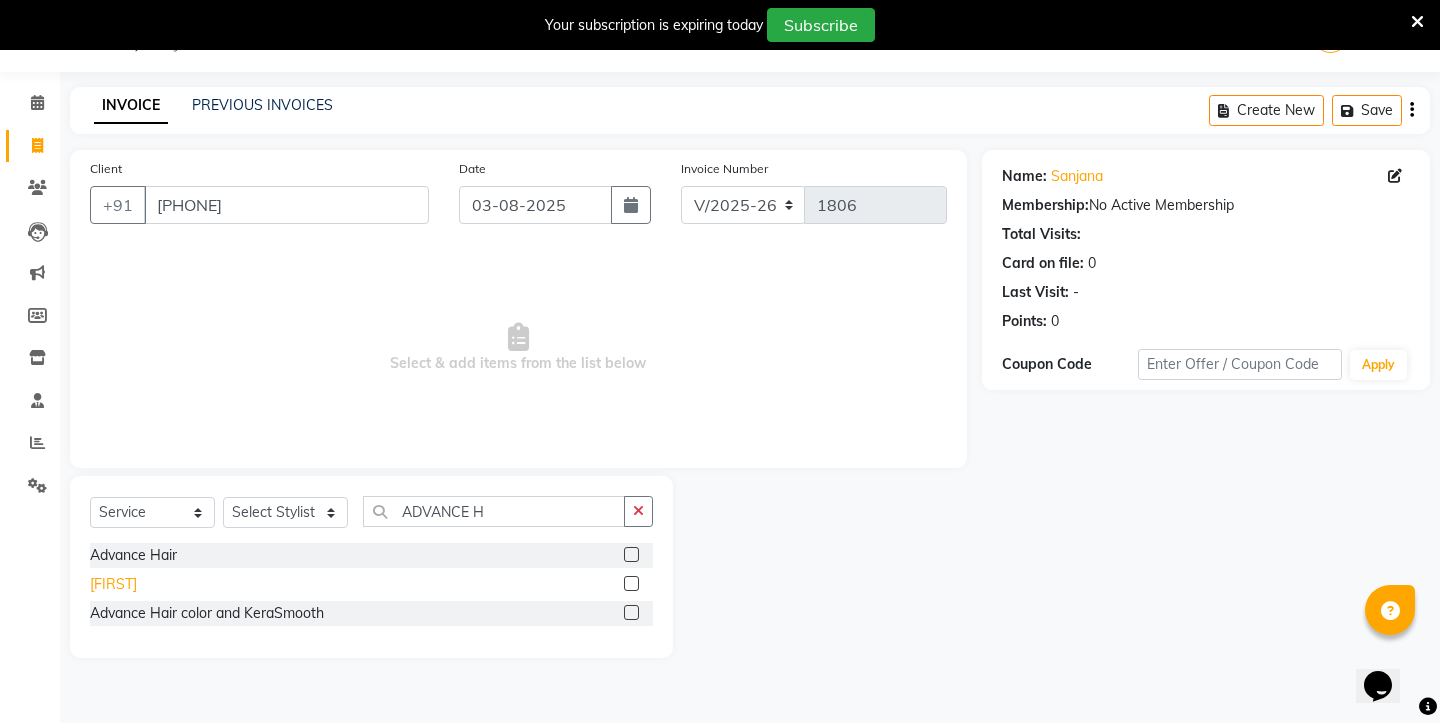 click on "[FIRST]" 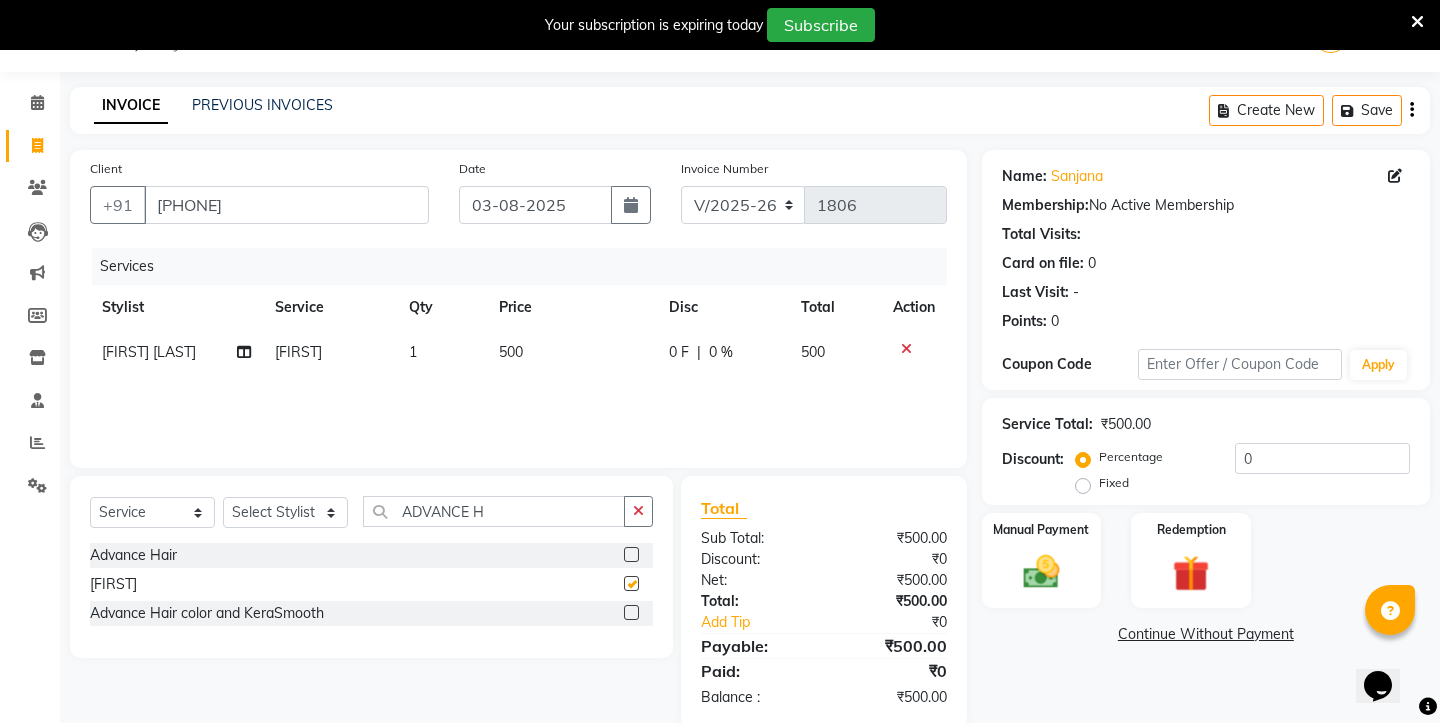 checkbox on "false" 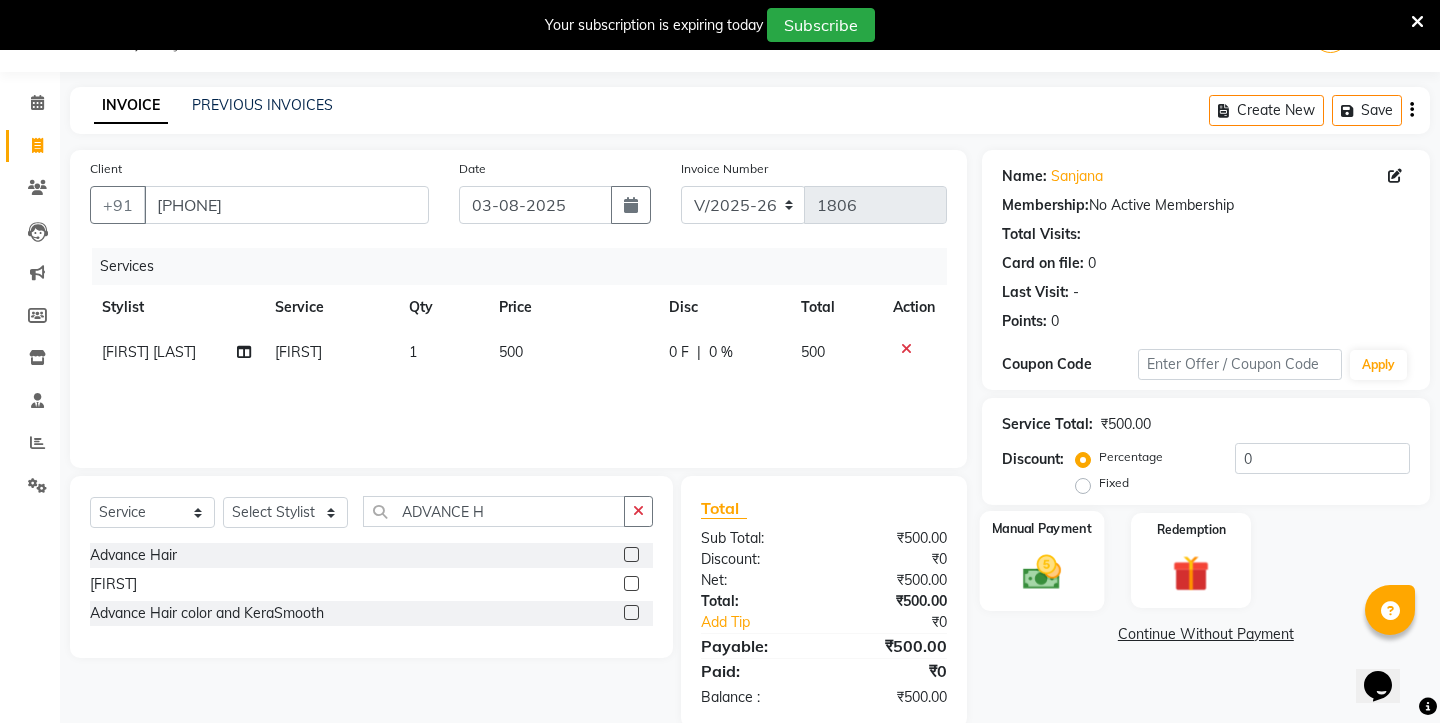 click 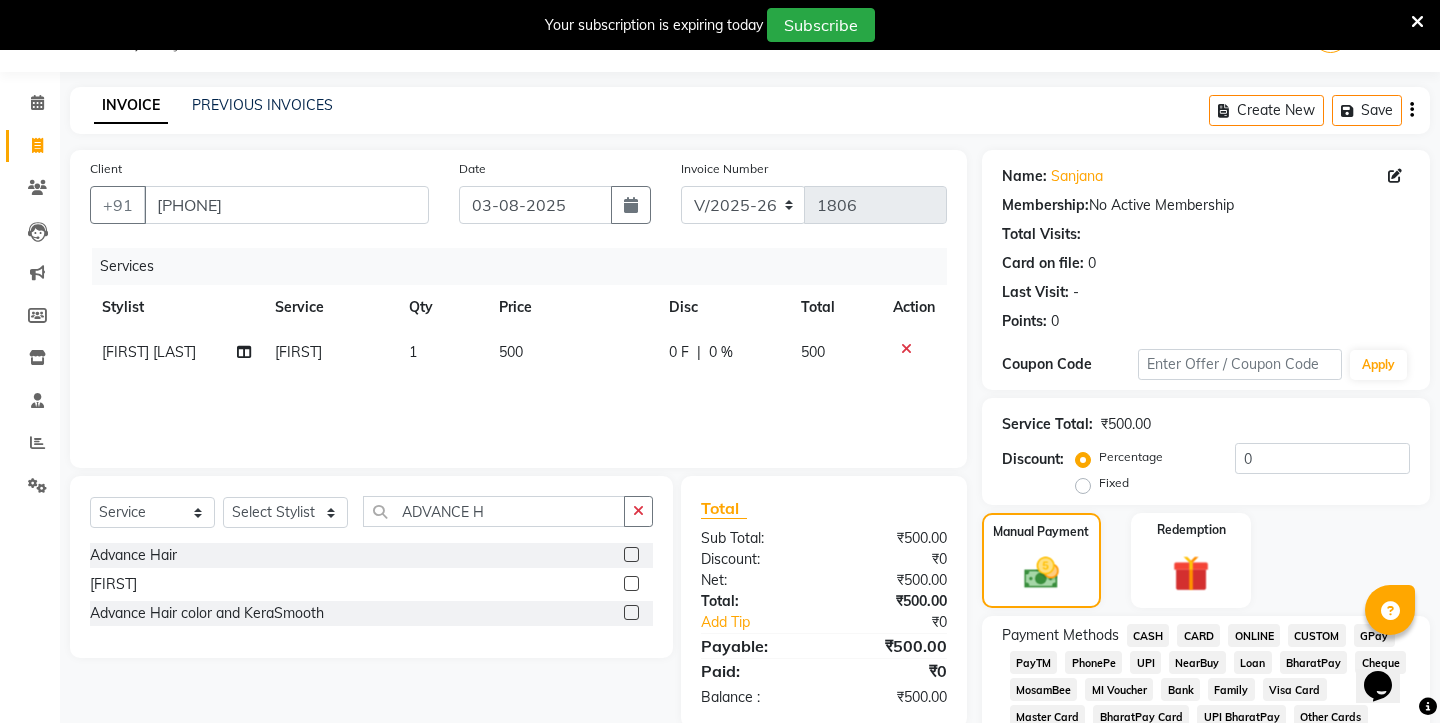 click on "UPI" 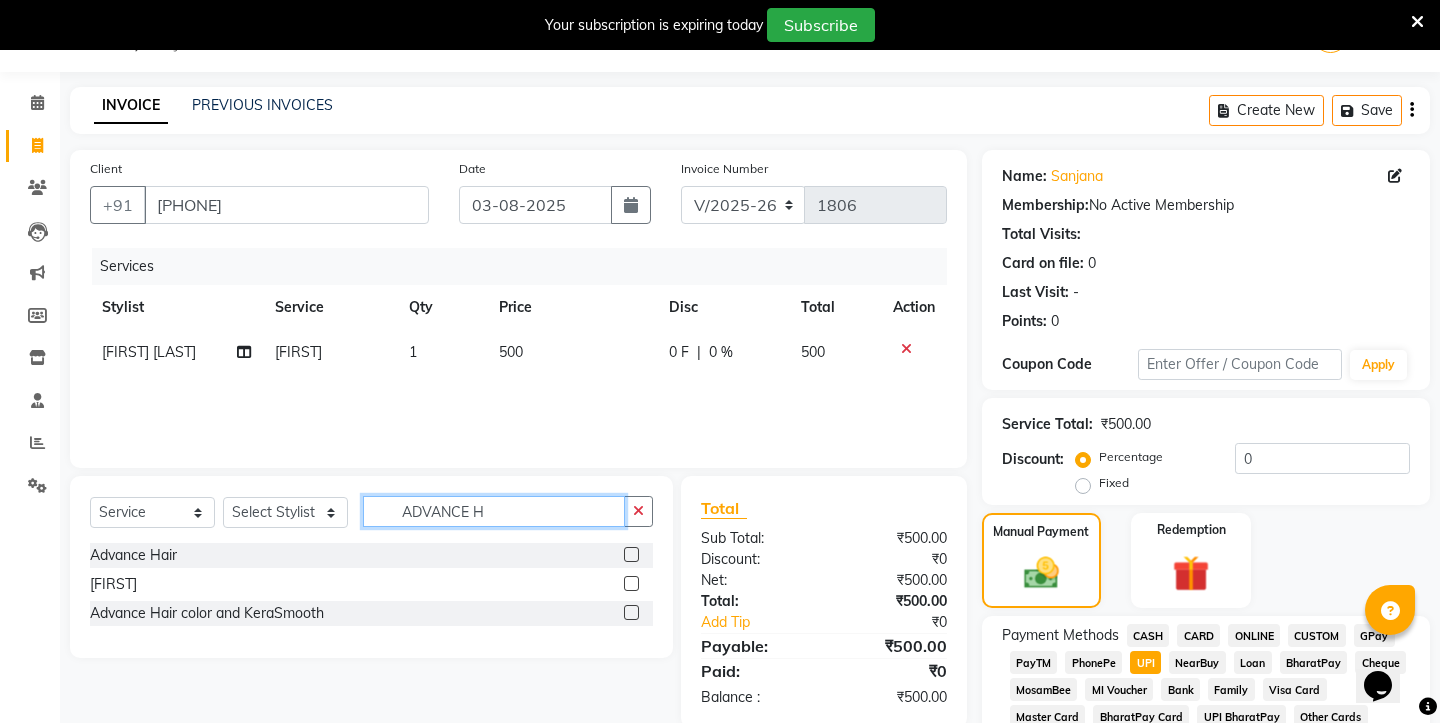 click on "ADVANCE H" 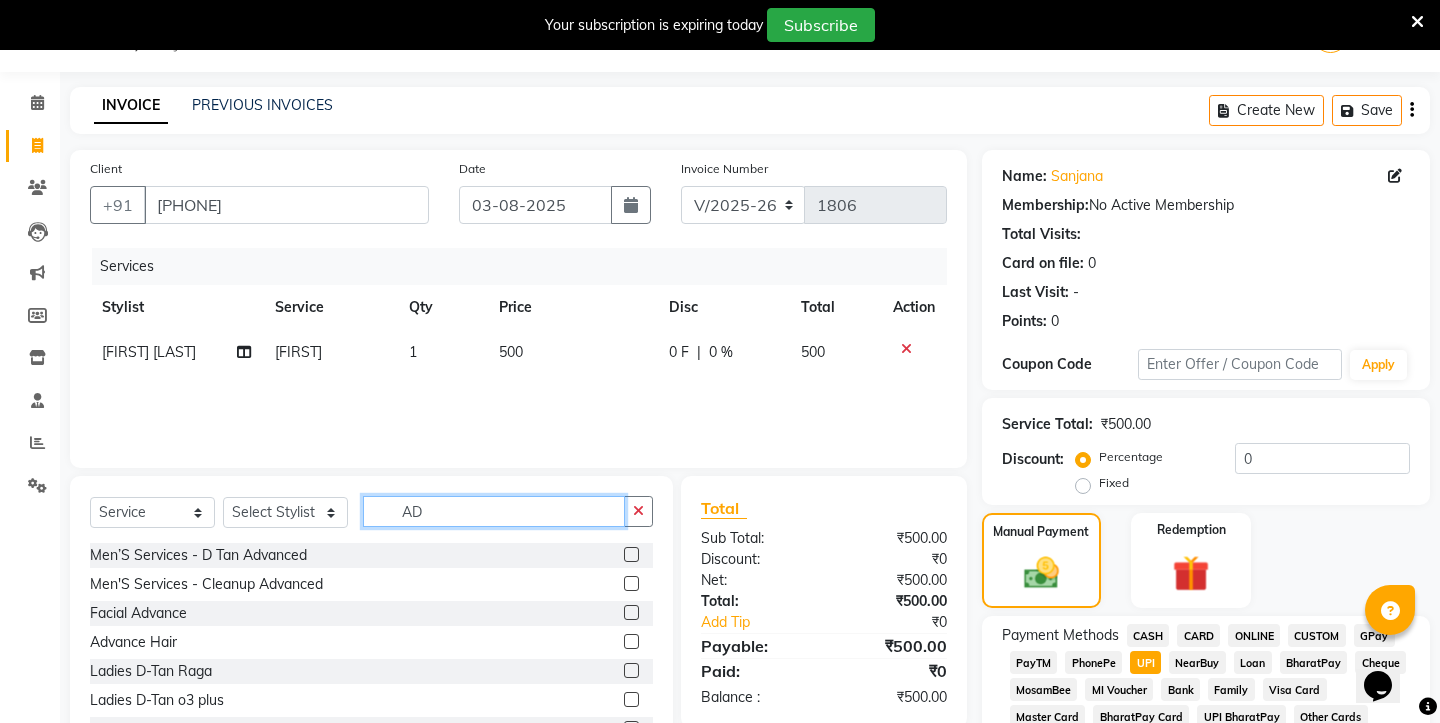 type on "A" 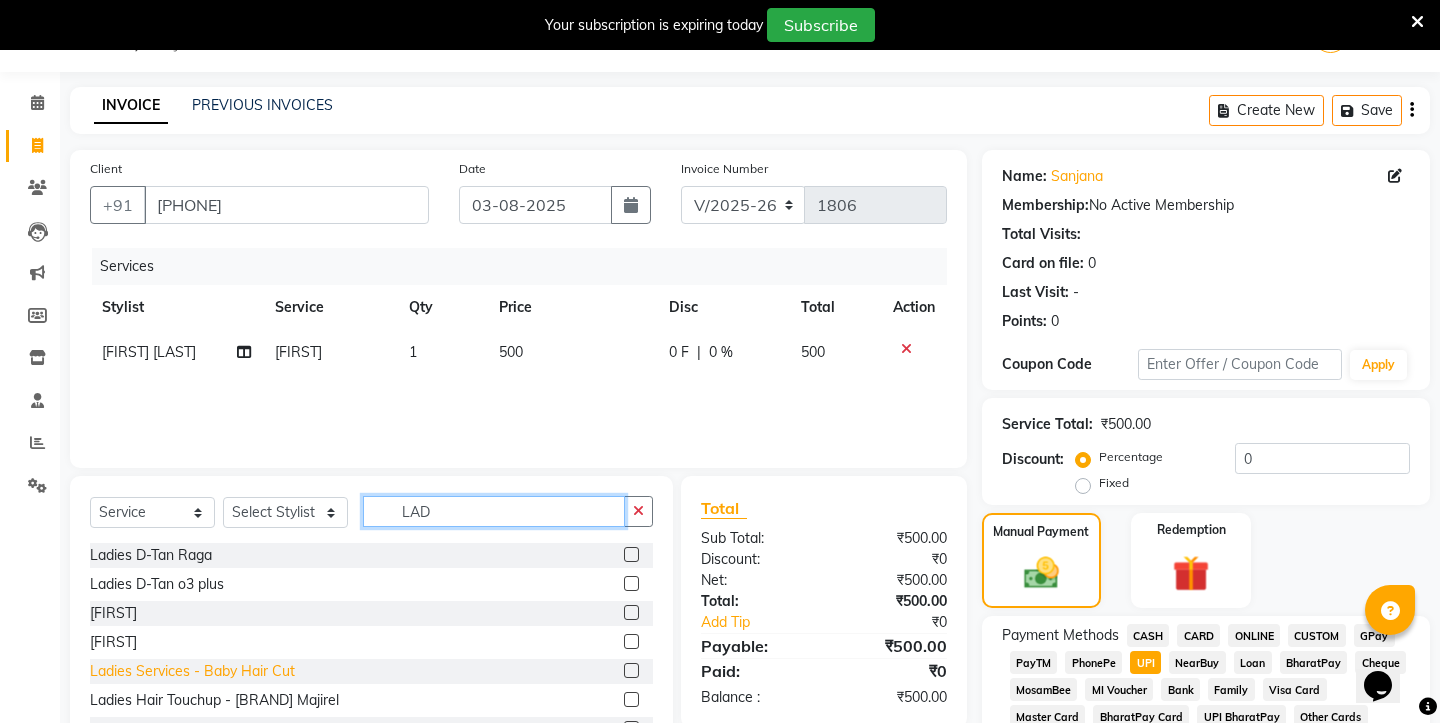 type on "LAD" 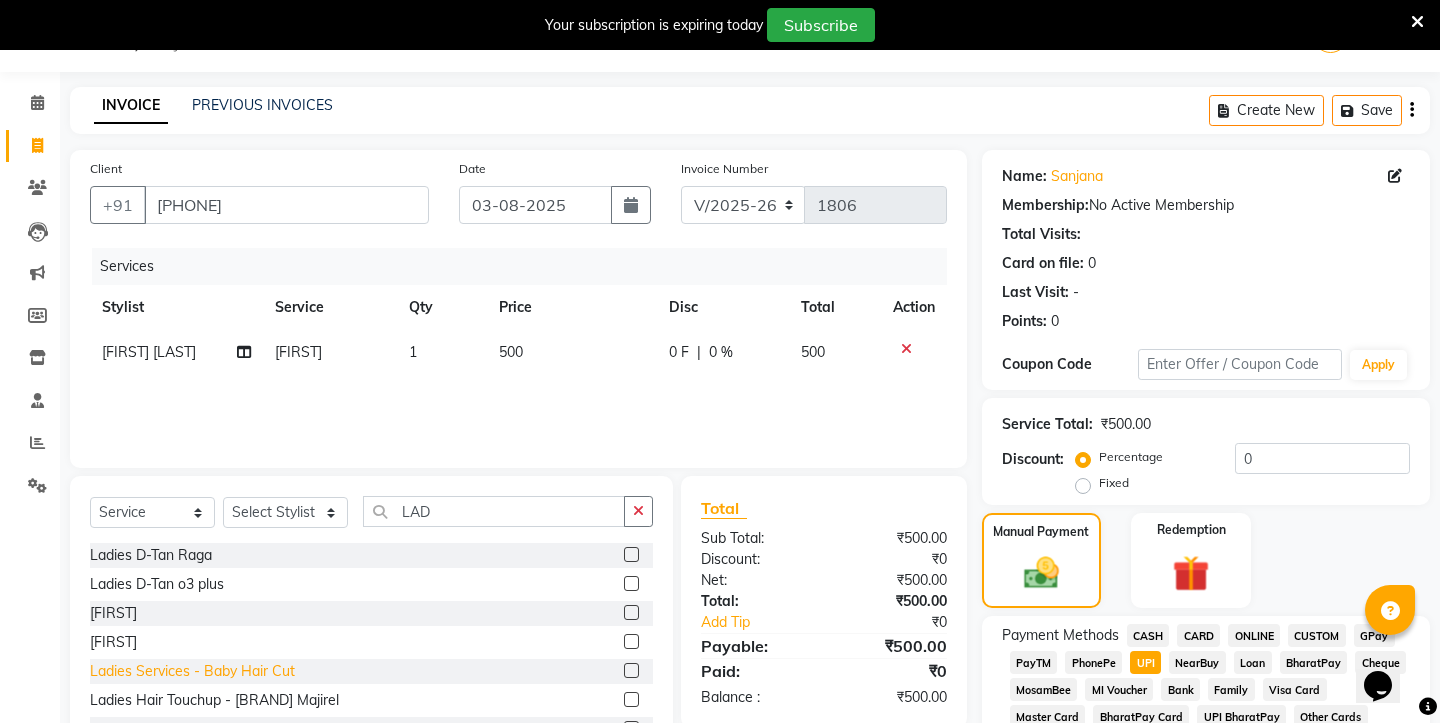 click on "Ladies Services - Baby Hair Cut" 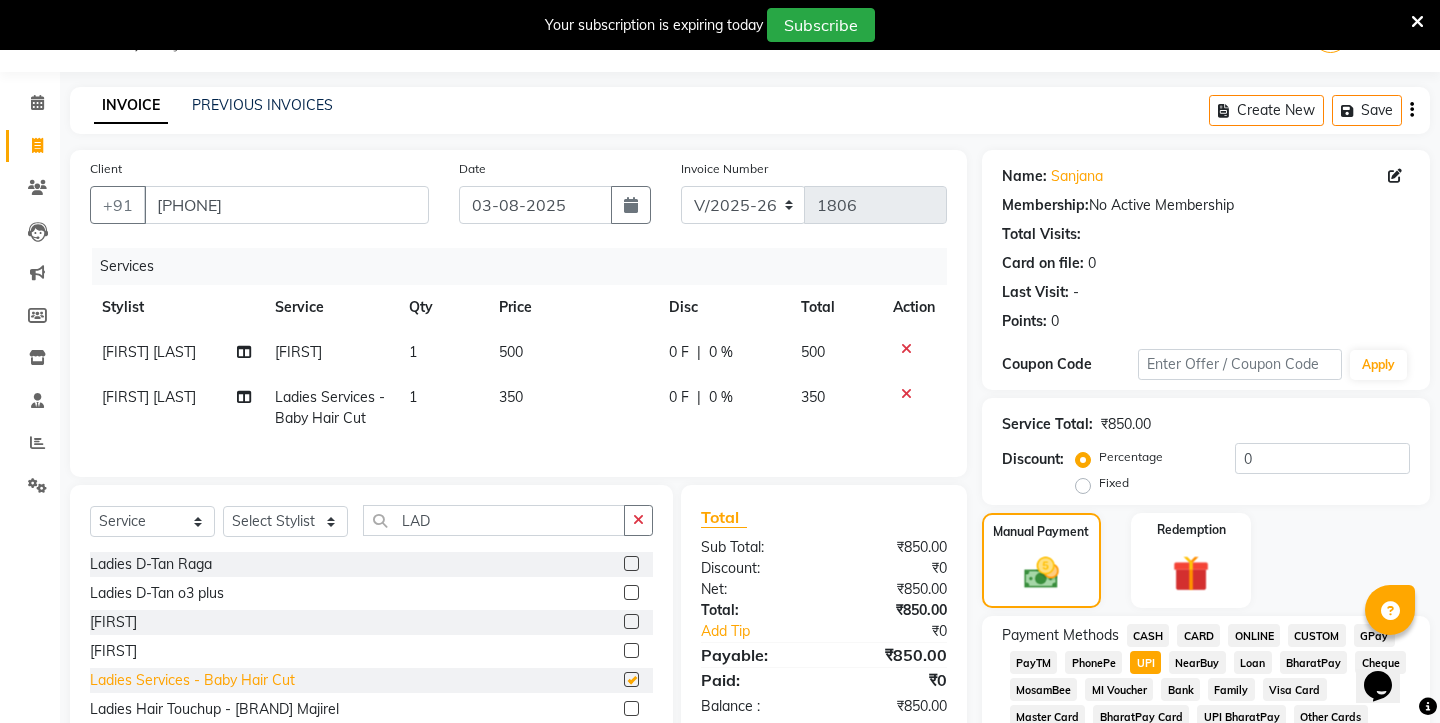 checkbox on "false" 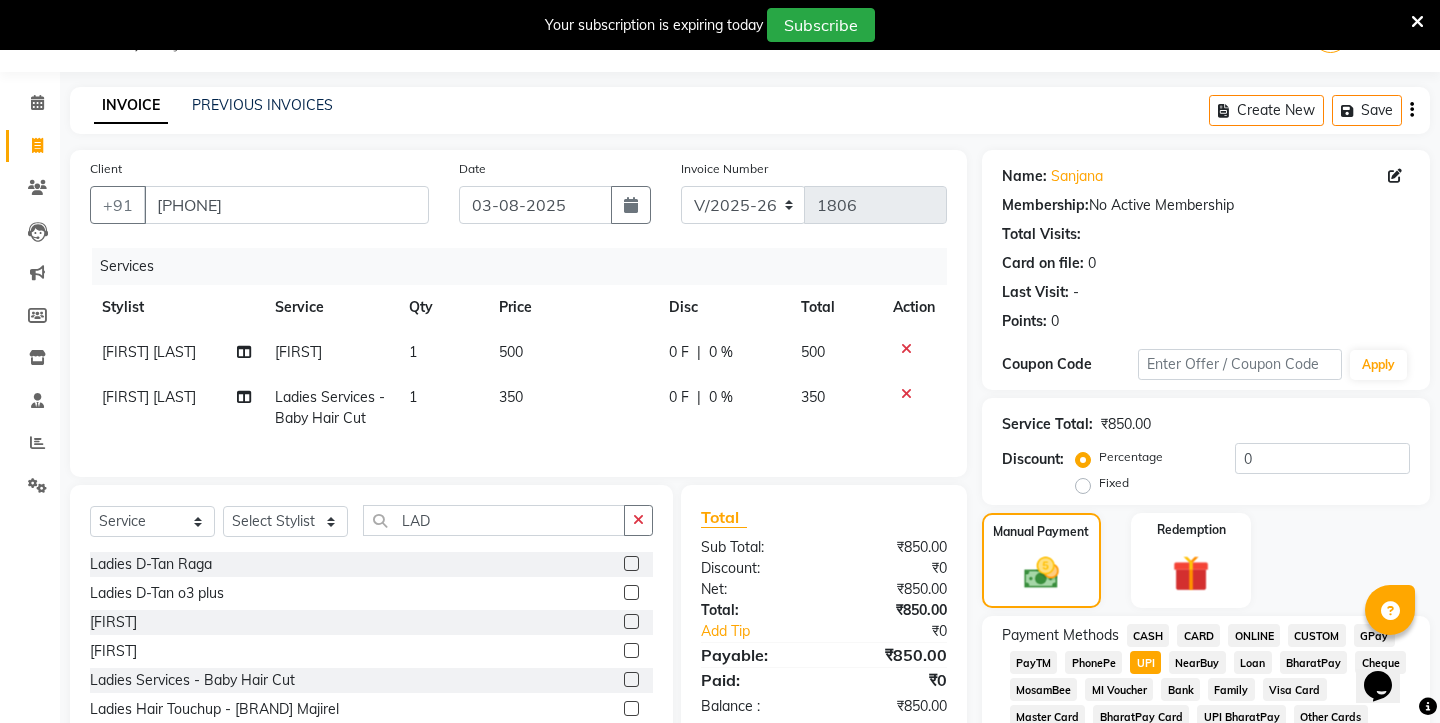 click 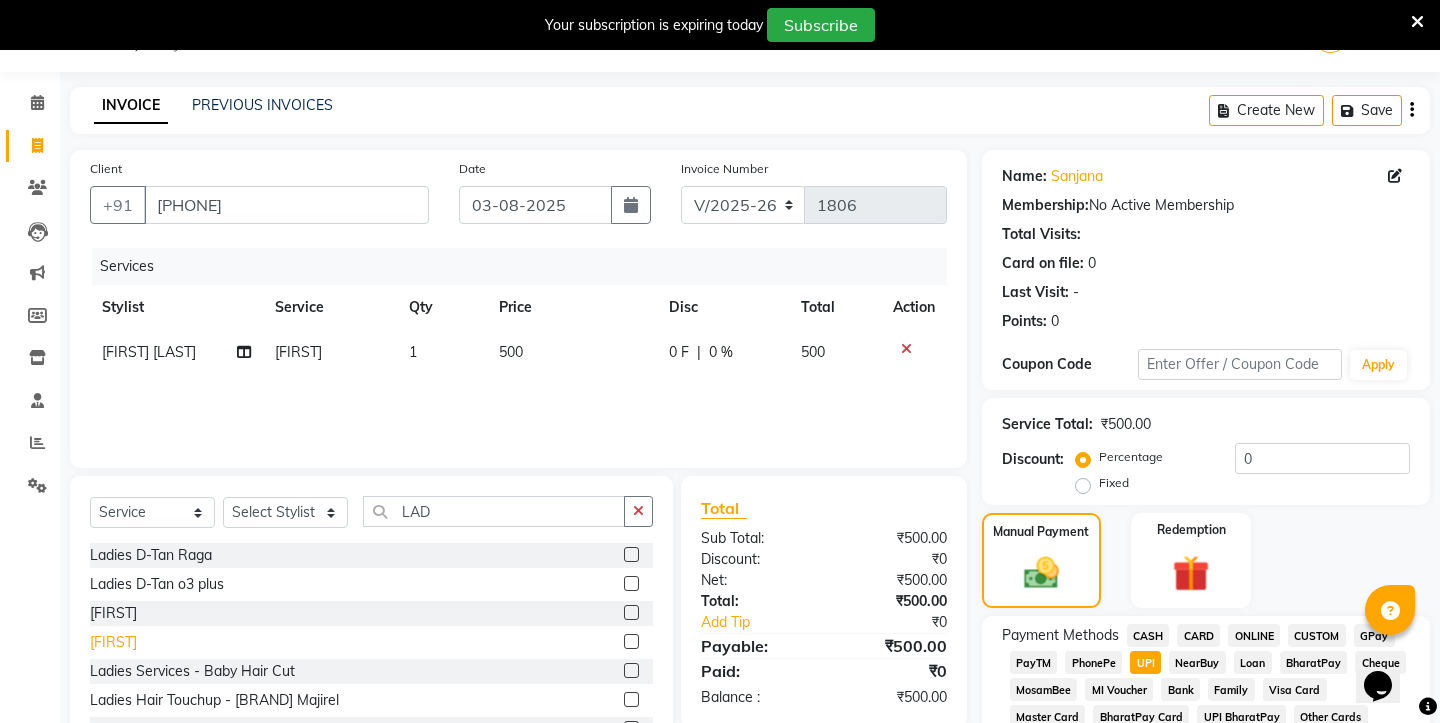 click on "[FIRST]" 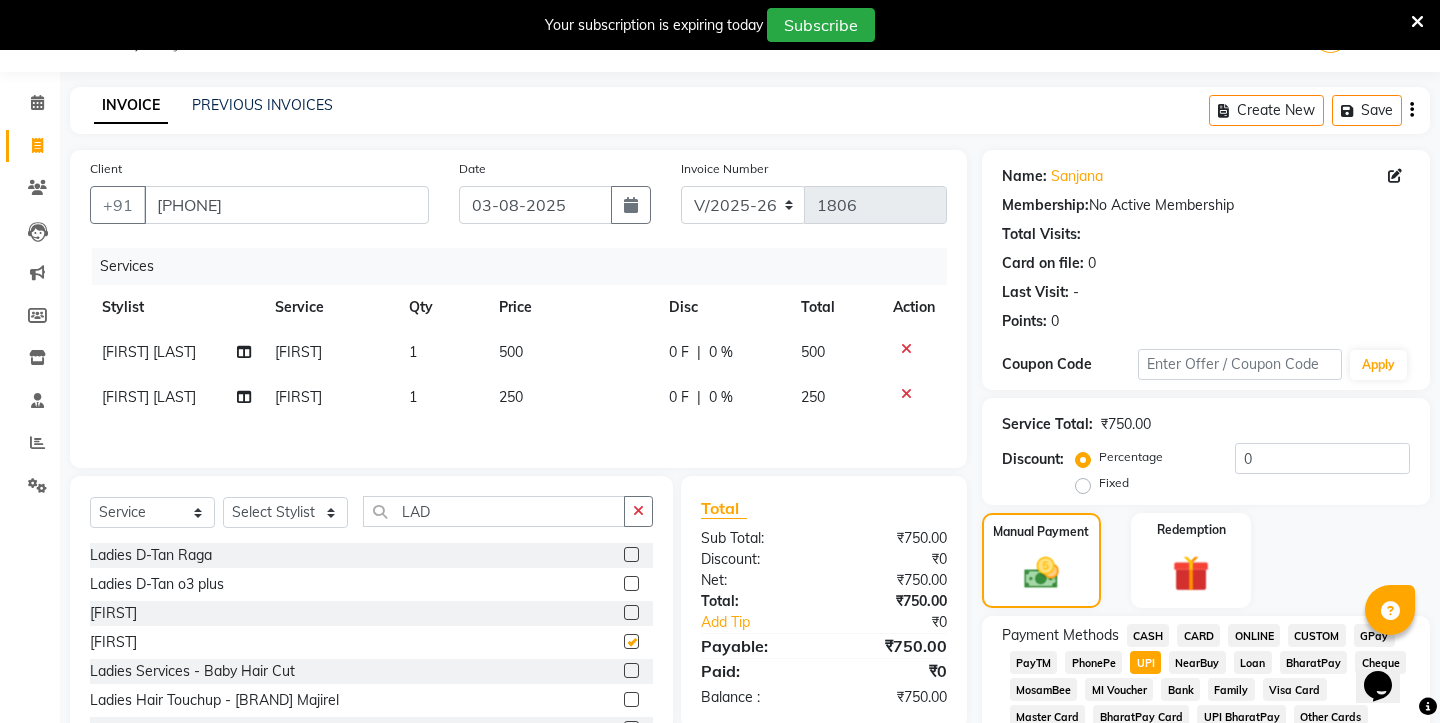 checkbox on "false" 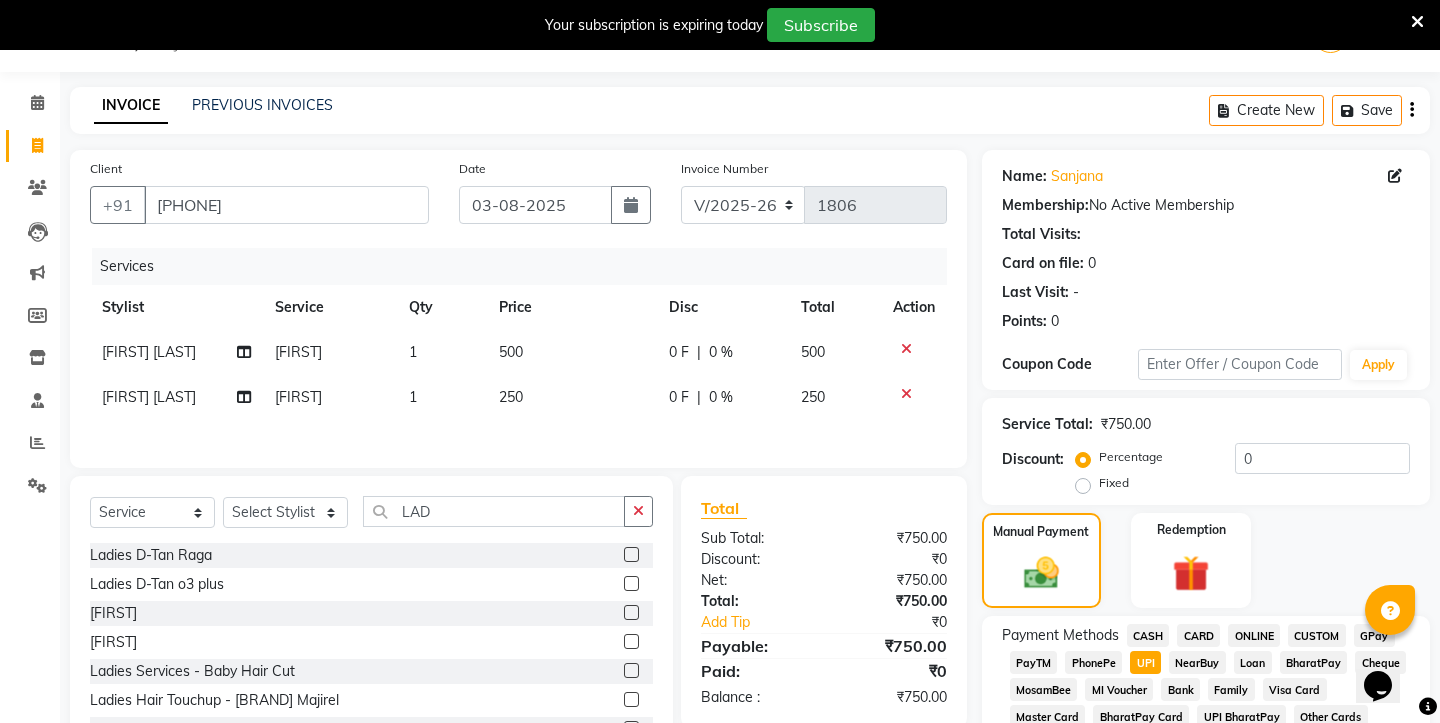 click on "UPI" 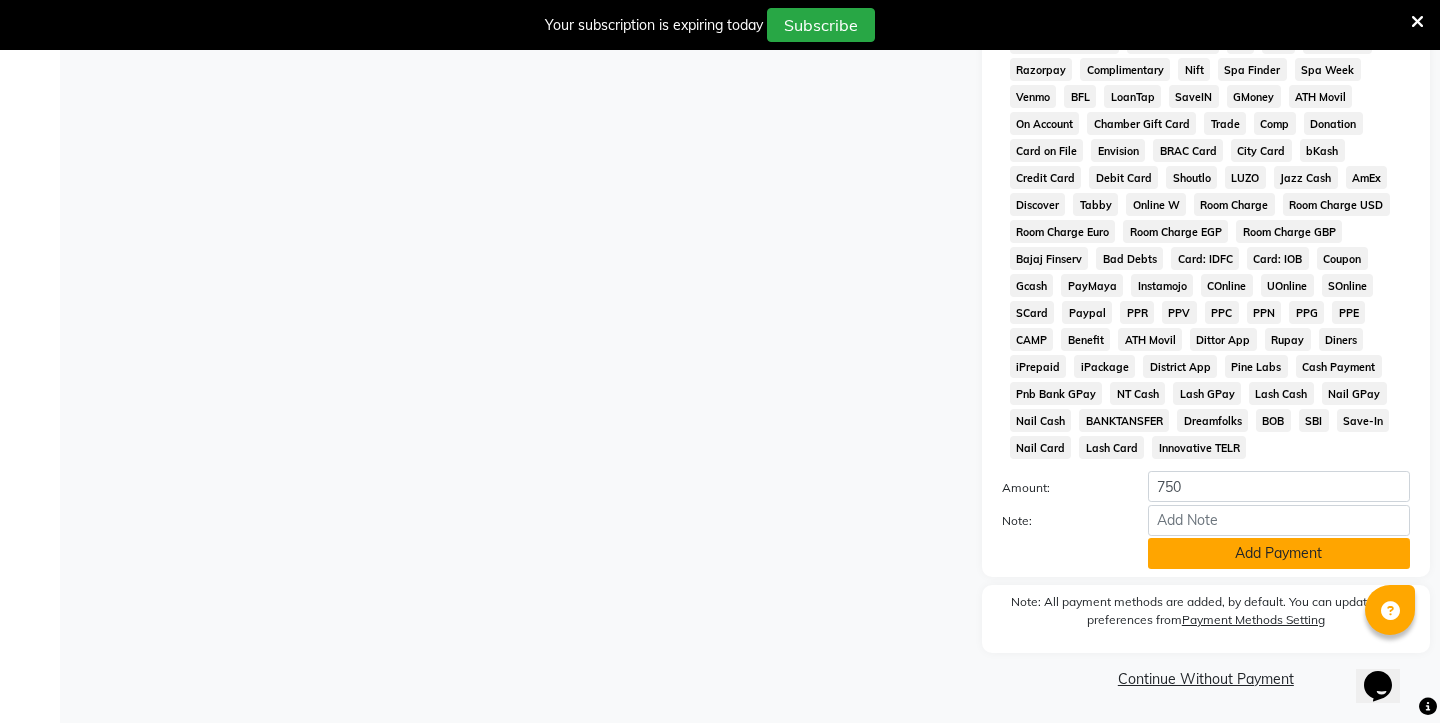 click on "Add Payment" 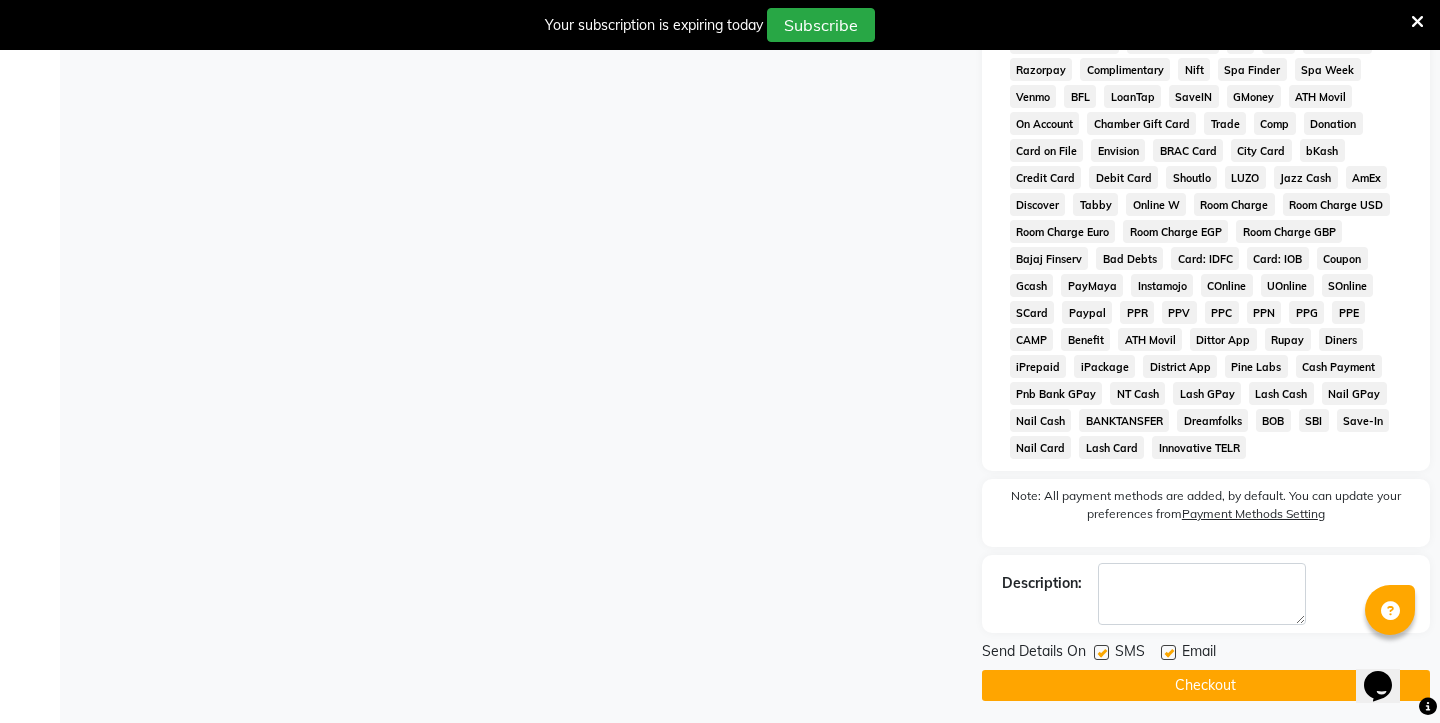scroll, scrollTop: 813, scrollLeft: 0, axis: vertical 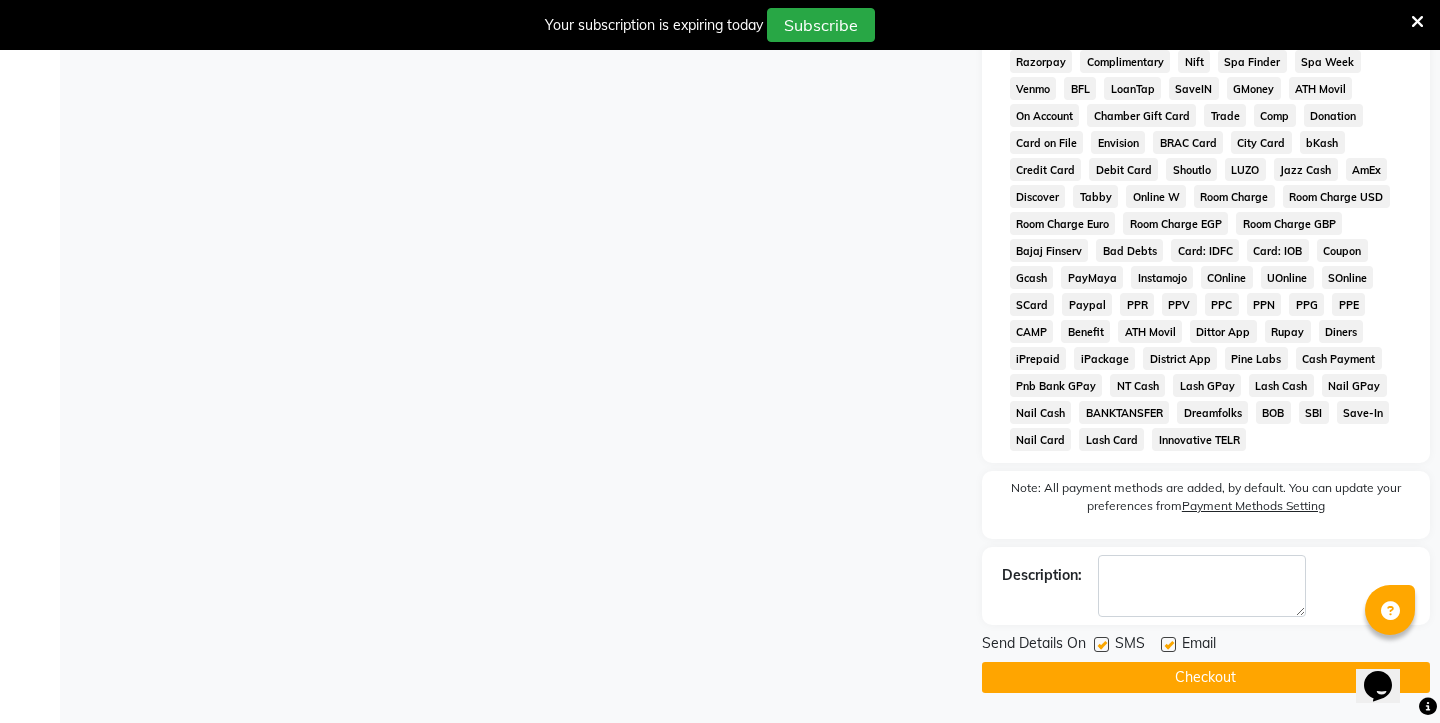 click on "Checkout" 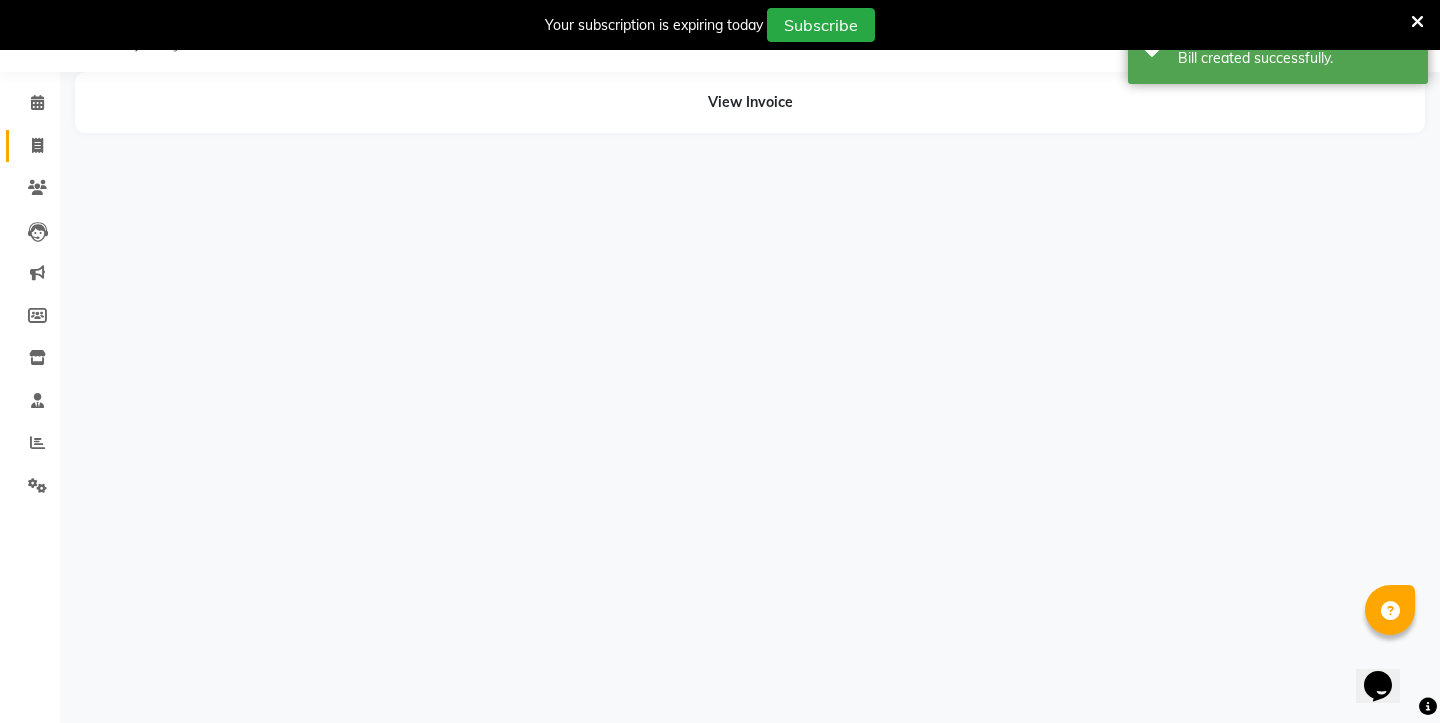 scroll, scrollTop: 50, scrollLeft: 0, axis: vertical 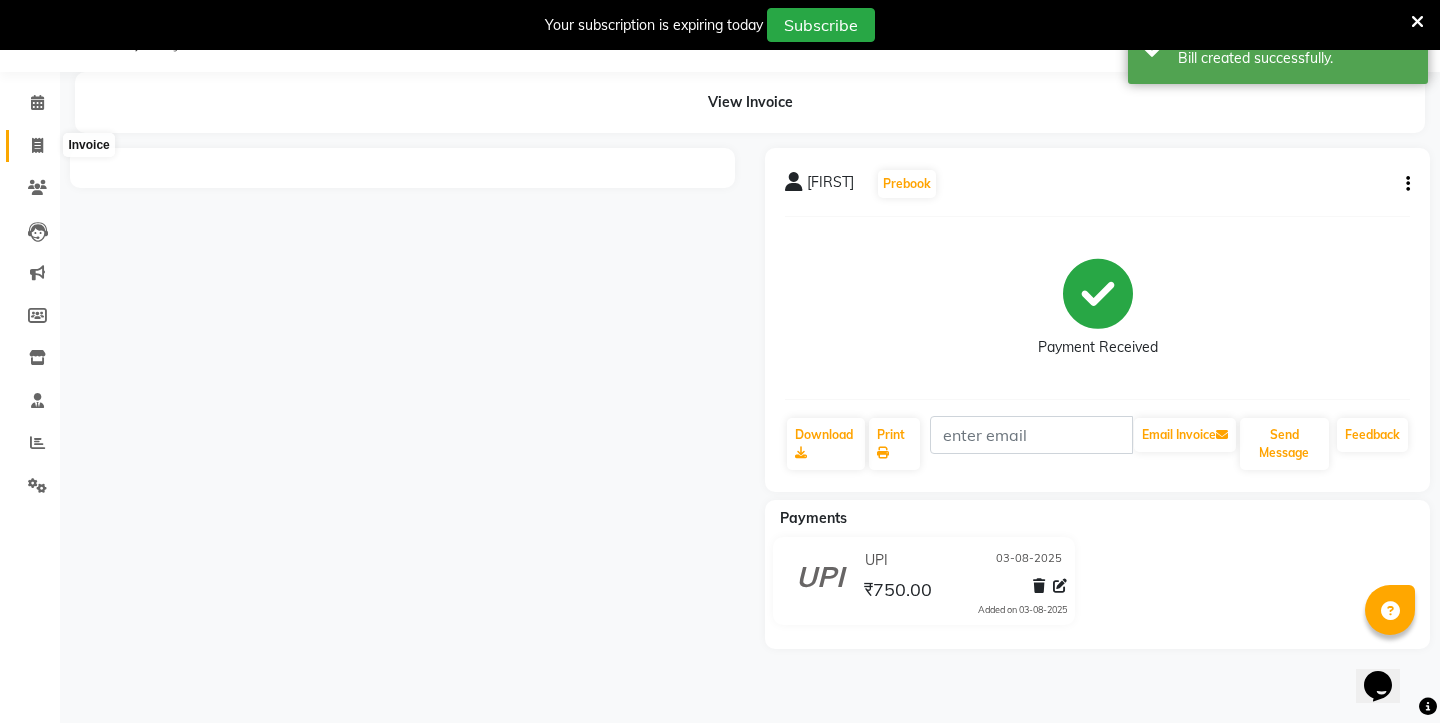 click 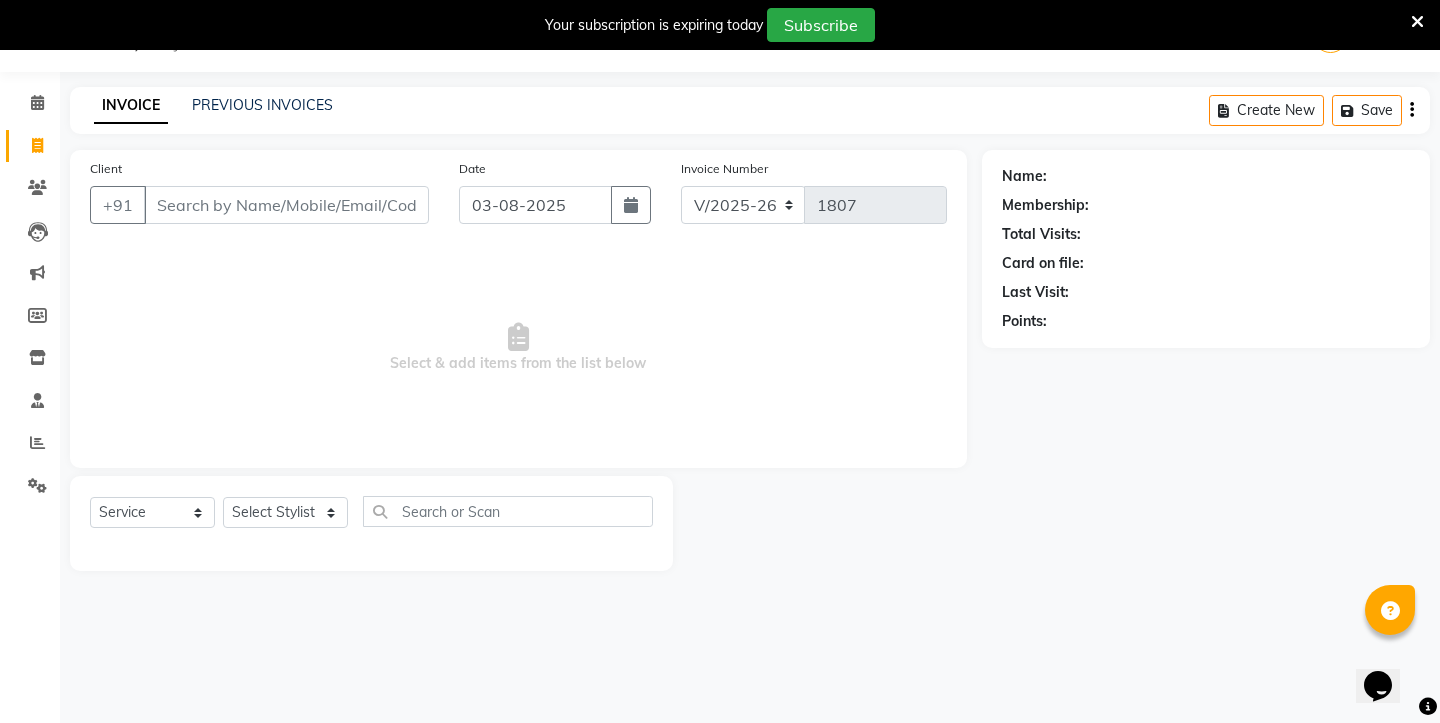 click on "Client" at bounding box center (286, 205) 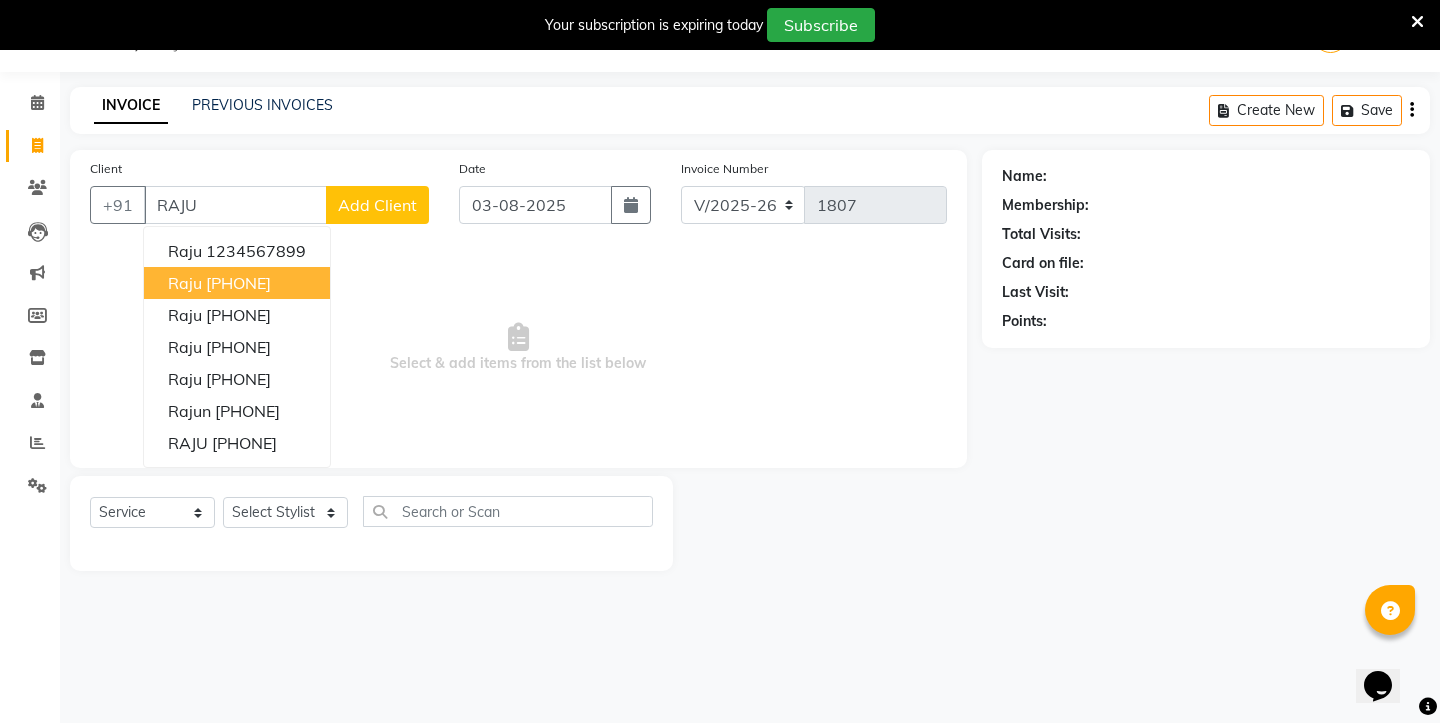 click on "[PHONE]" at bounding box center [238, 283] 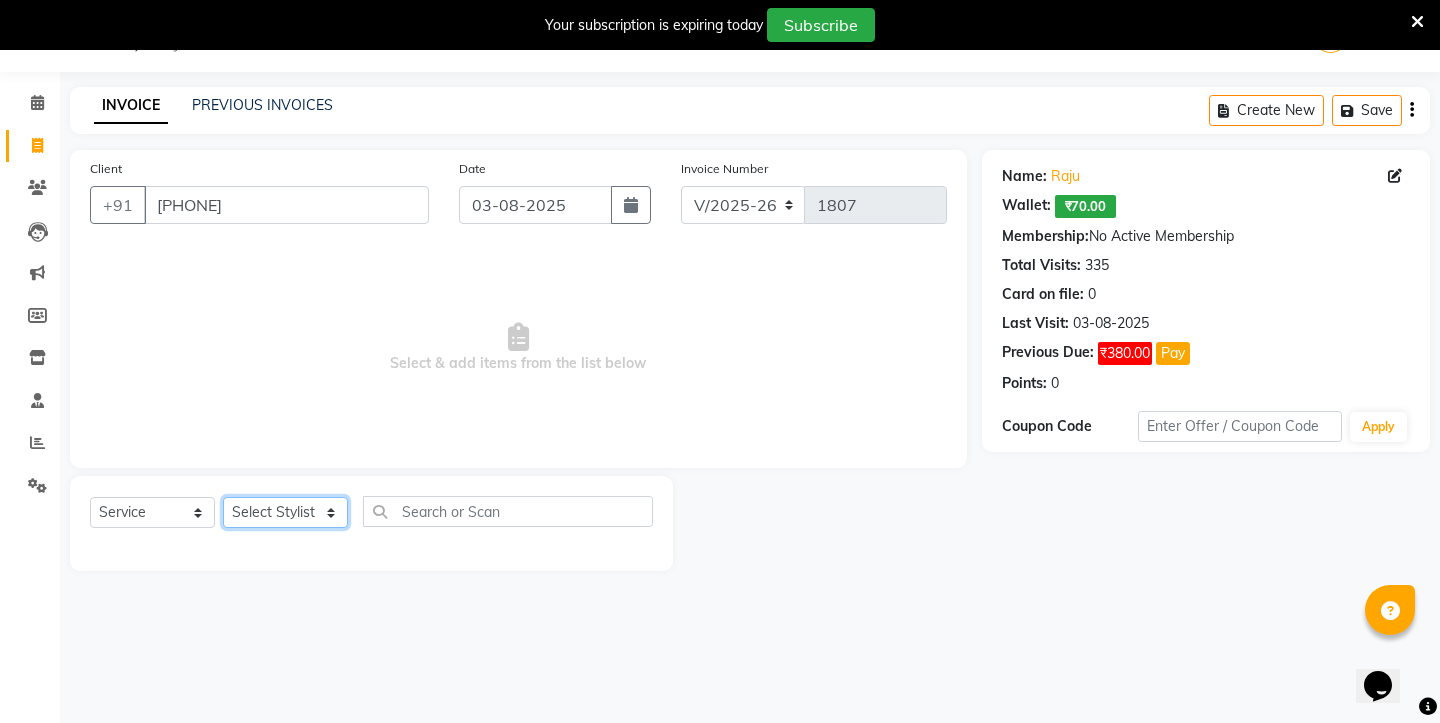 select on "[PHONE]" 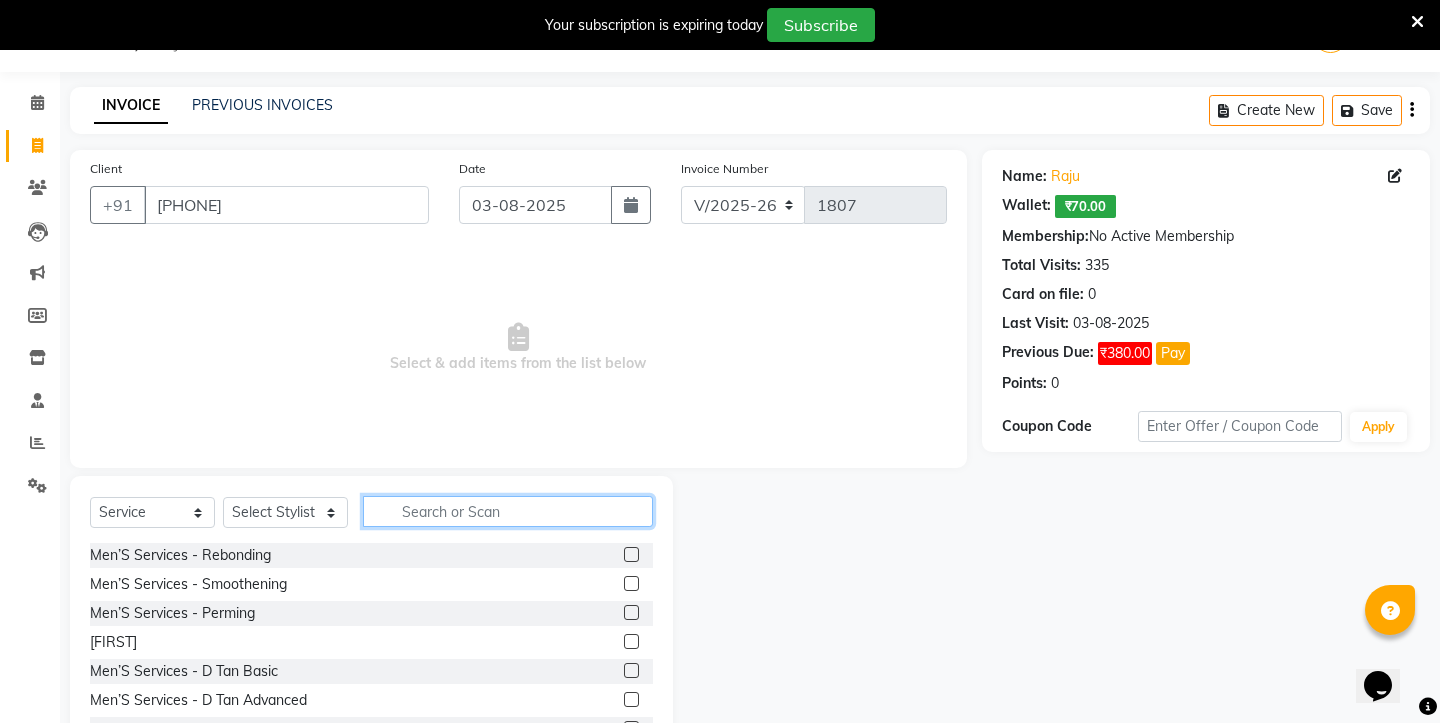 click 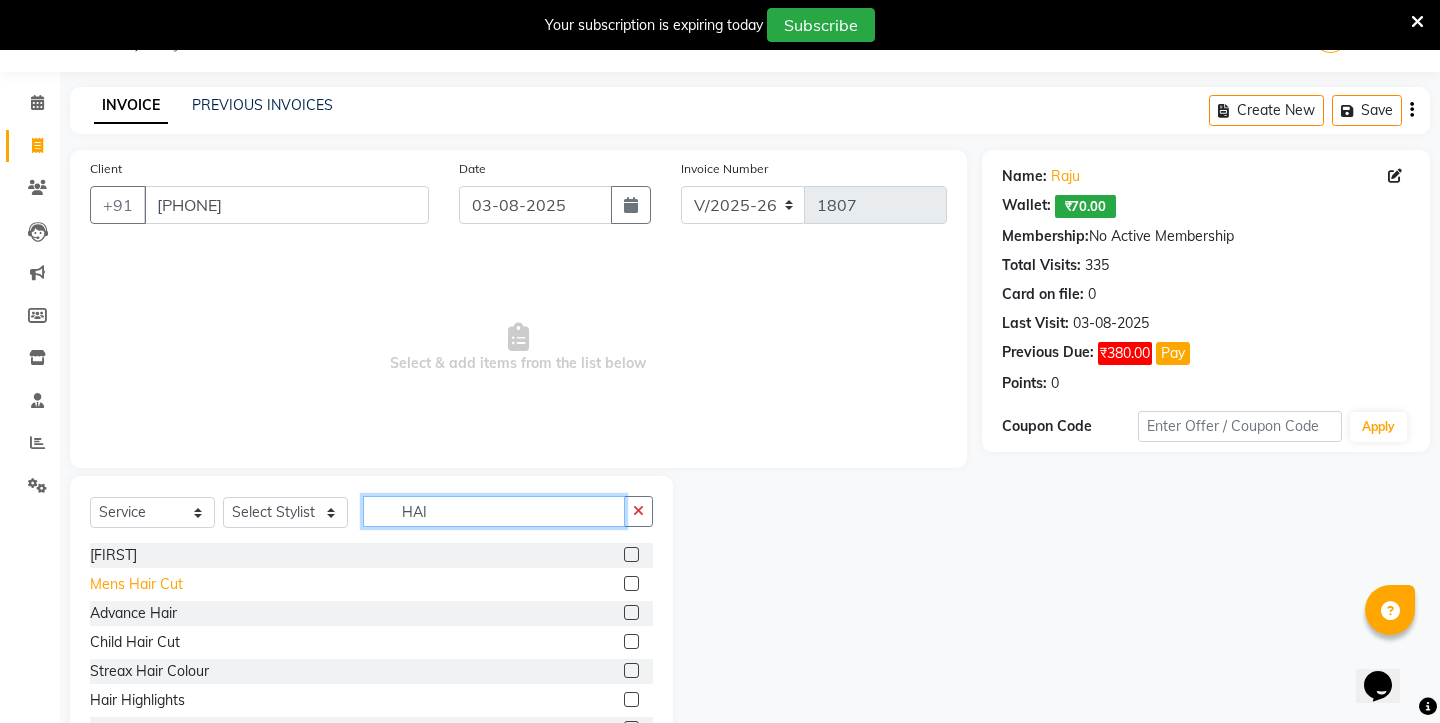 type on "HAI" 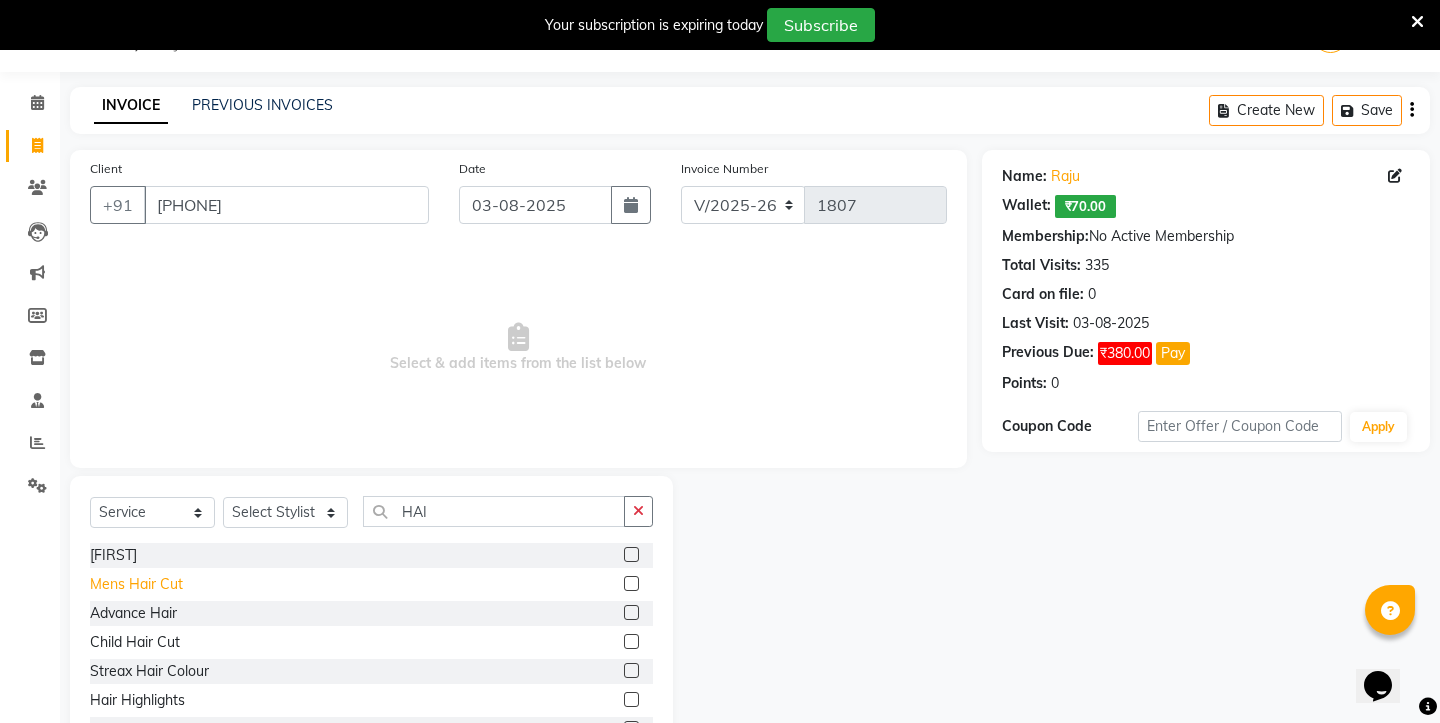 click on "Mens Hair Cut" 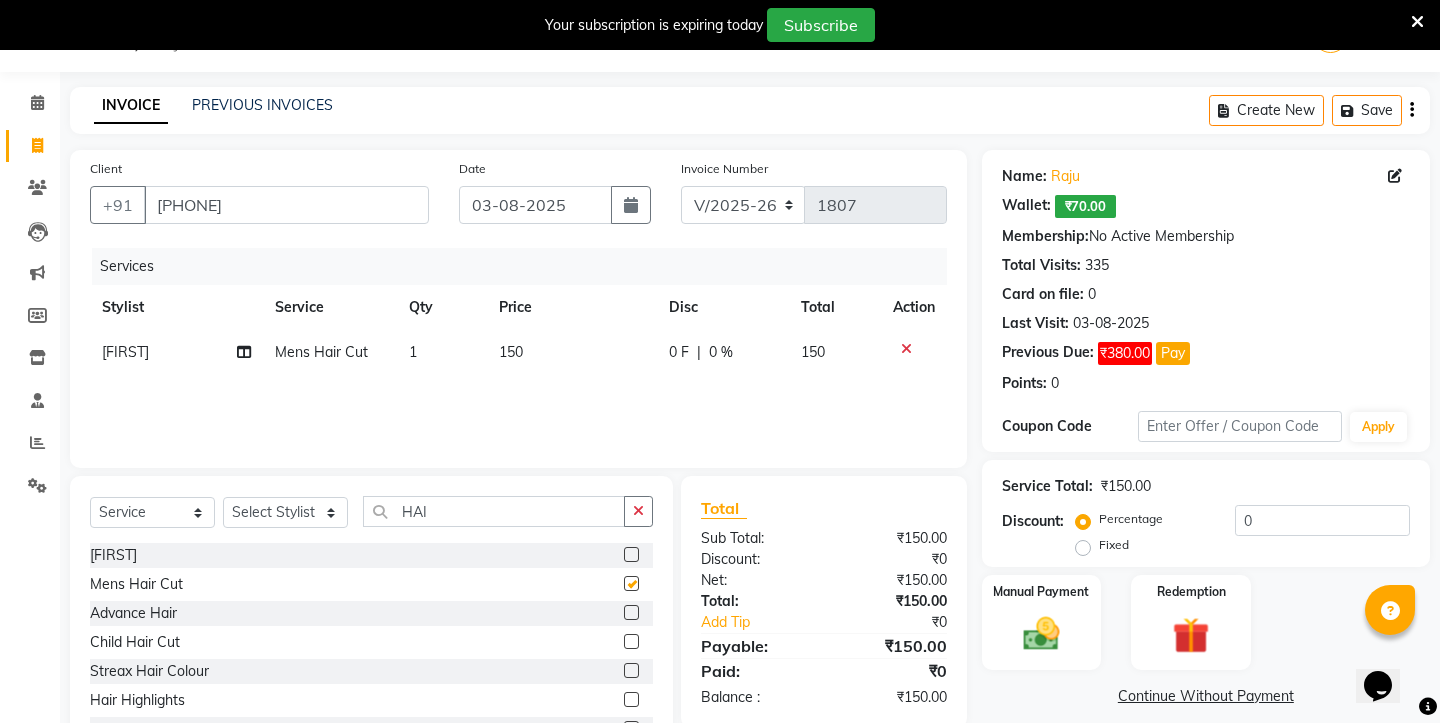 checkbox on "false" 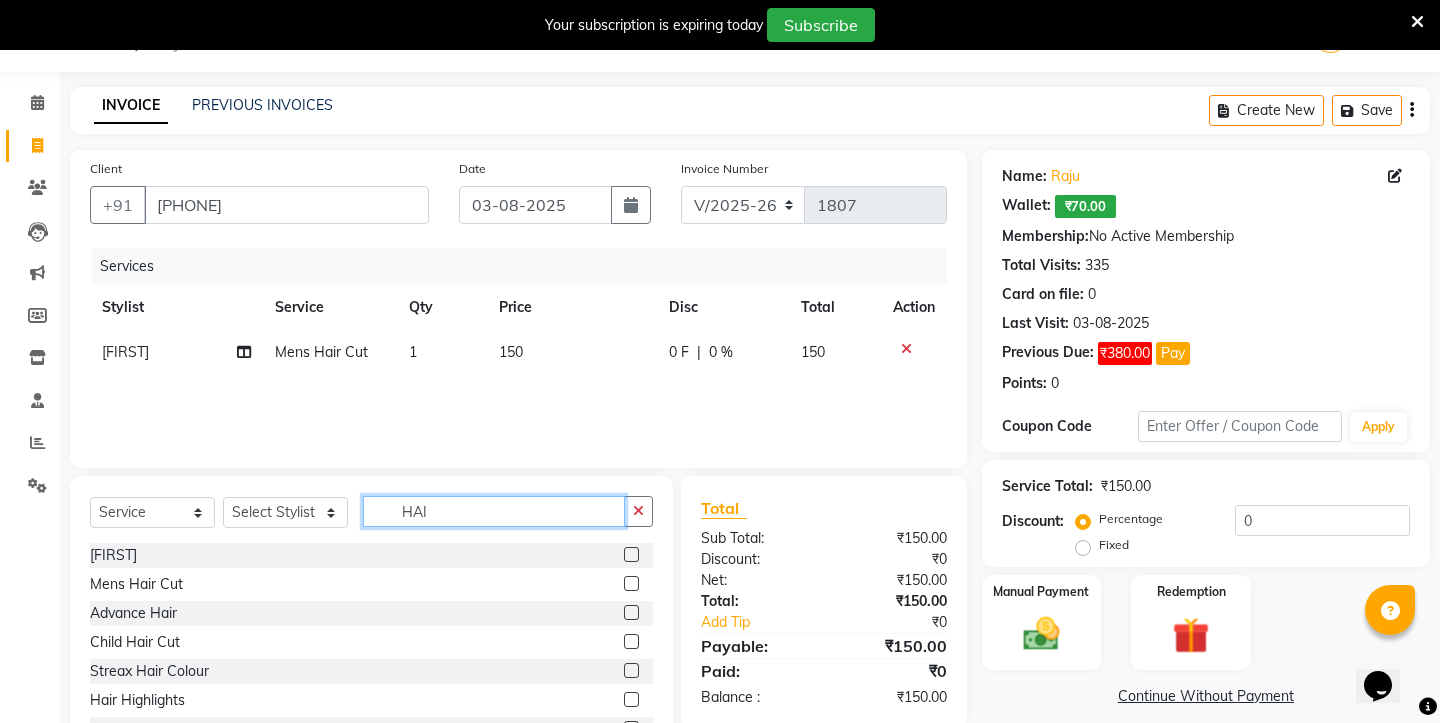 click on "HAI" 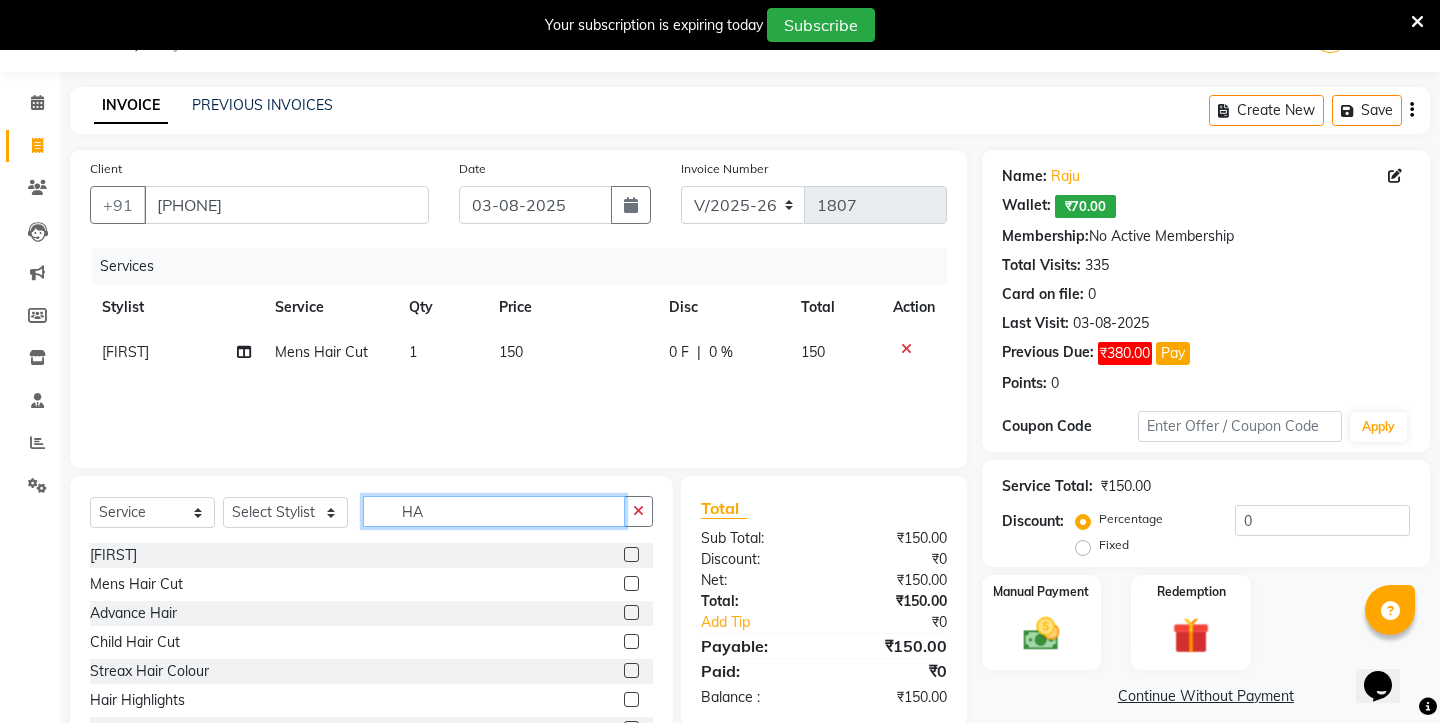 type on "H" 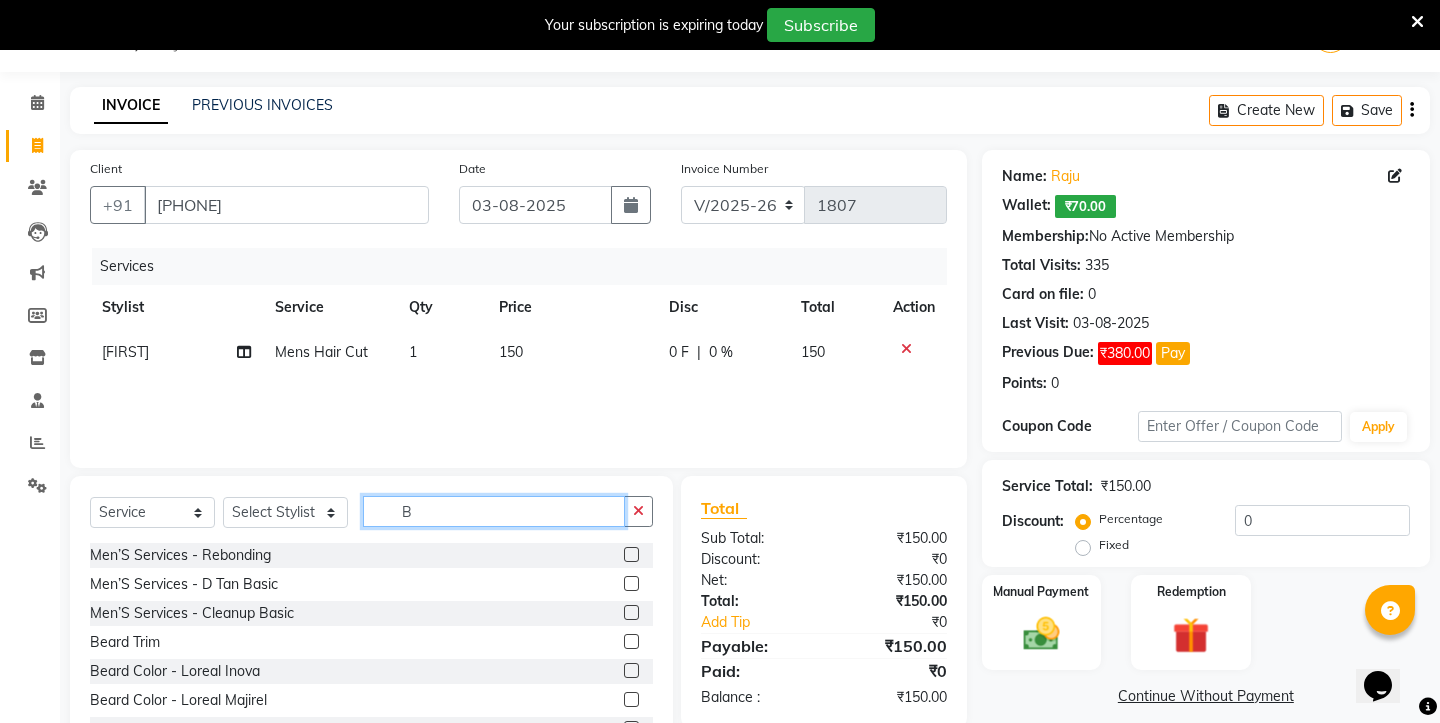 type on "B" 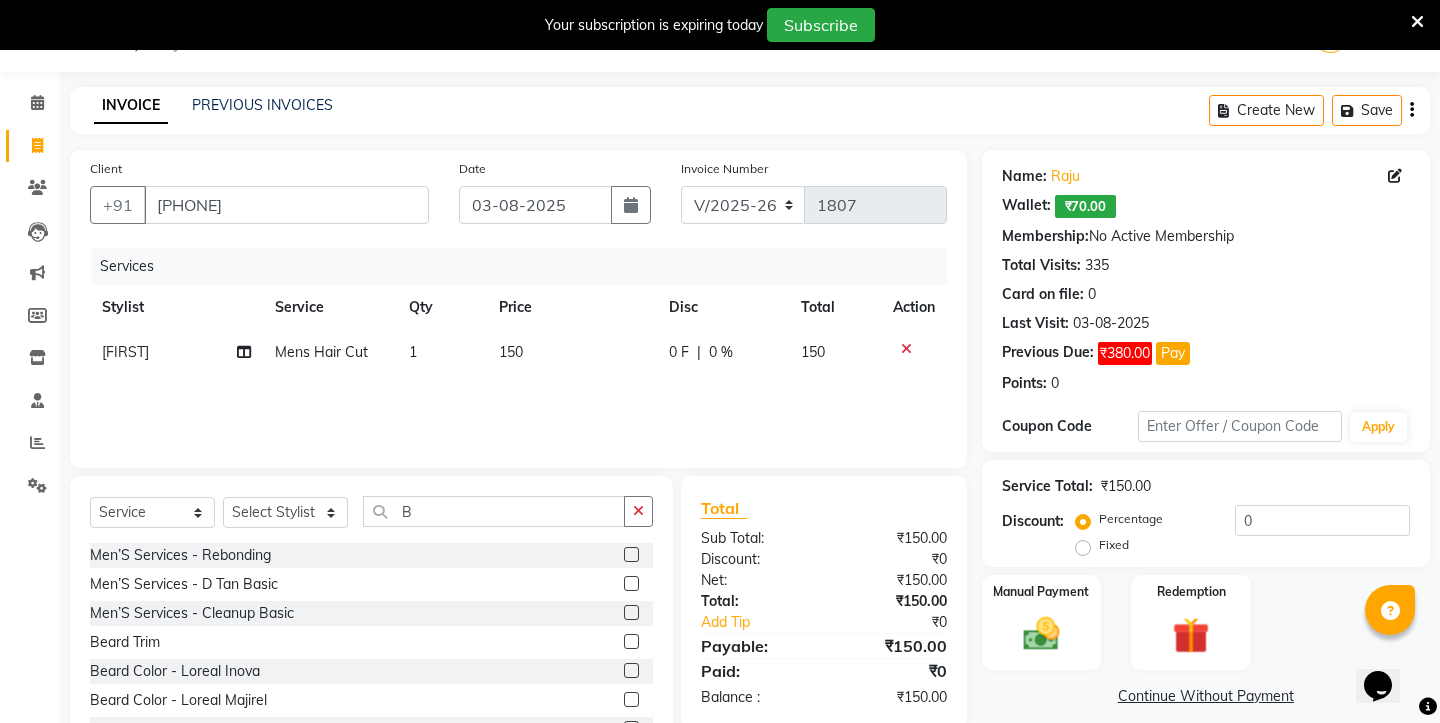 click on "Select Service Product Membership Package Voucher Prepaid Gift Card Select Stylist Abdulla Arif Arshad Asim Hussain Iqra Samad Sheetal Shruti Sonia Uwes B Men’S Services - Rebonding Men’S Services - D Tan Basic Men’S Services - Cleanup Basic Beard Trim Beard Color - Loreal Inova Beard Color - Loreal Majirel Men's Body Trimming Men's Scrub Massage Men's Rica Body wax Men's Rica Front & Back wax Mens Global and High lights Loreal Body Tan removal Eyebrows Upperlips Forehead Chin Men's Haircut and Beard Curtain Bands Bald Shave Beard Design Back Bleach Full Loreal Back Bleach Half Loreal Bond Fusion Kuene Hyrda Boost Facial Vitamin C Bleach Red Wine Bleach Hydra Boost Bleach Oxygen Prime Bleach DE-Tan Bleach Botox Hair Curtain Bands Groom Bridal Packages Botoplastia Ladies Services - Baby Hair Cut Hair Services - Blow Dry Hair Services - Global Hair Color (Inova) Hair Services - Rebonding / Smoothing Hair Services - Ombre Balayage Blow Dryer Baby cut" 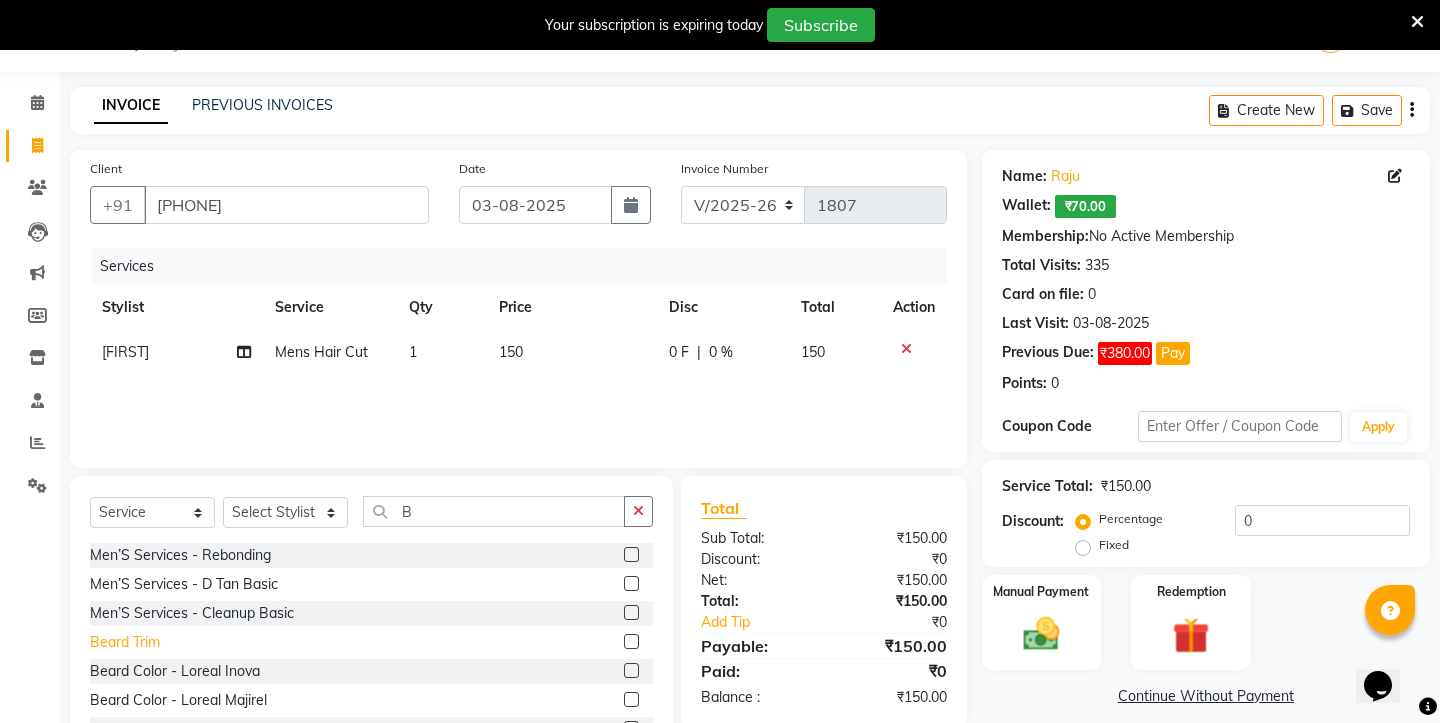 click on "Beard Trim" 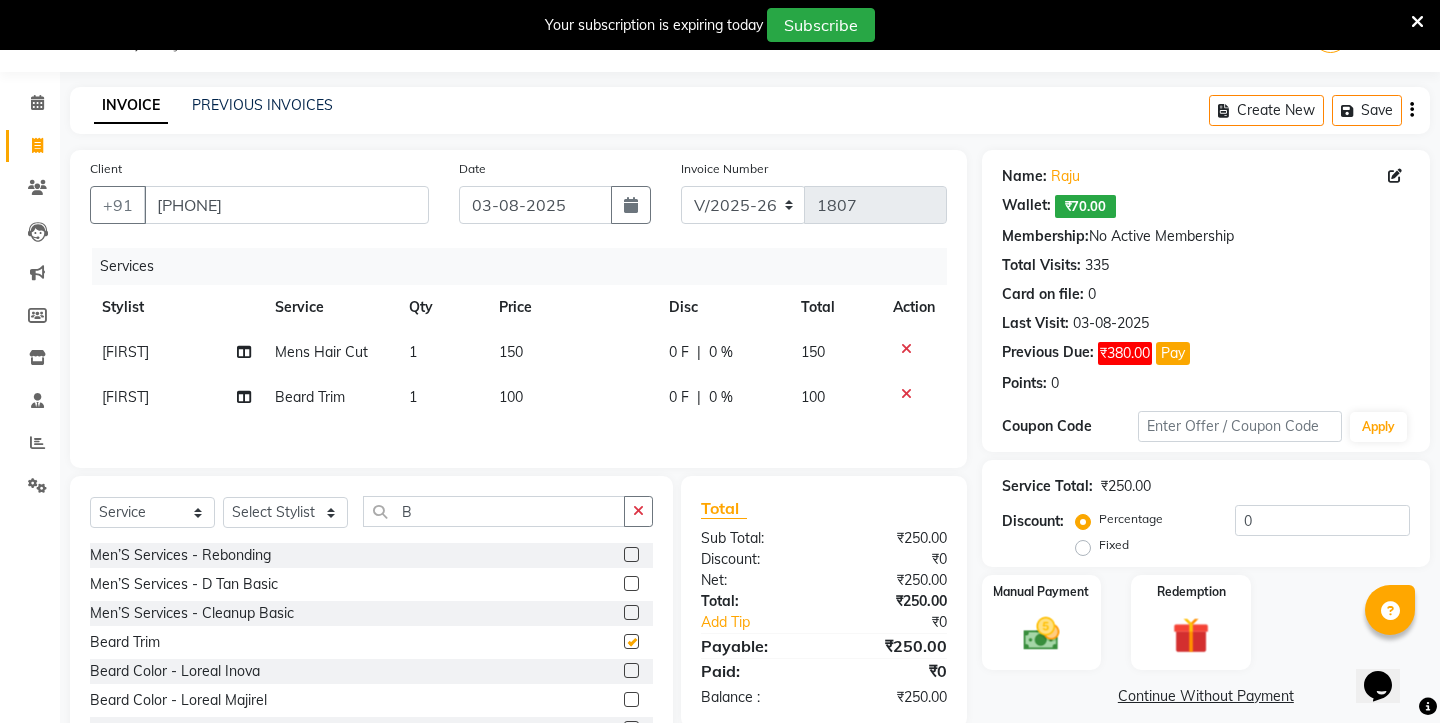 checkbox on "false" 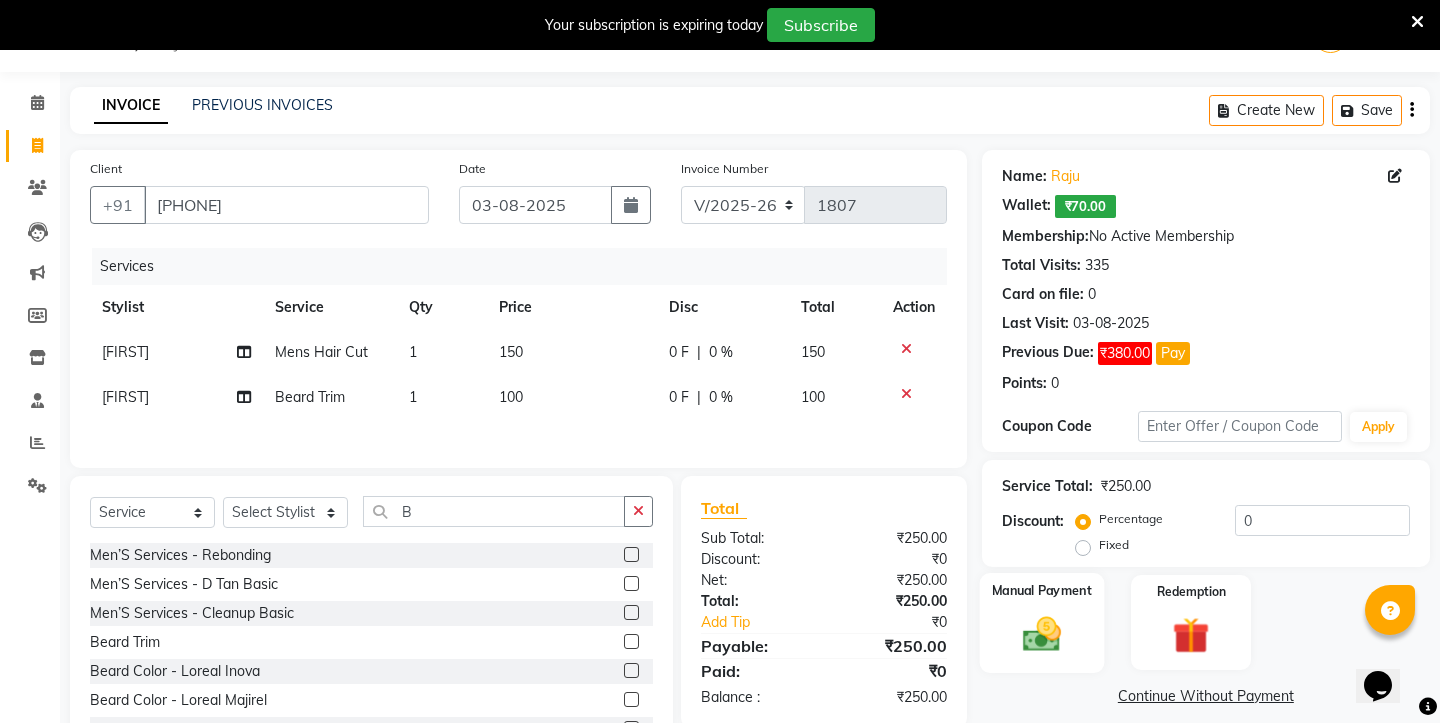 click on "Manual Payment" 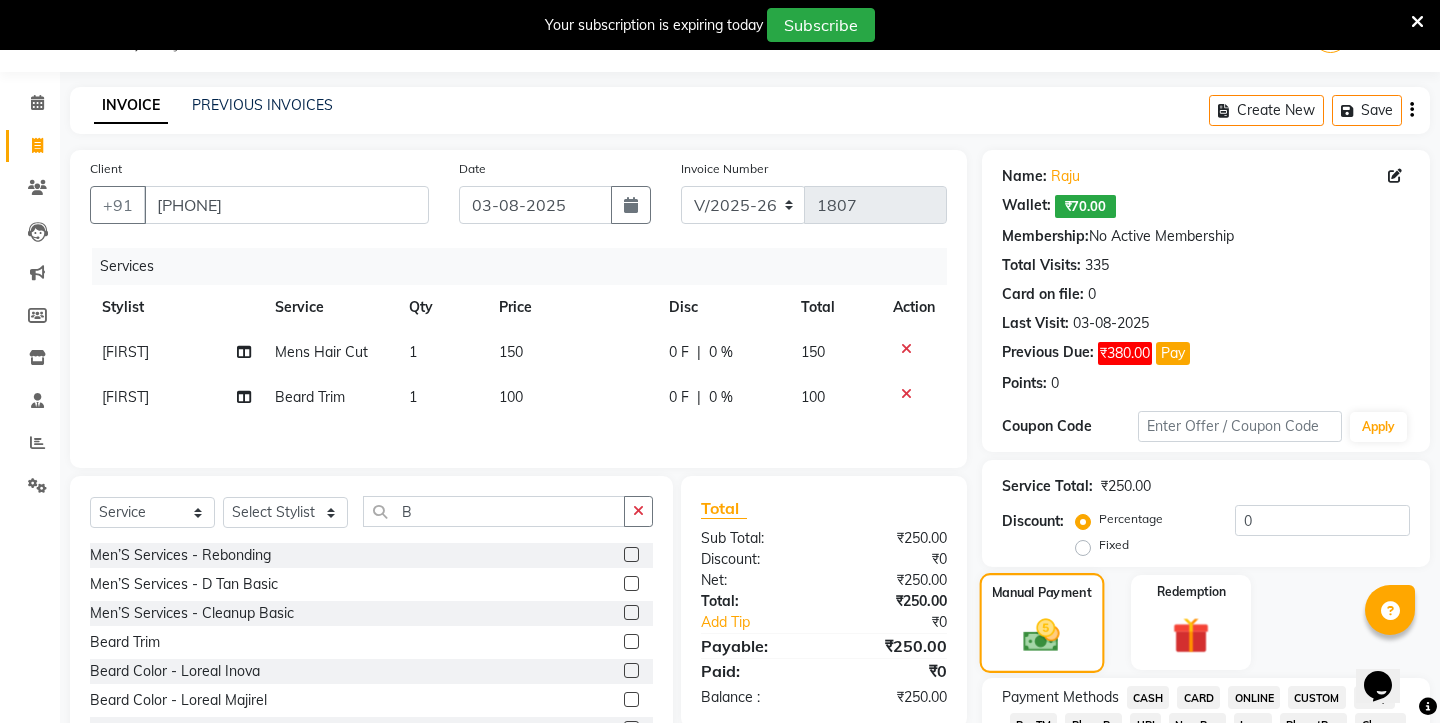 scroll, scrollTop: 166, scrollLeft: 0, axis: vertical 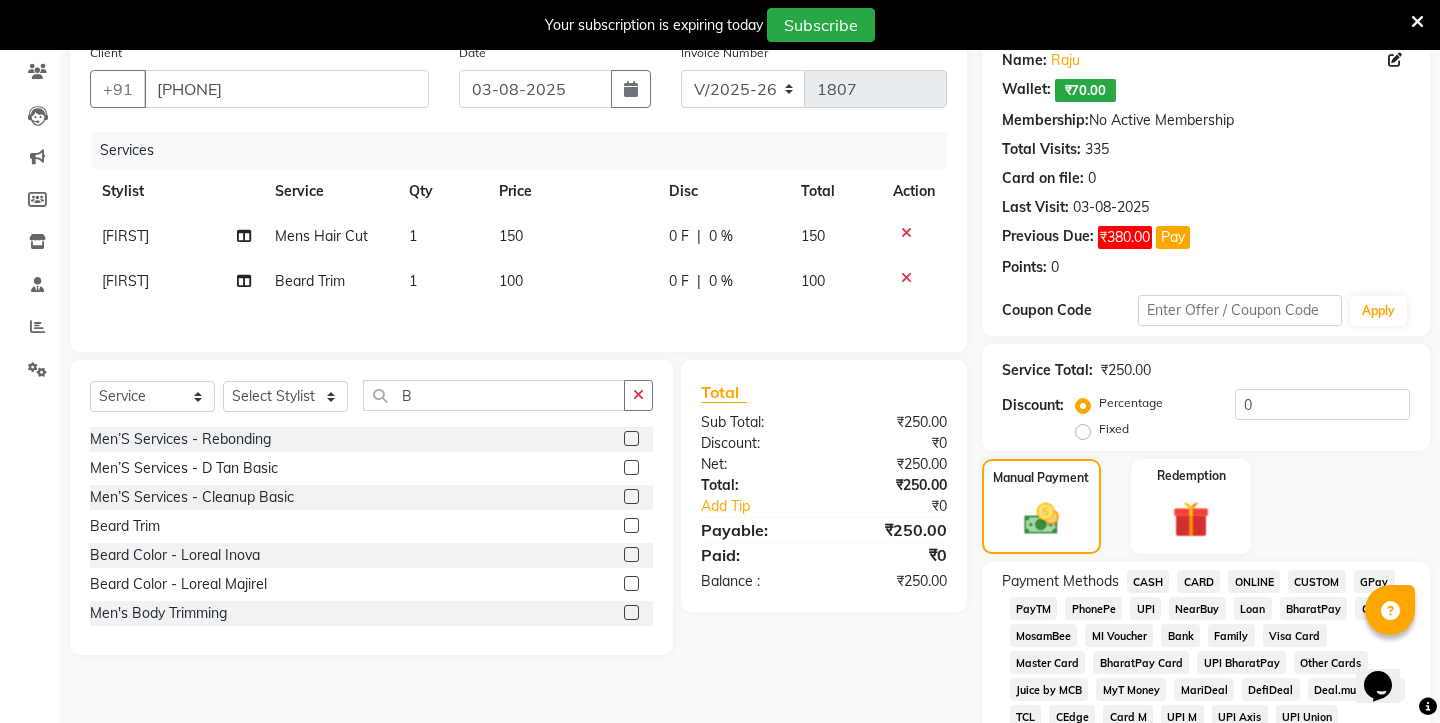 click on "CASH" 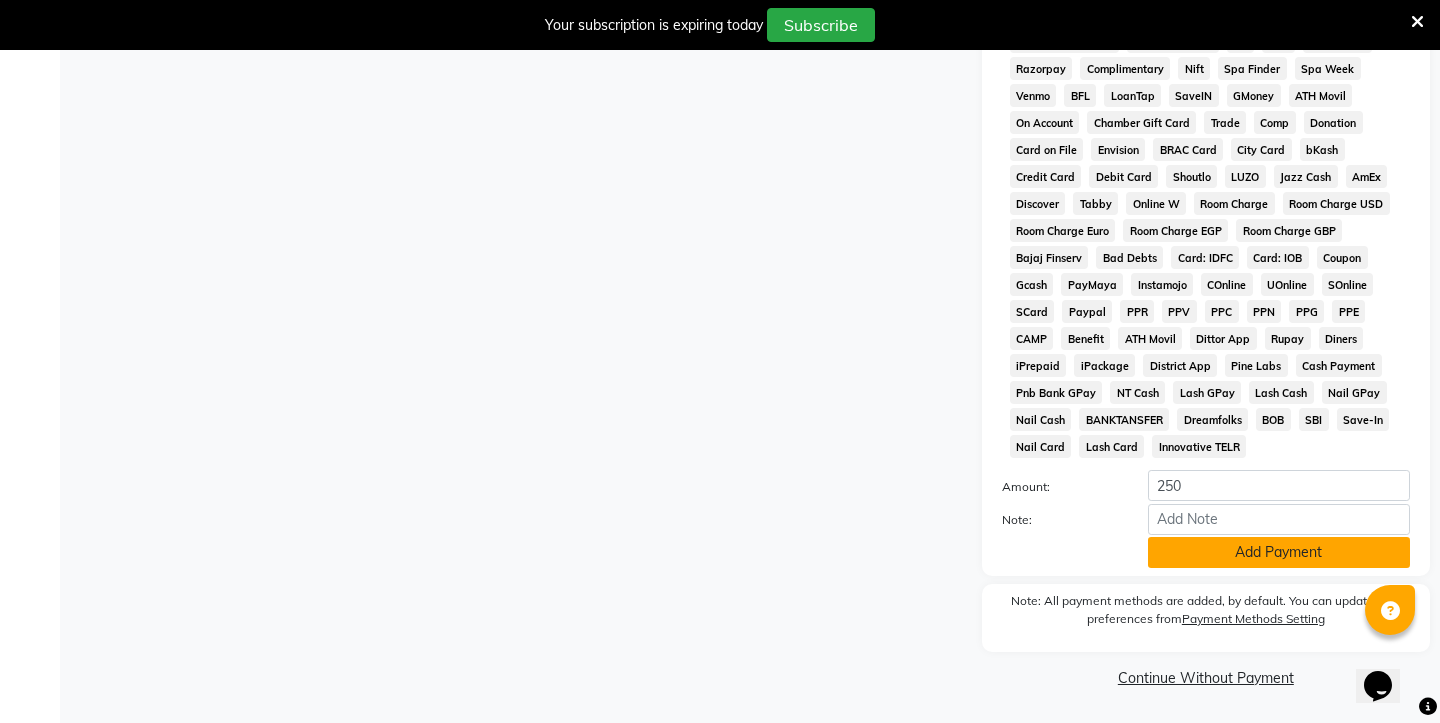 click on "Add Payment" 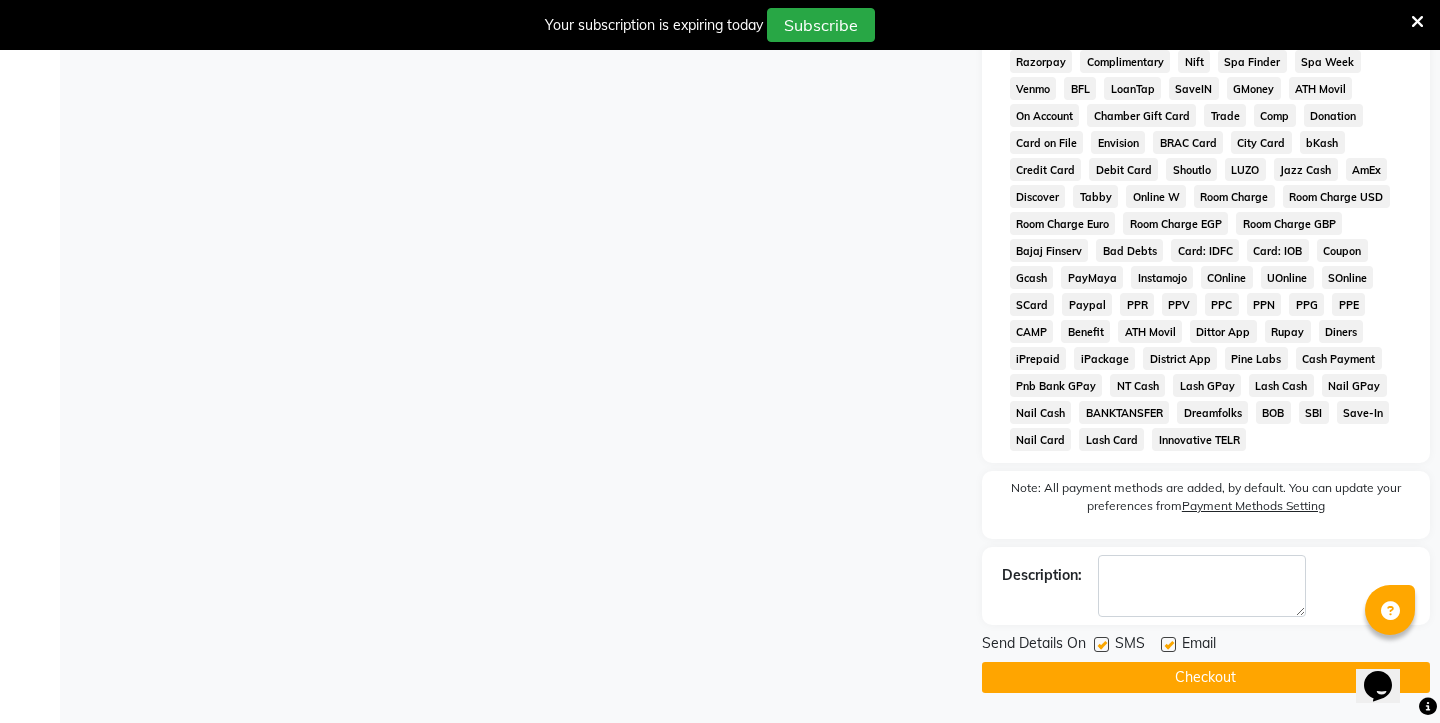 scroll, scrollTop: 875, scrollLeft: 0, axis: vertical 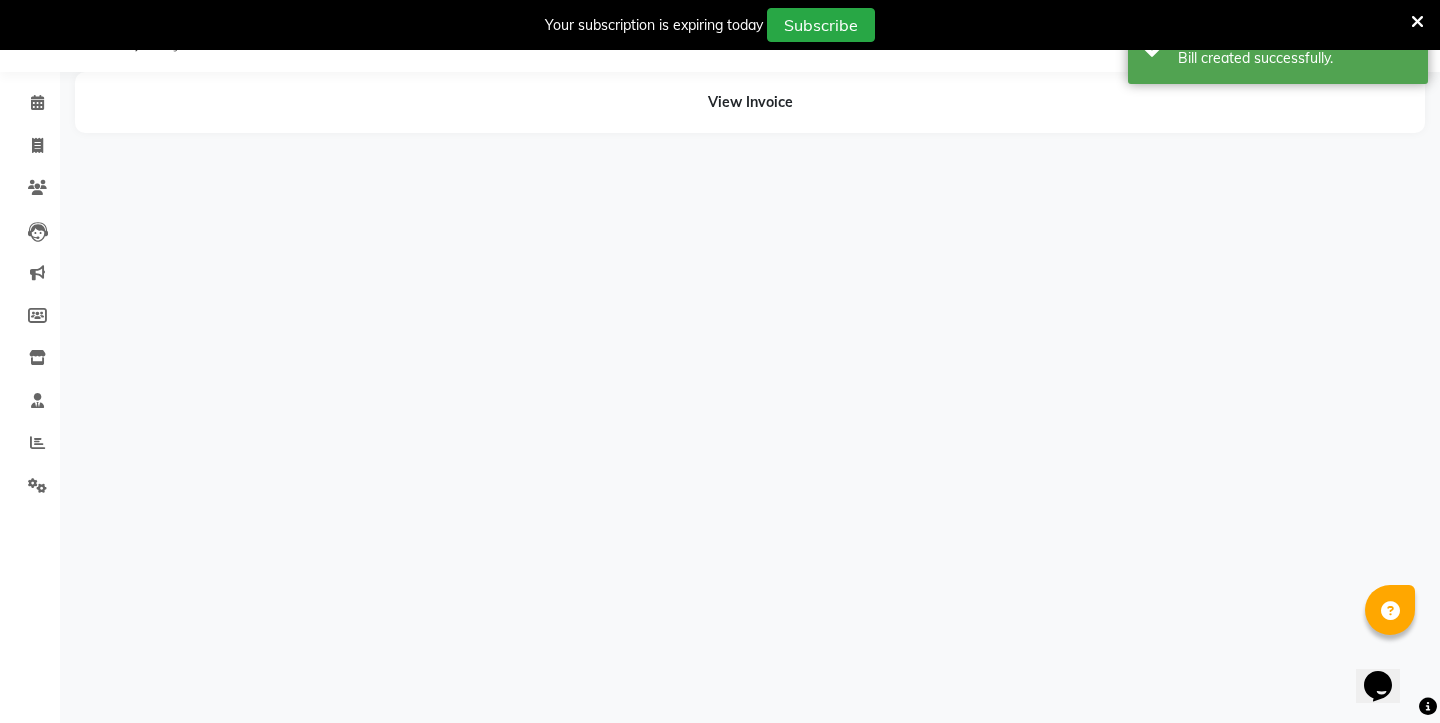 click on "[PHONE] Select Location × He & She Unisex Salon, New Delhi English ENGLISH Español العربية मराठी हिंदी ગુજરાતી தமிழ் 中文 Notifications nothing to show Admin Manage Profile Change Password Sign out Version:3.15.11 ☀ He & She Unisex Salon, New Delhi Calendar Invoice Clients Leads Marketing Members Inventory Staff Reports Settings Completed InProgress Upcoming Dropped Tentative Check-In Confirm Bookings Generate Report Segments Page Builder View Invoice" at bounding box center (720, 361) 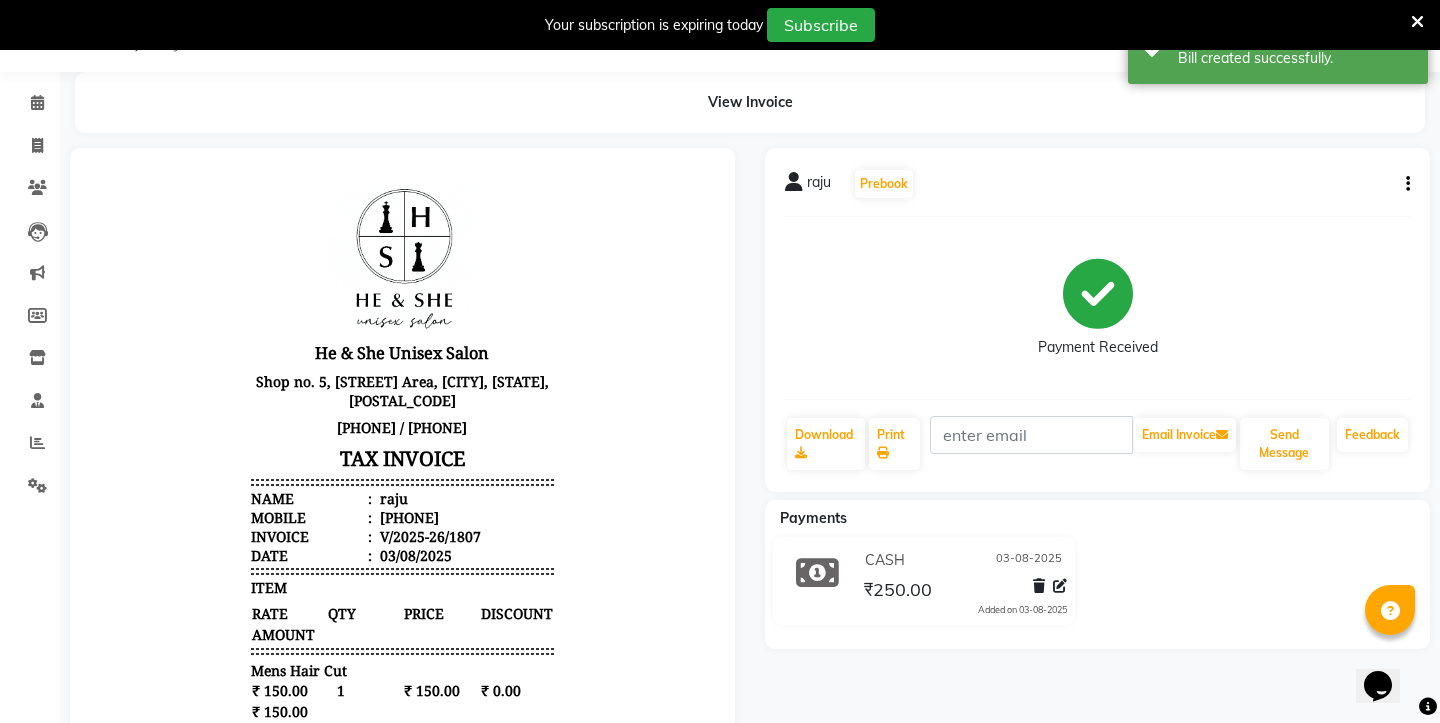 scroll, scrollTop: 0, scrollLeft: 0, axis: both 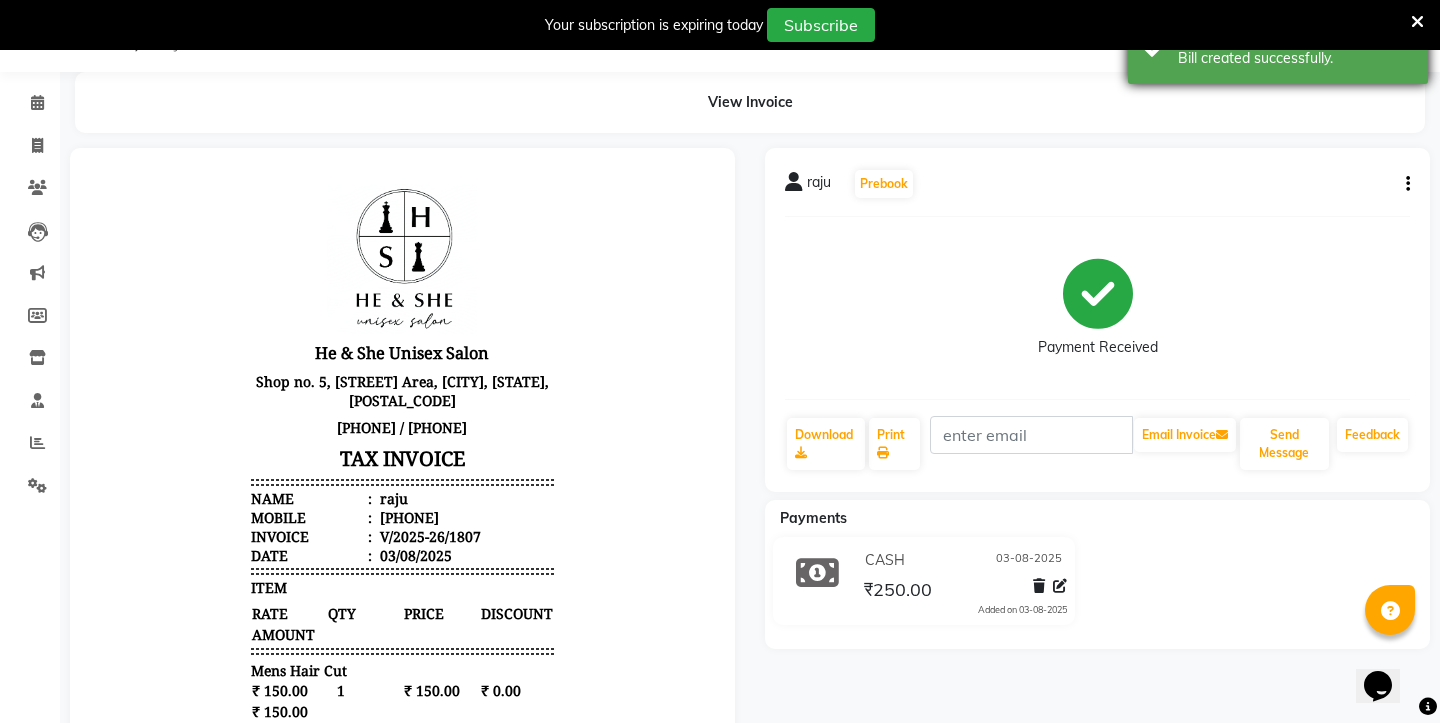 click on "Bill created successfully." at bounding box center [1295, 58] 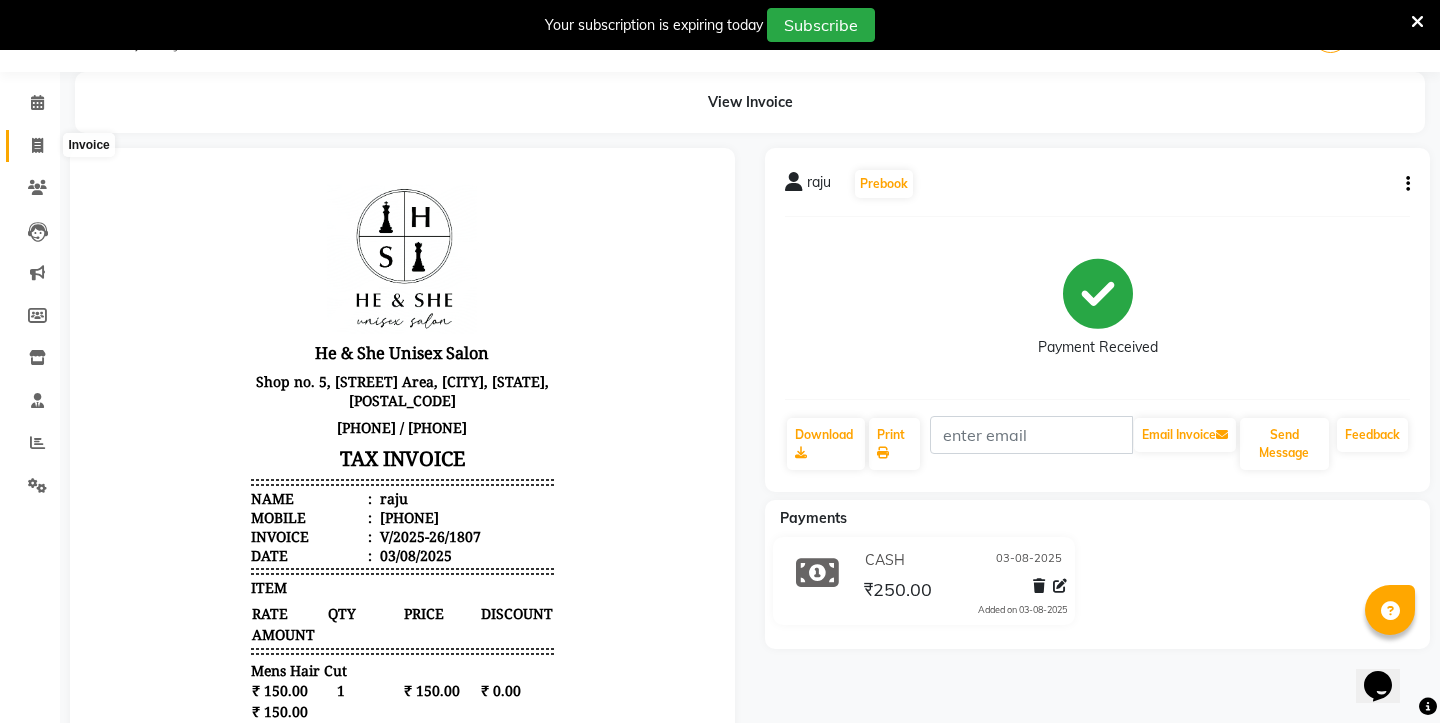 click 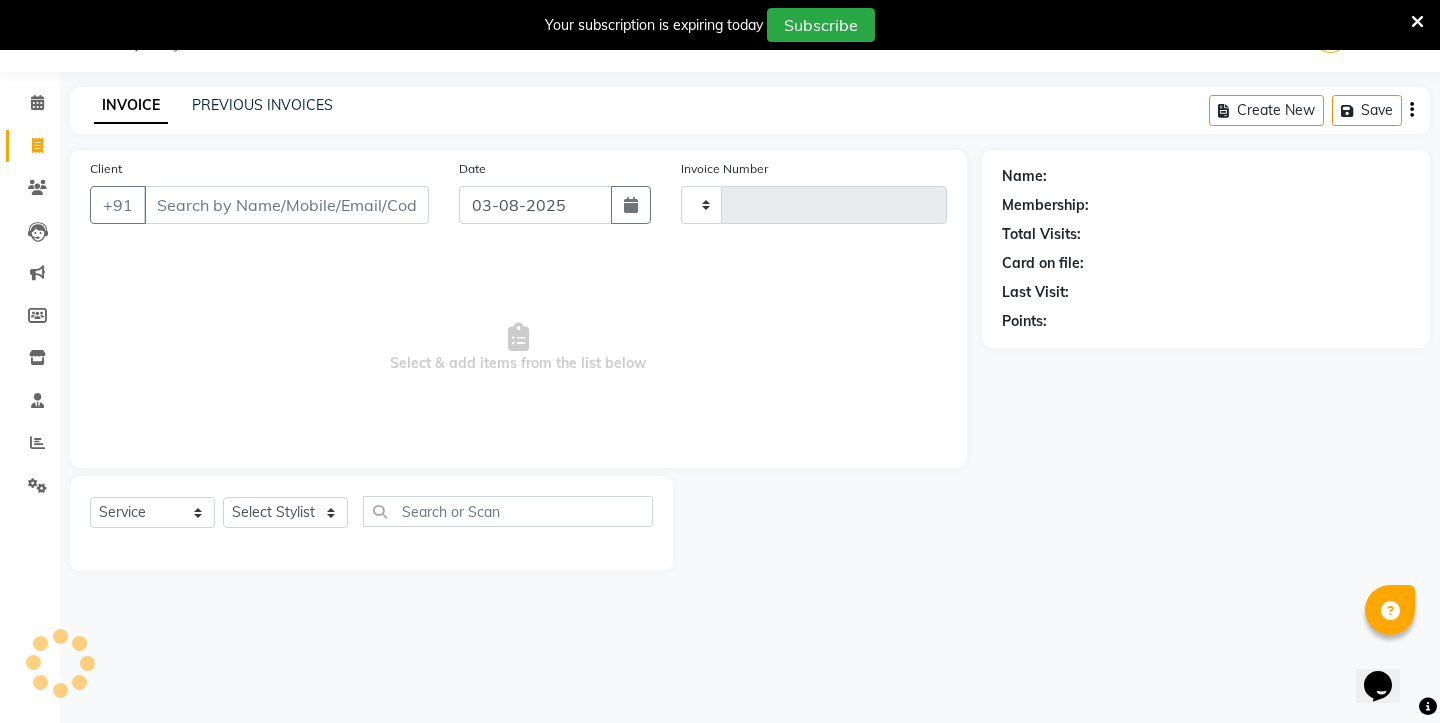 type on "1808" 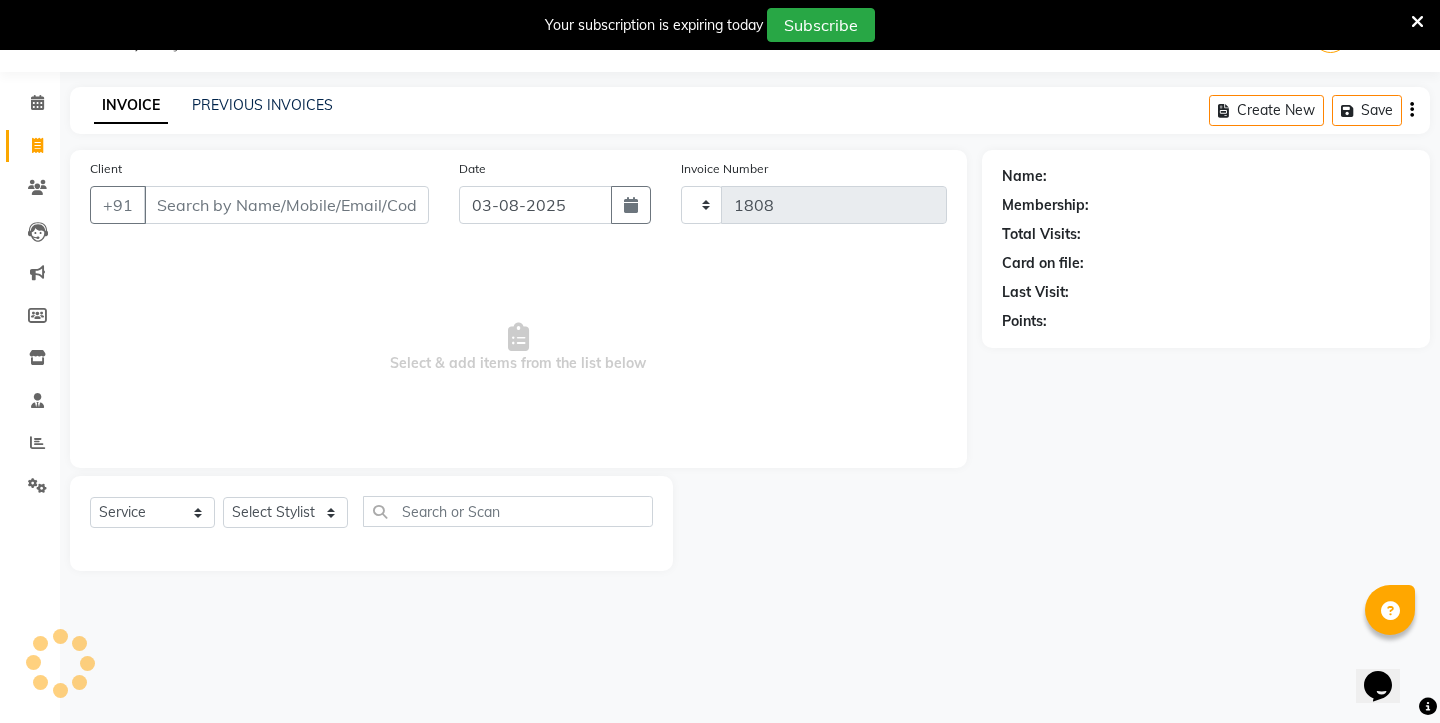 select on "4745" 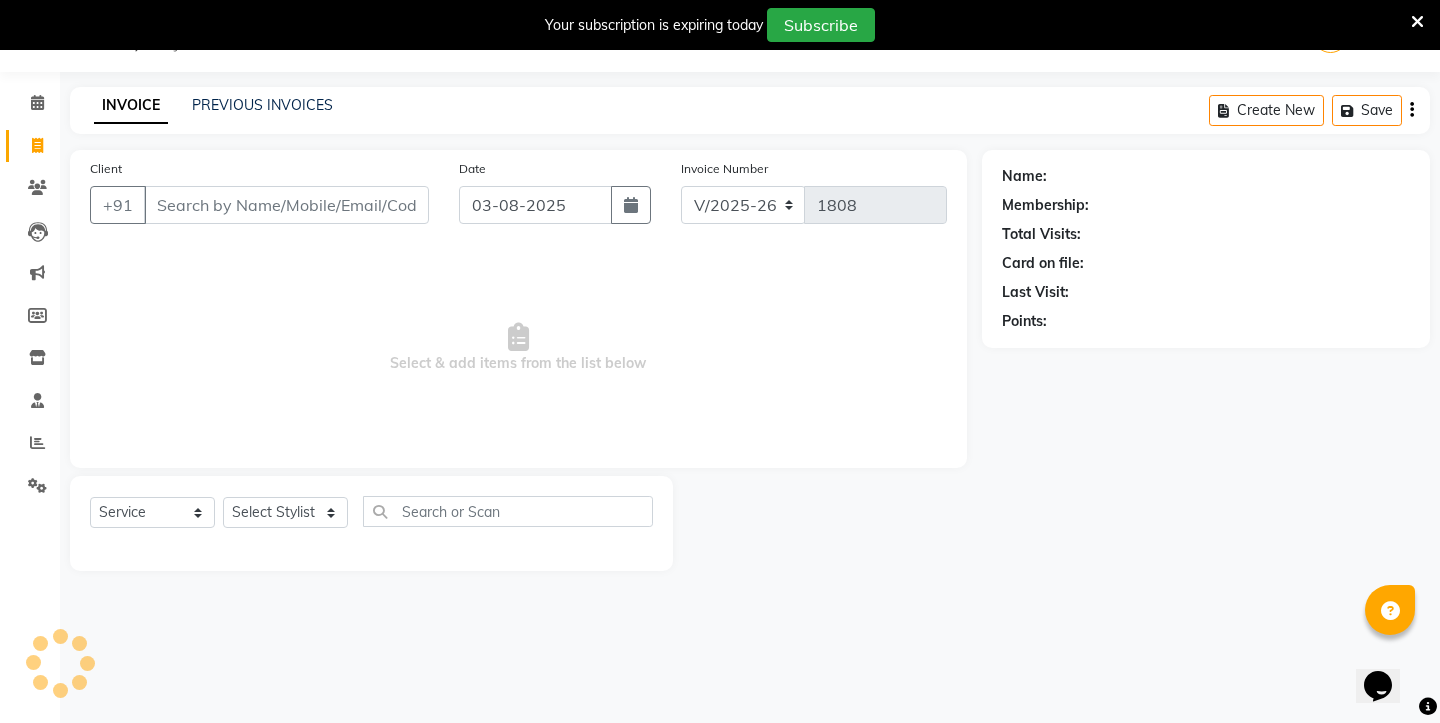 click on "Client" at bounding box center (286, 205) 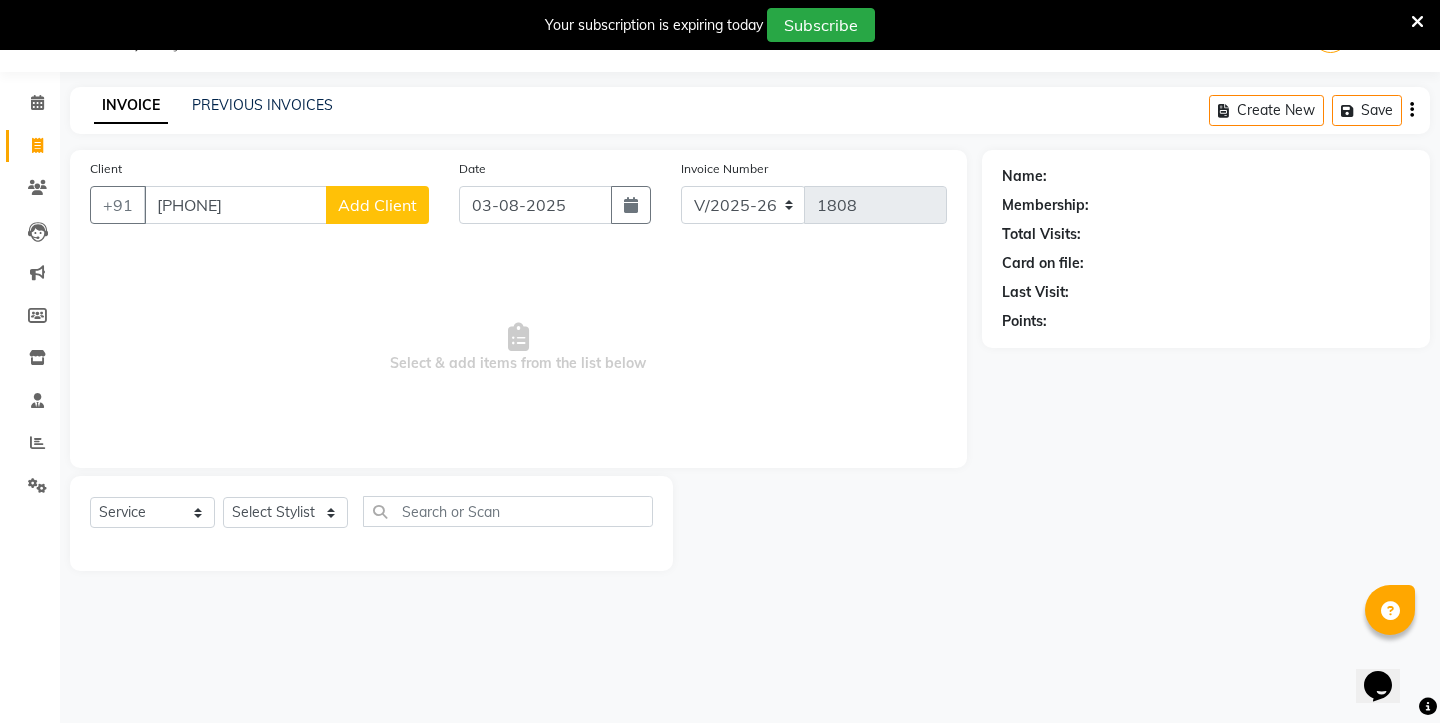 type on "[PHONE]" 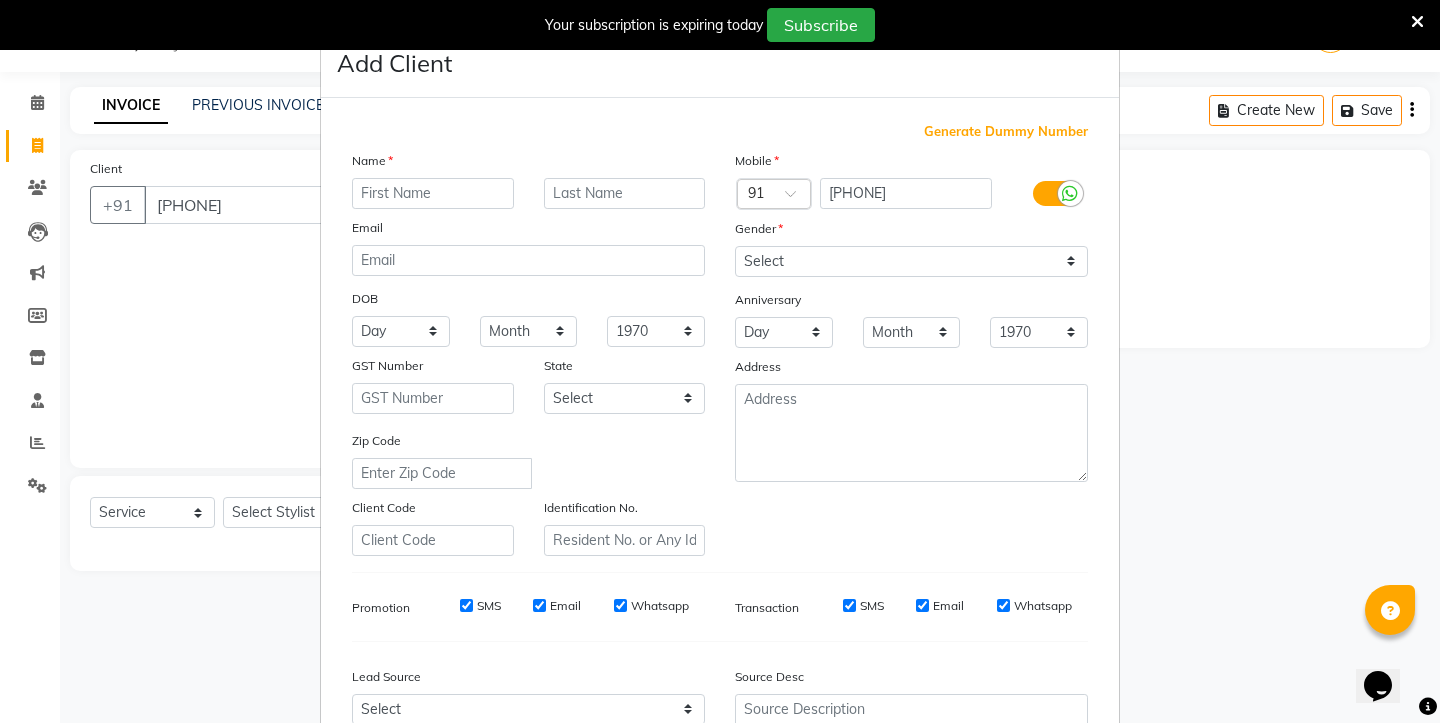 click at bounding box center [433, 193] 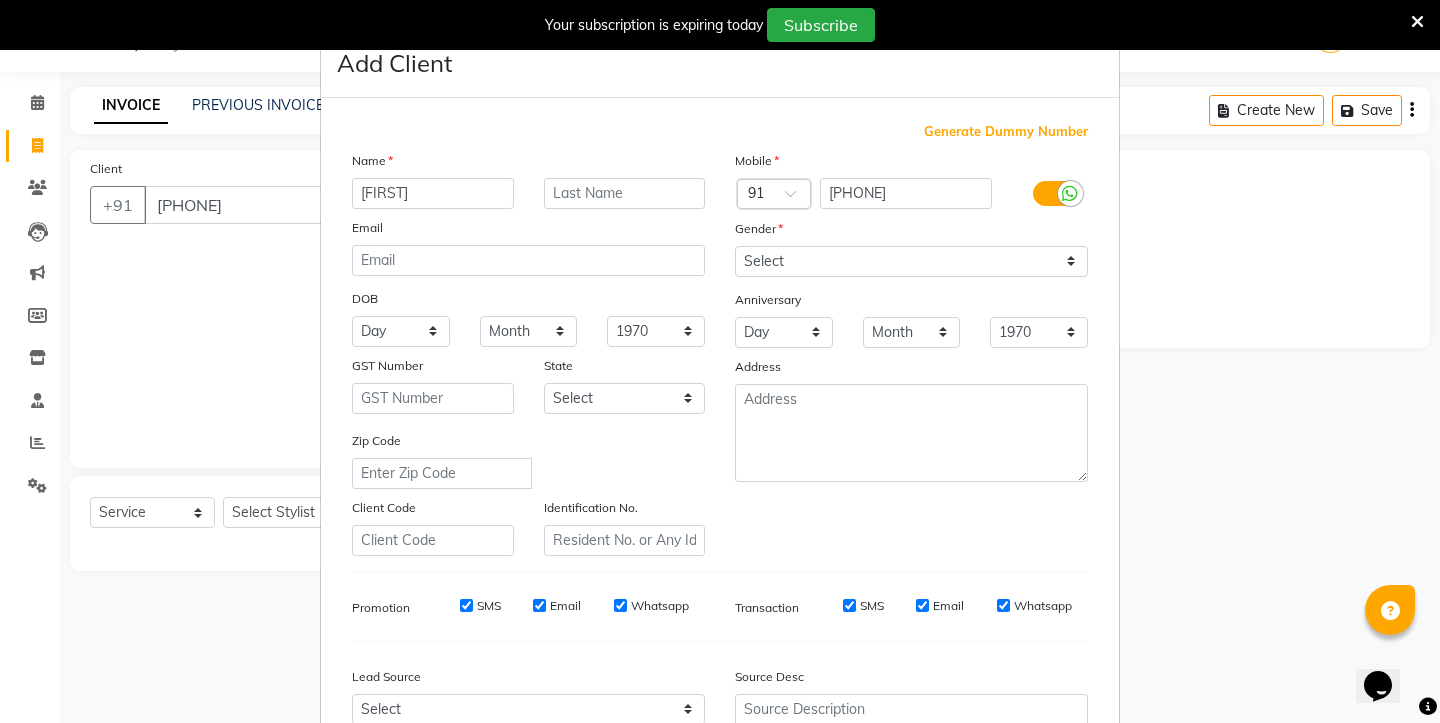 type on "[FIRST]" 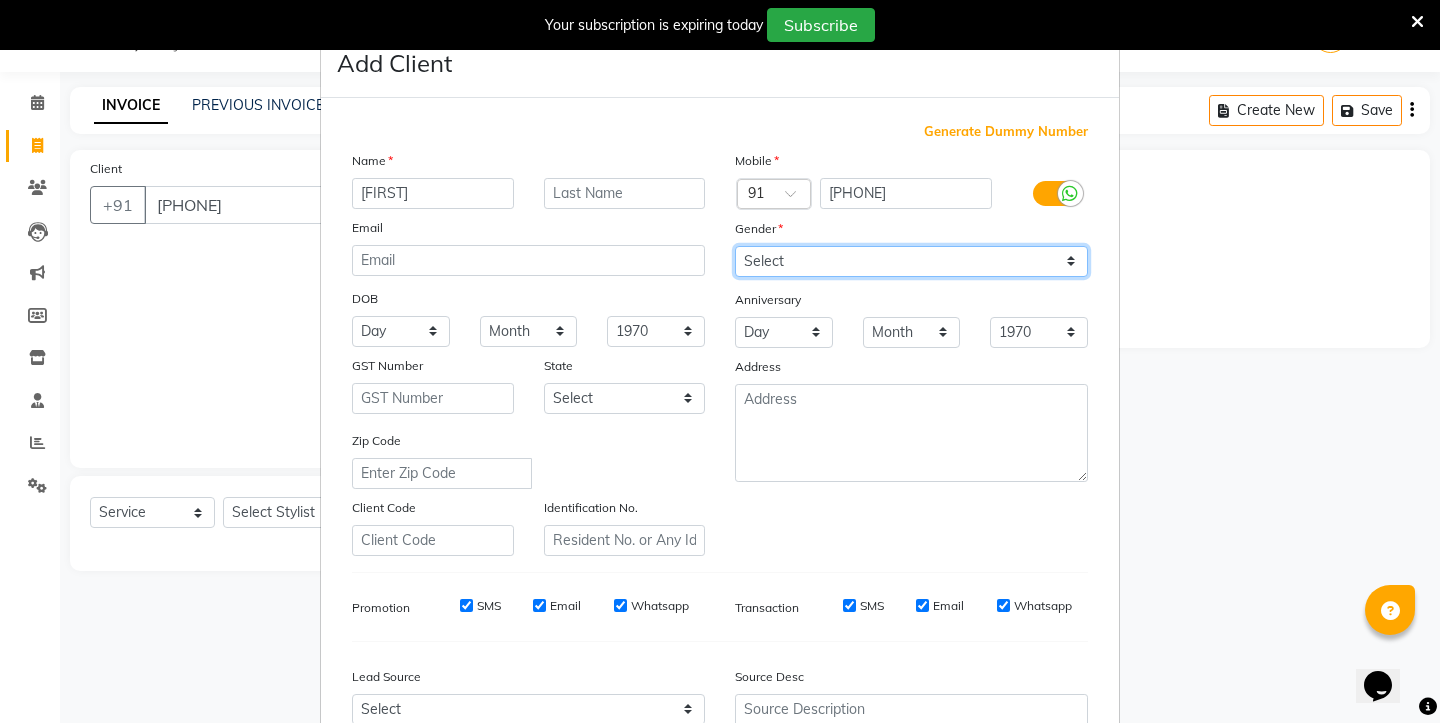 select on "male" 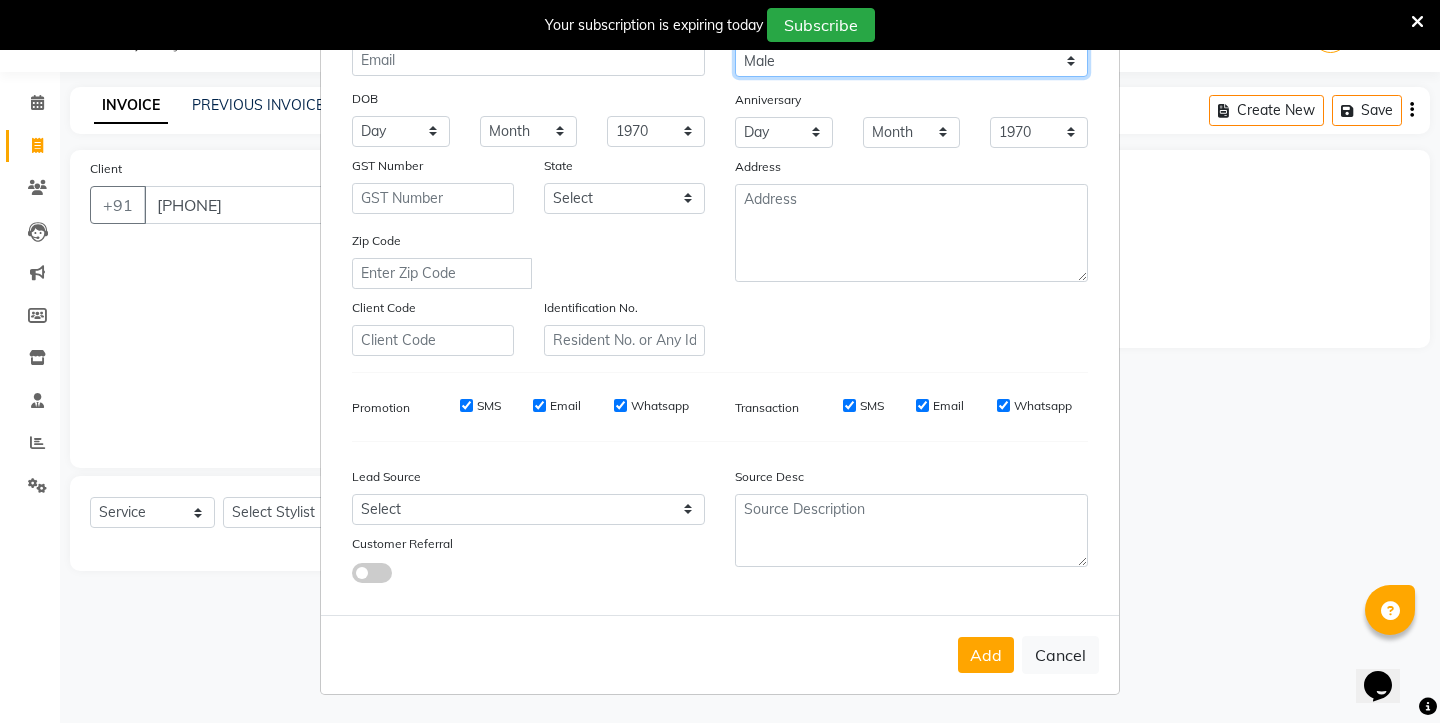 scroll, scrollTop: 199, scrollLeft: 0, axis: vertical 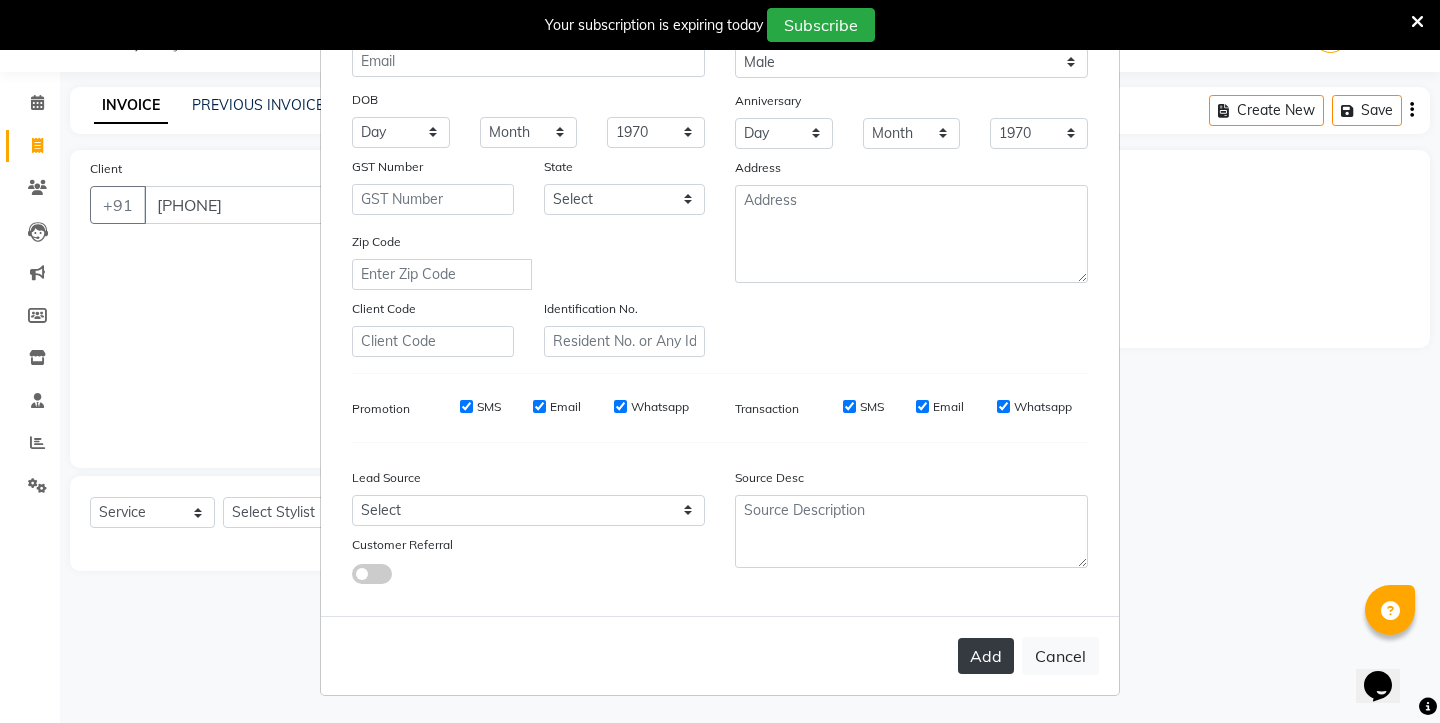 click on "Add" at bounding box center [986, 656] 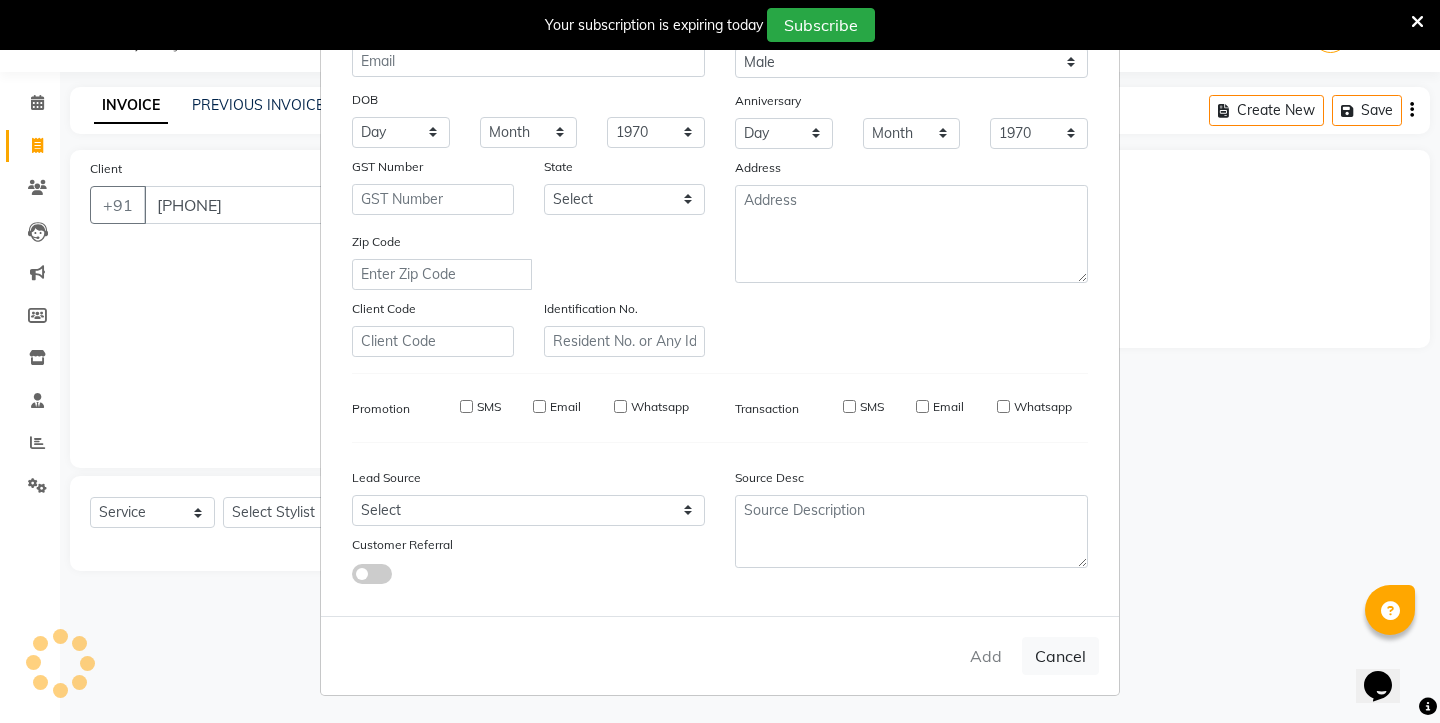 type 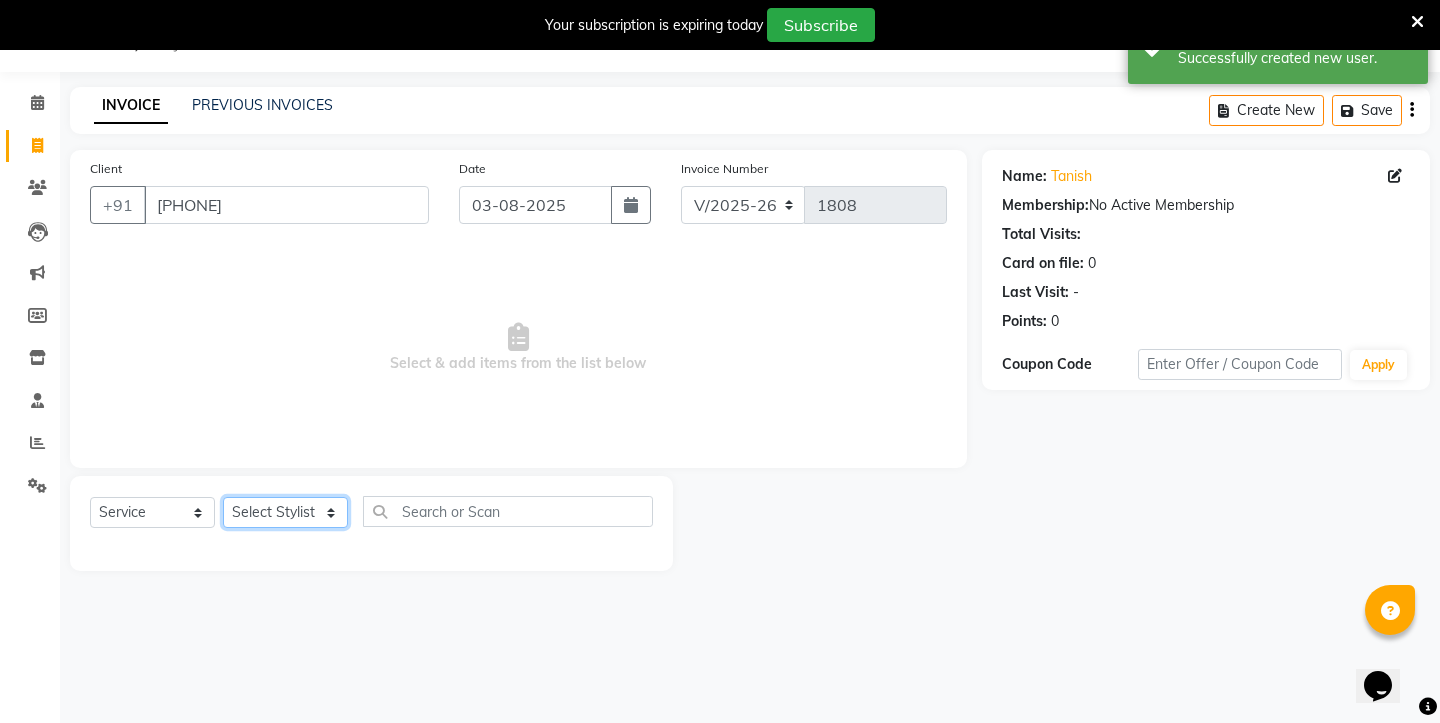 select on "[PHONE]" 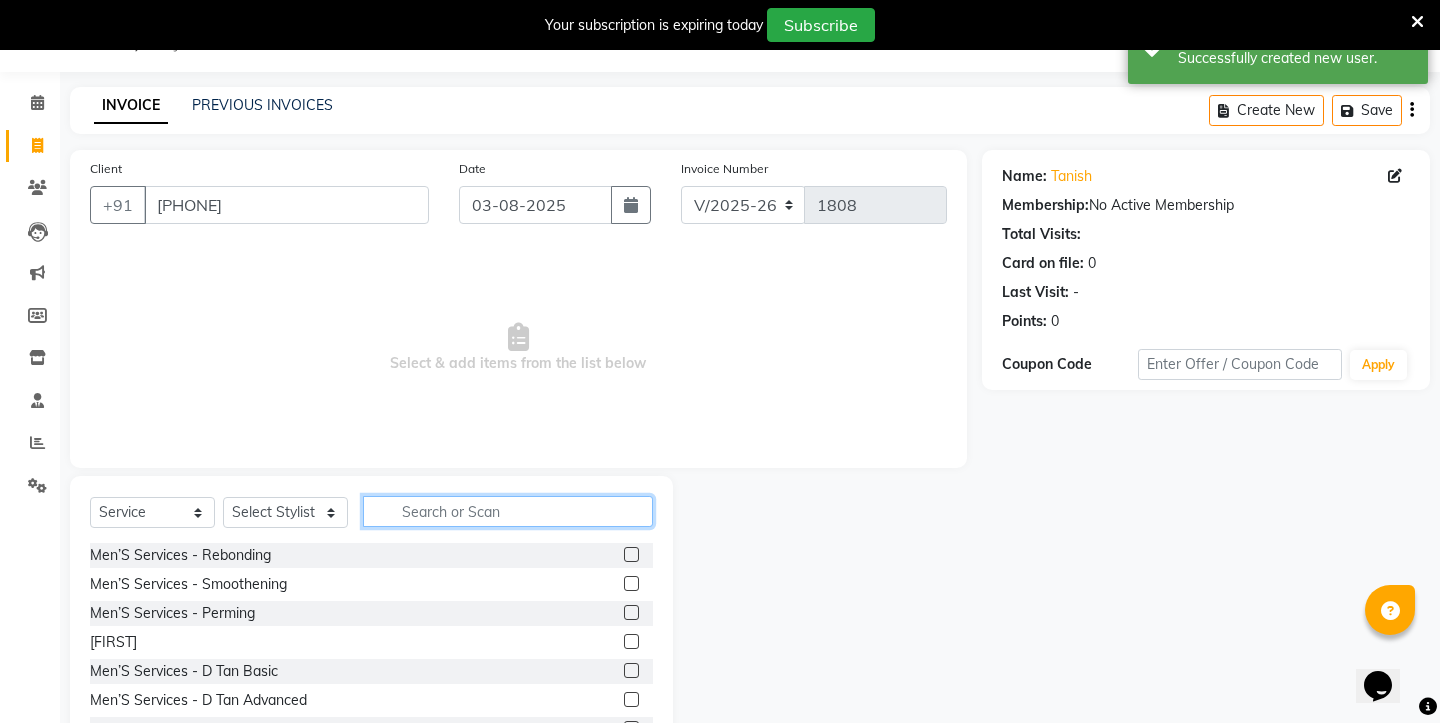 click 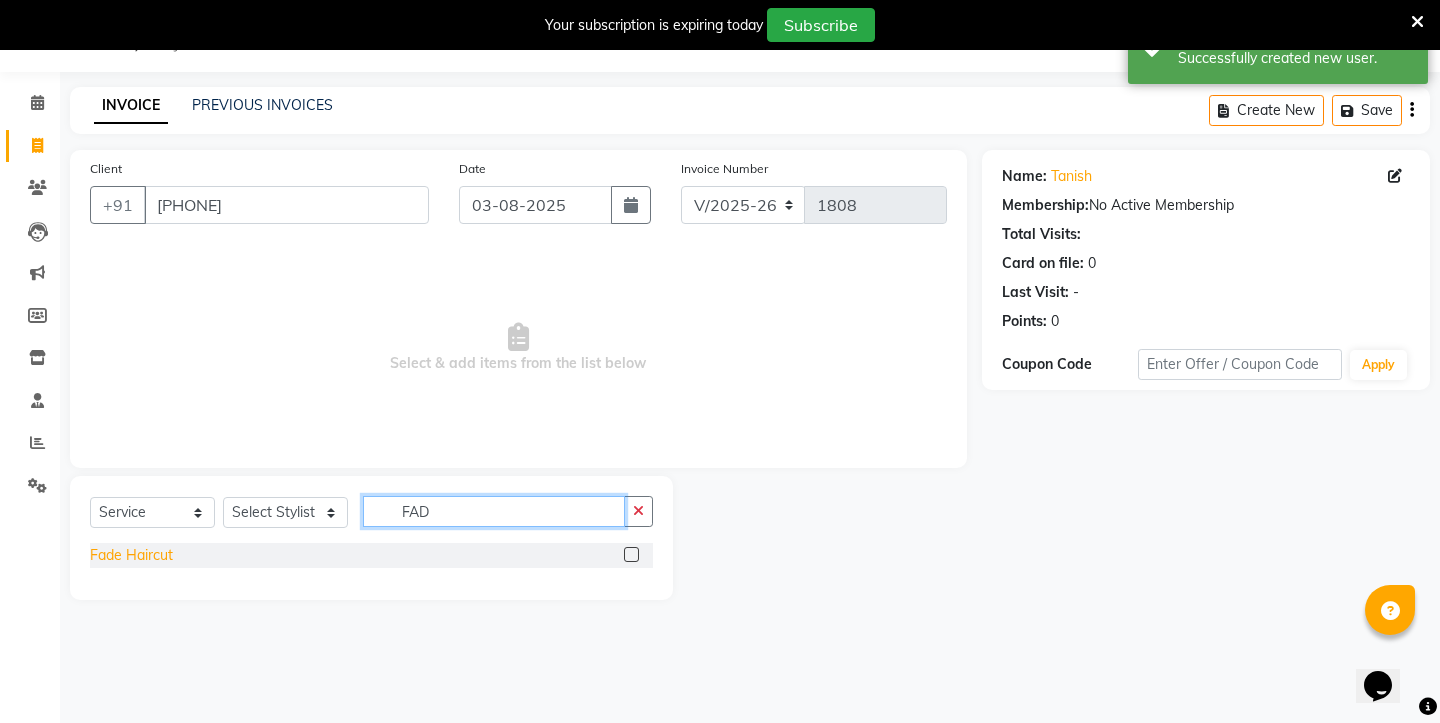 type on "FAD" 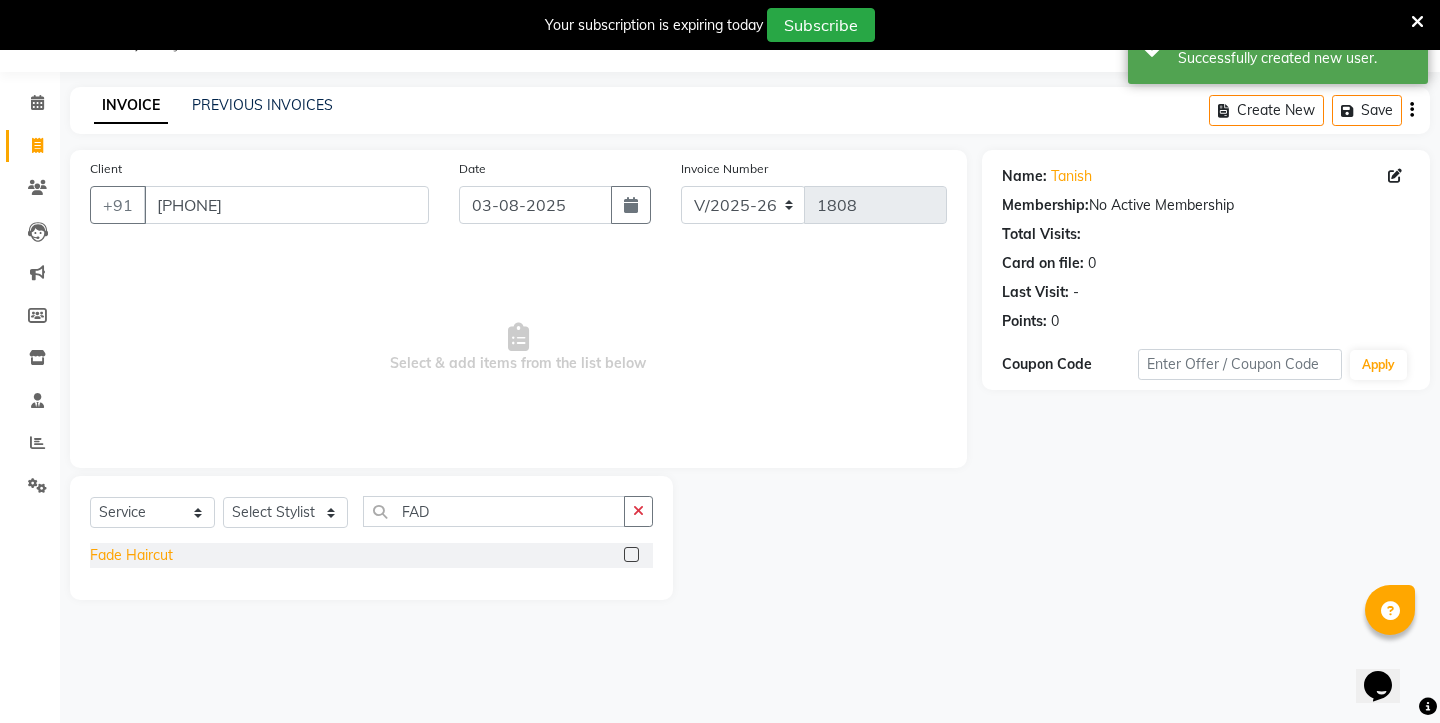click on "Fade Haircut" 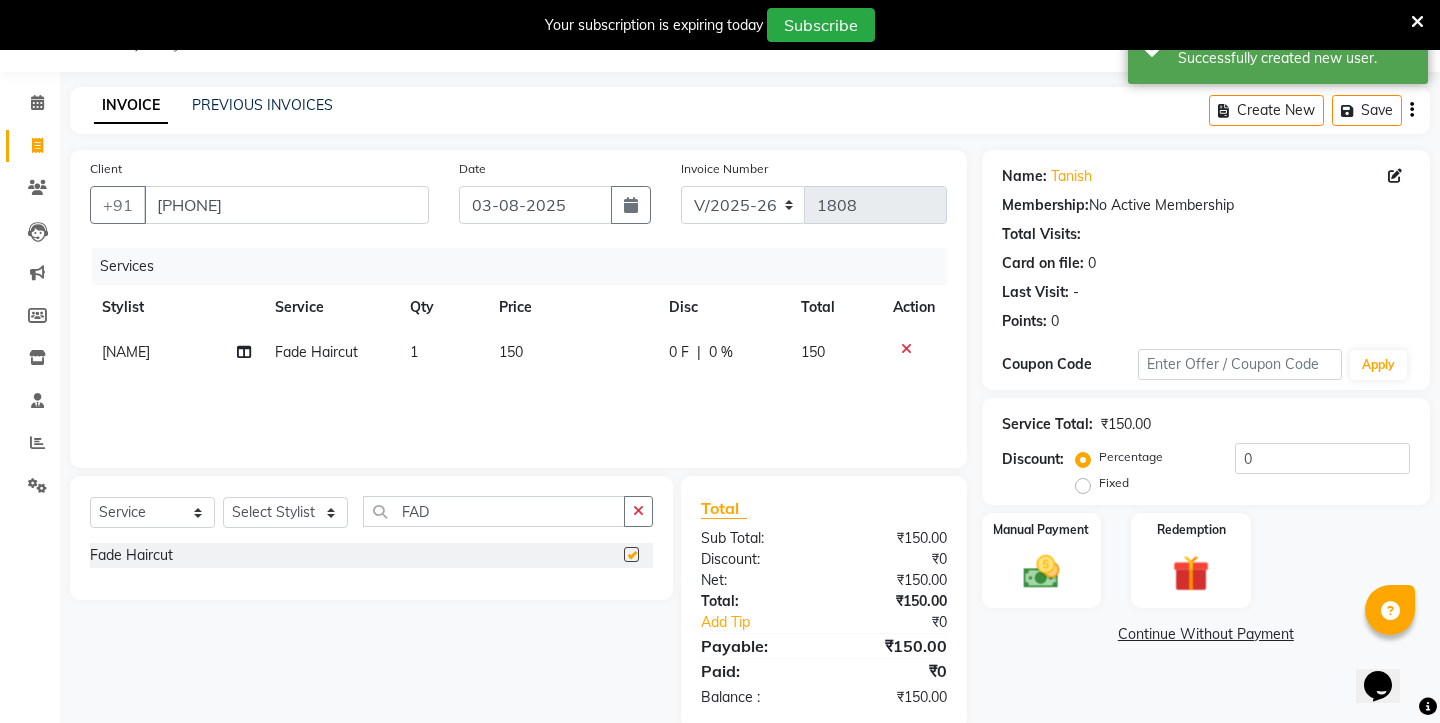 checkbox on "false" 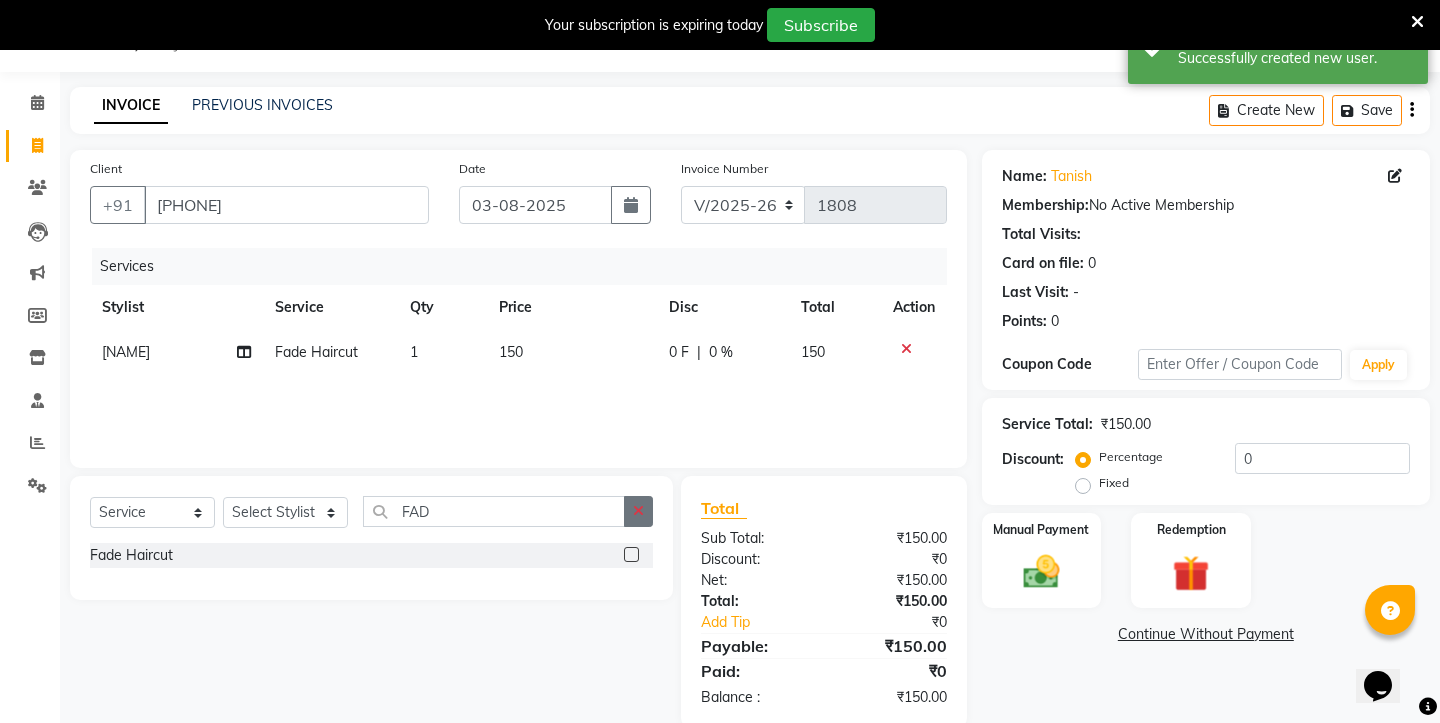 click 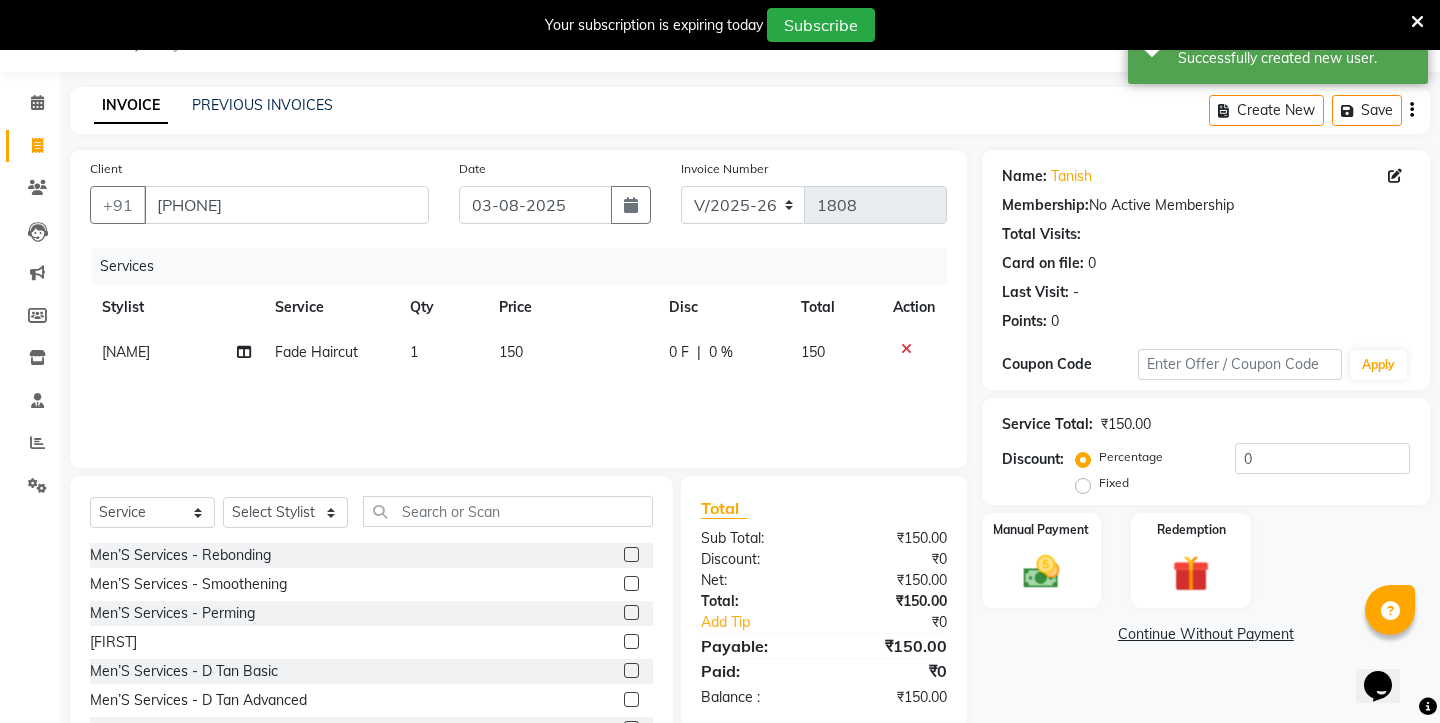 click 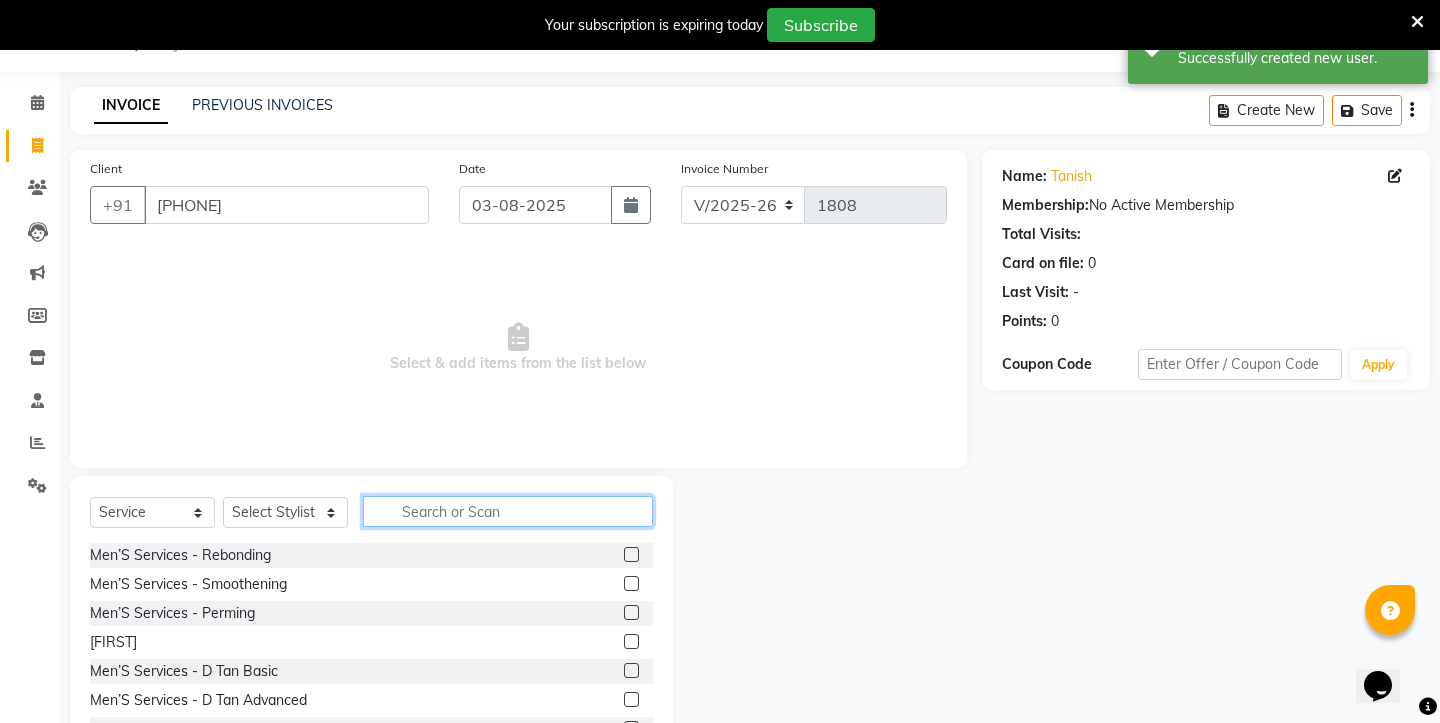 click 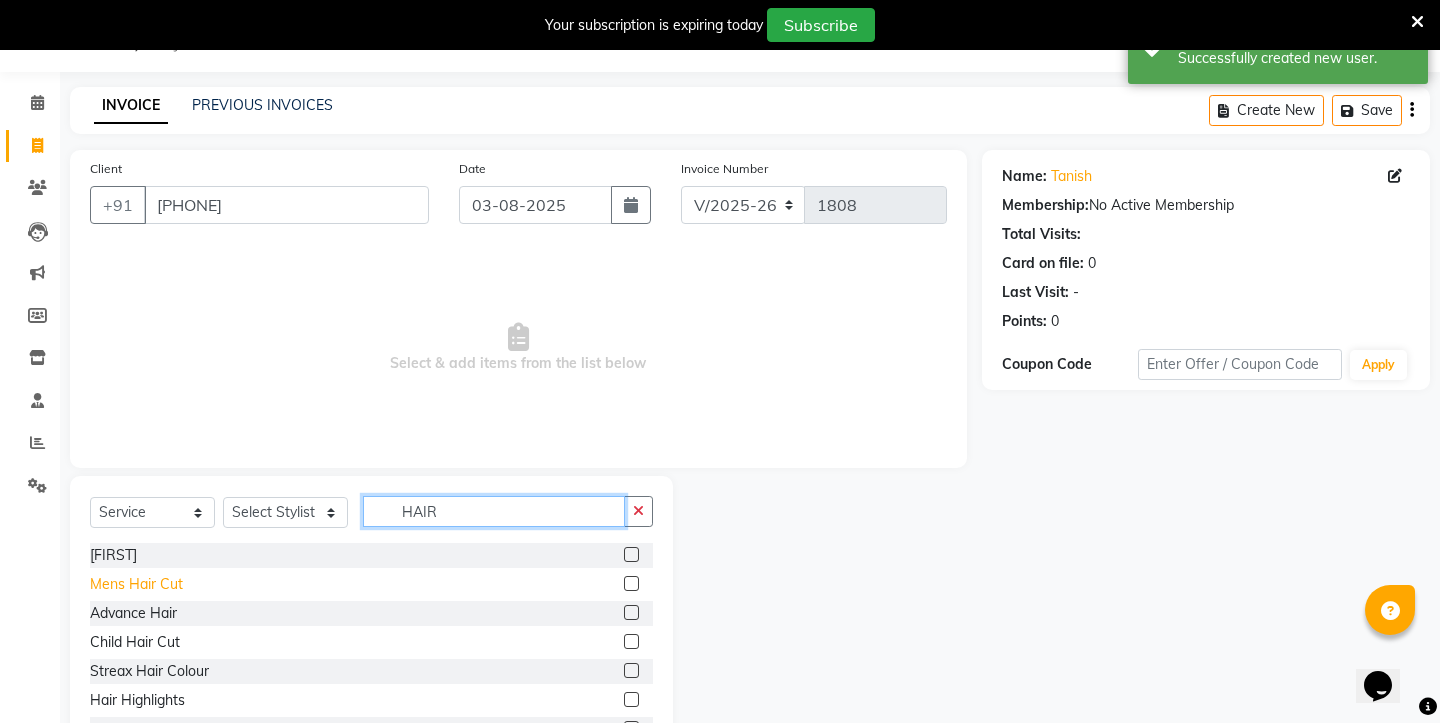 type on "HAIR" 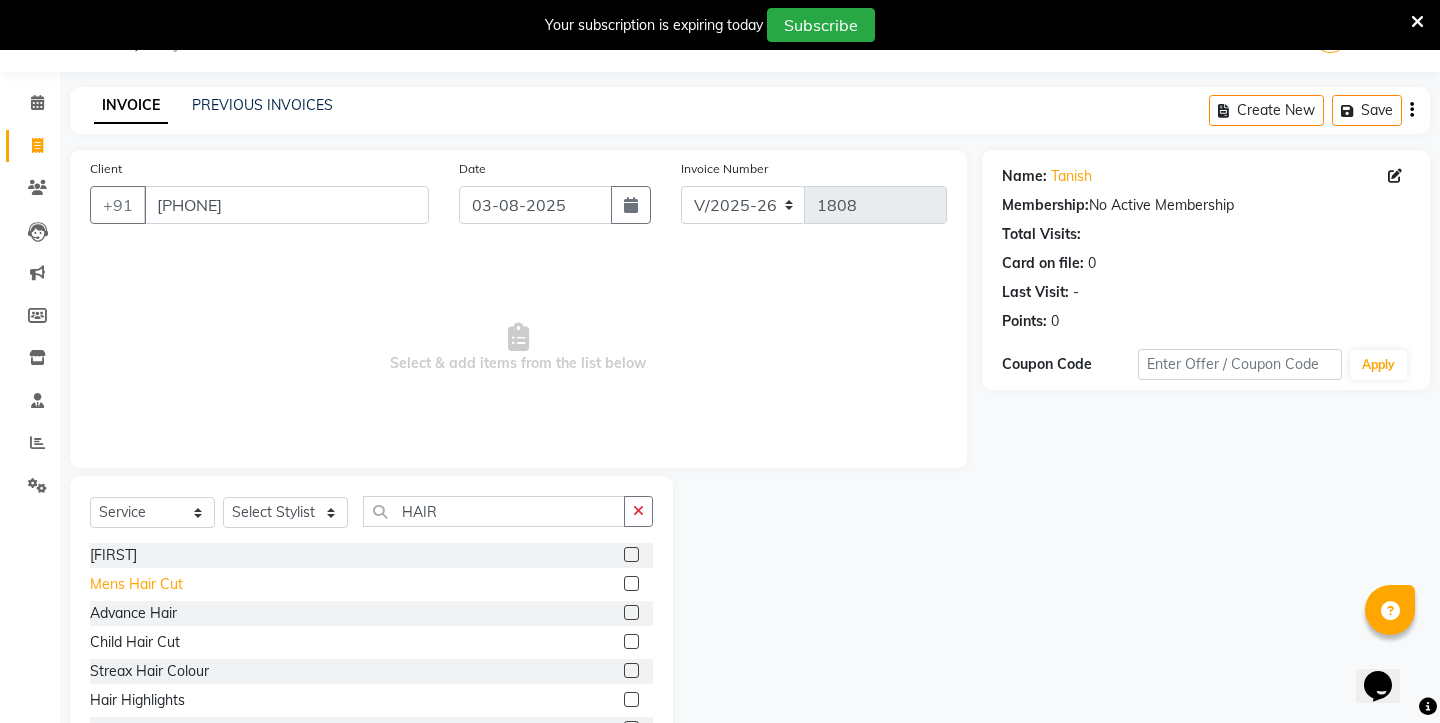 click on "Mens Hair Cut" 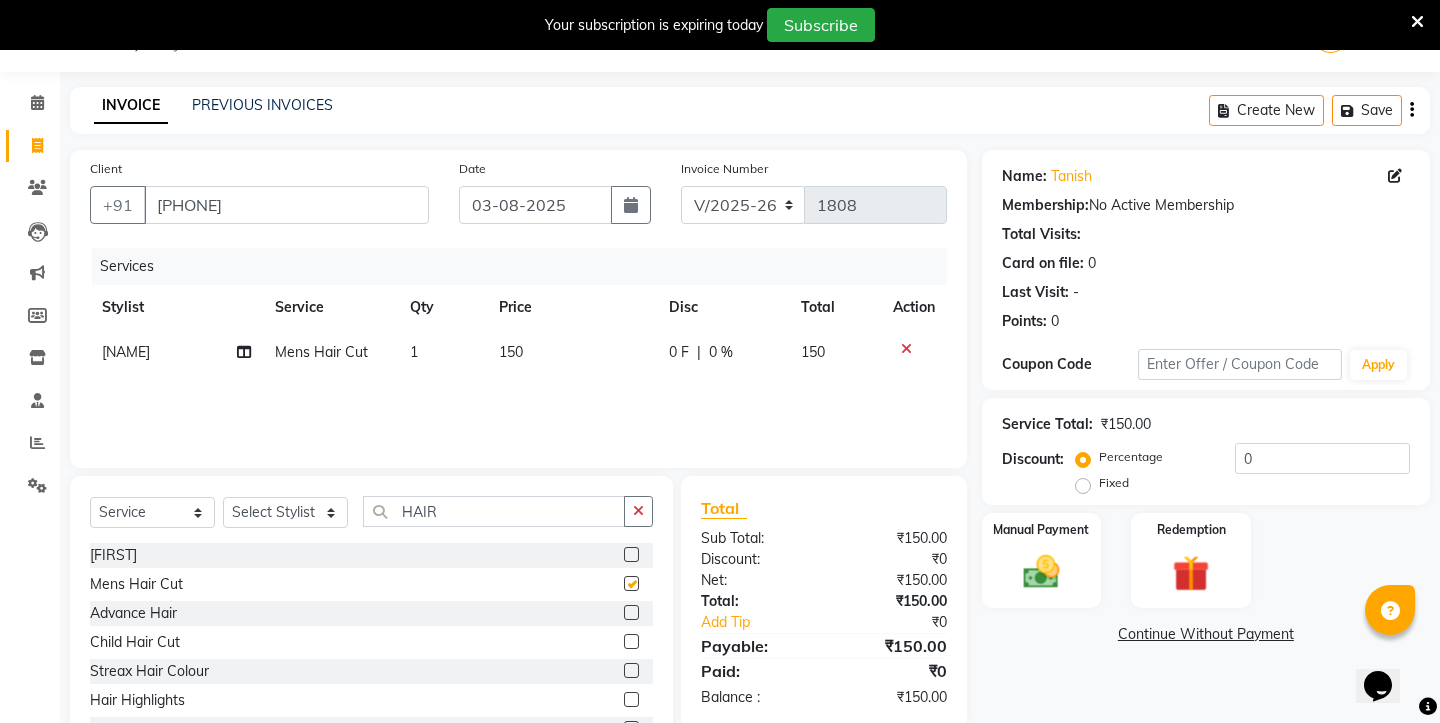 checkbox on "false" 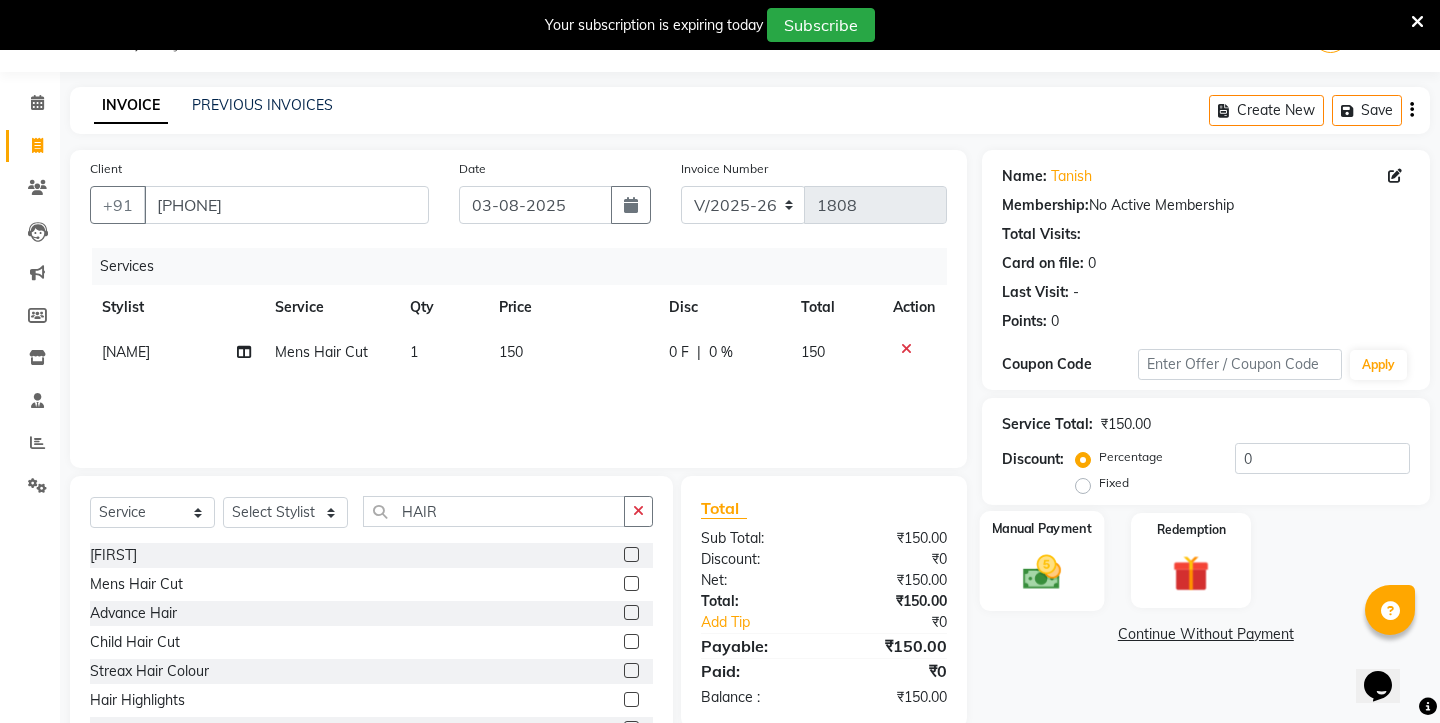 click on "Manual Payment" 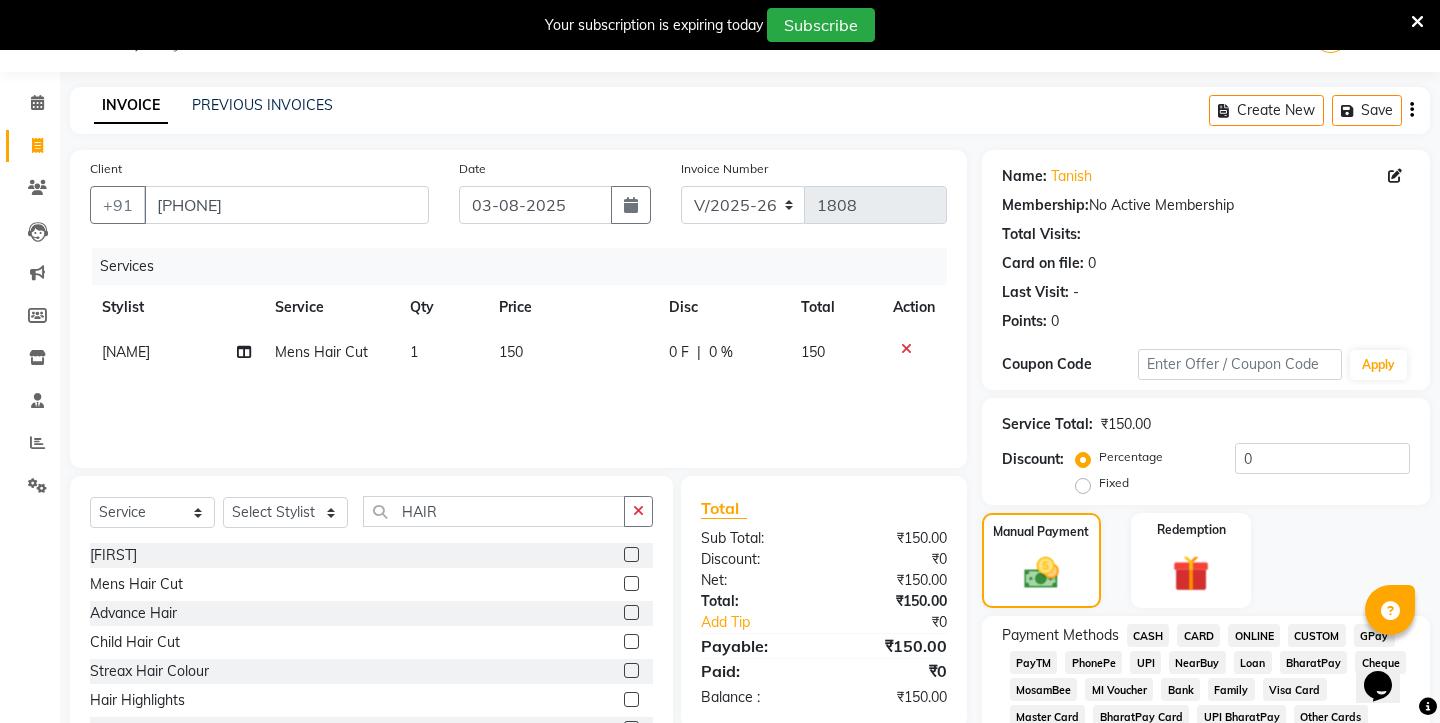 click on "UPI" 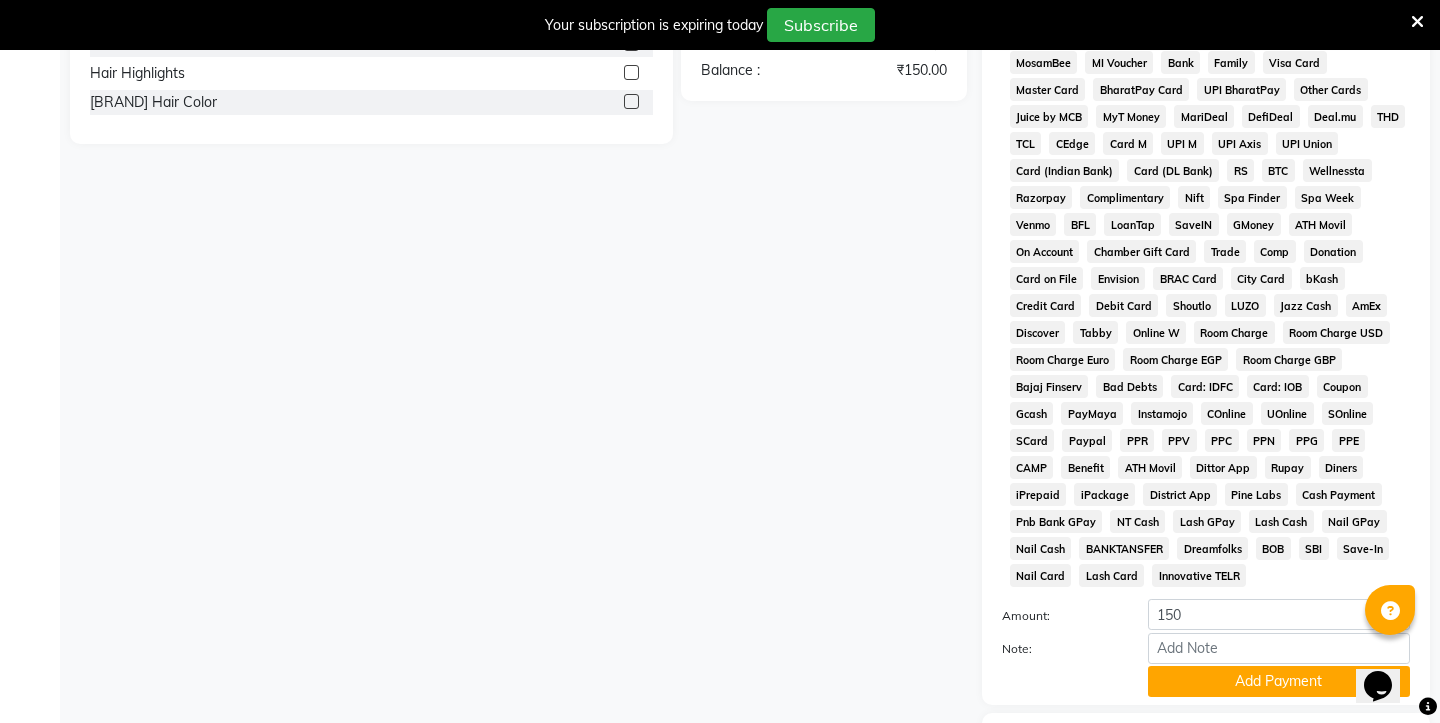scroll, scrollTop: 794, scrollLeft: 0, axis: vertical 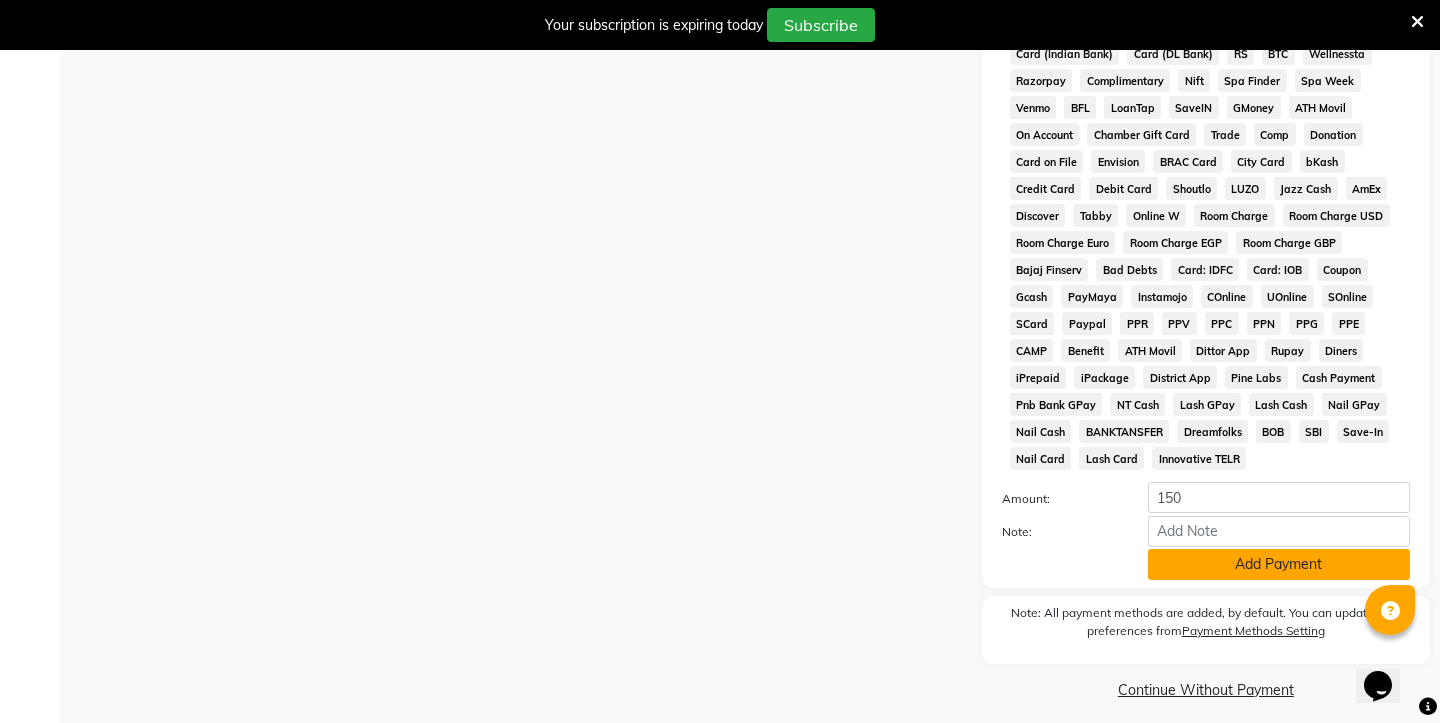 click on "Add Payment" 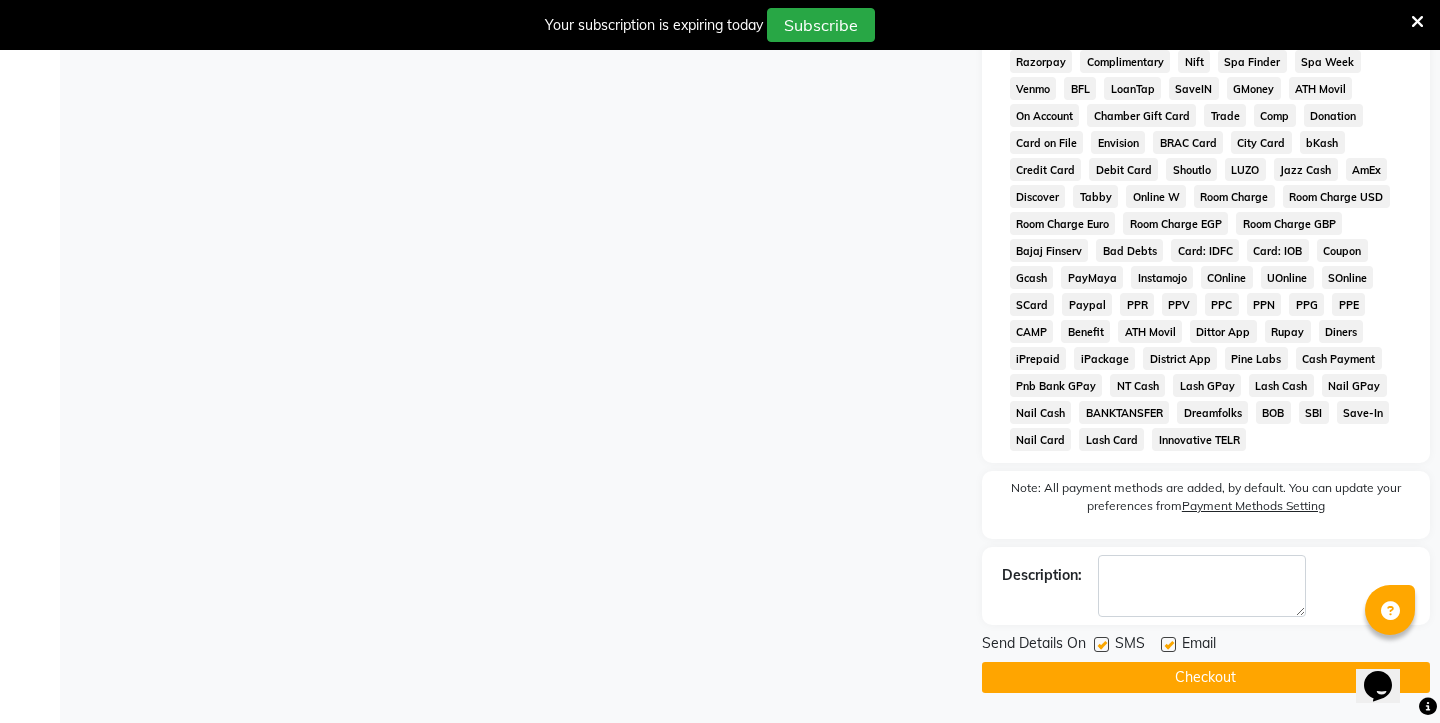 scroll, scrollTop: 813, scrollLeft: 0, axis: vertical 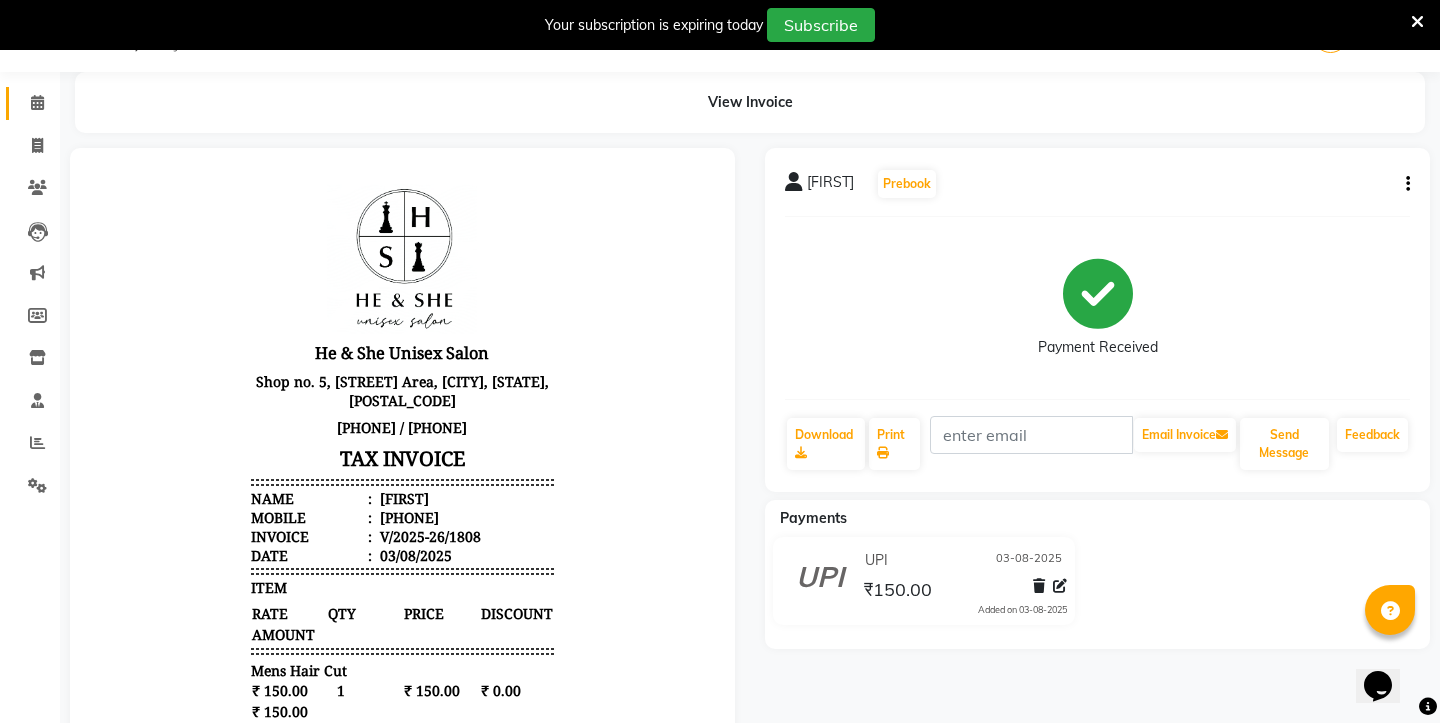 click on "Calendar" 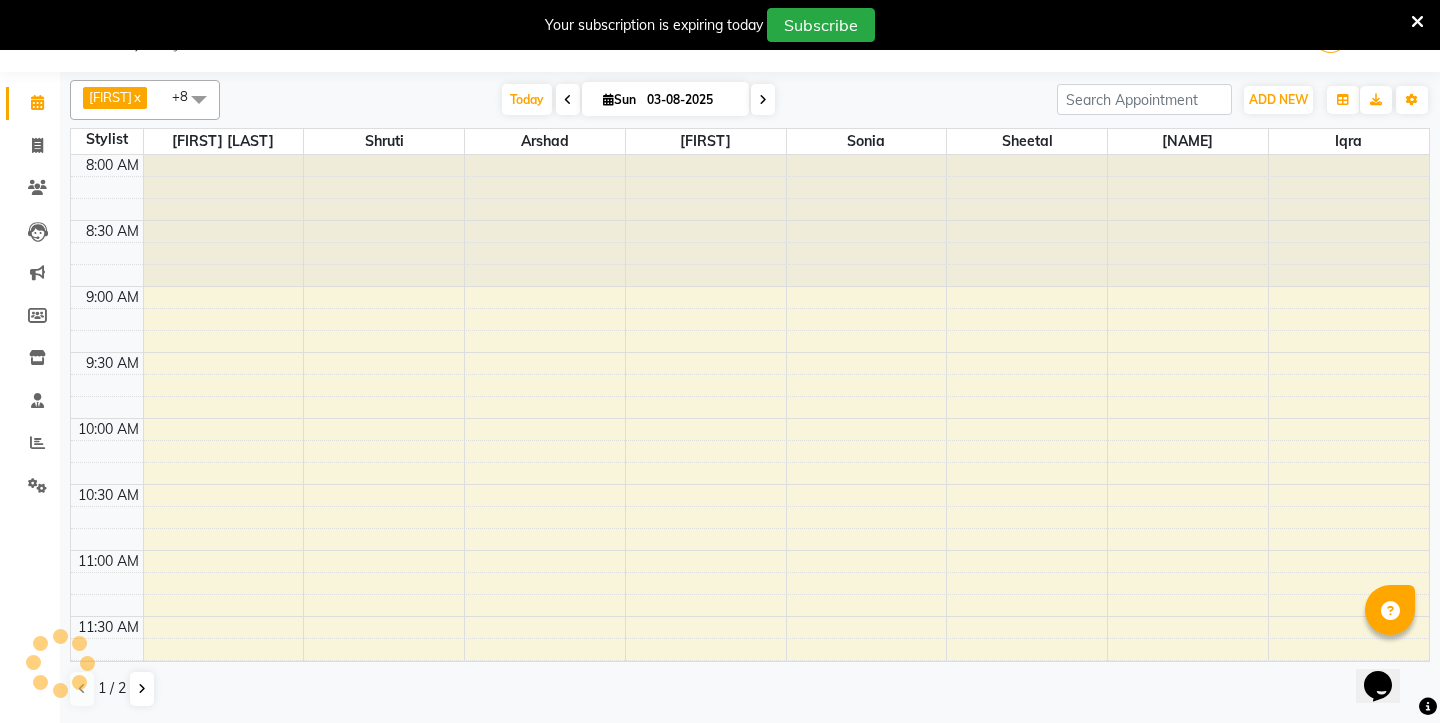scroll, scrollTop: 0, scrollLeft: 0, axis: both 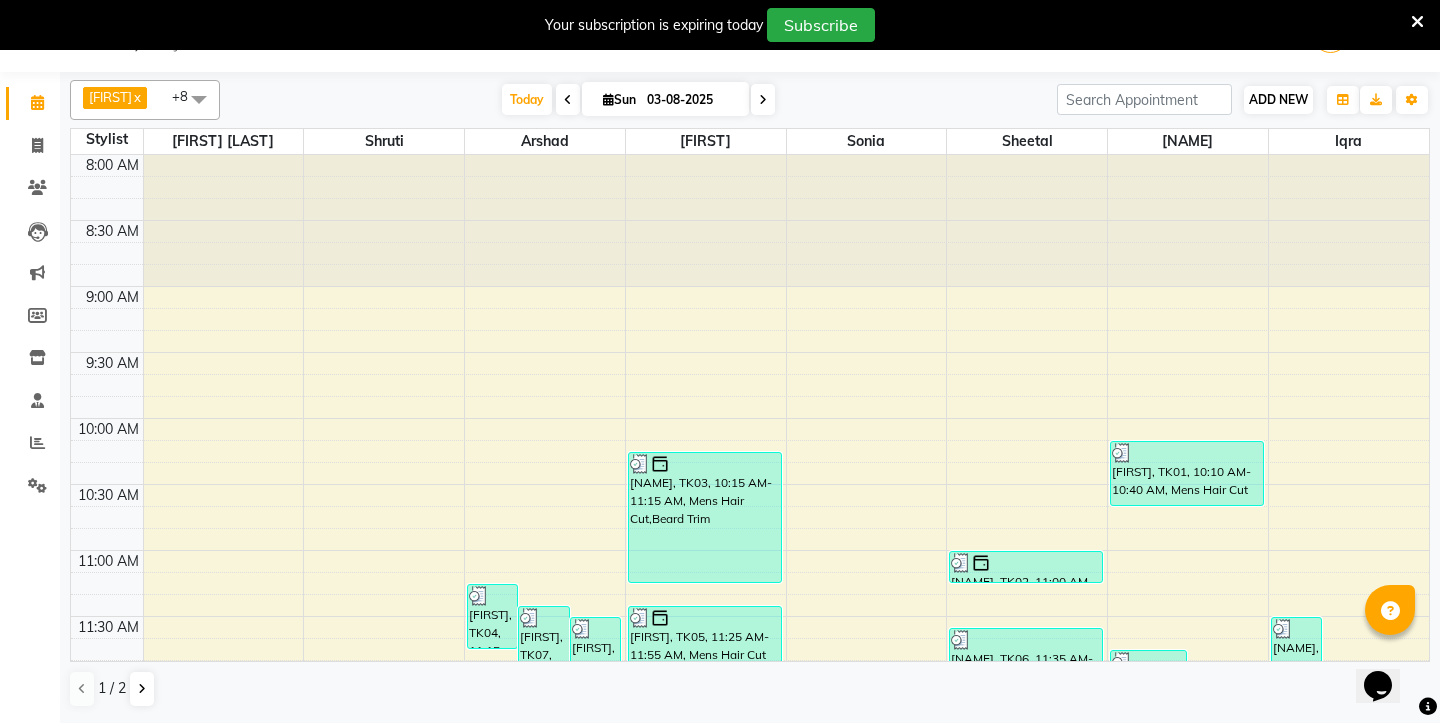 click on "ADD NEW" at bounding box center [1278, 99] 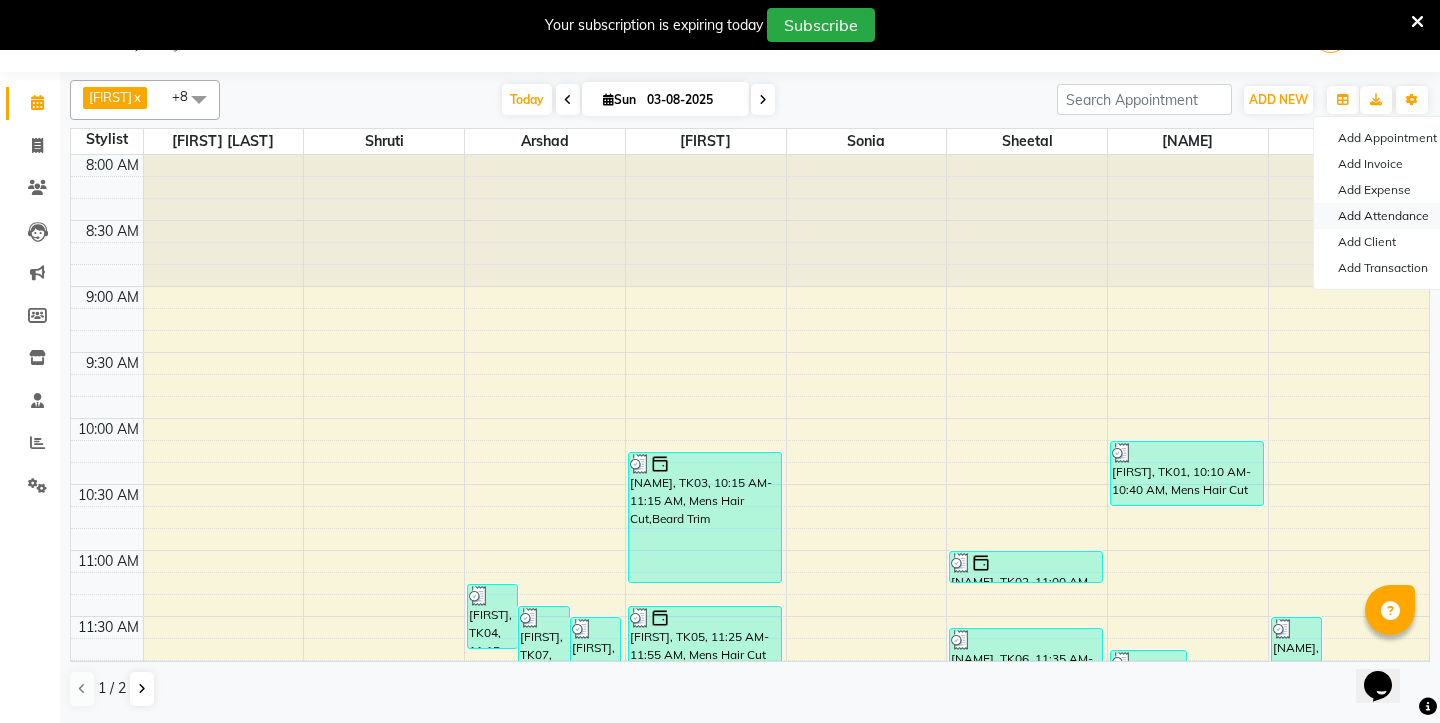 click on "Add Attendance" at bounding box center [1393, 216] 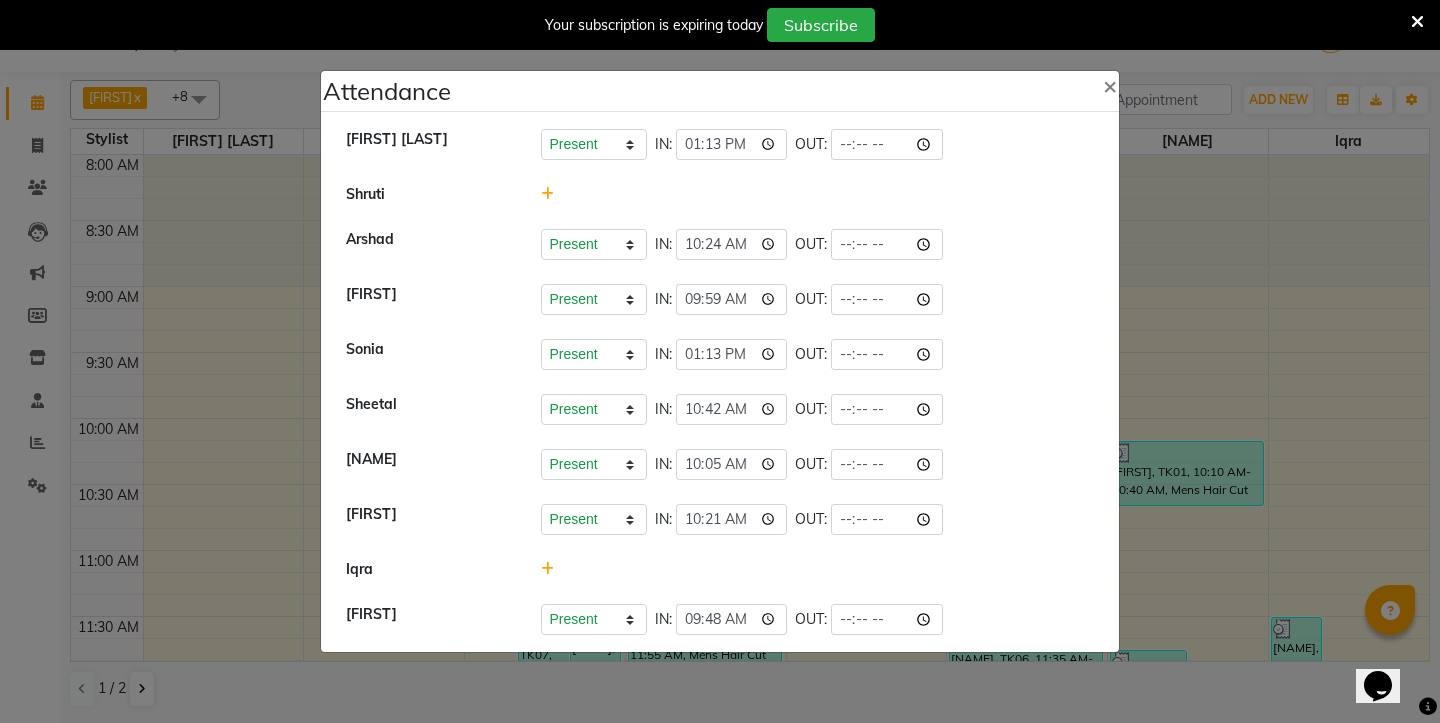 click 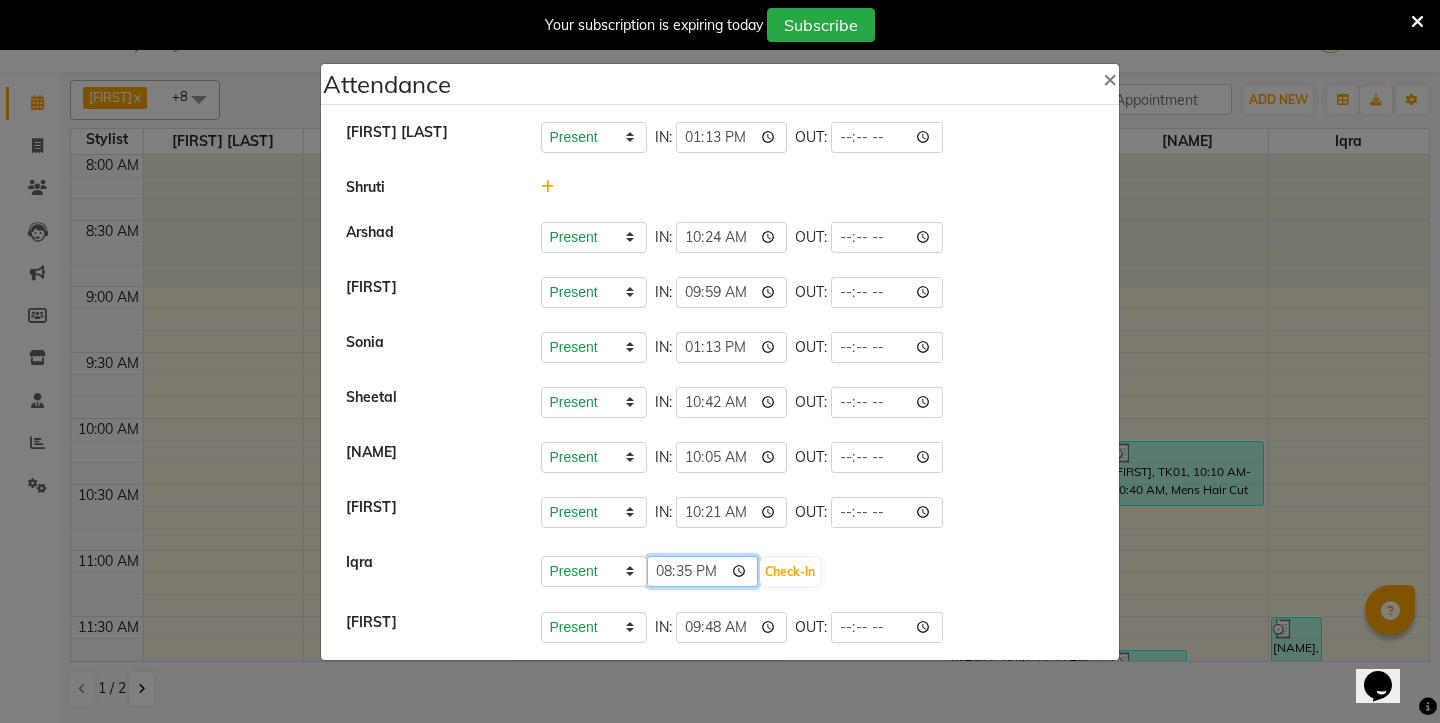 click on "20:35" 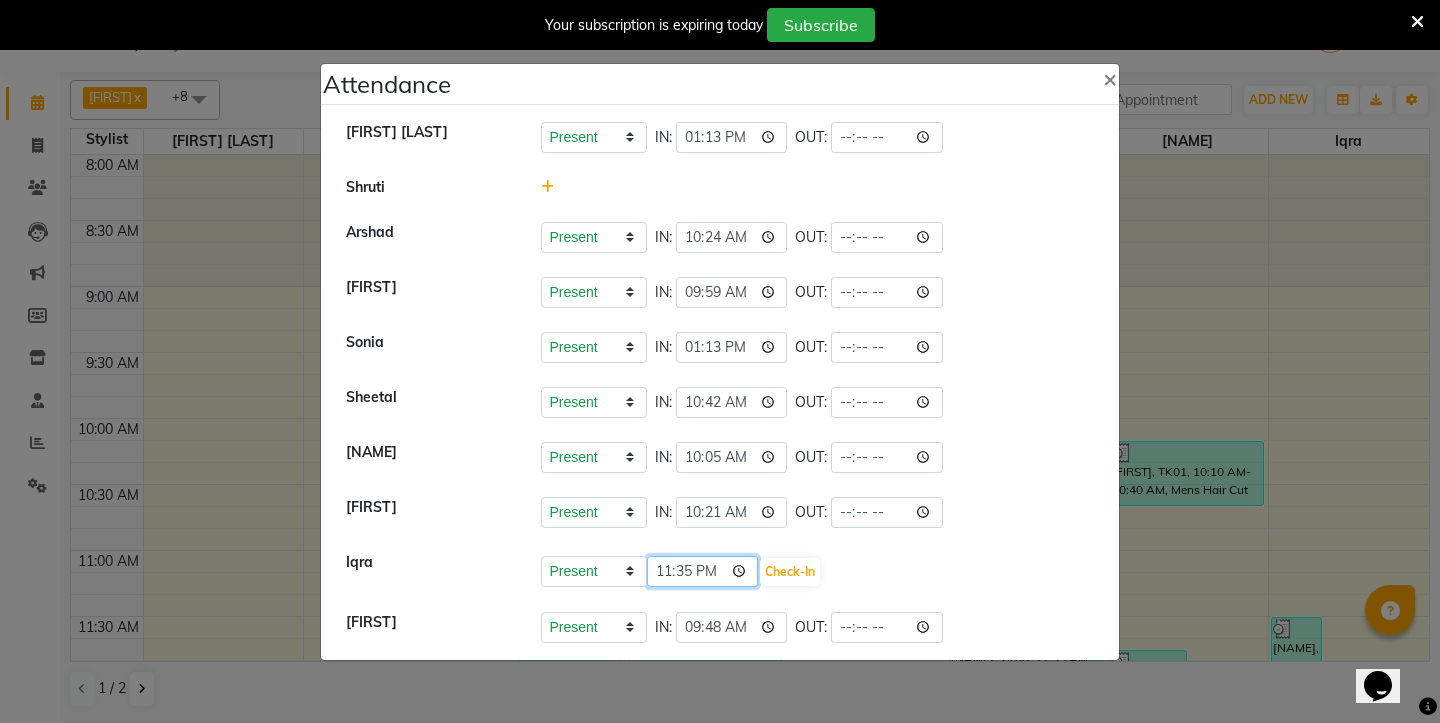 click on "23:35" 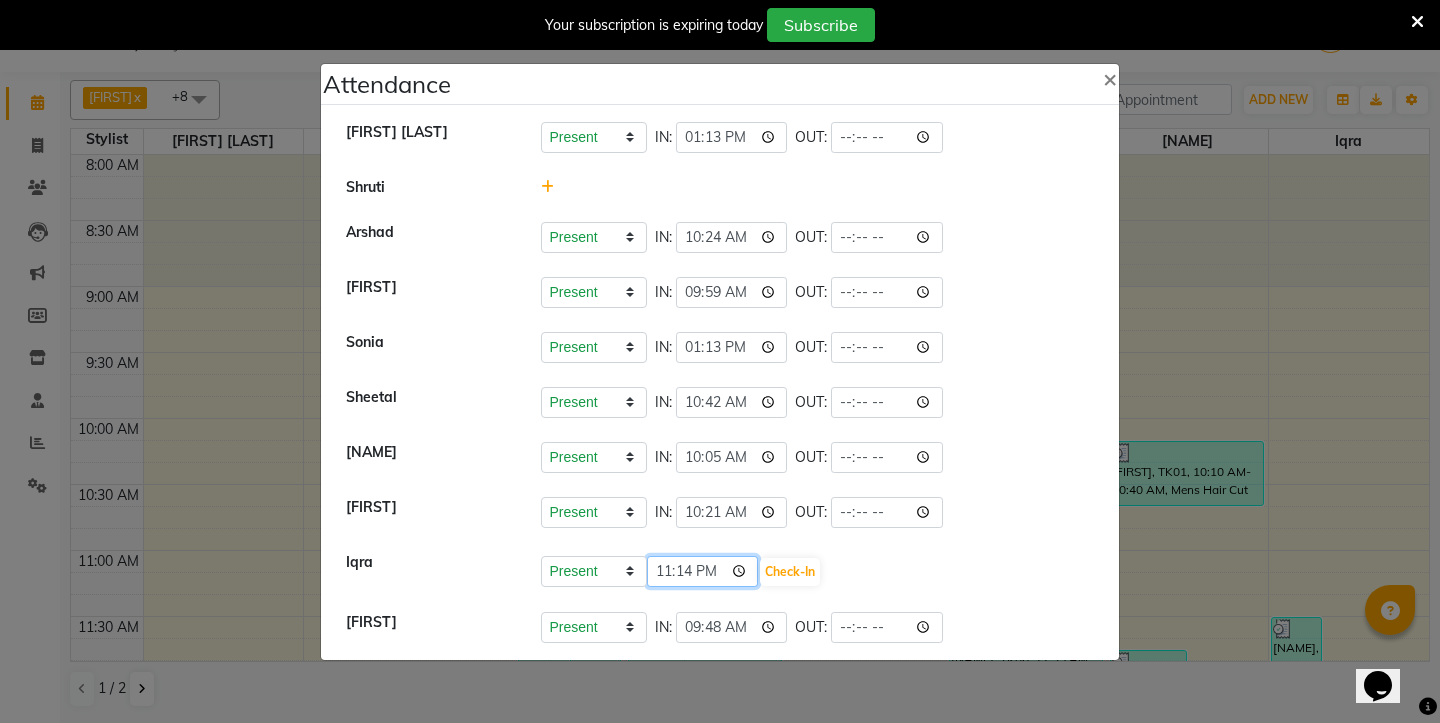 click on "23:14" 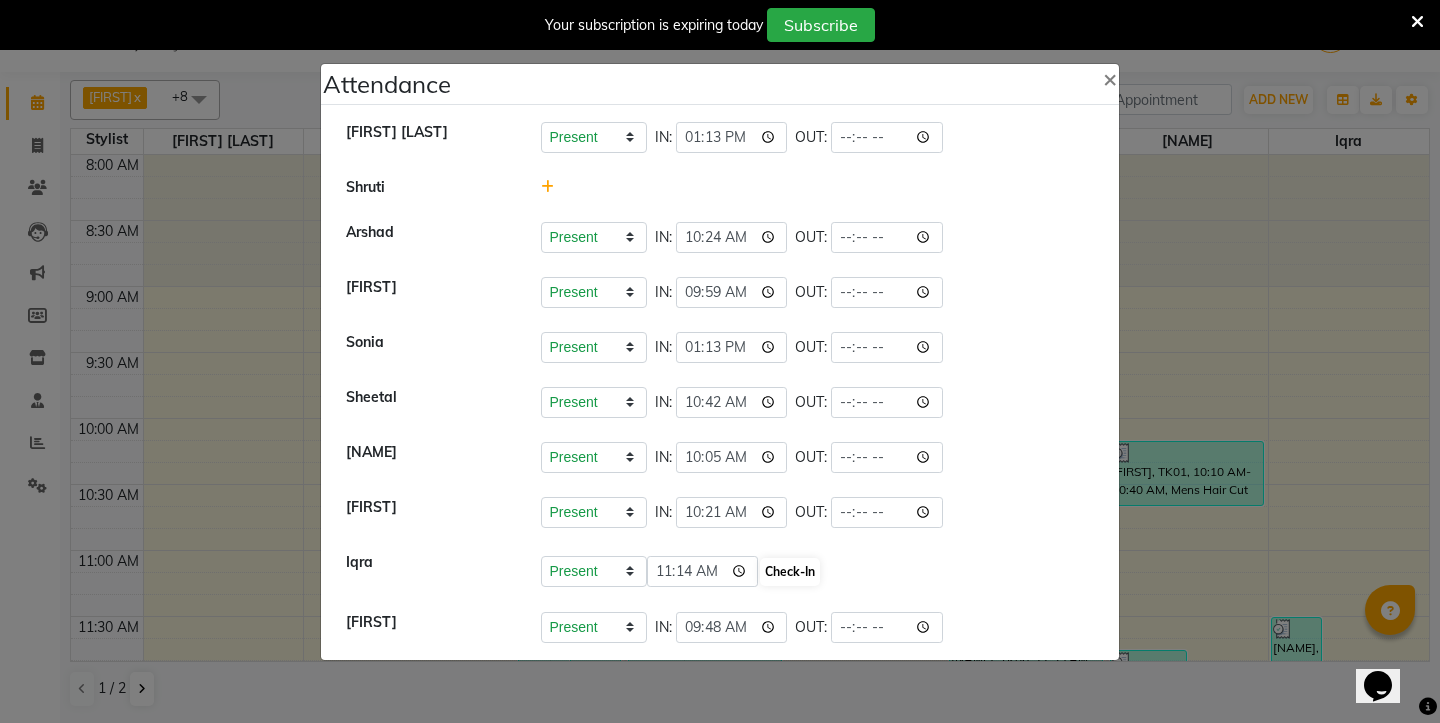 click on "Check-In" 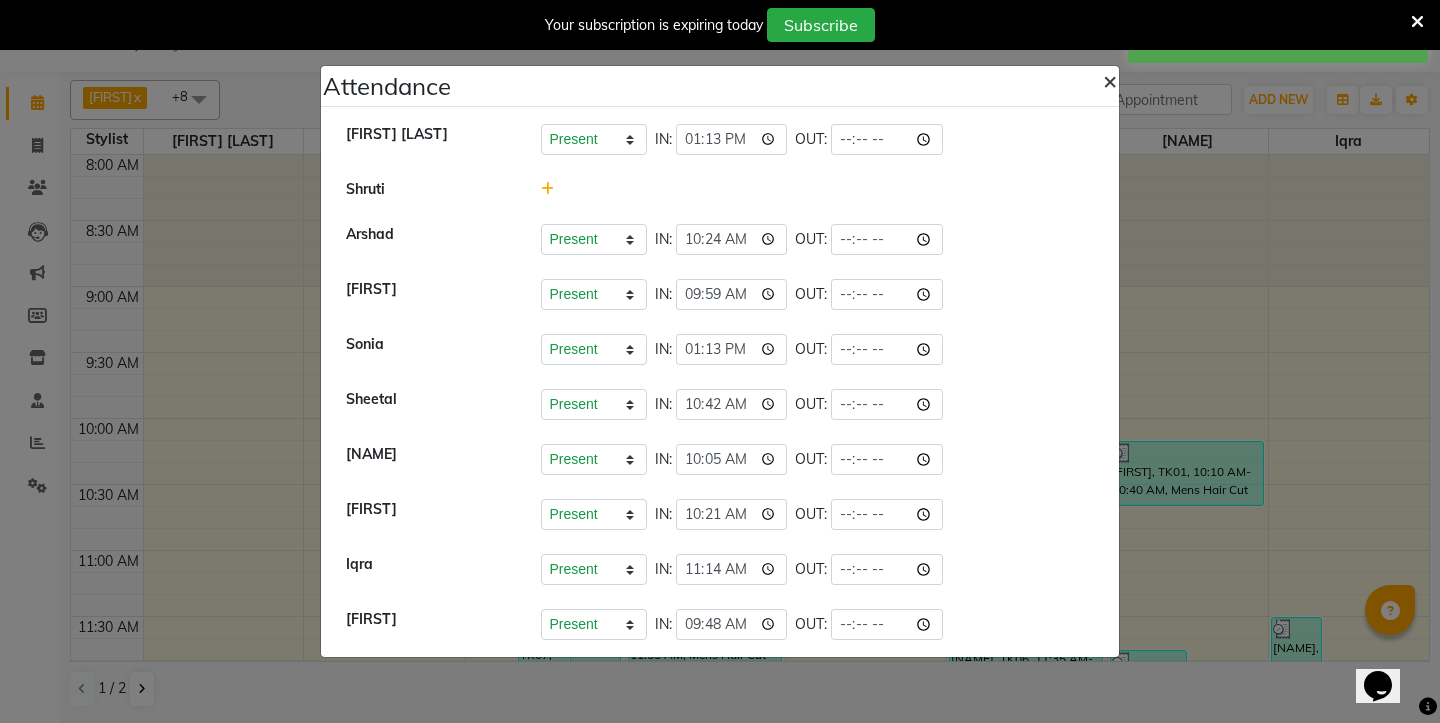 click on "×" 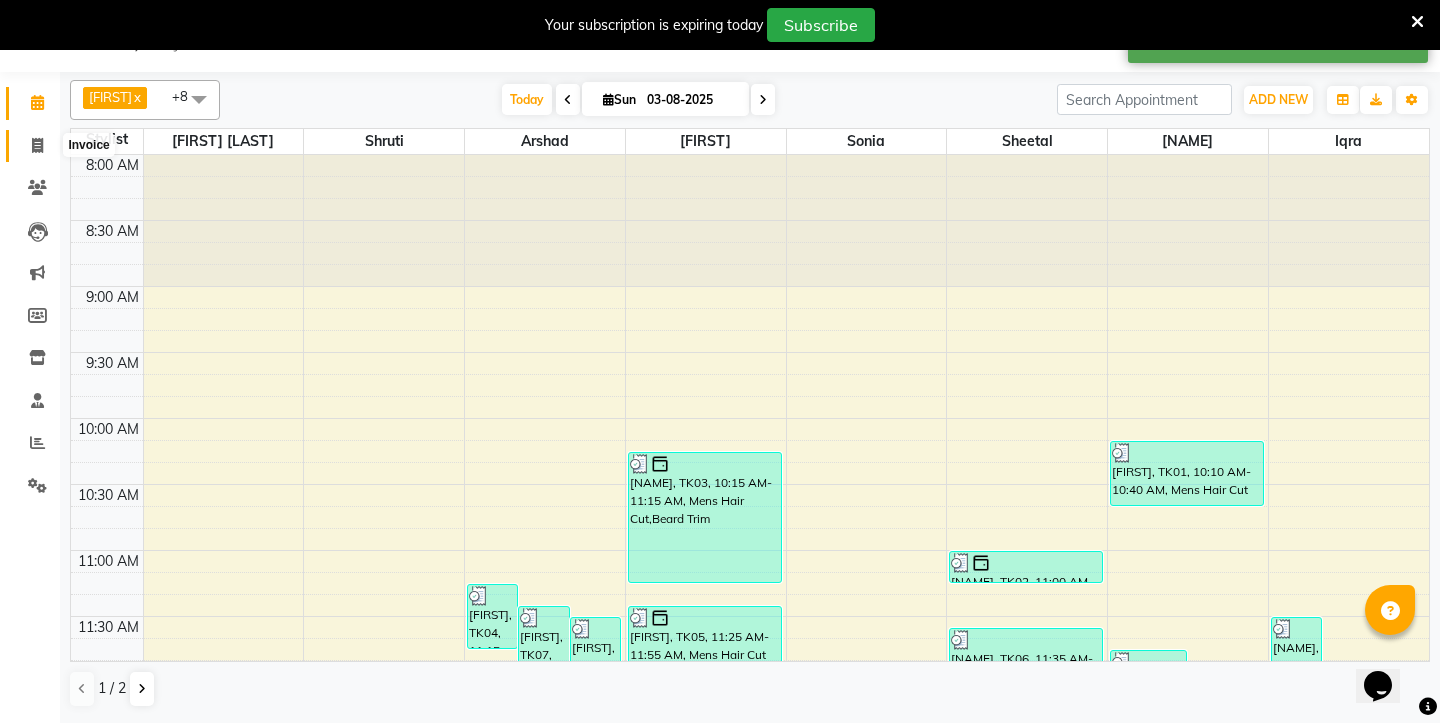 click 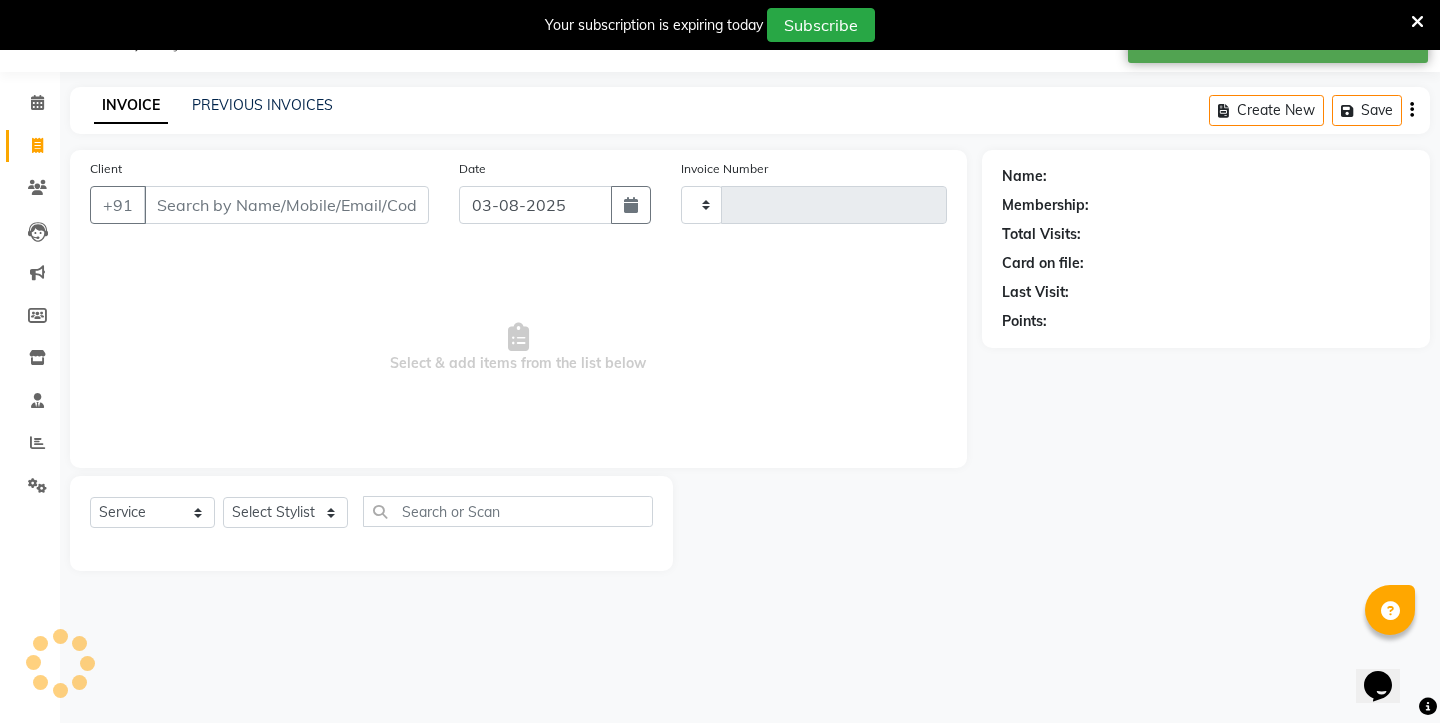 click on "Client" at bounding box center (286, 205) 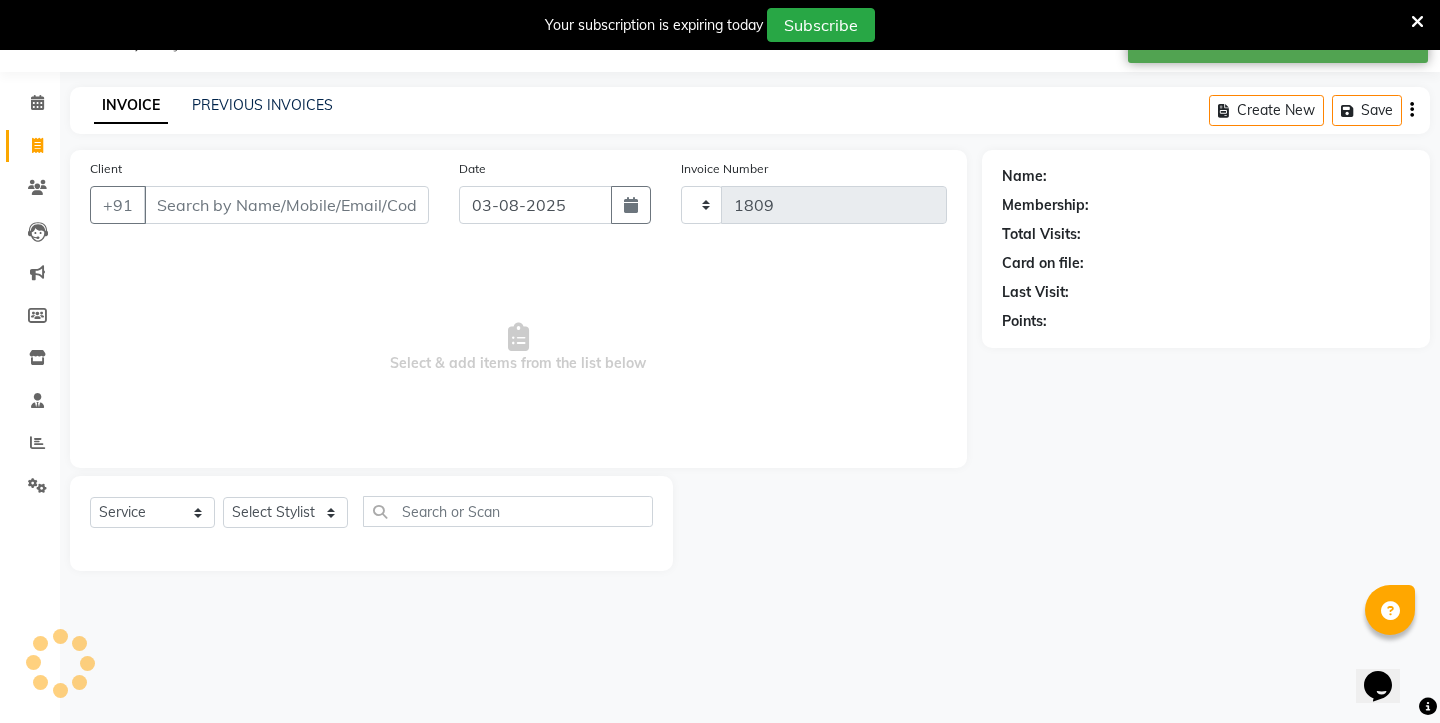 select on "4745" 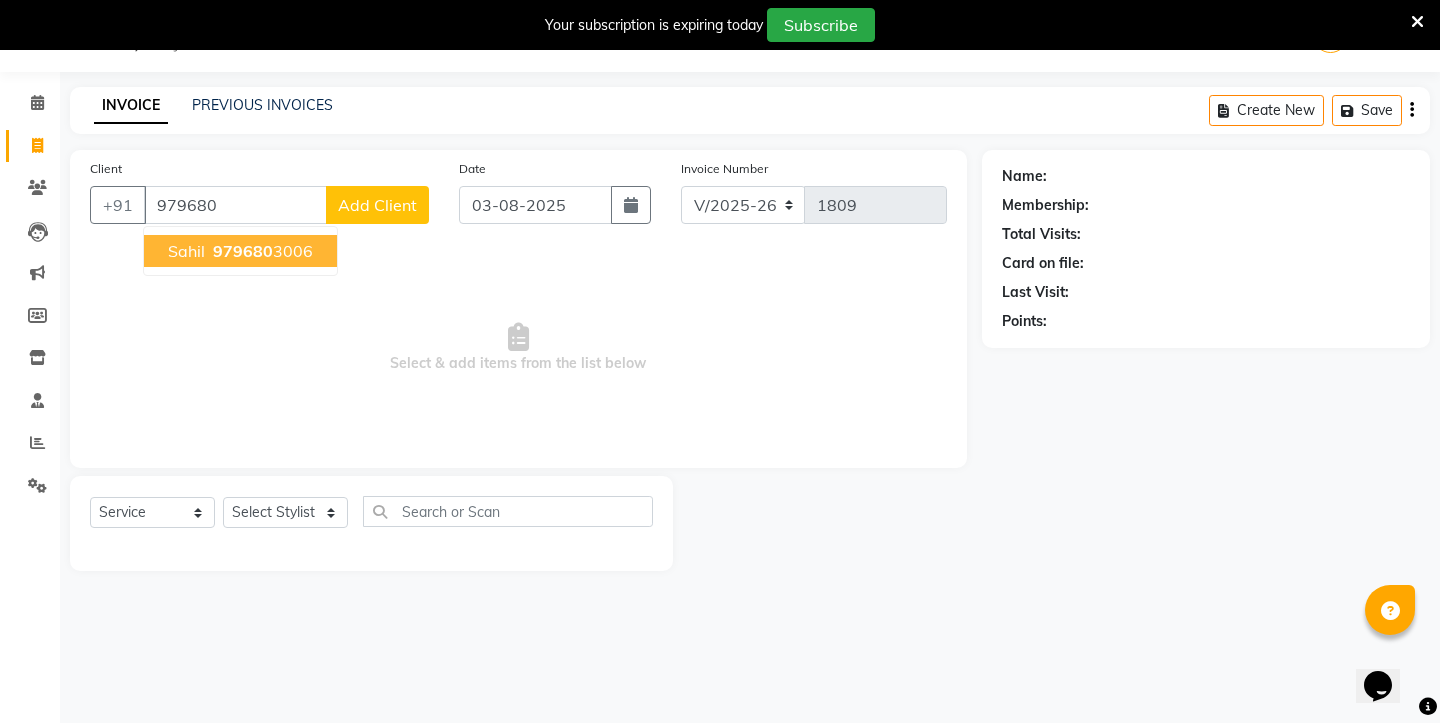 click on "[PHONE]" at bounding box center (261, 251) 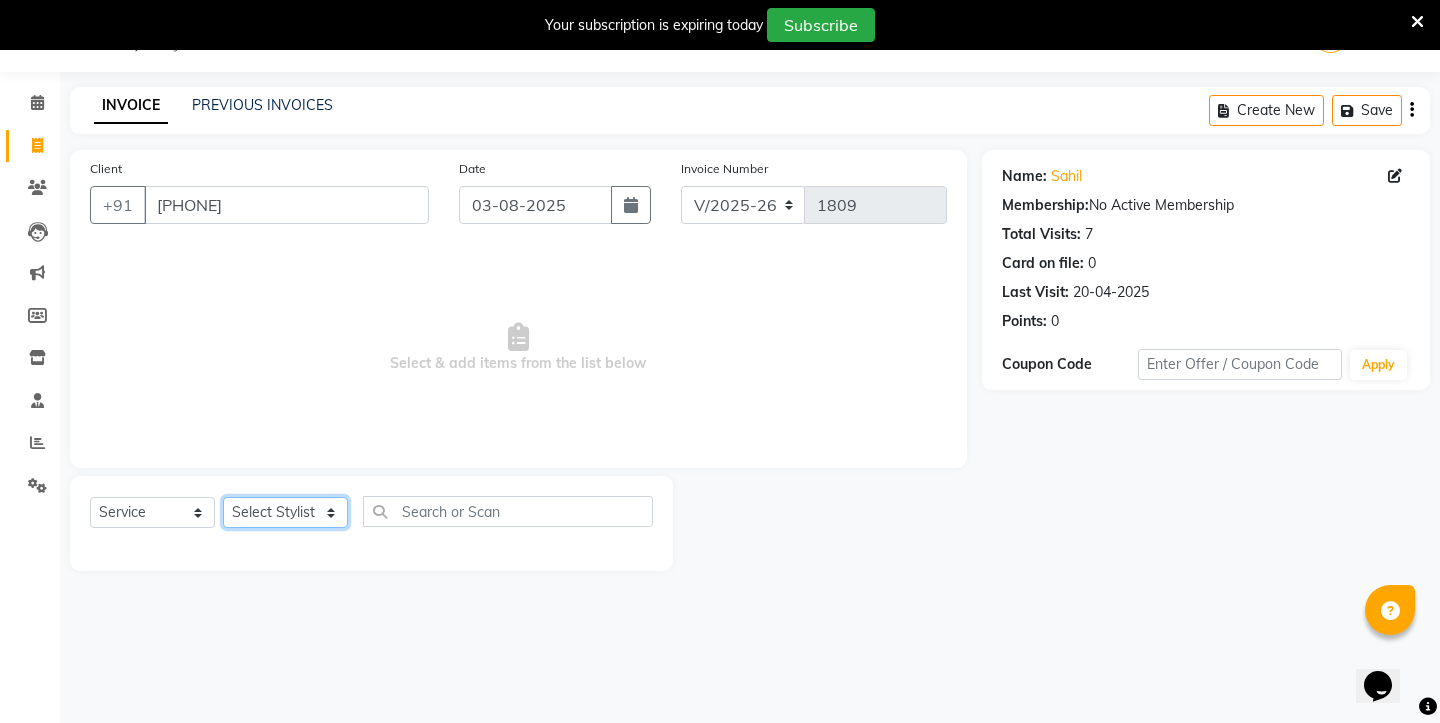 select on "[PHONE]" 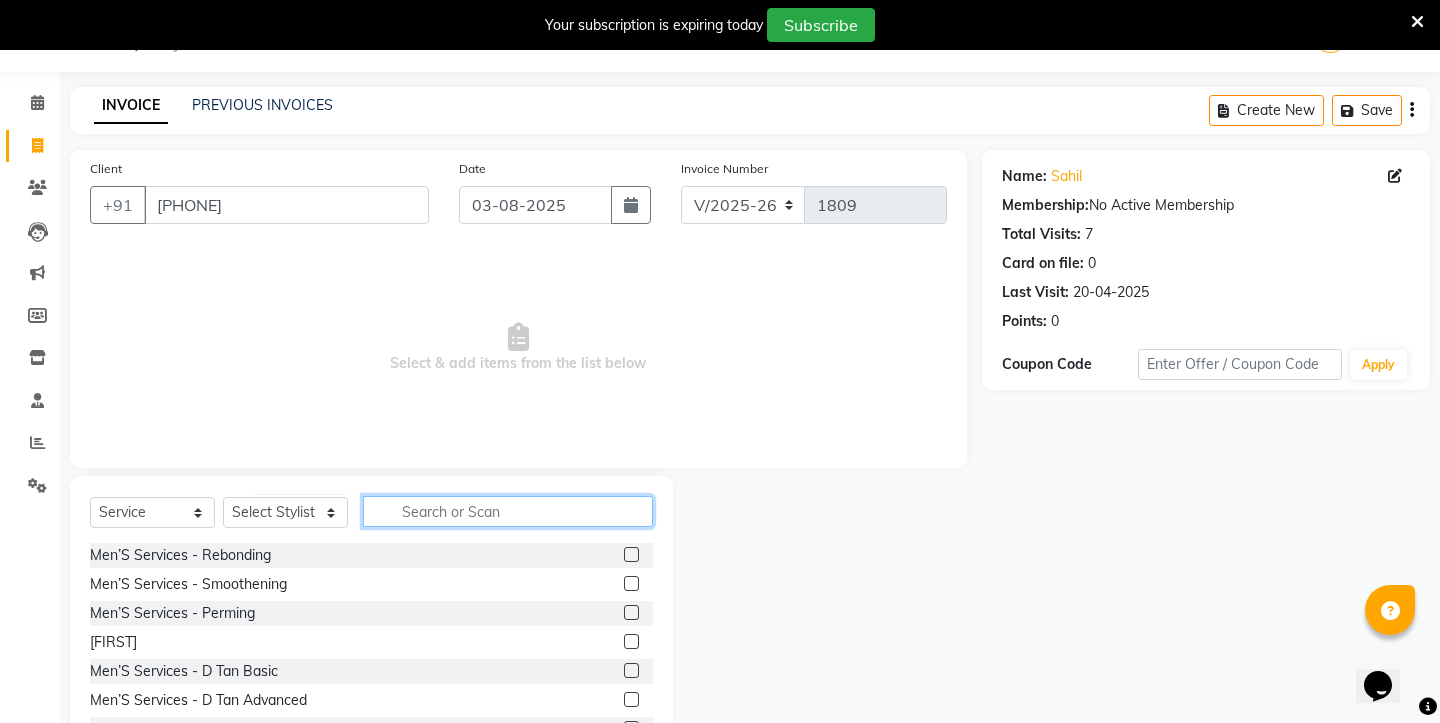 click 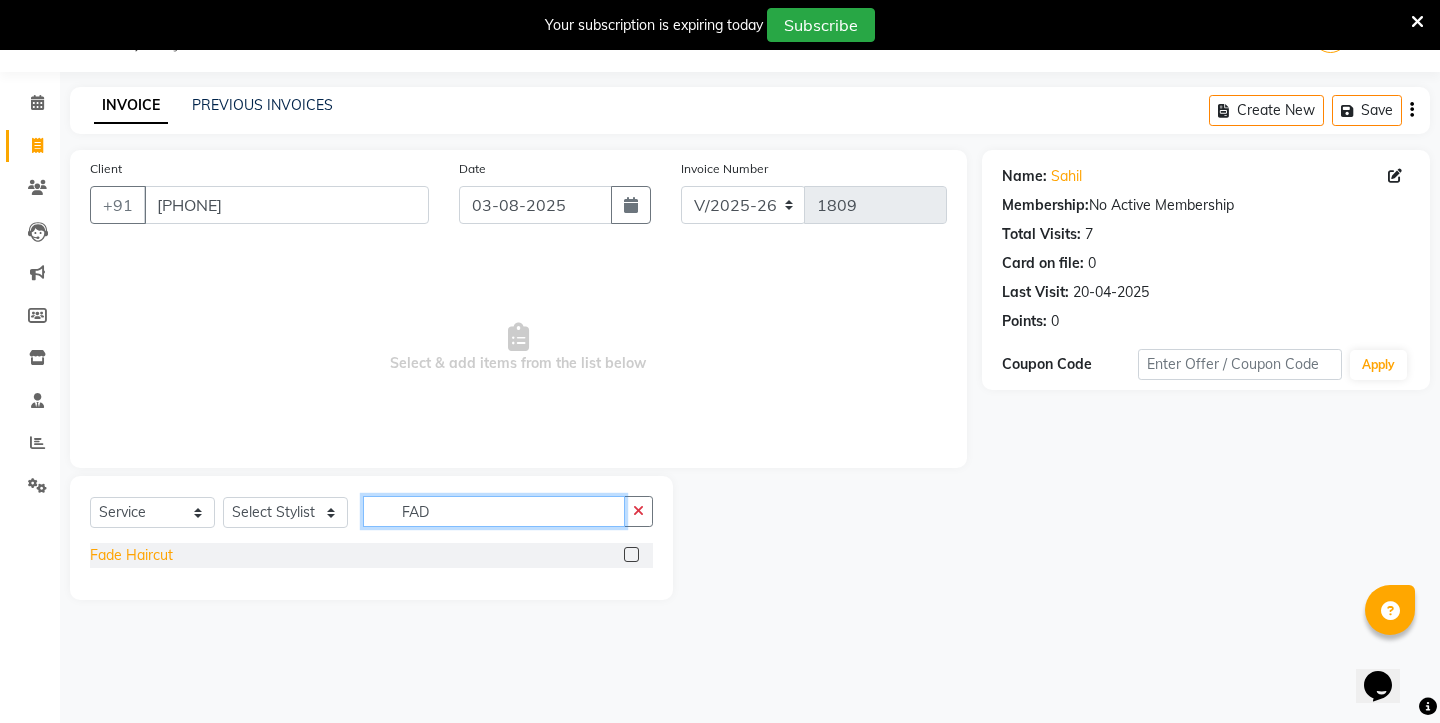 type on "FAD" 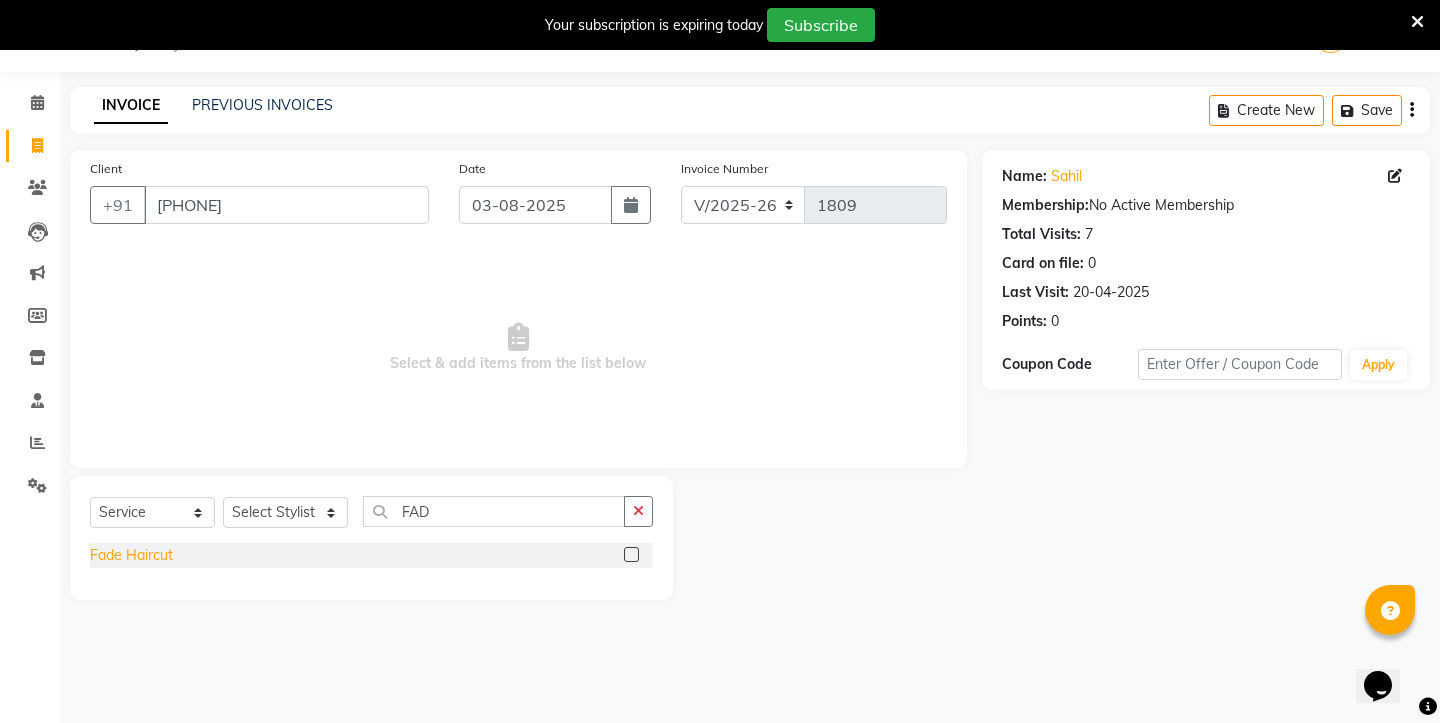 click on "Fade Haircut" 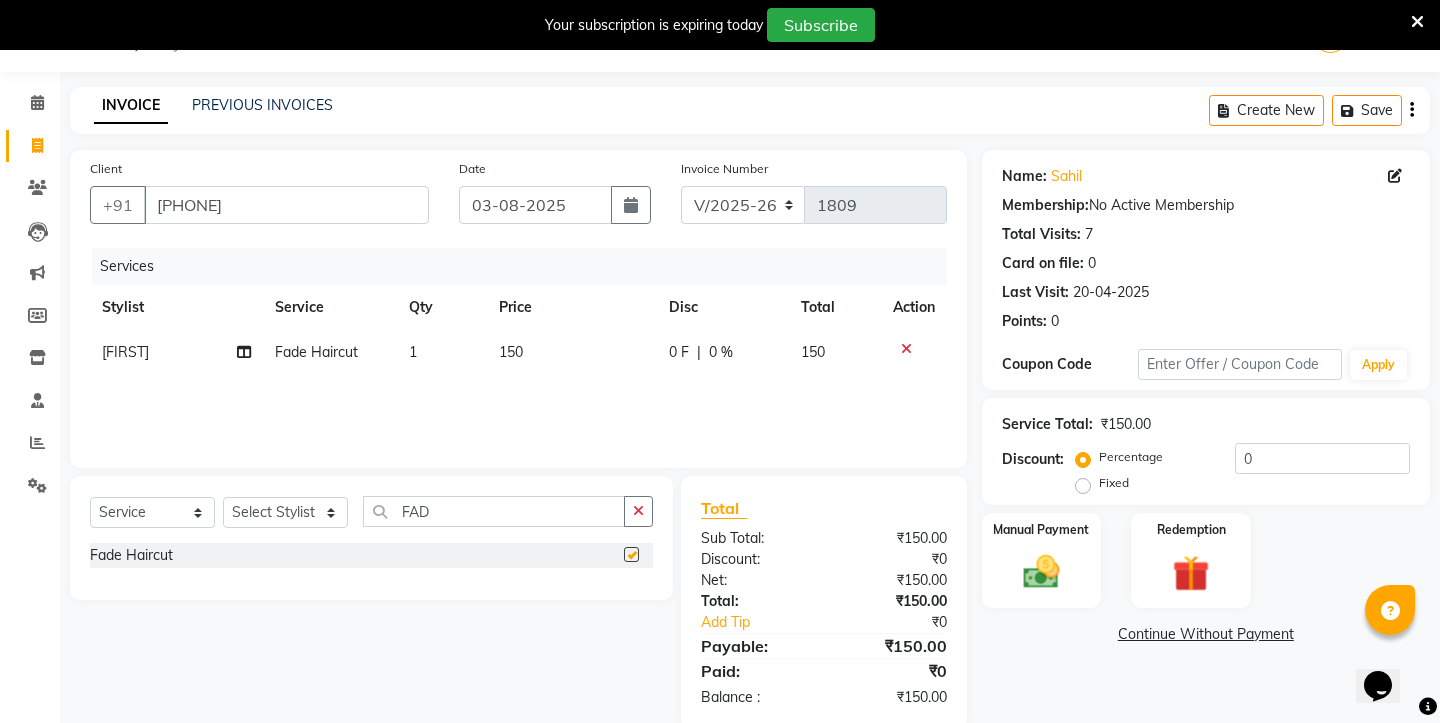 checkbox on "false" 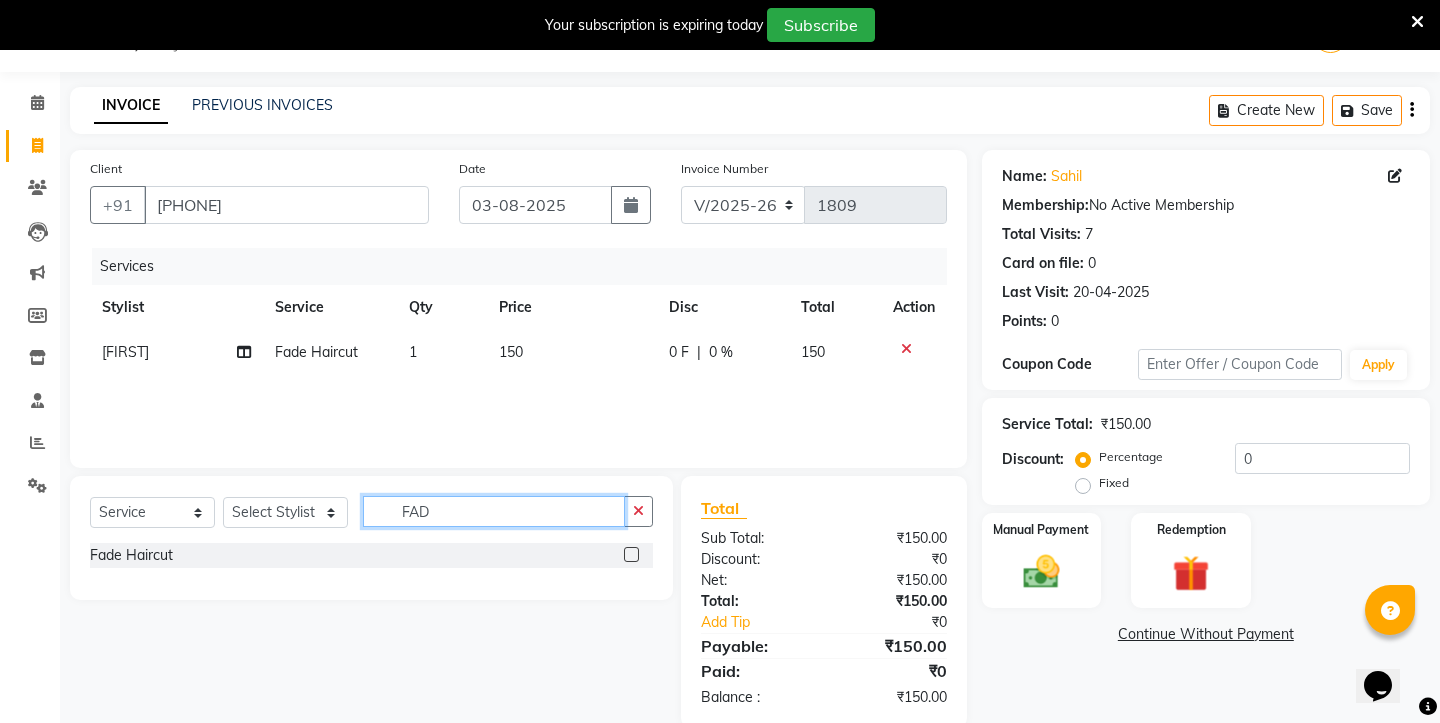 click on "FAD" 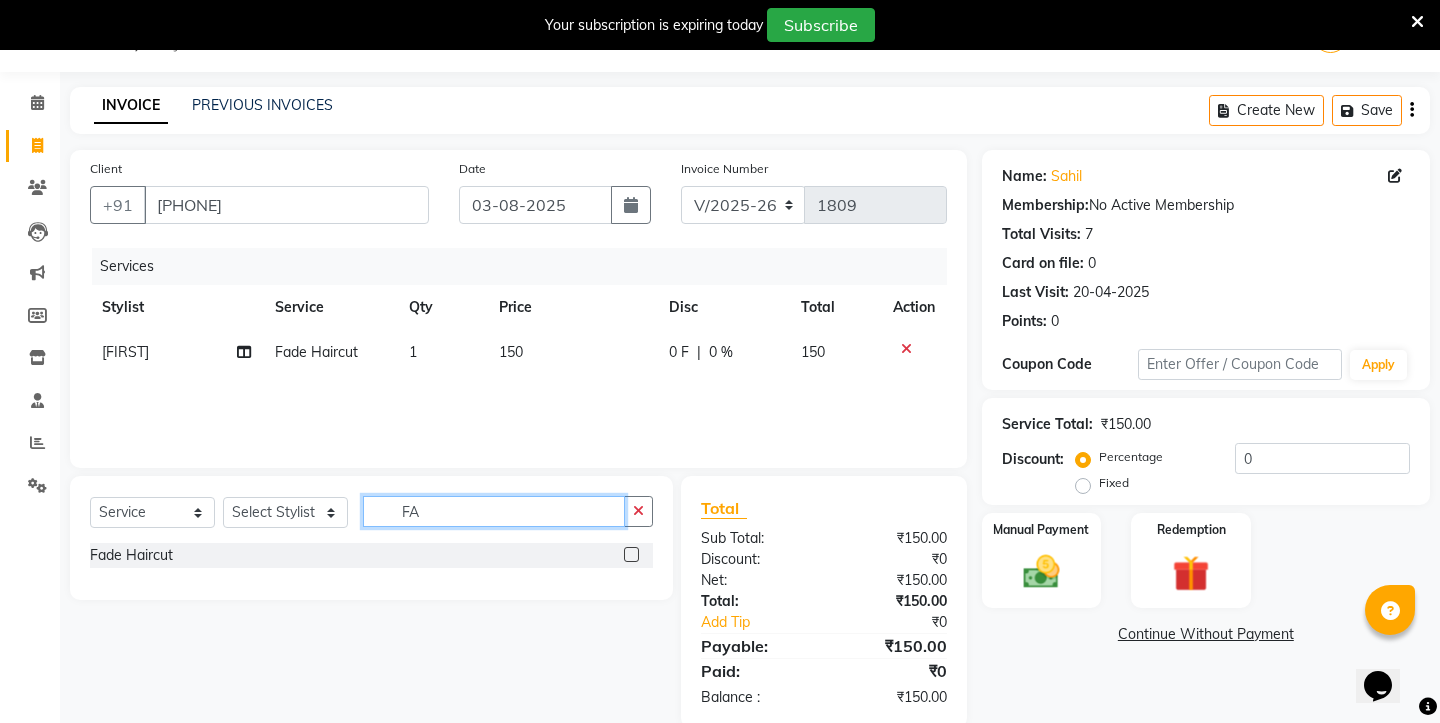 type on "F" 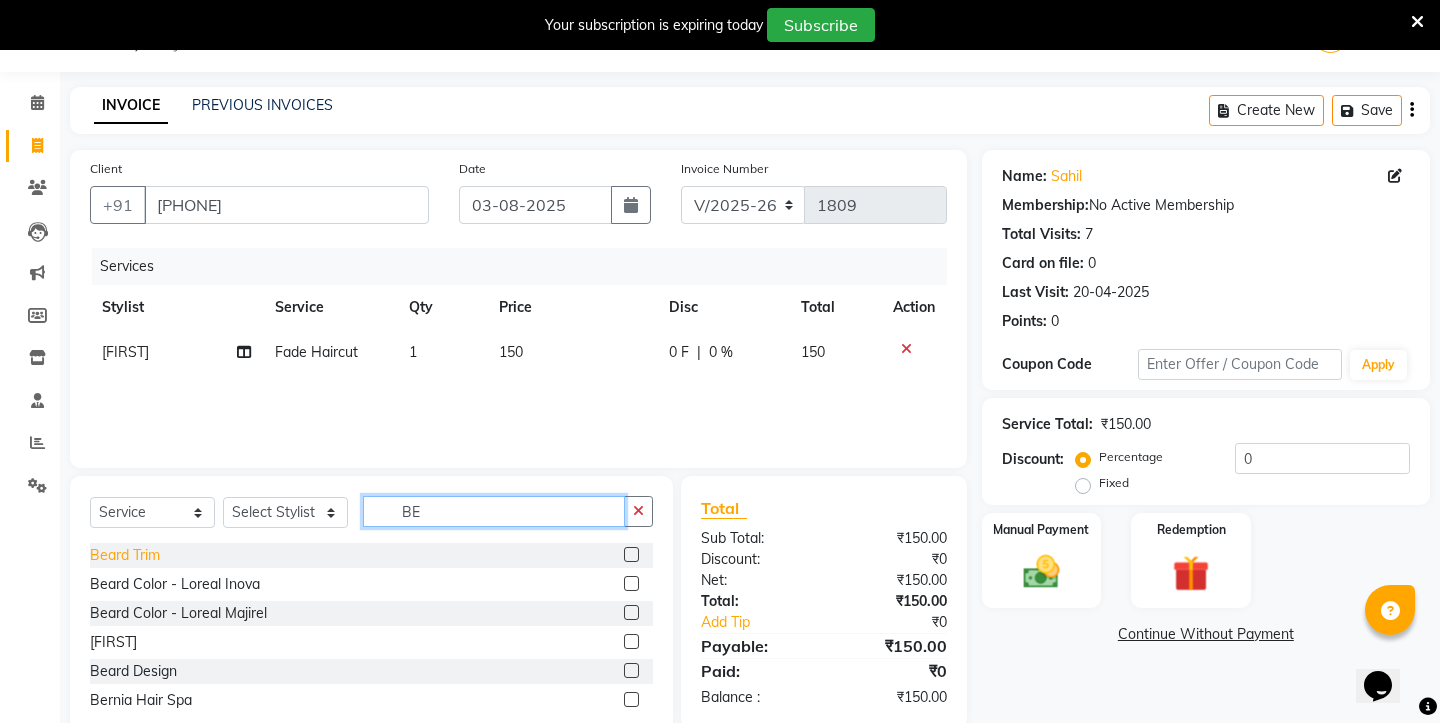type on "BE" 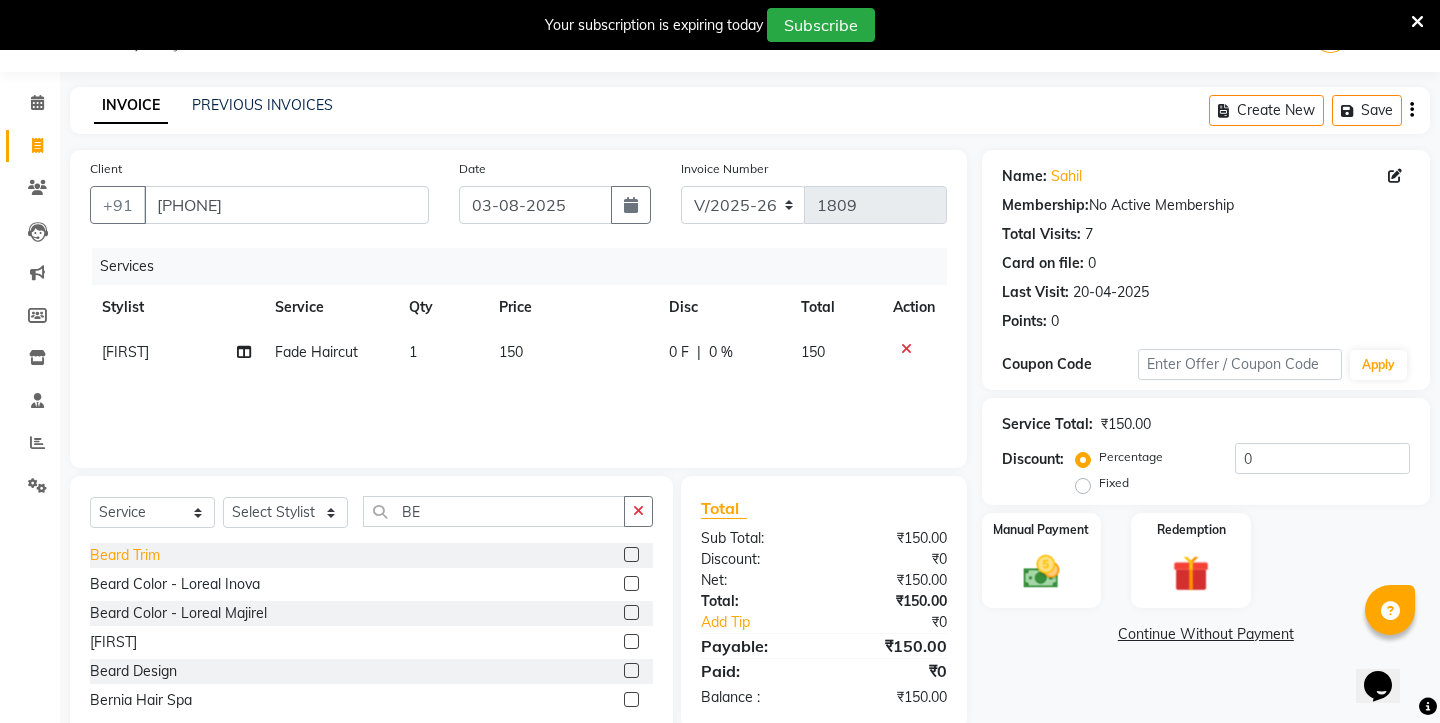 click on "Beard Trim" 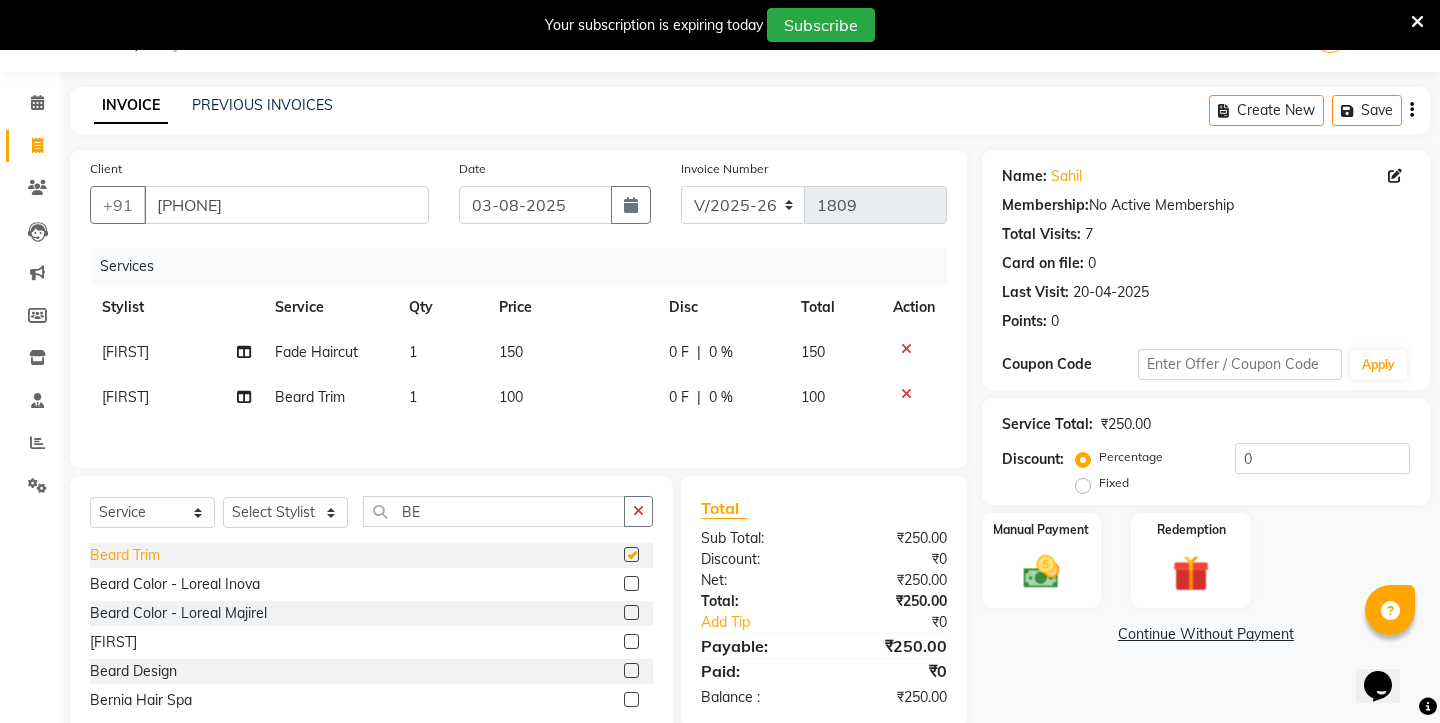 checkbox on "false" 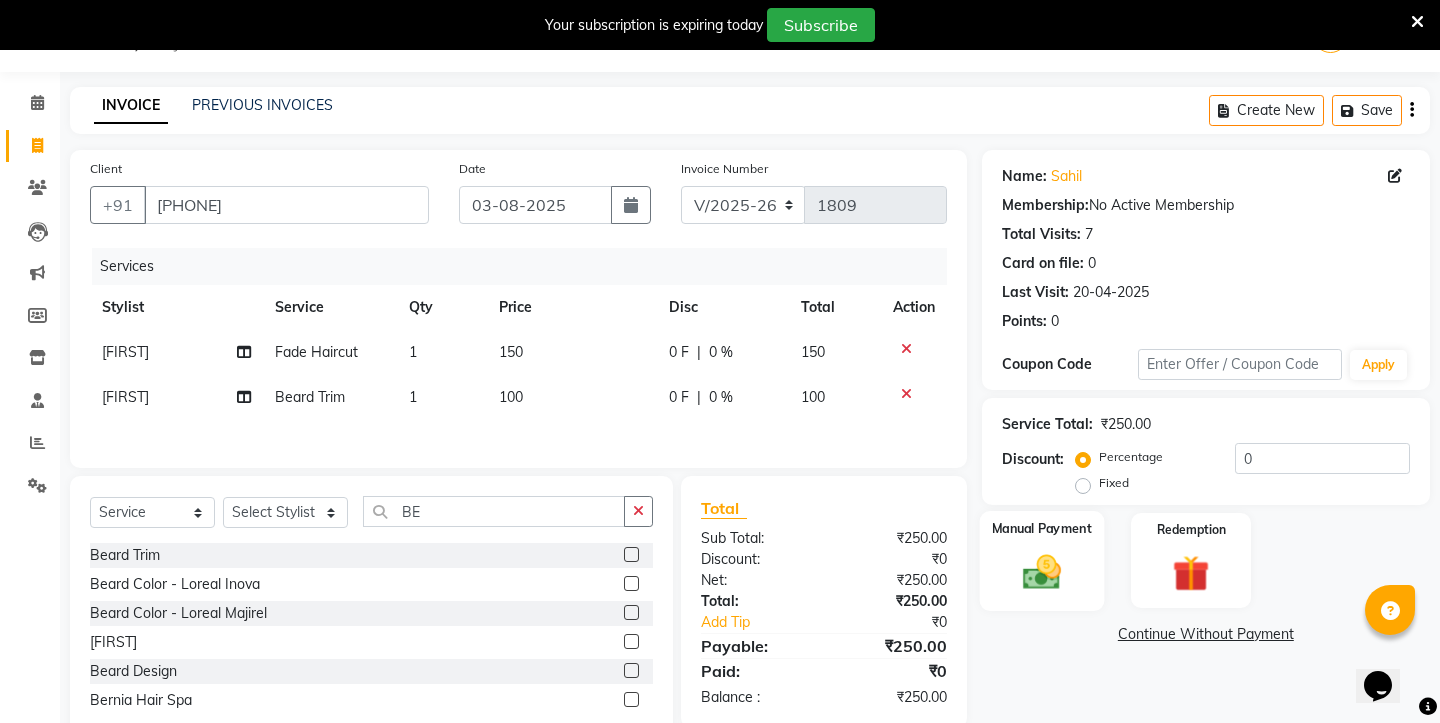 click 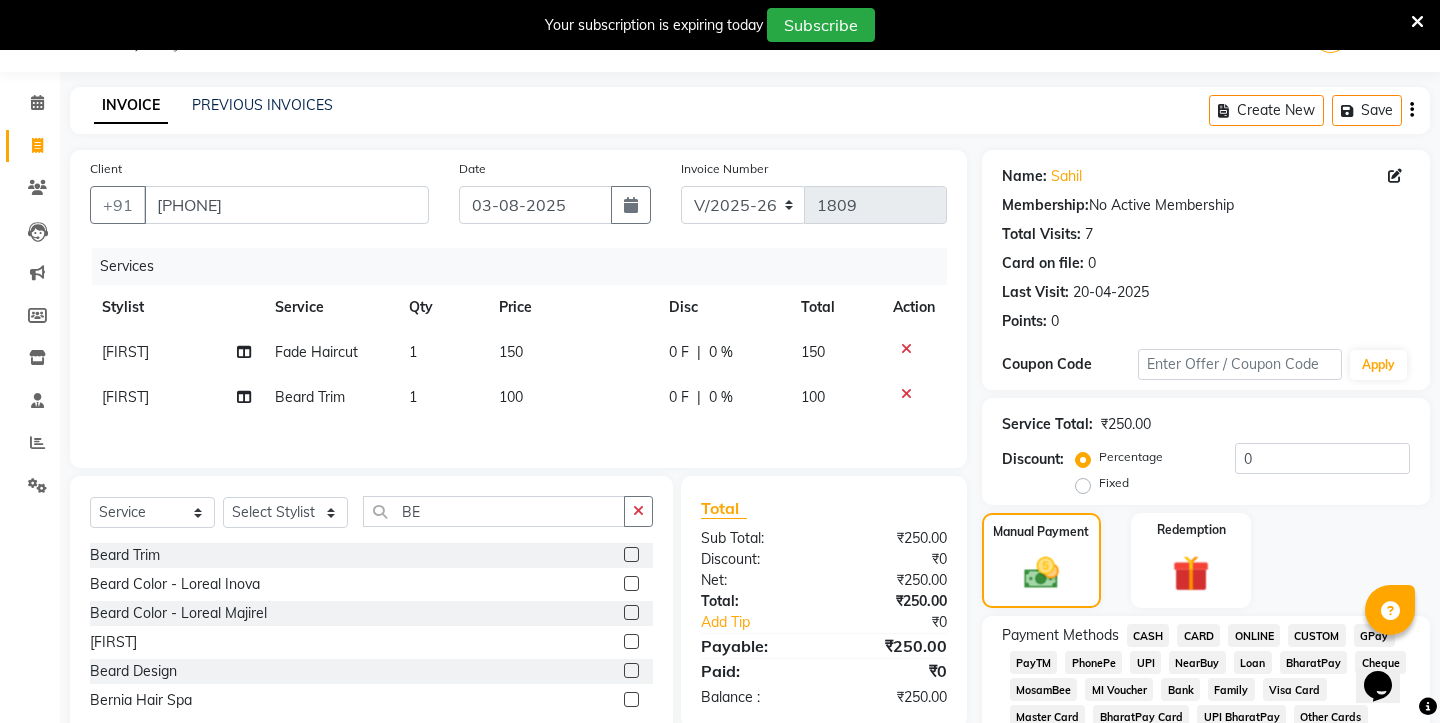 click on "UPI" 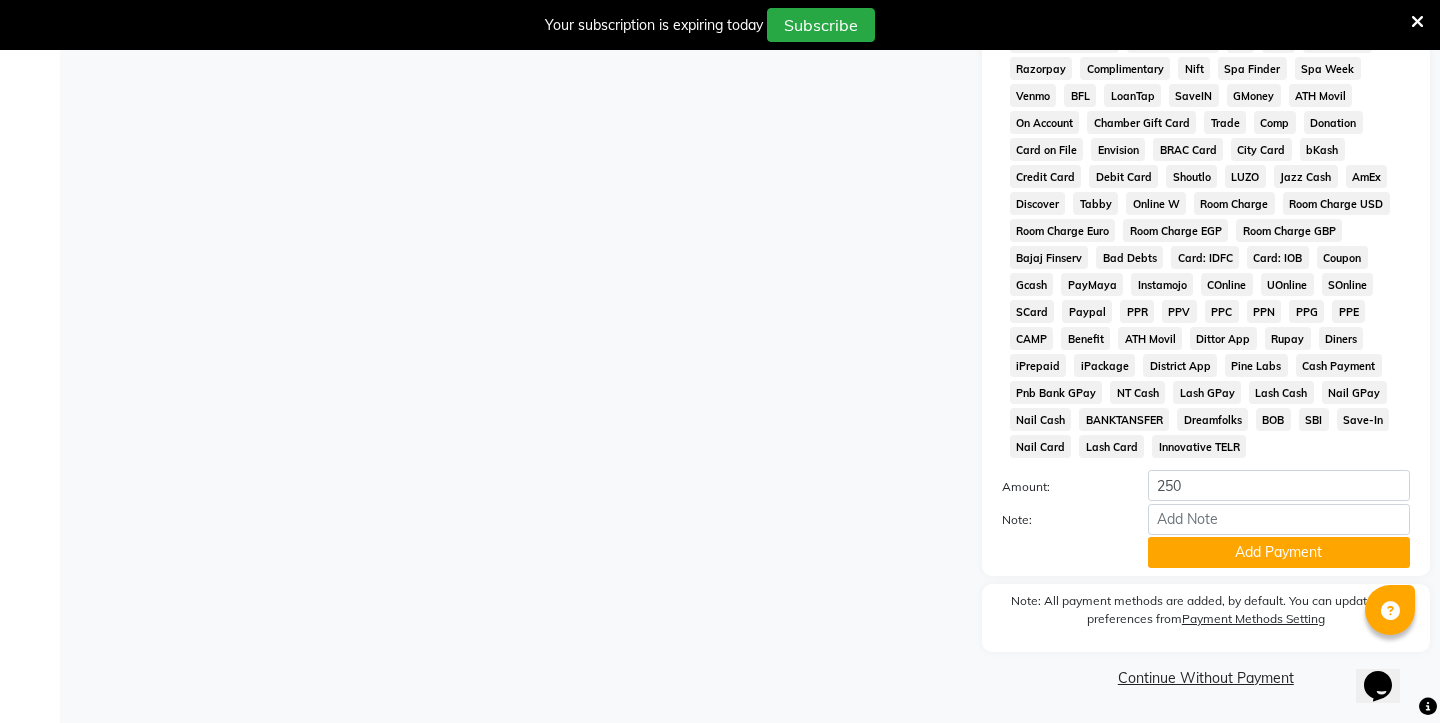 scroll, scrollTop: 805, scrollLeft: 0, axis: vertical 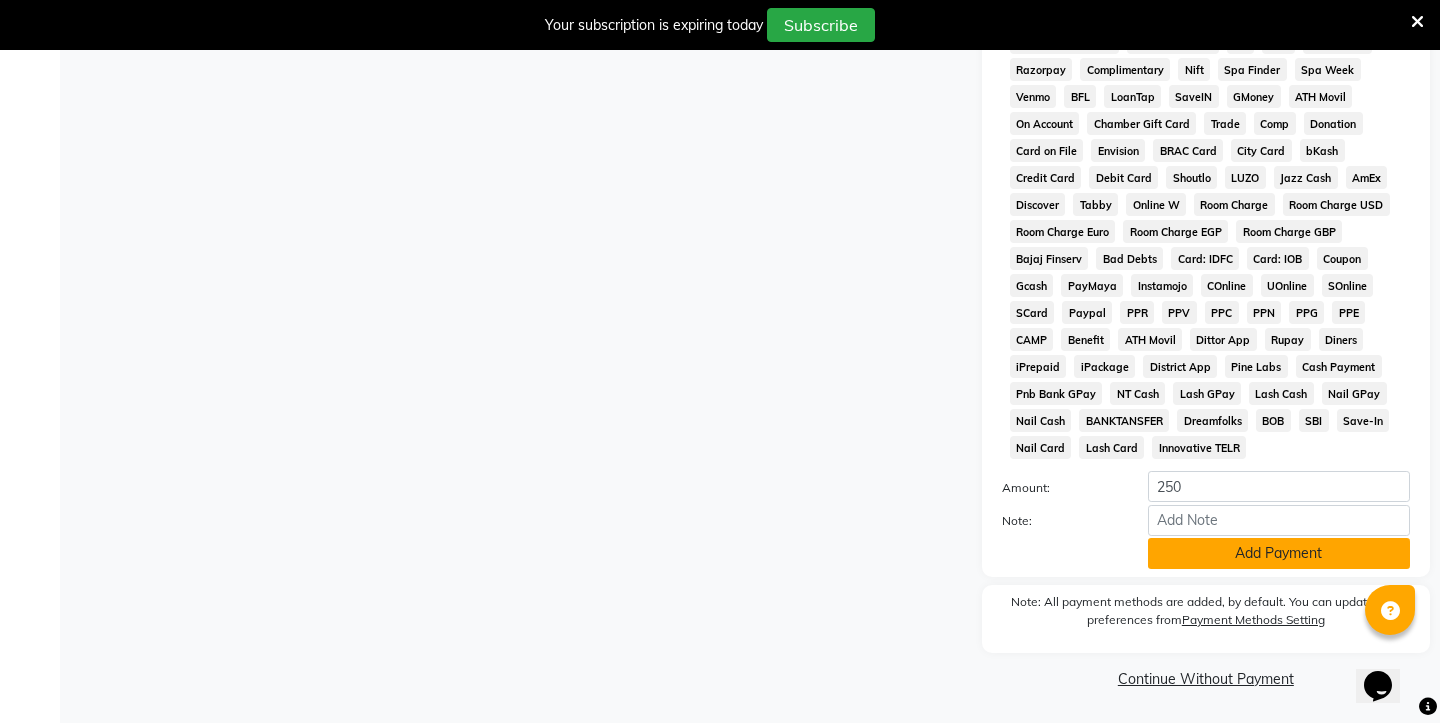 click on "Add Payment" 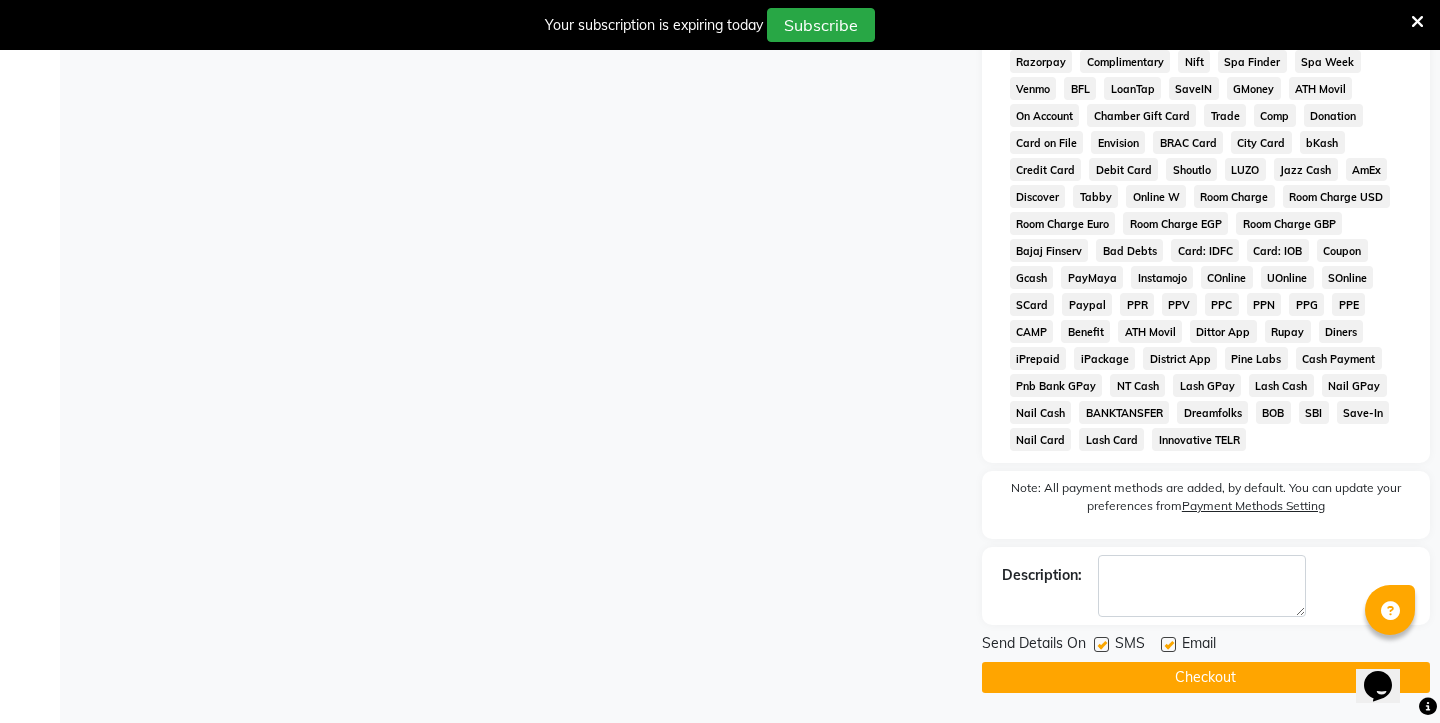 scroll, scrollTop: 813, scrollLeft: 0, axis: vertical 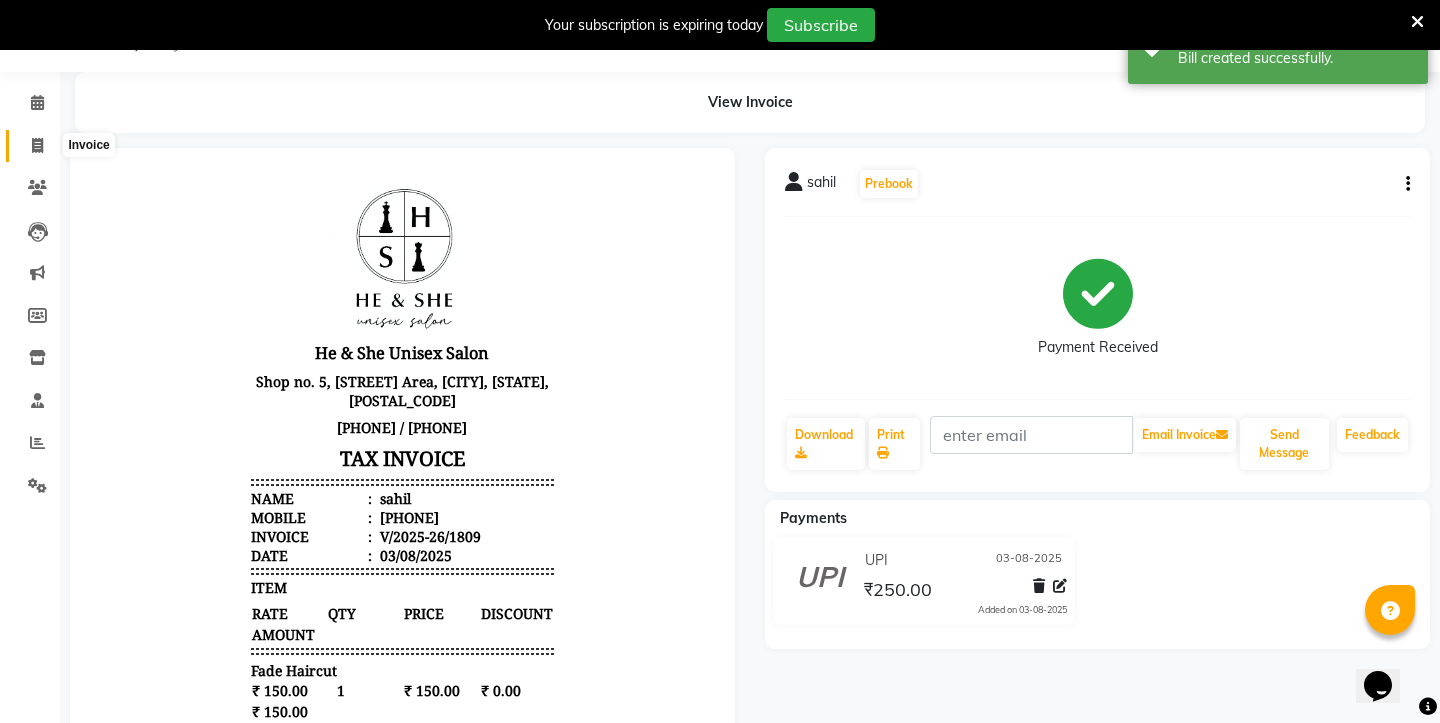 click 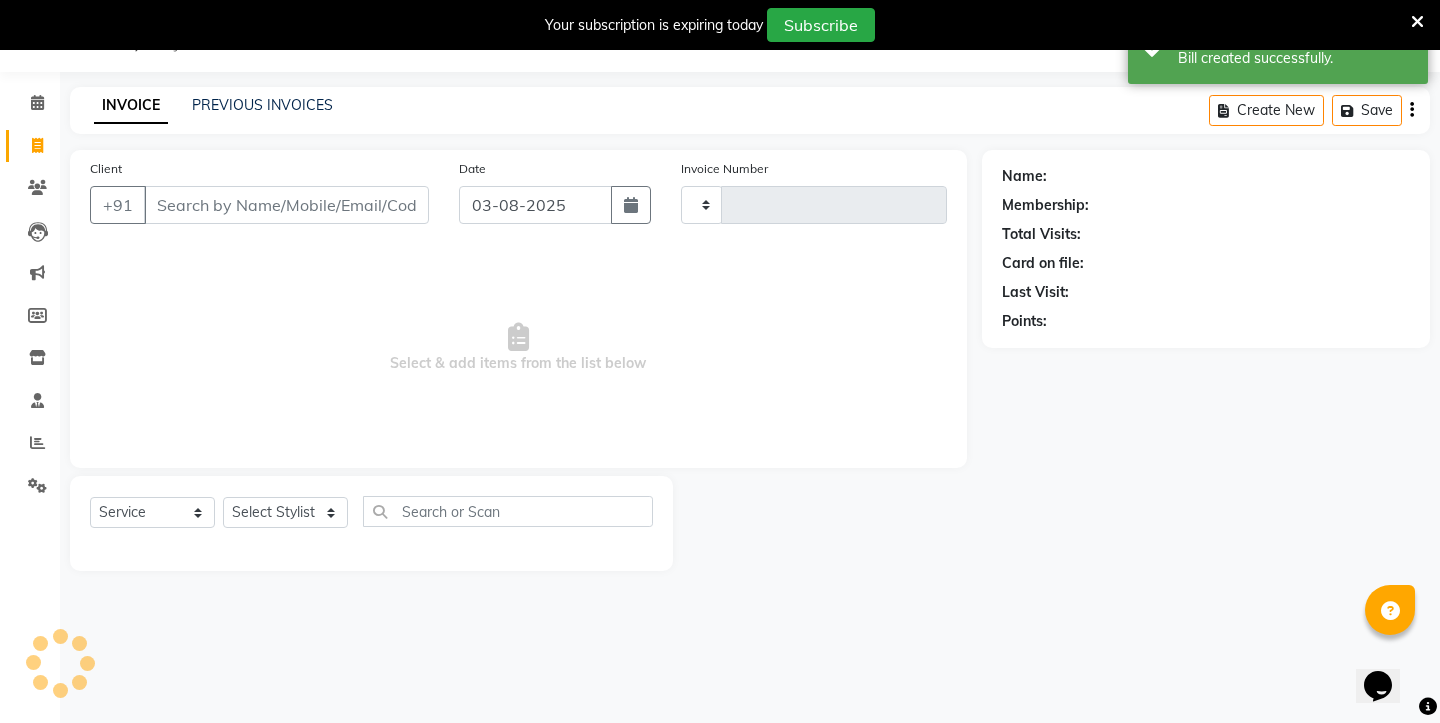 type on "1810" 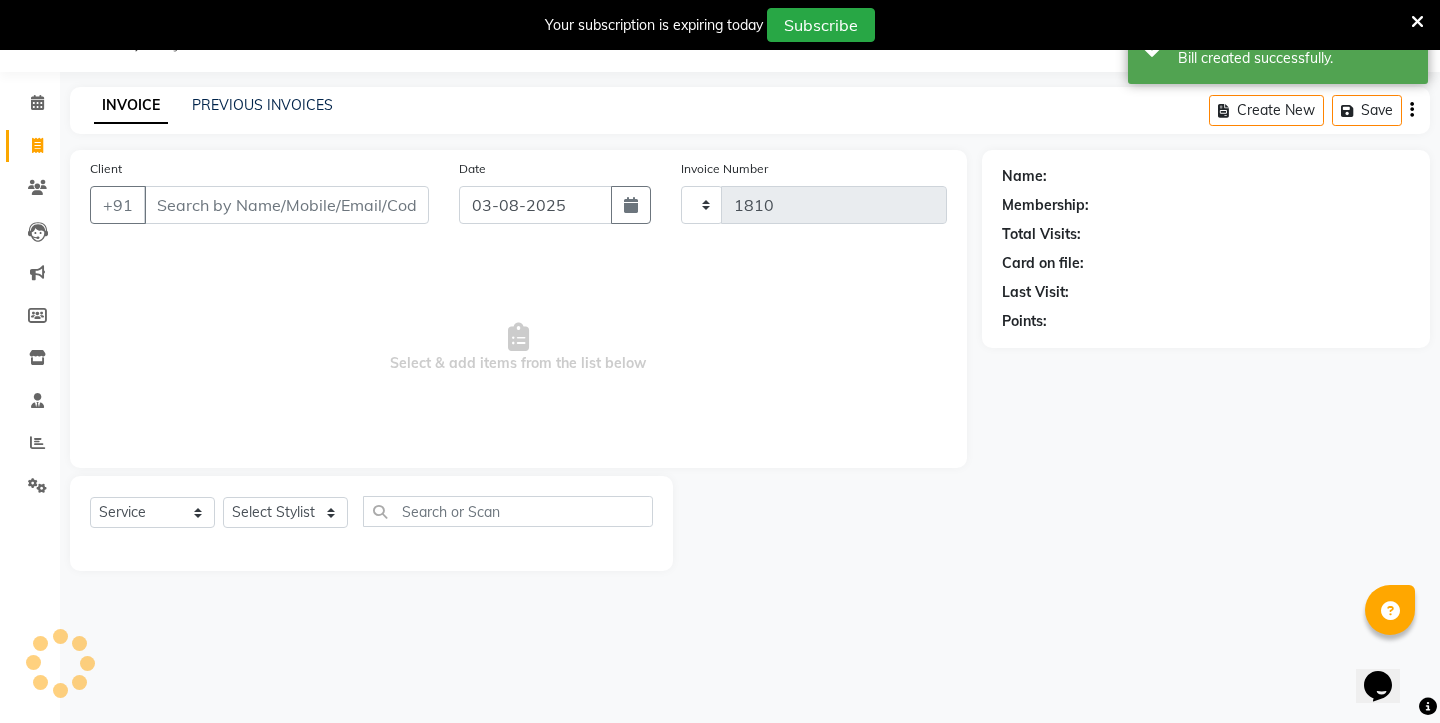 select on "4745" 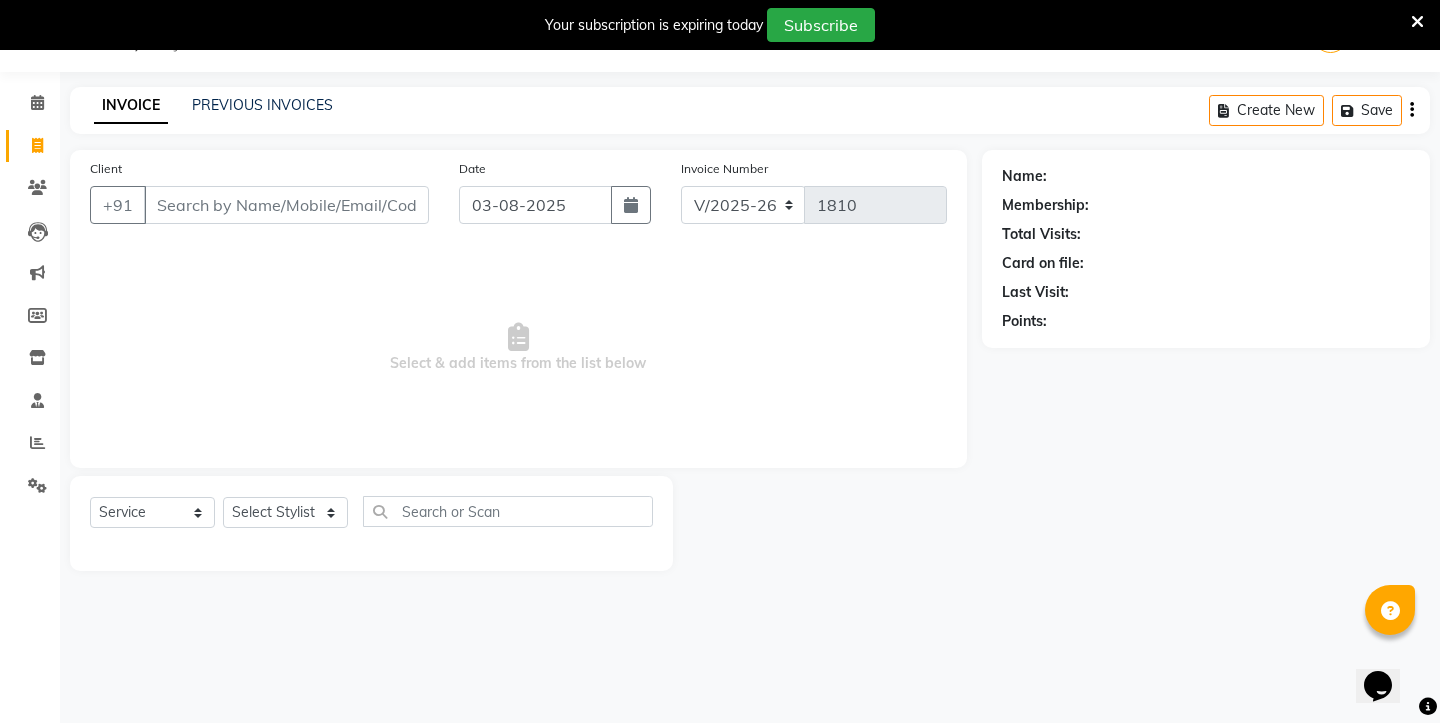 click on "Client" at bounding box center (286, 205) 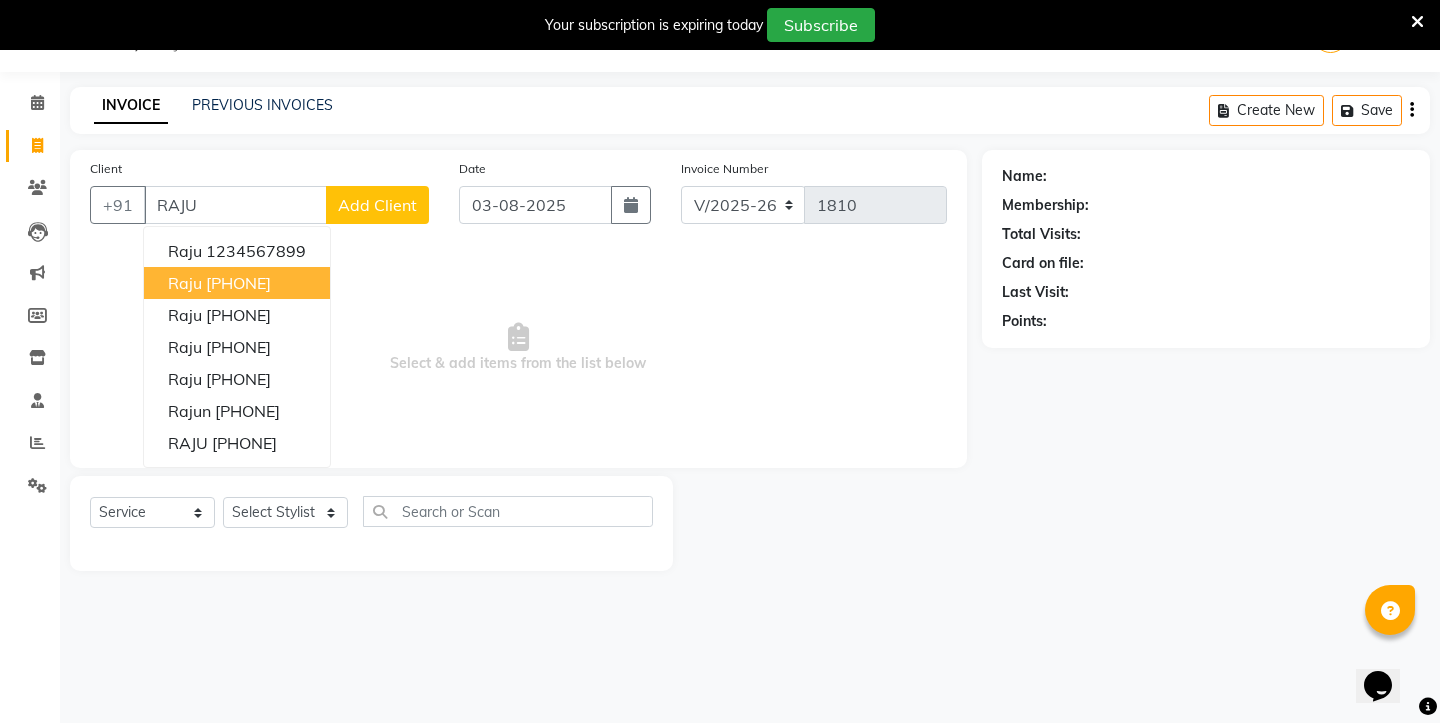 click on "raju" at bounding box center (185, 283) 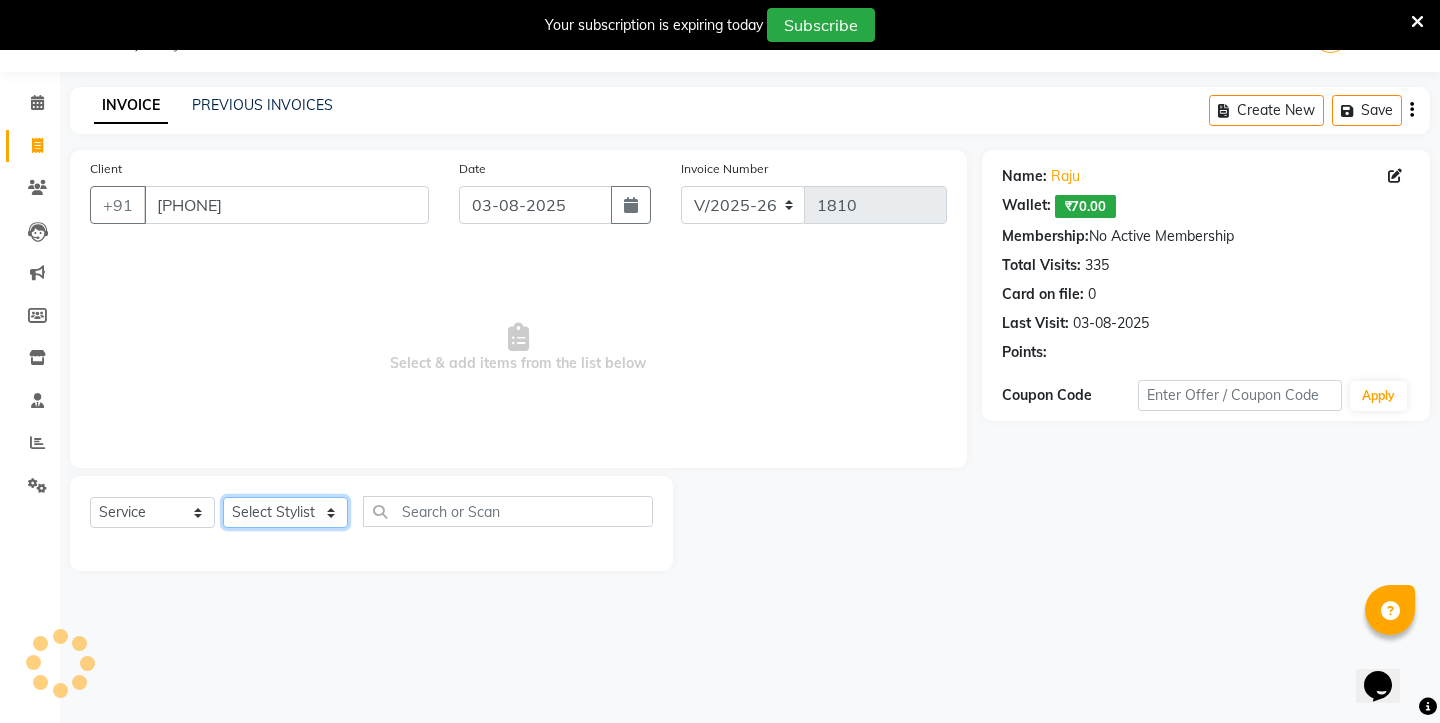 select on "[PHONE]" 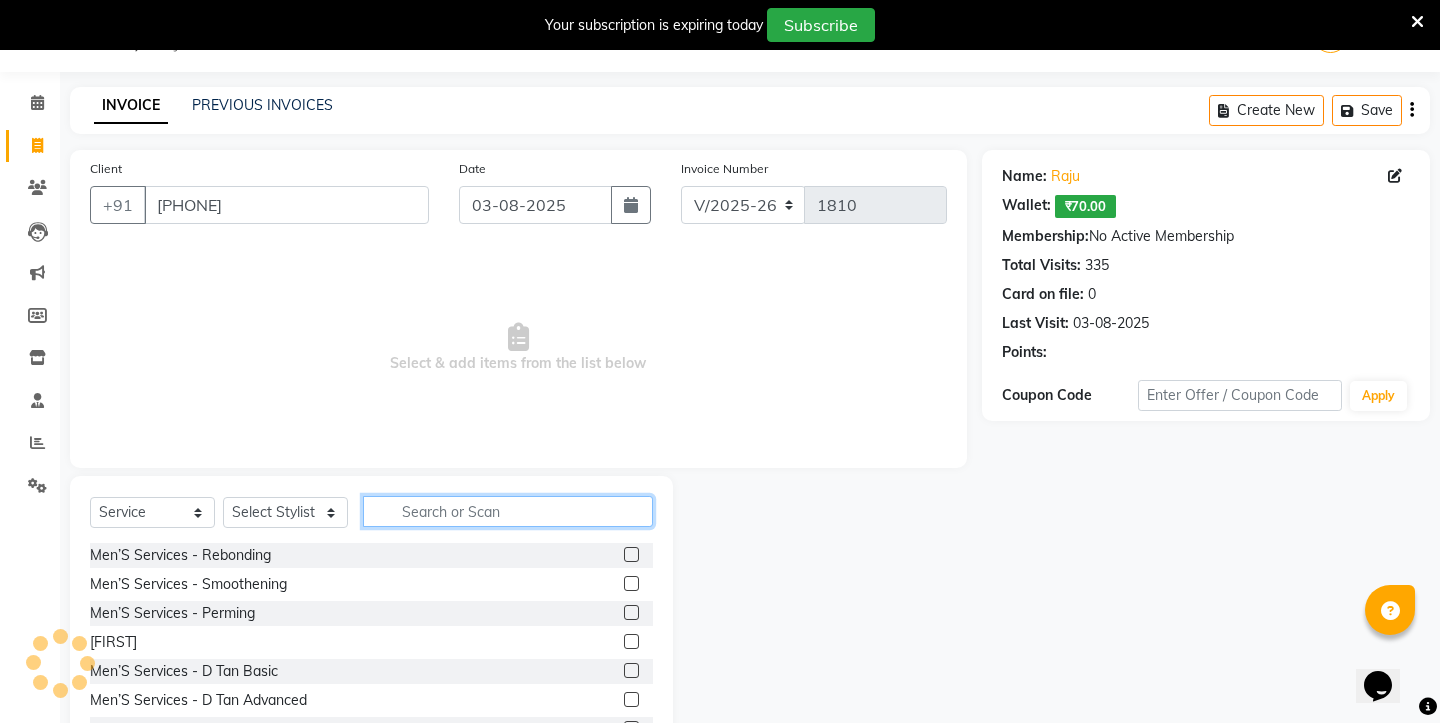 click 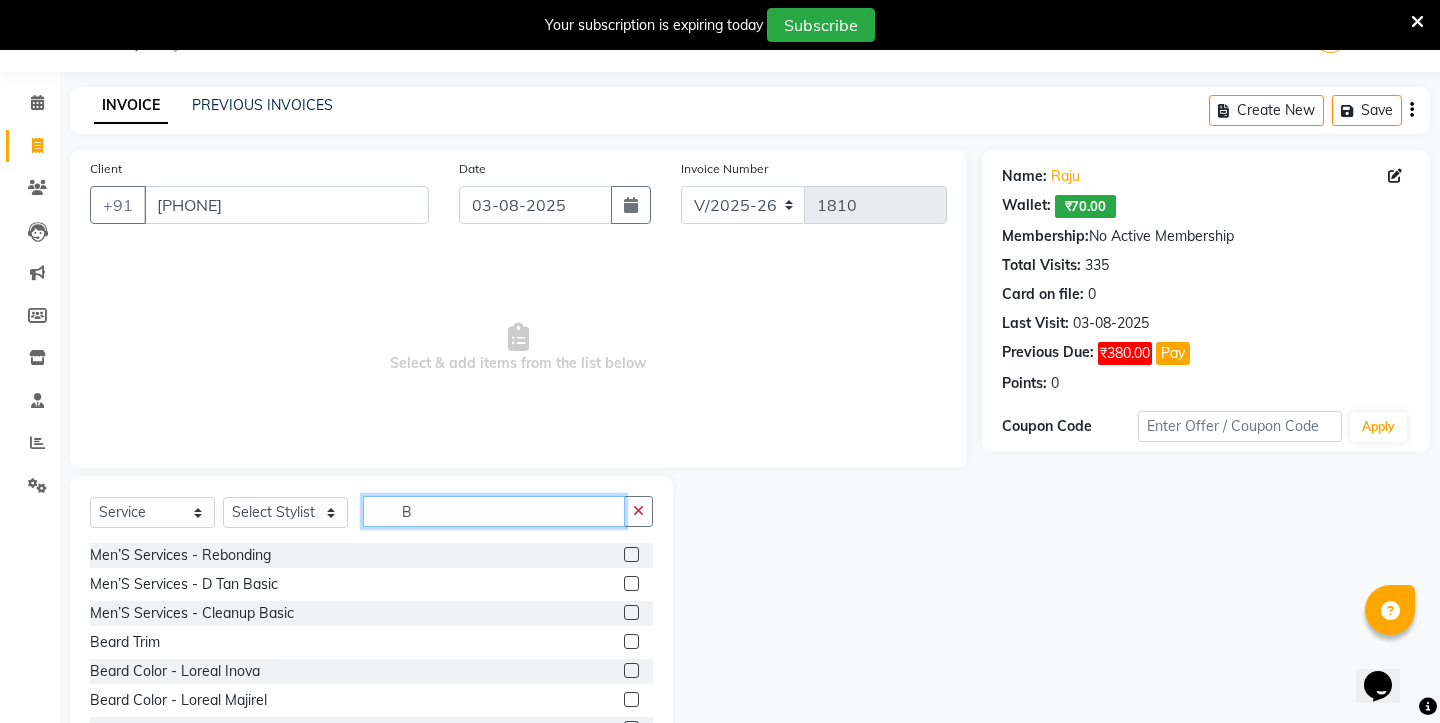 type on "B" 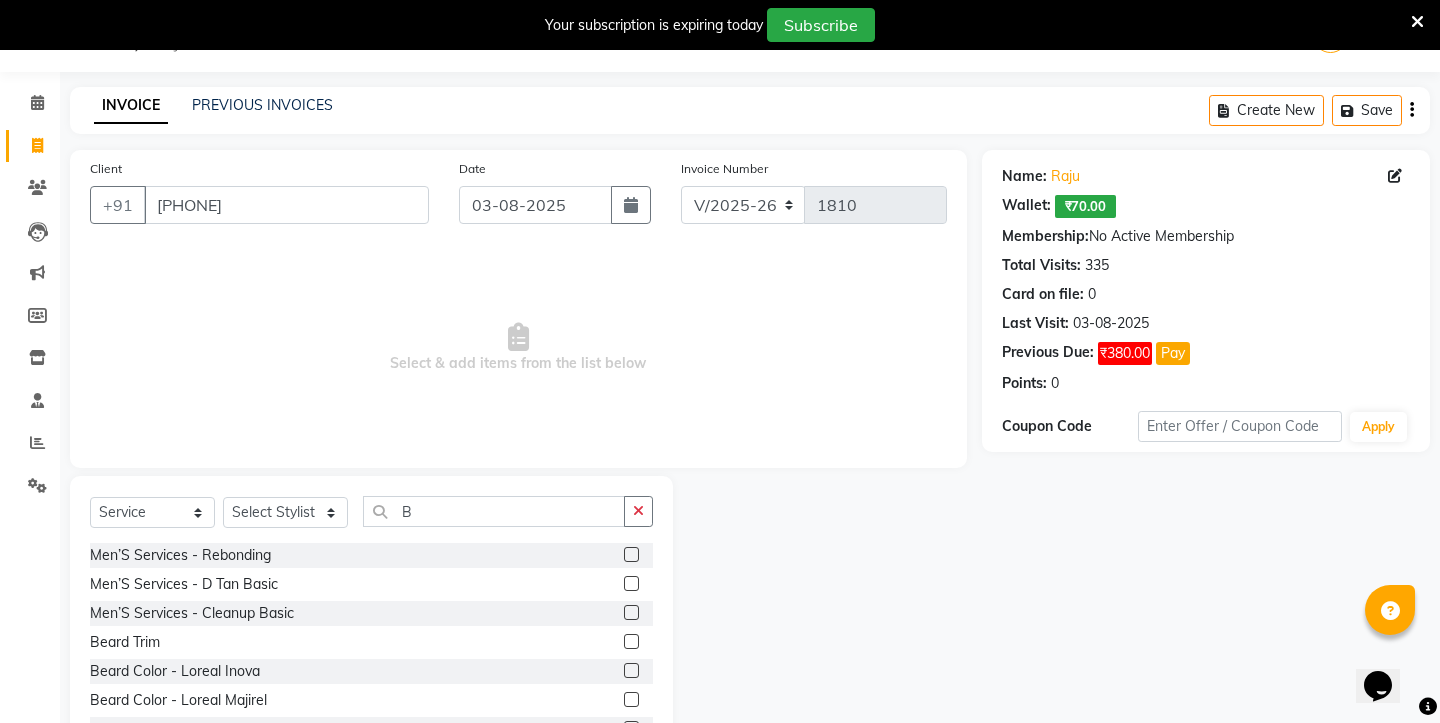 click on "Beard Trim" 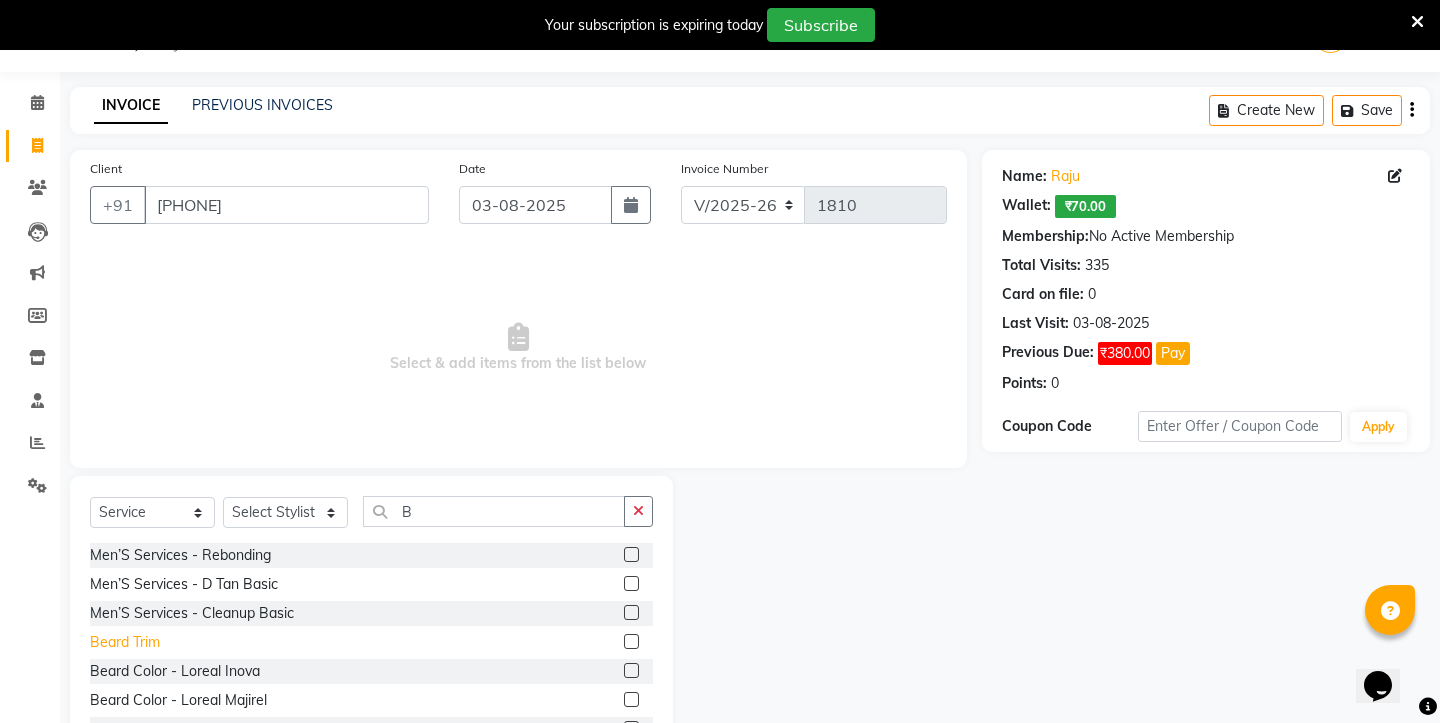 click on "Beard Trim" 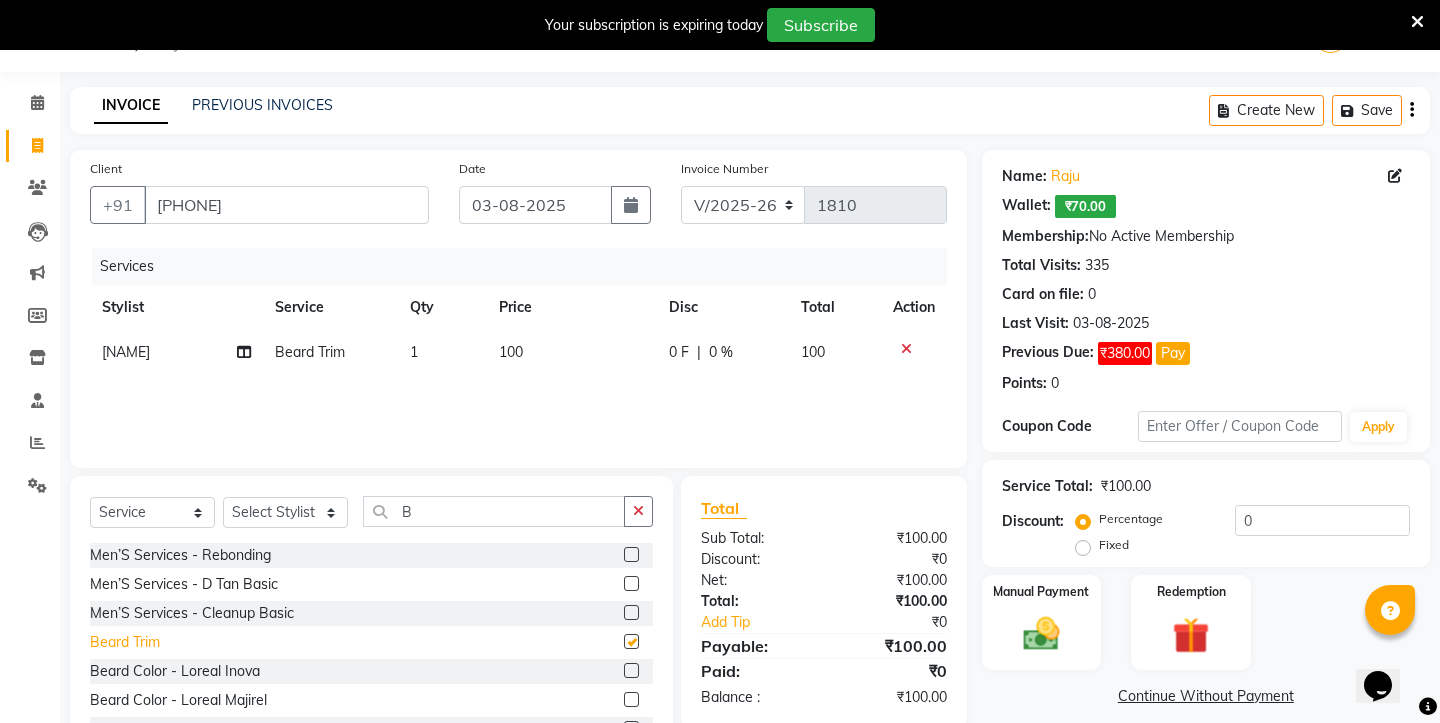 checkbox on "false" 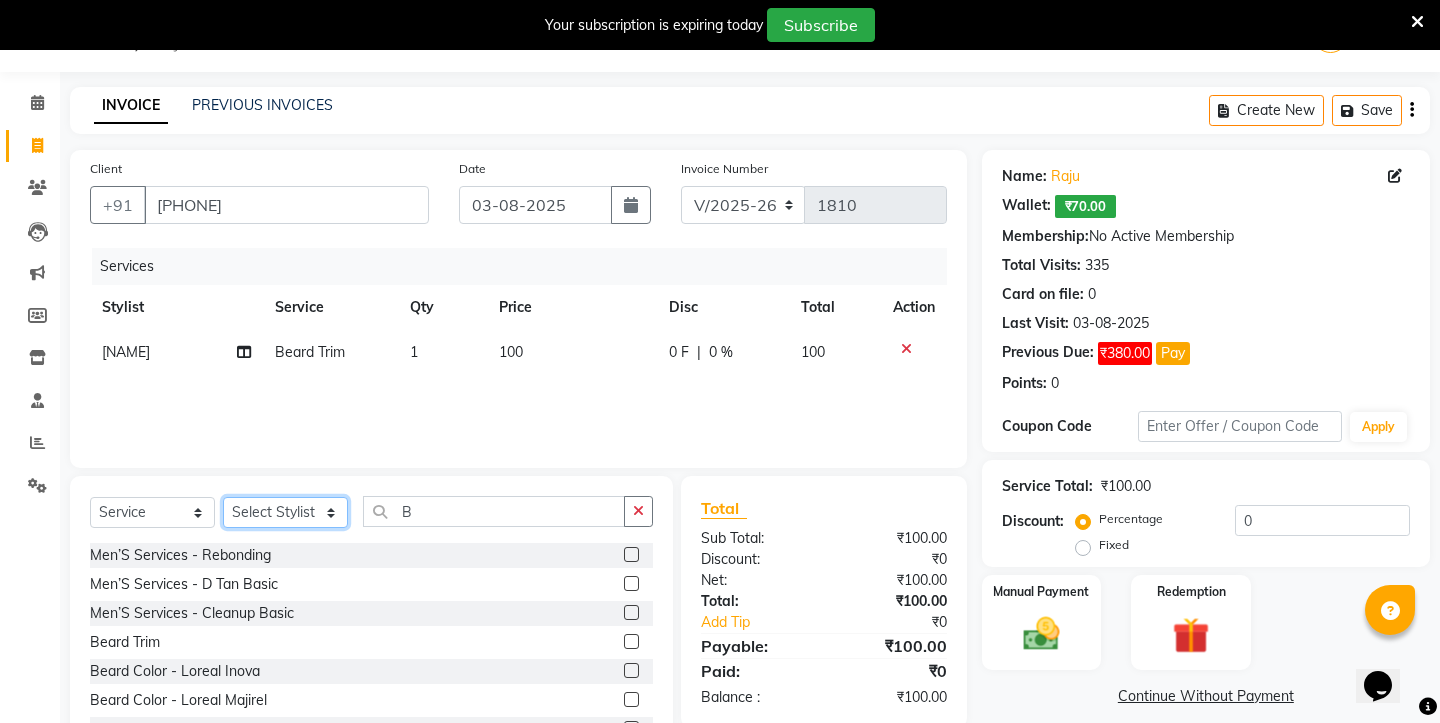 select on "[PHONE]" 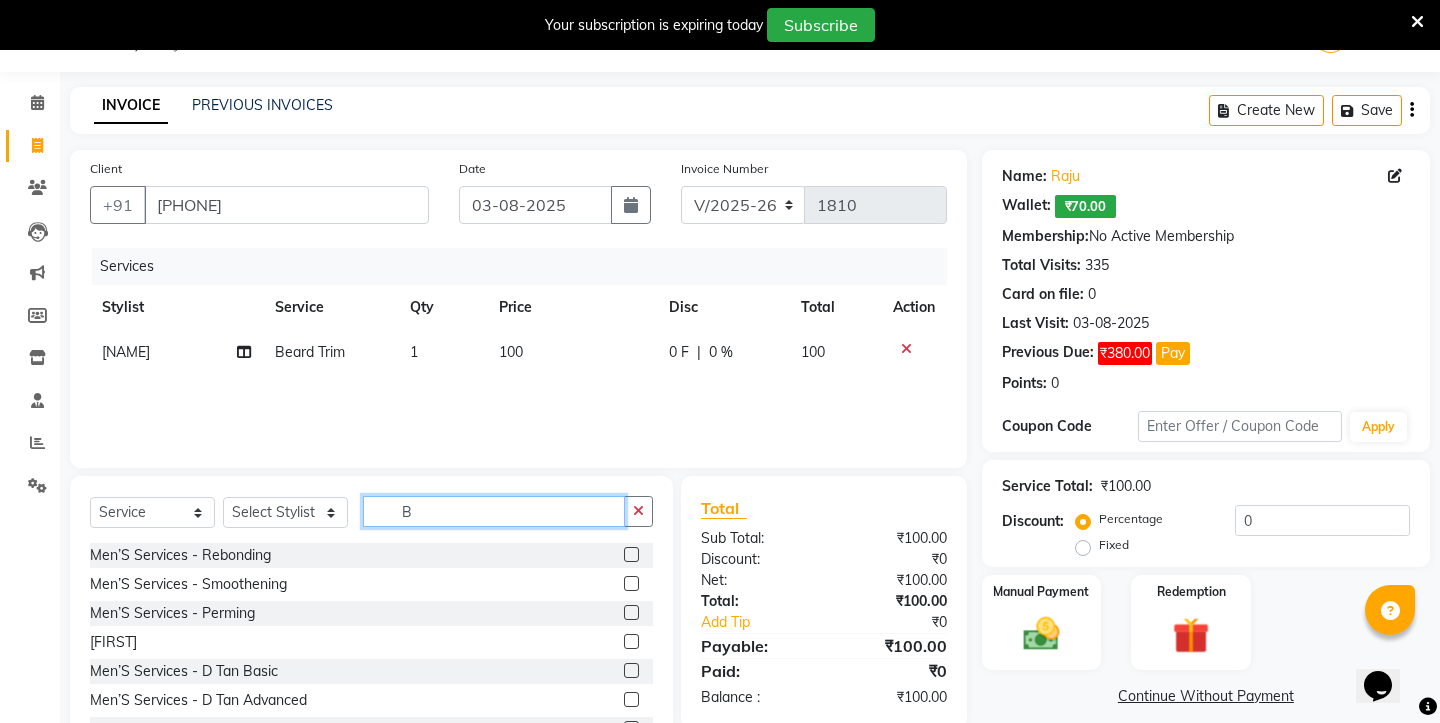 click on "B" 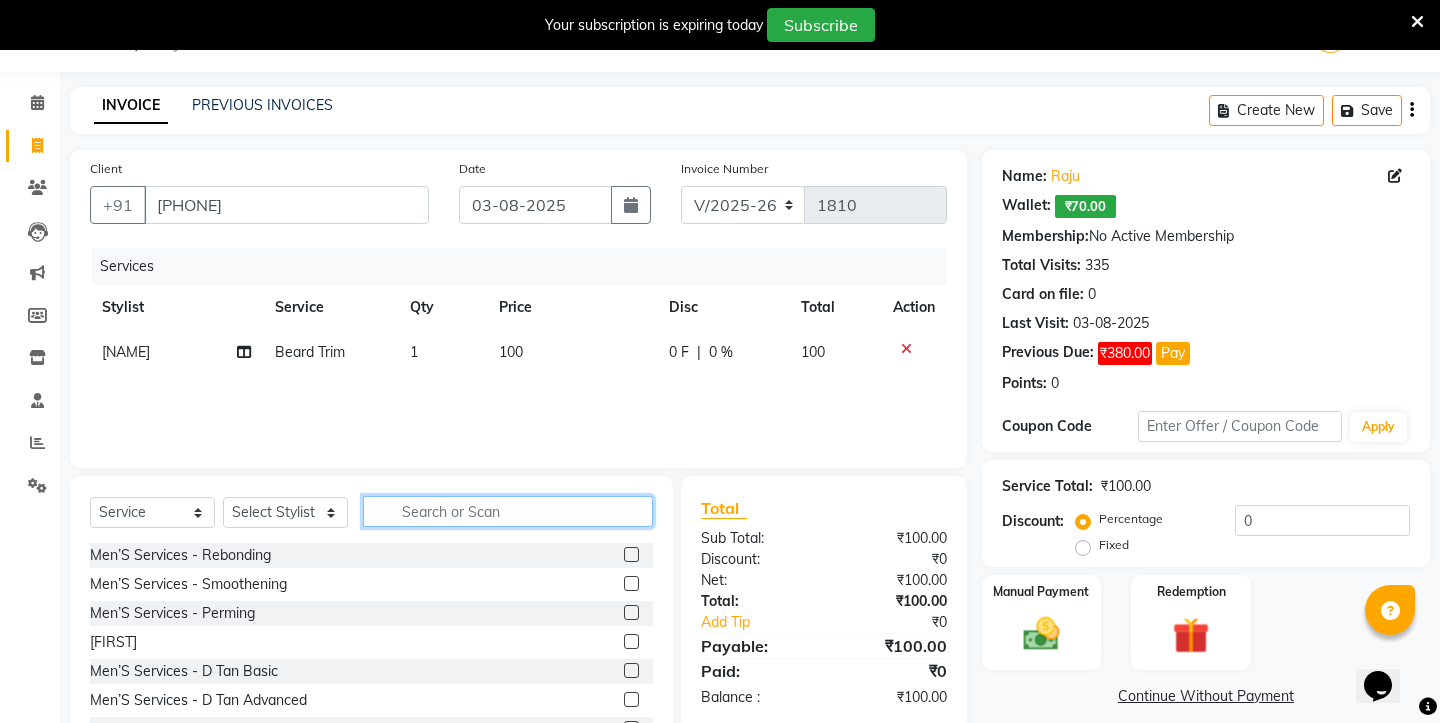 type on "B" 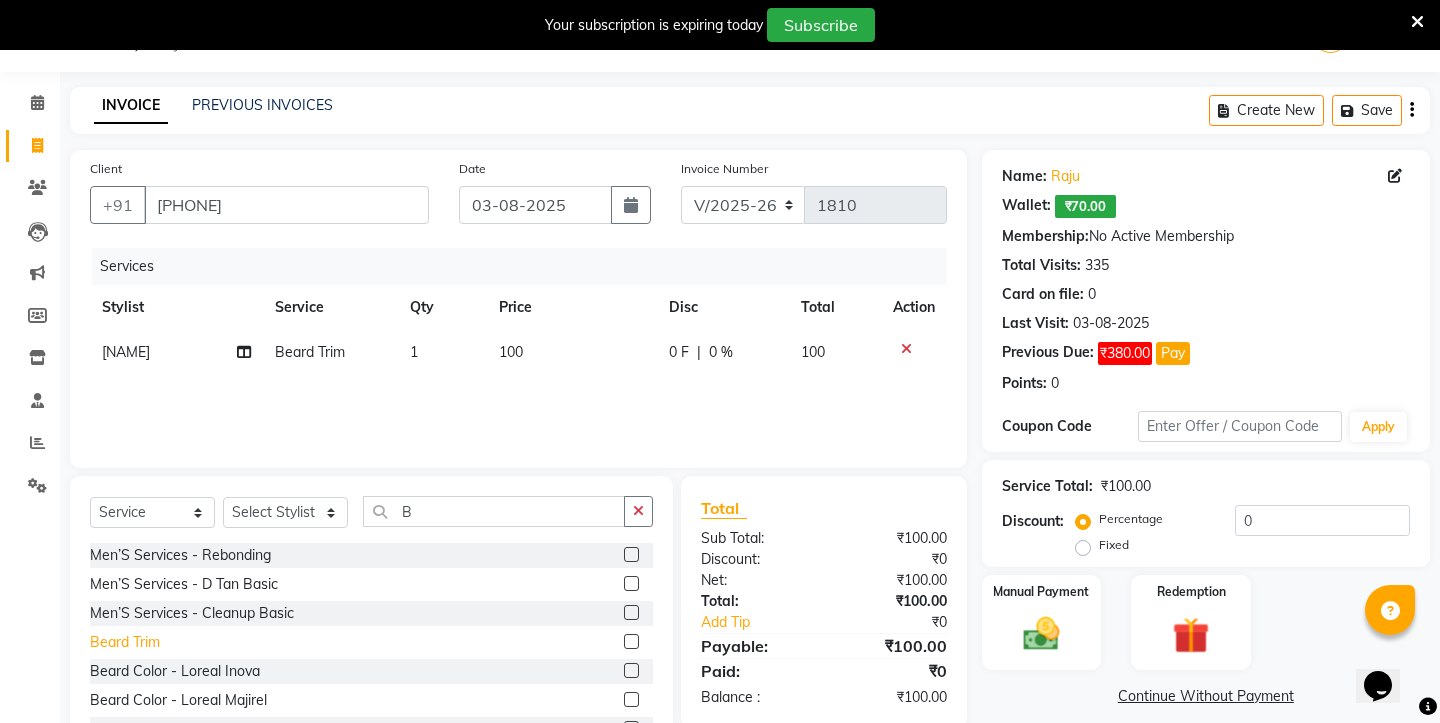 click on "Beard Trim" 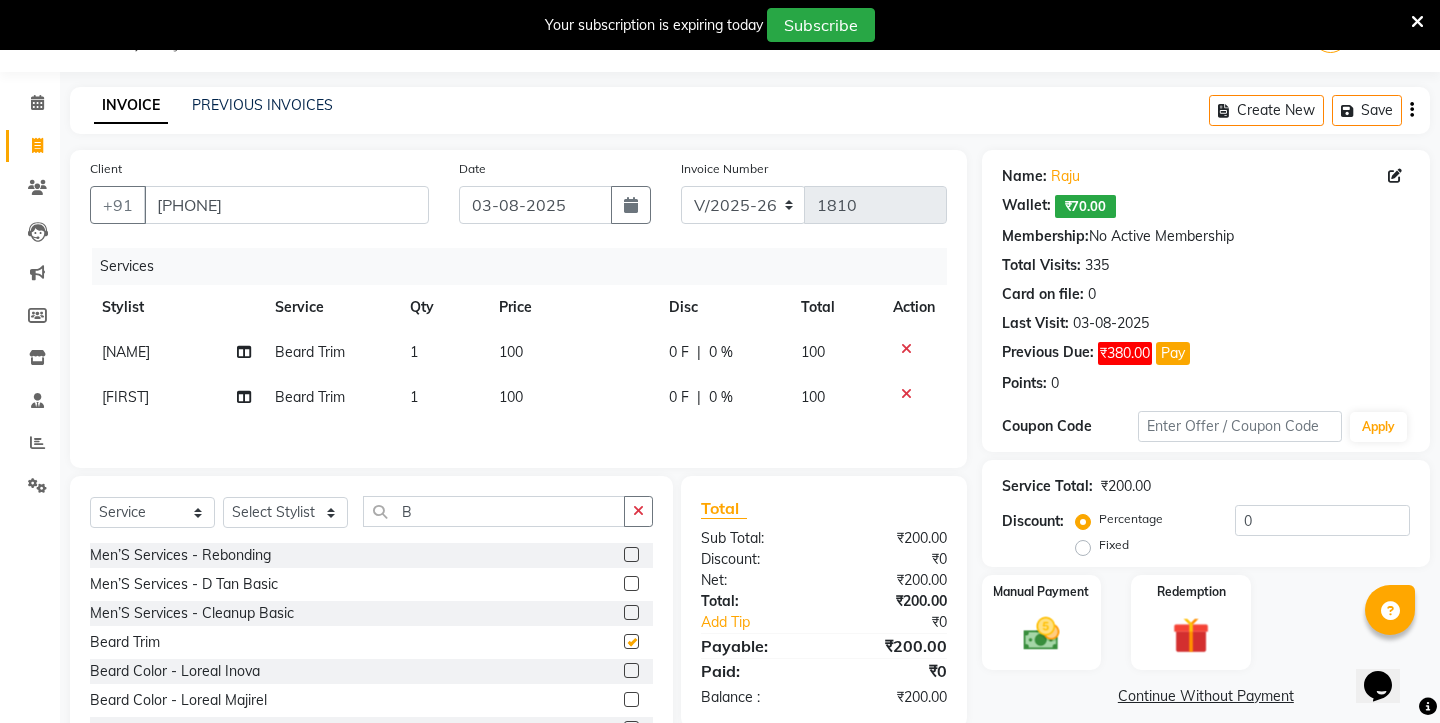 checkbox on "false" 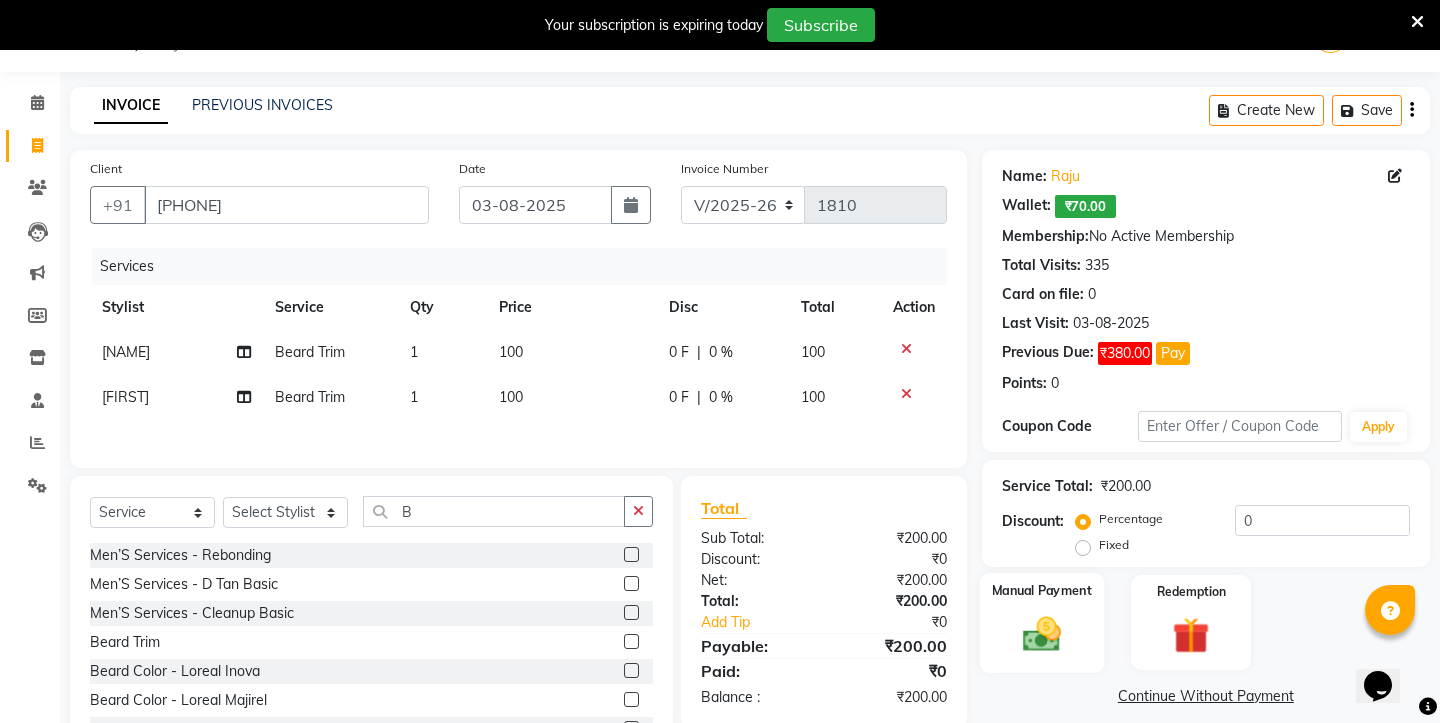 click 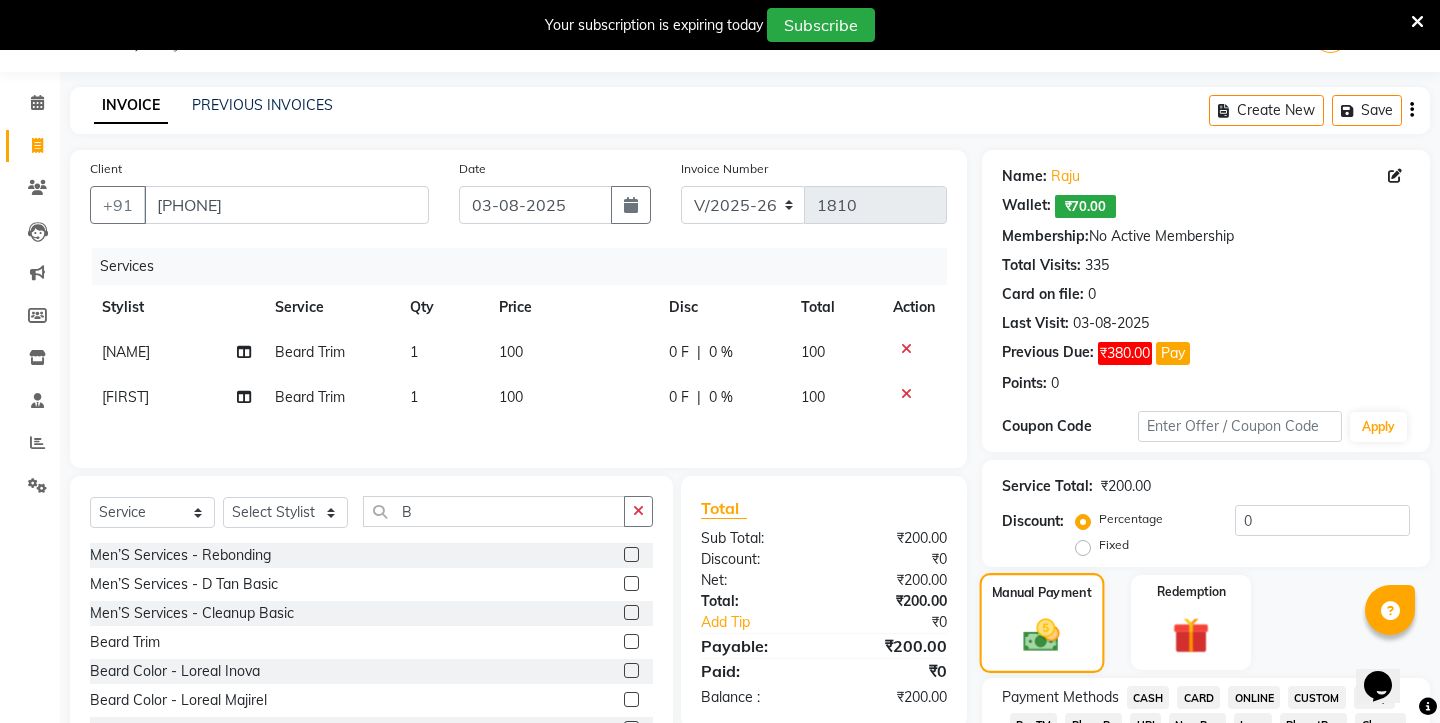 scroll, scrollTop: 457, scrollLeft: 0, axis: vertical 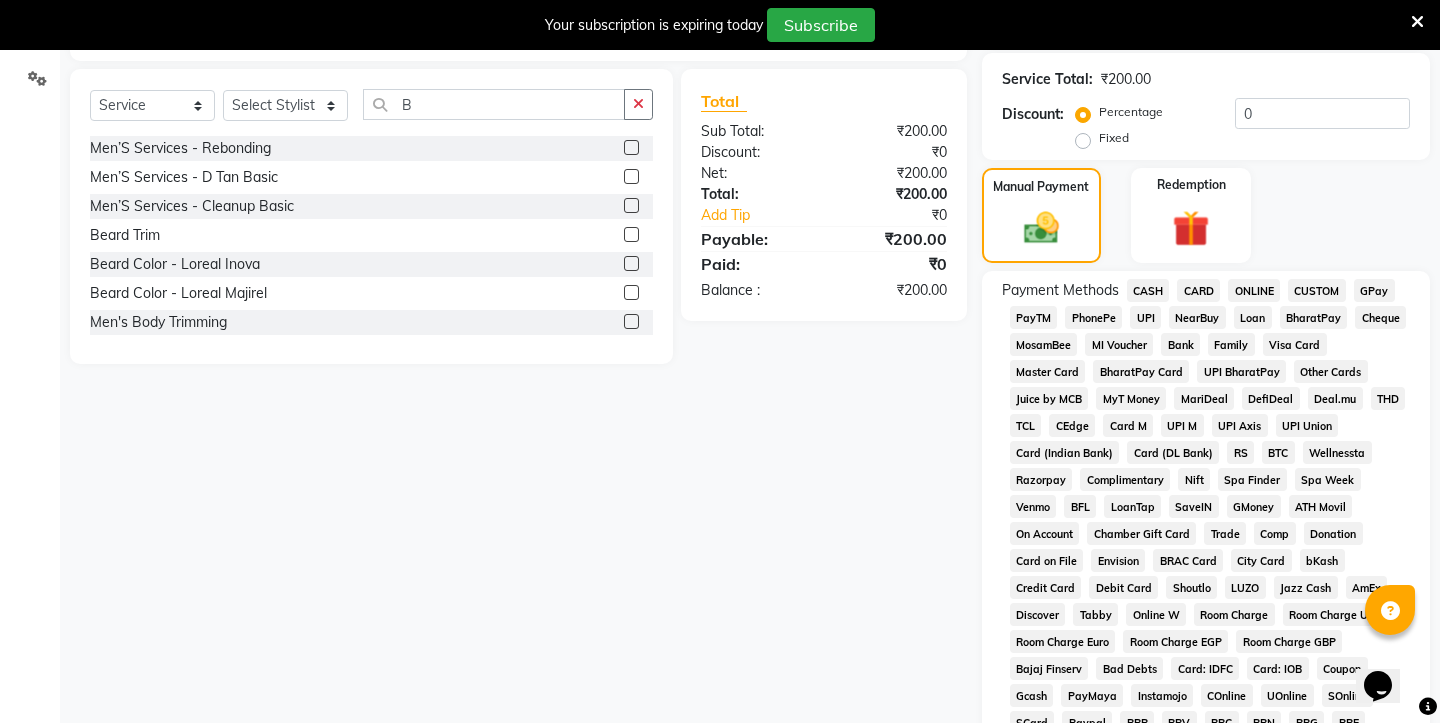 click on "UPI" 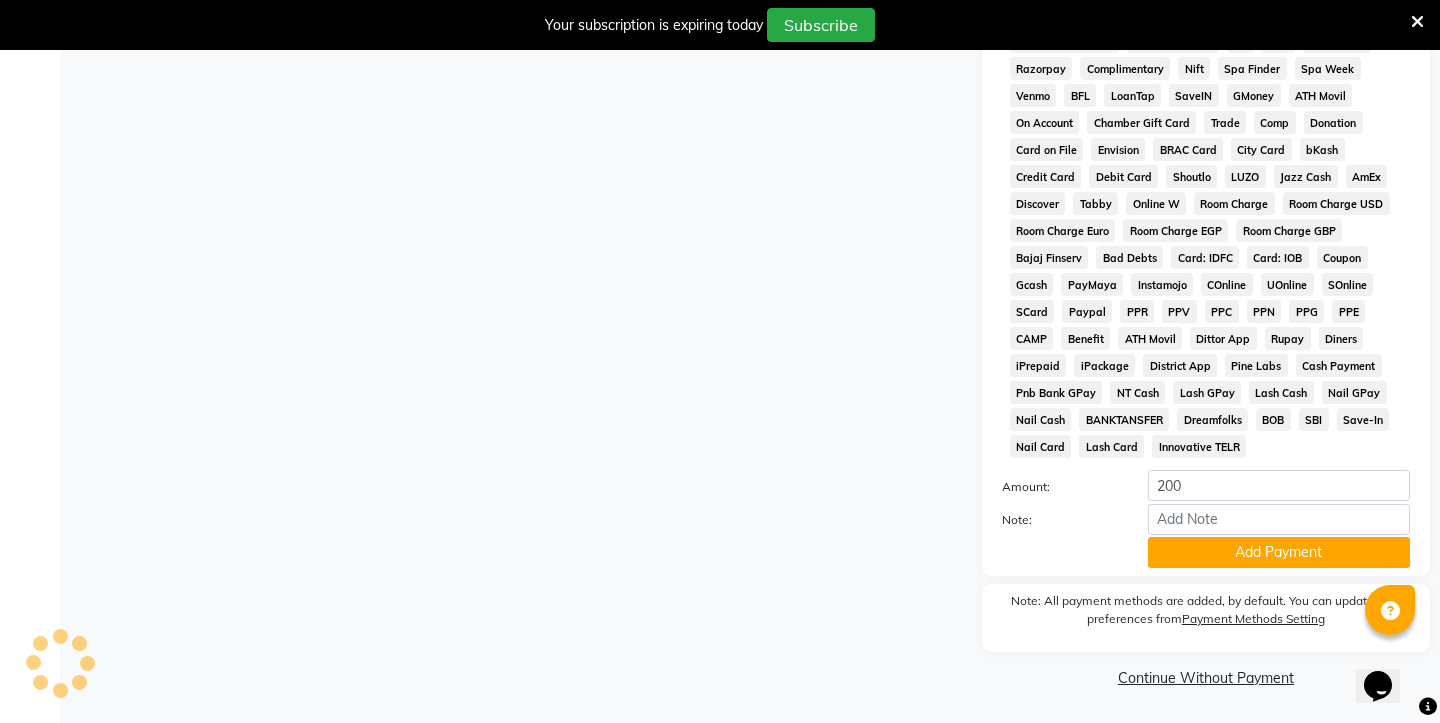 scroll, scrollTop: 867, scrollLeft: 0, axis: vertical 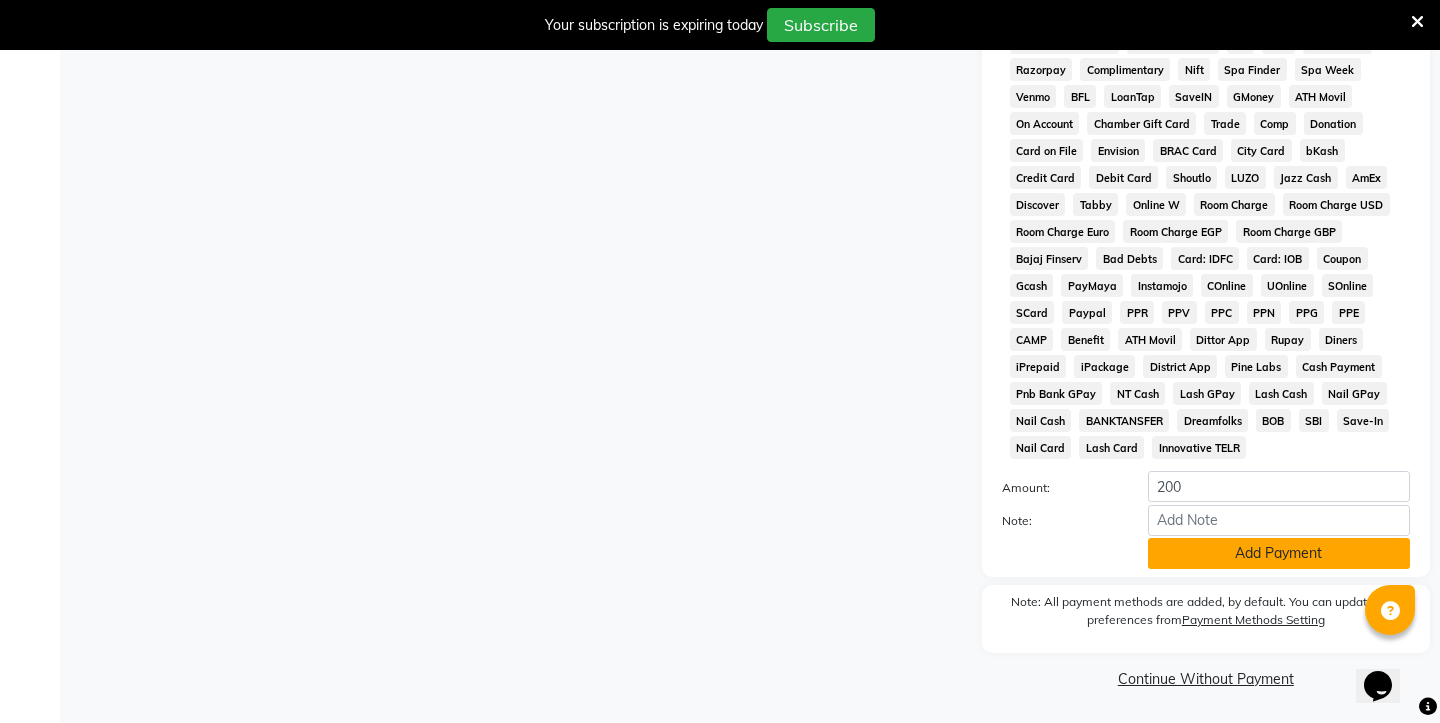 click on "Add Payment" 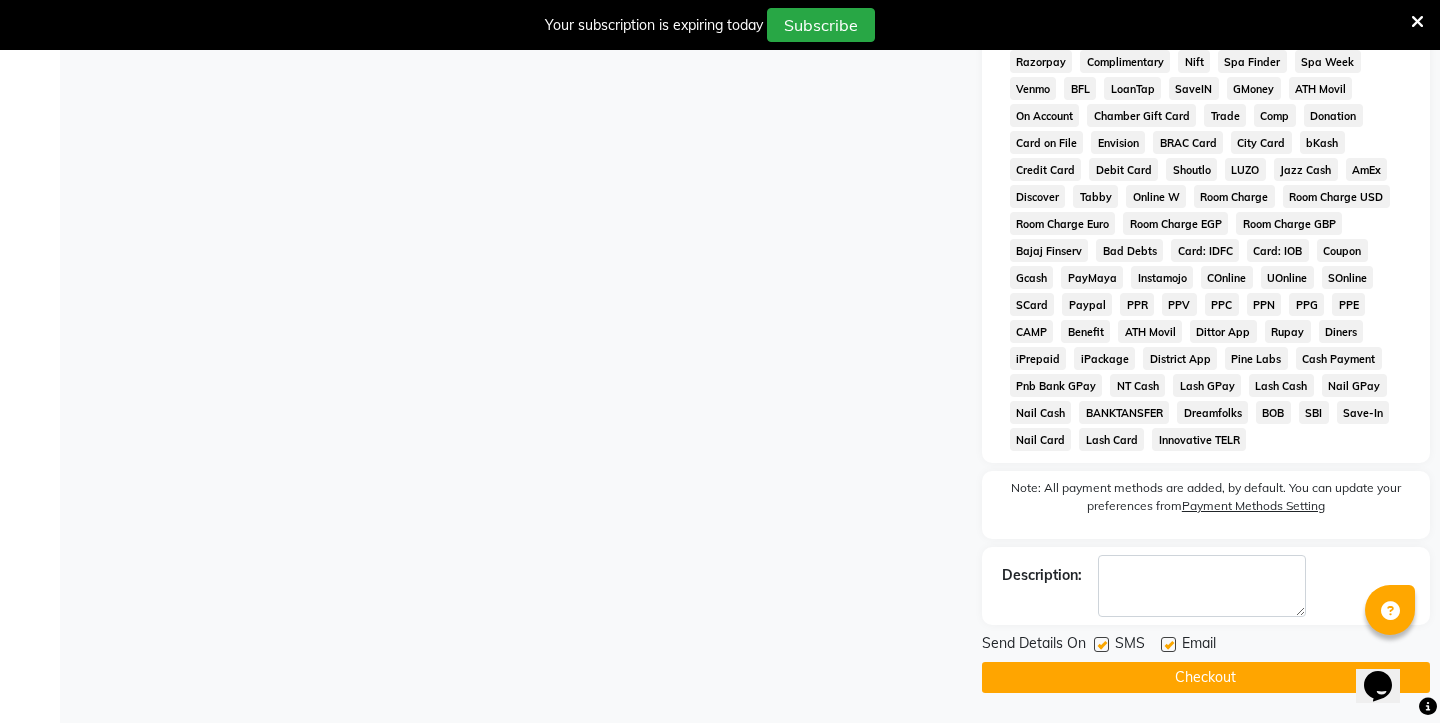 scroll, scrollTop: 875, scrollLeft: 0, axis: vertical 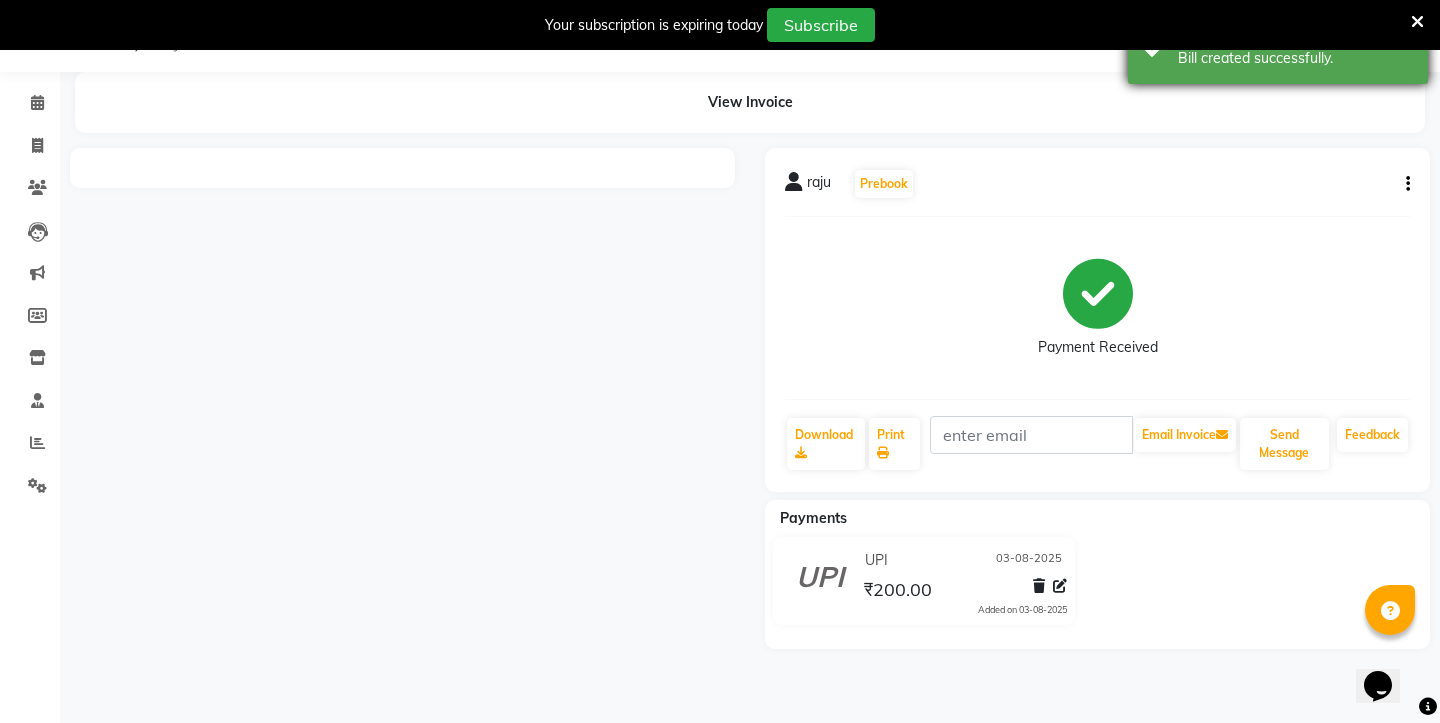 click on "Bill created successfully." at bounding box center (1295, 58) 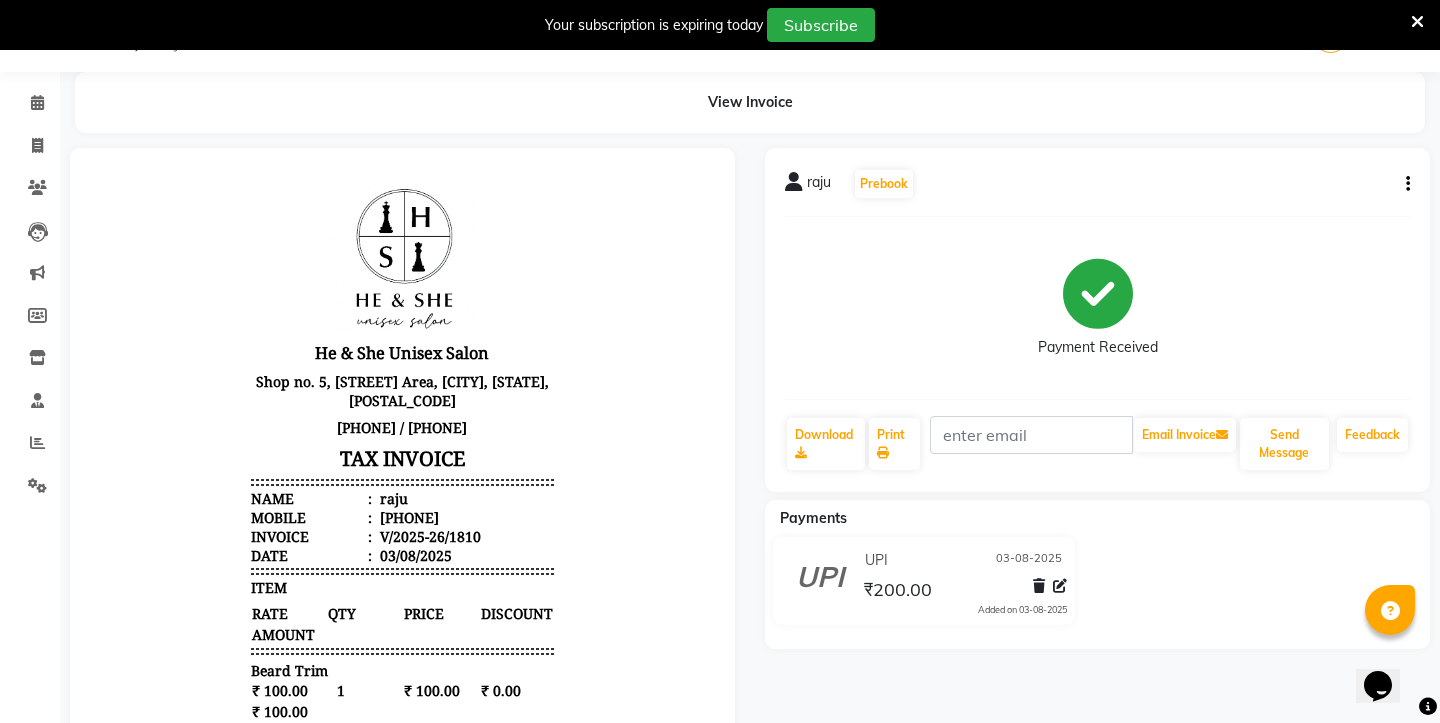 scroll, scrollTop: 0, scrollLeft: 0, axis: both 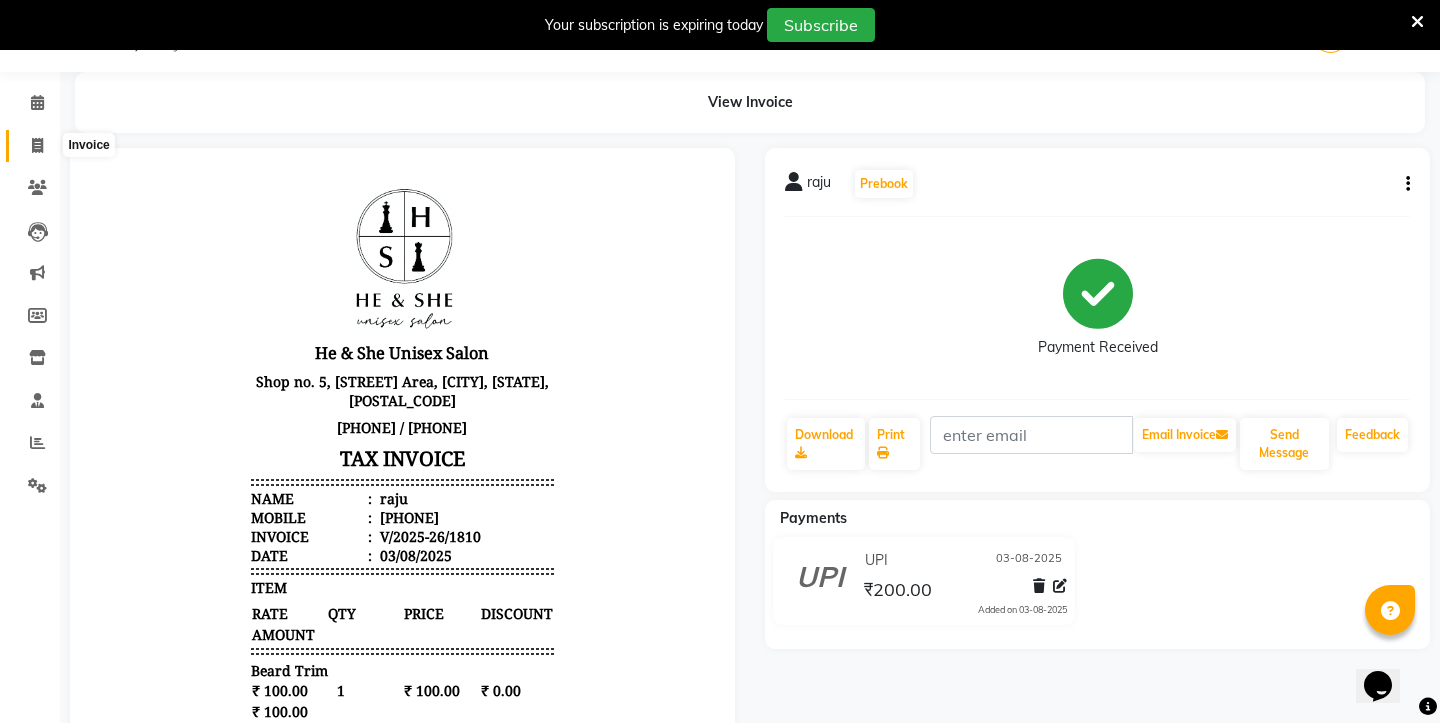 click 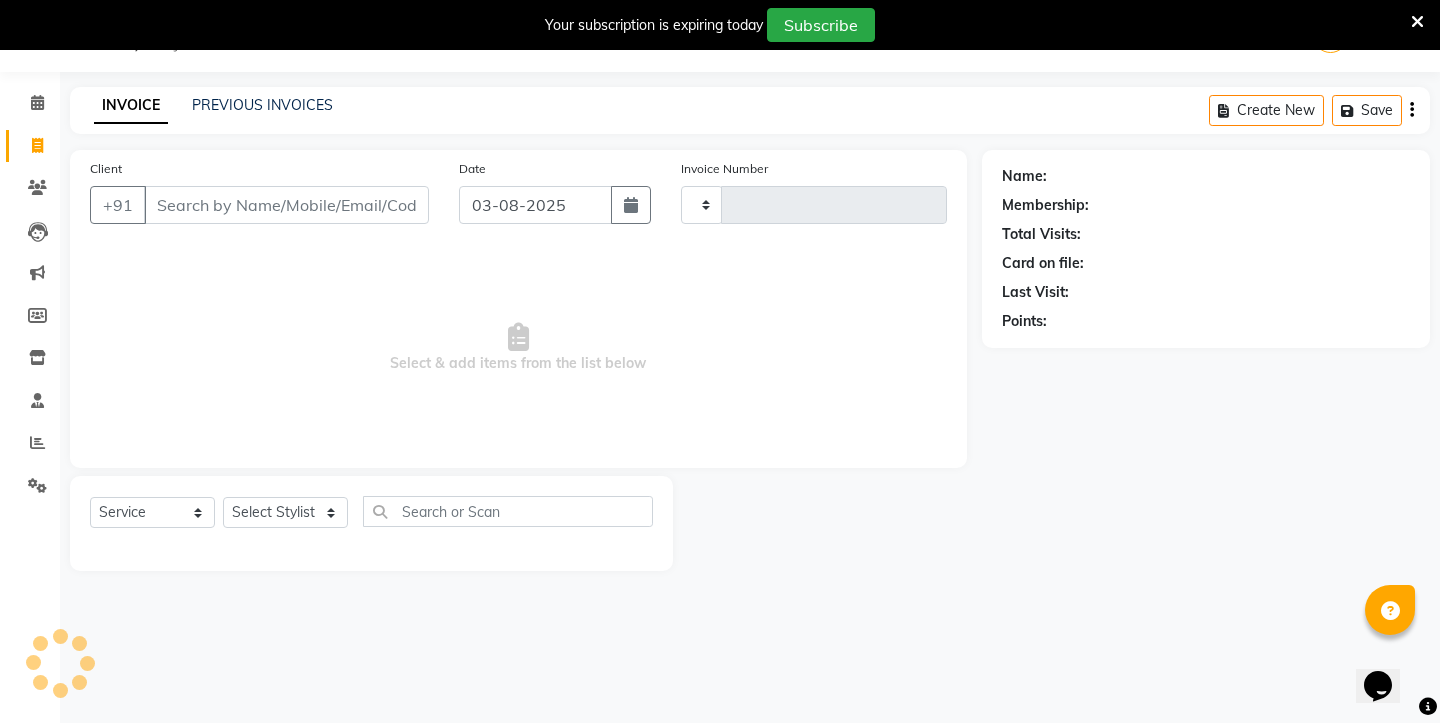 type on "1811" 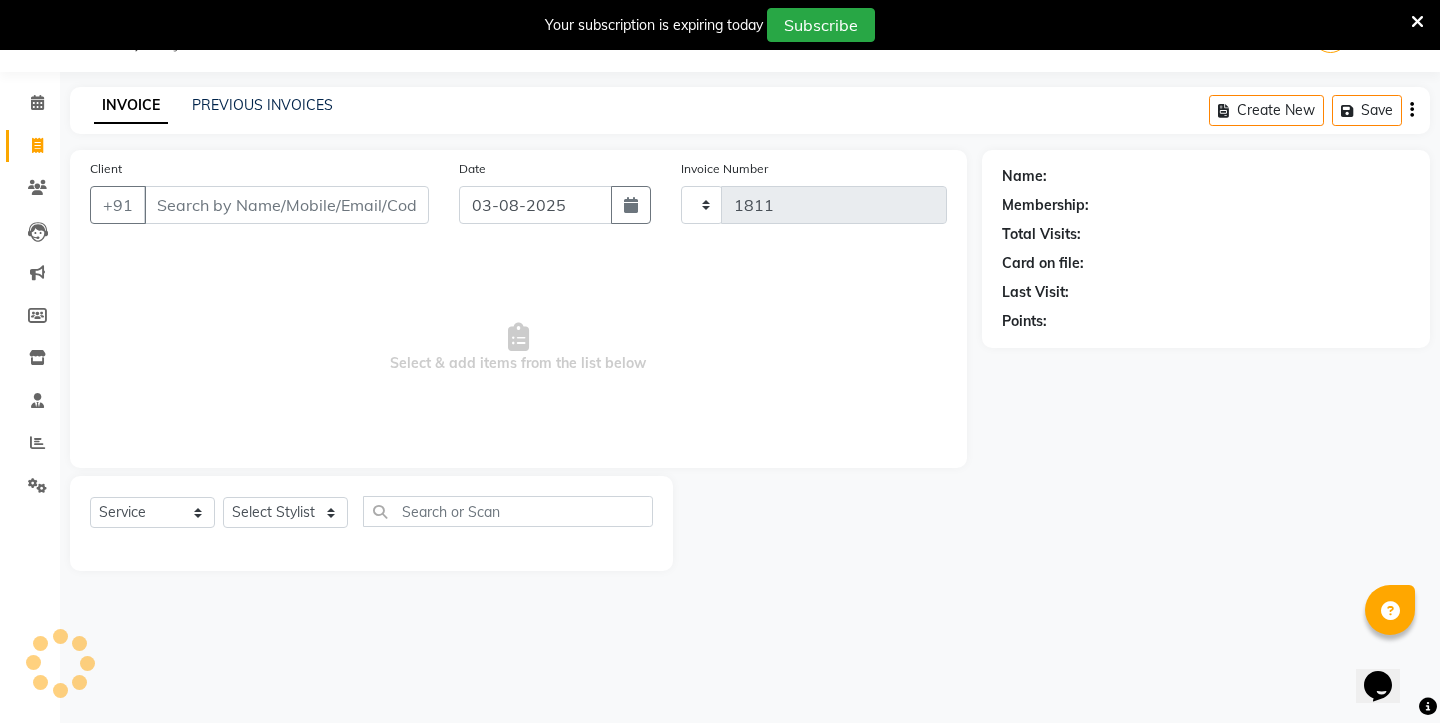 select on "4745" 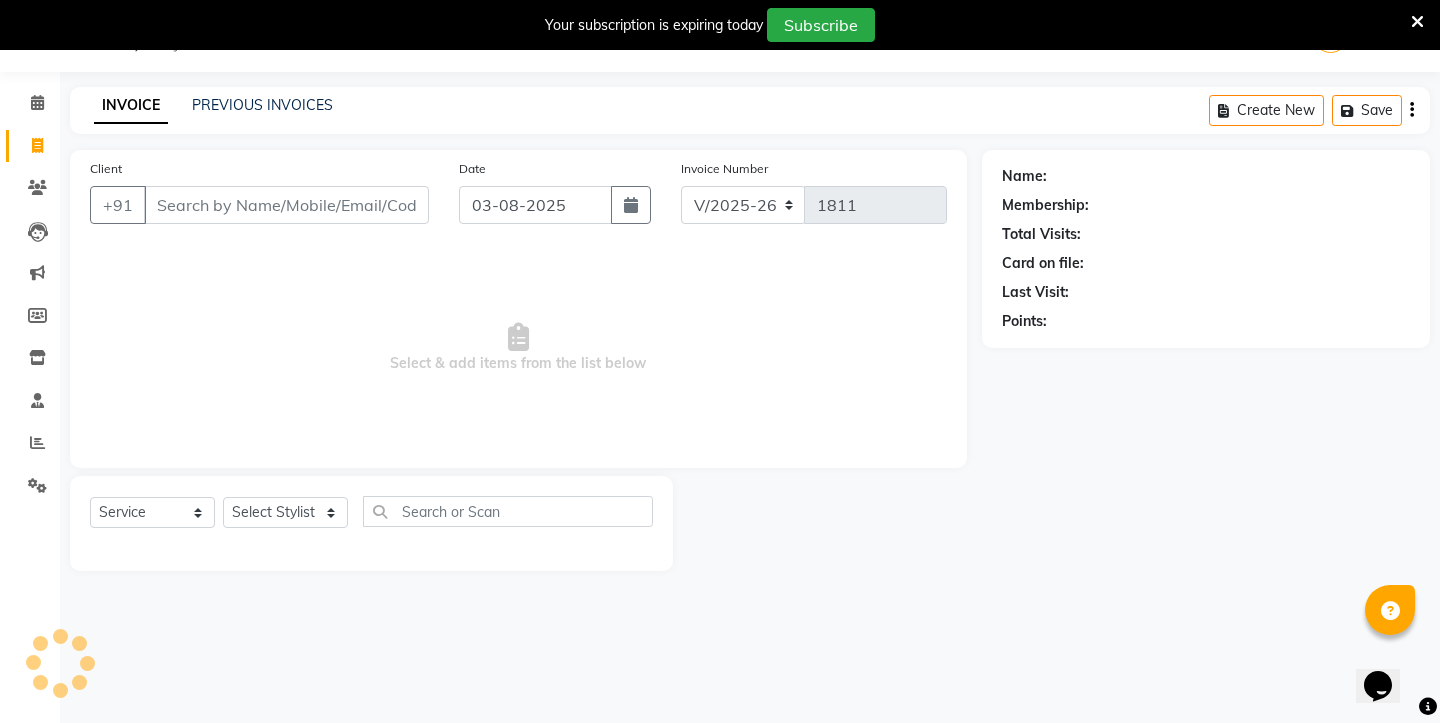 click on "Client +91" 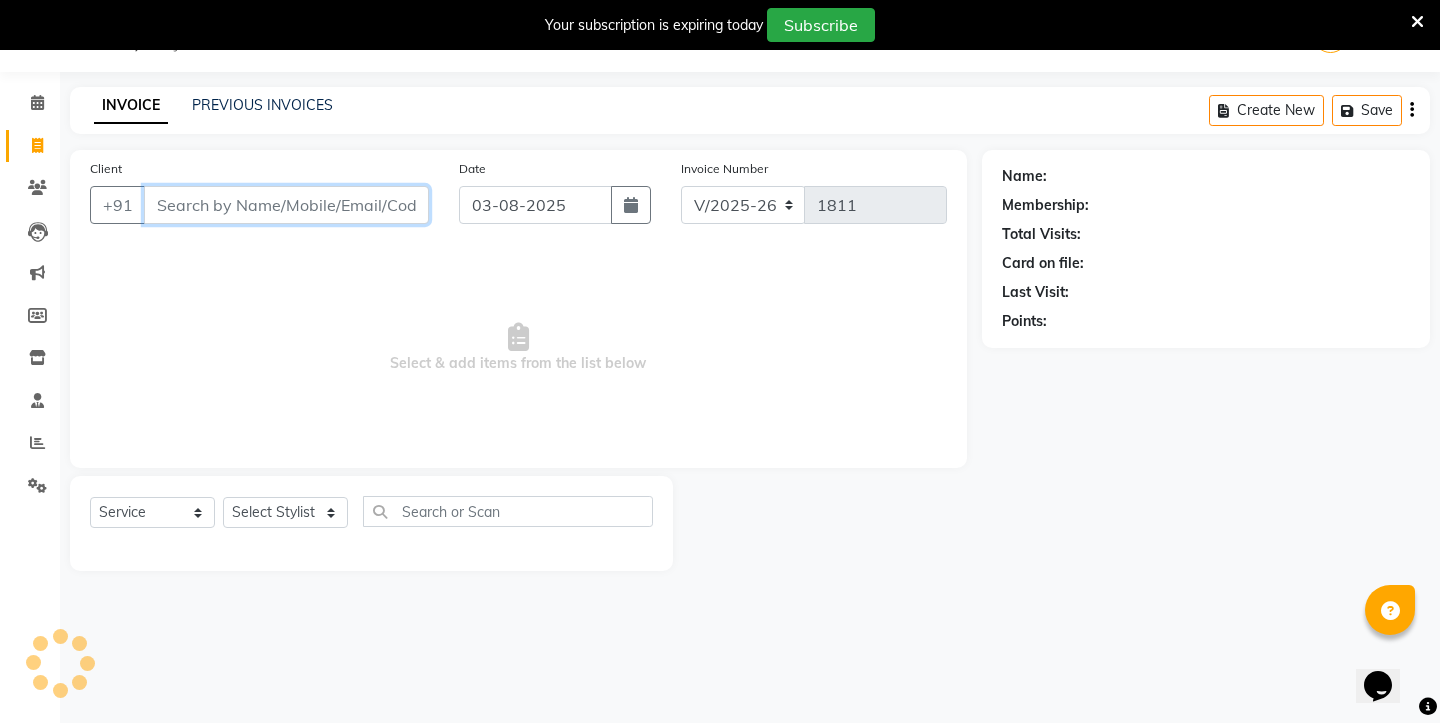 click on "Client" at bounding box center [286, 205] 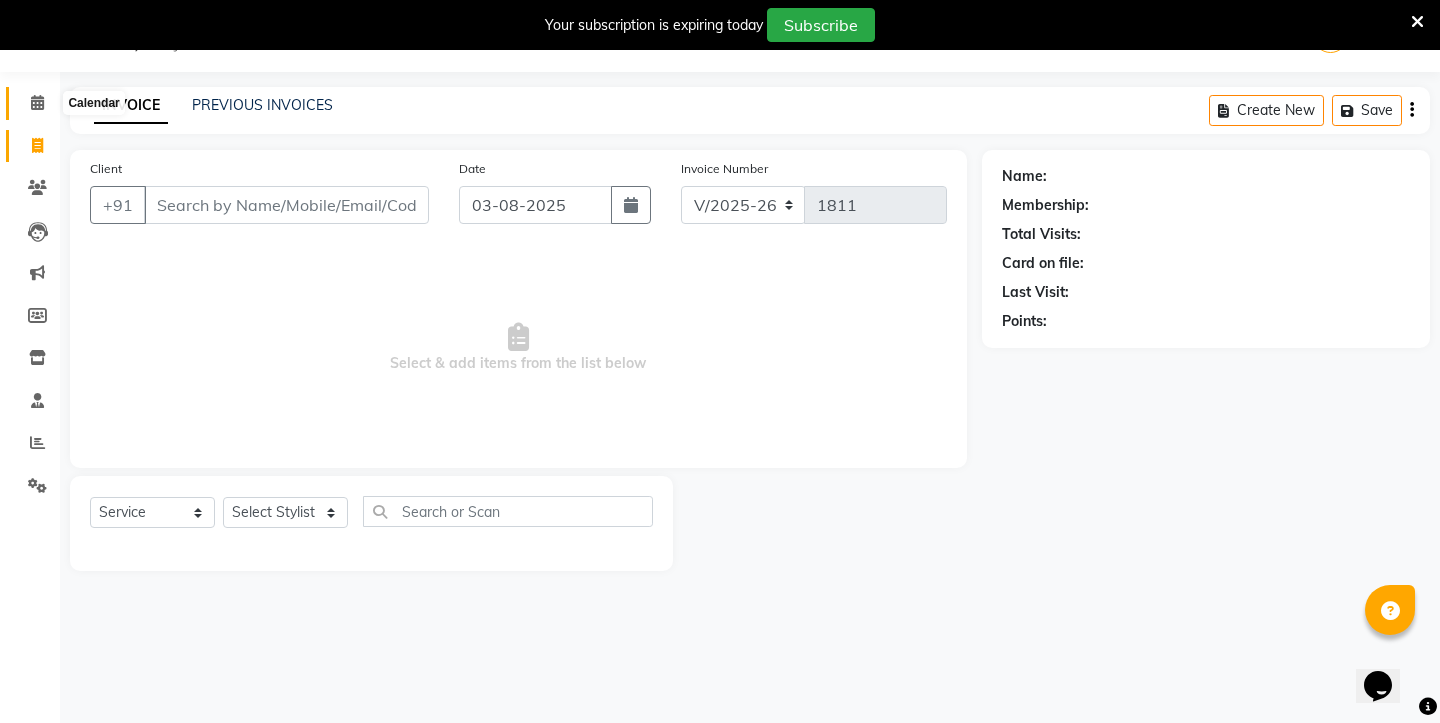click 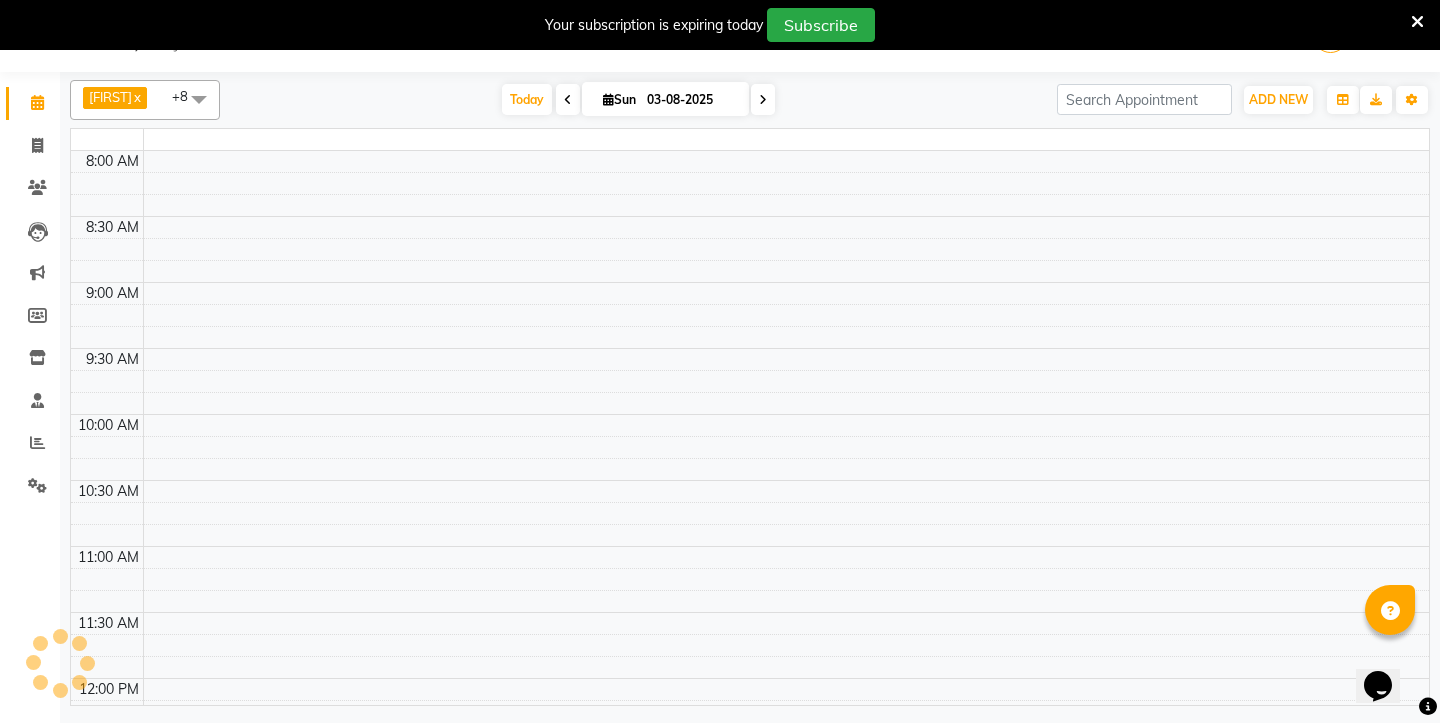 scroll, scrollTop: 0, scrollLeft: 0, axis: both 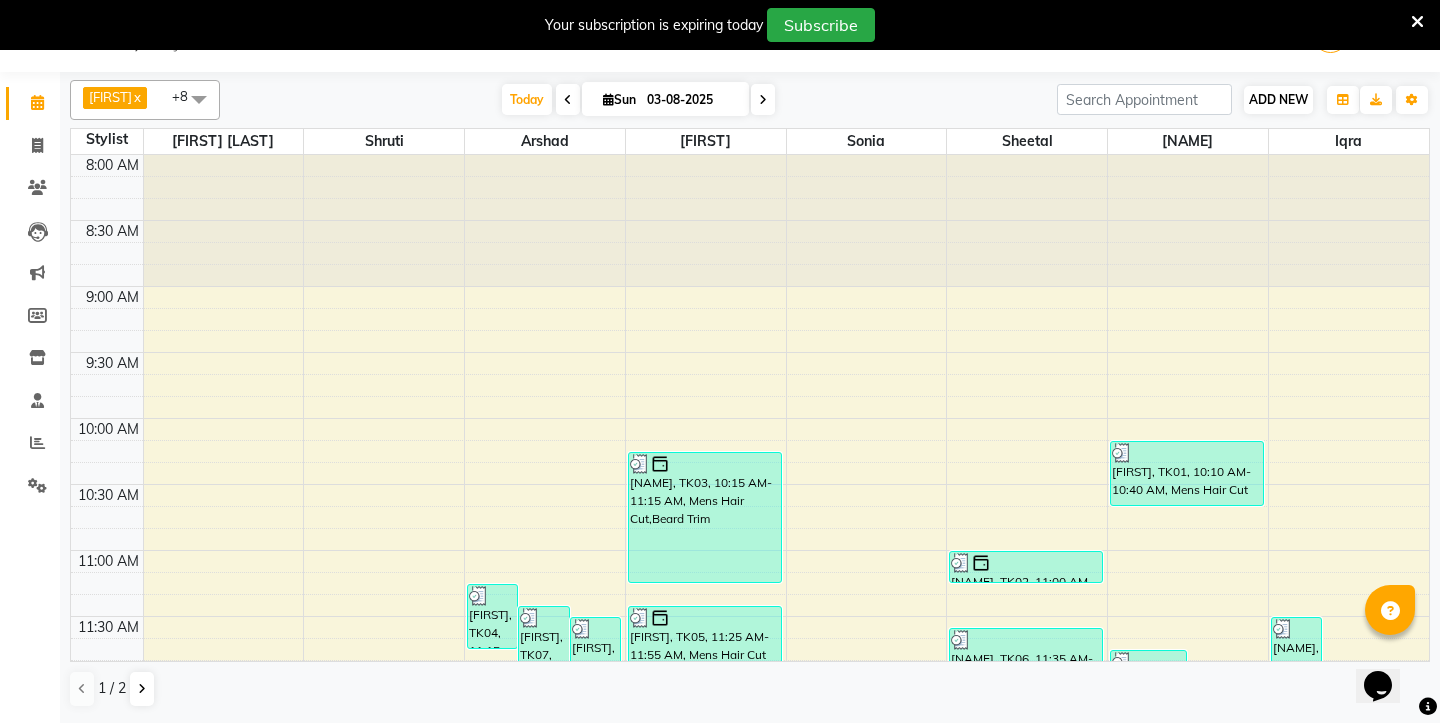 click on "ADD NEW Toggle Dropdown" at bounding box center (1278, 100) 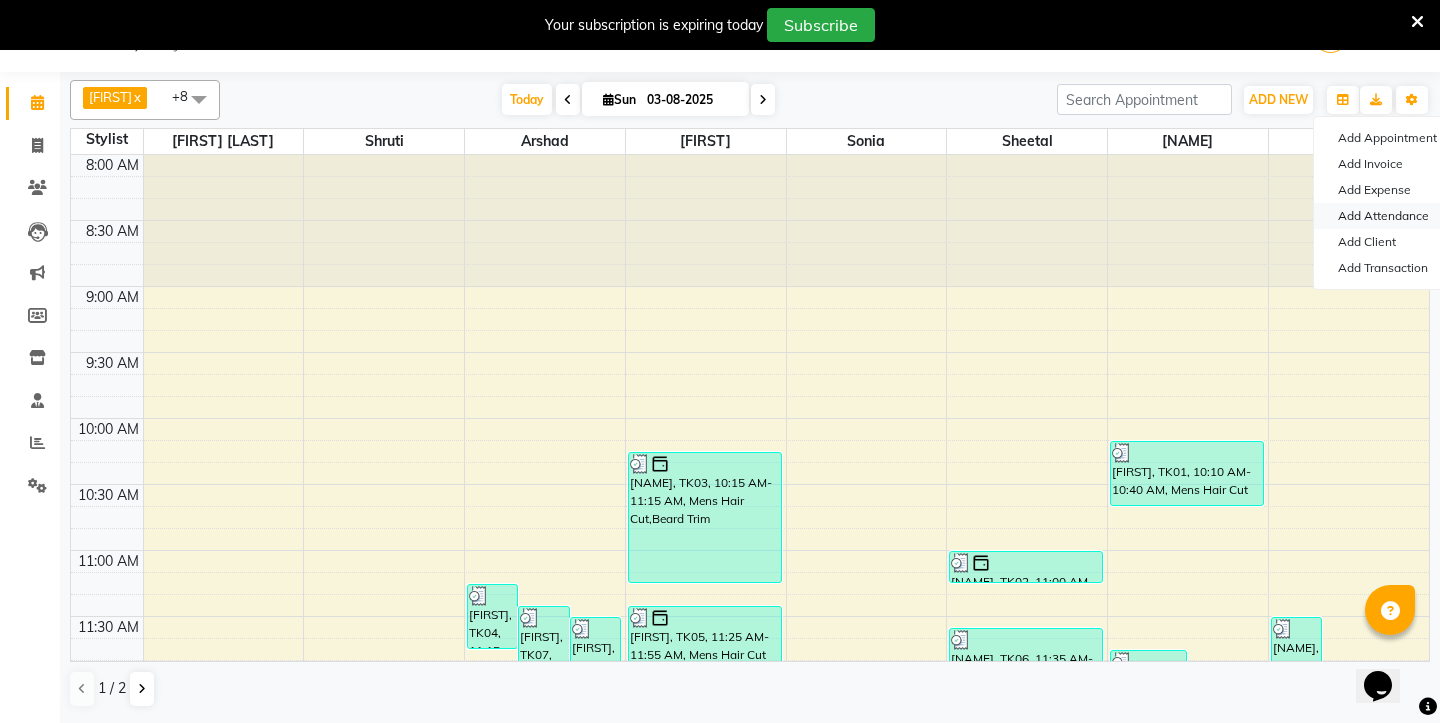 click on "Add Attendance" at bounding box center [1393, 216] 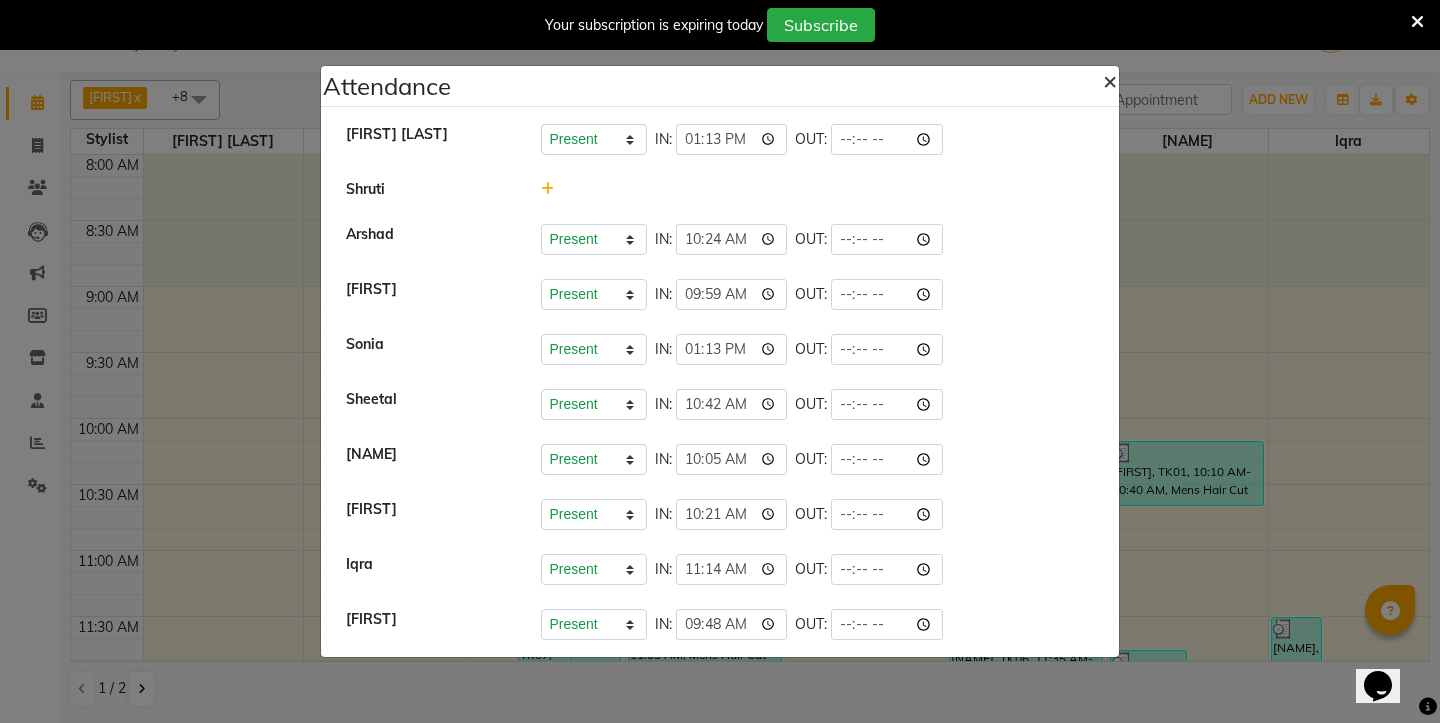 click on "×" 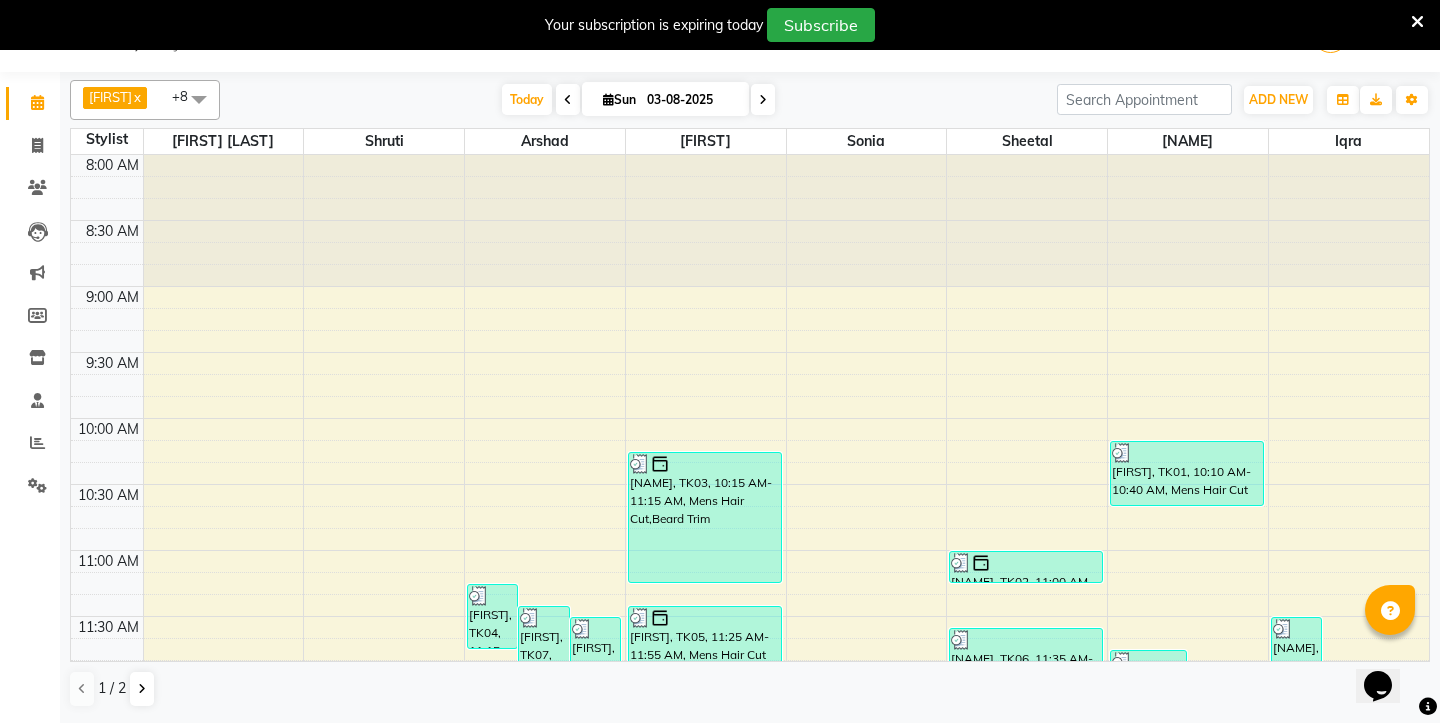 click on "[FIRST] x [FIRST] x [FIRST] x [FIRST] x [FIRST] x [FIRST] x [FIRST] x [FIRST] x [FIRST] x +8 Select All [FIRST] [FIRST] [FIRST] [FIRST] [FIRST] [FIRST] [FIRST] [FIRST] [FIRST] Group By Staff View Room View View as Vertical Vertical - Week View Horizontal Horizontal - Week View List Toggle Dropdown Calendar Settings Manage Tags Arrange Stylists Reset Stylists Full Screen Show Available Stylist Appointment Form Zoom 150% Staff/Room Display Count 8" at bounding box center [750, 100] 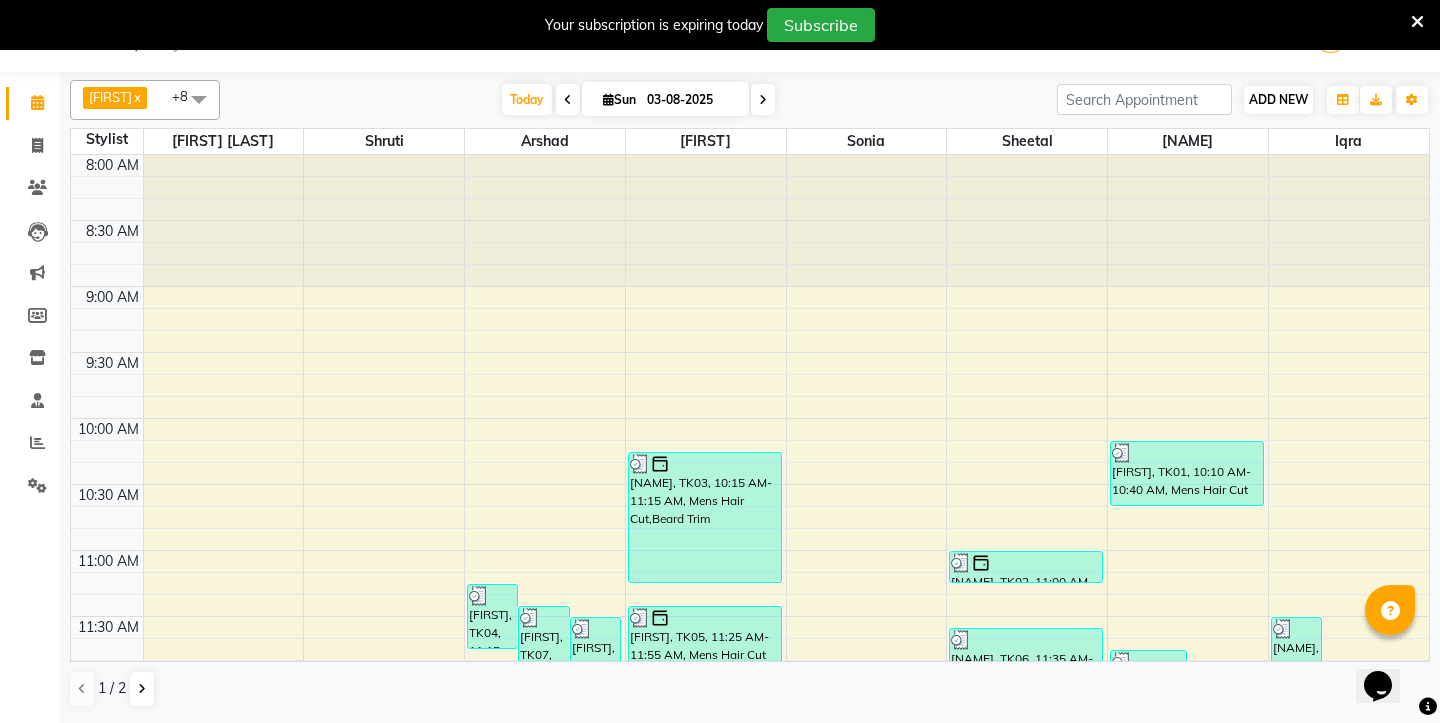 click on "ADD NEW" at bounding box center (1278, 99) 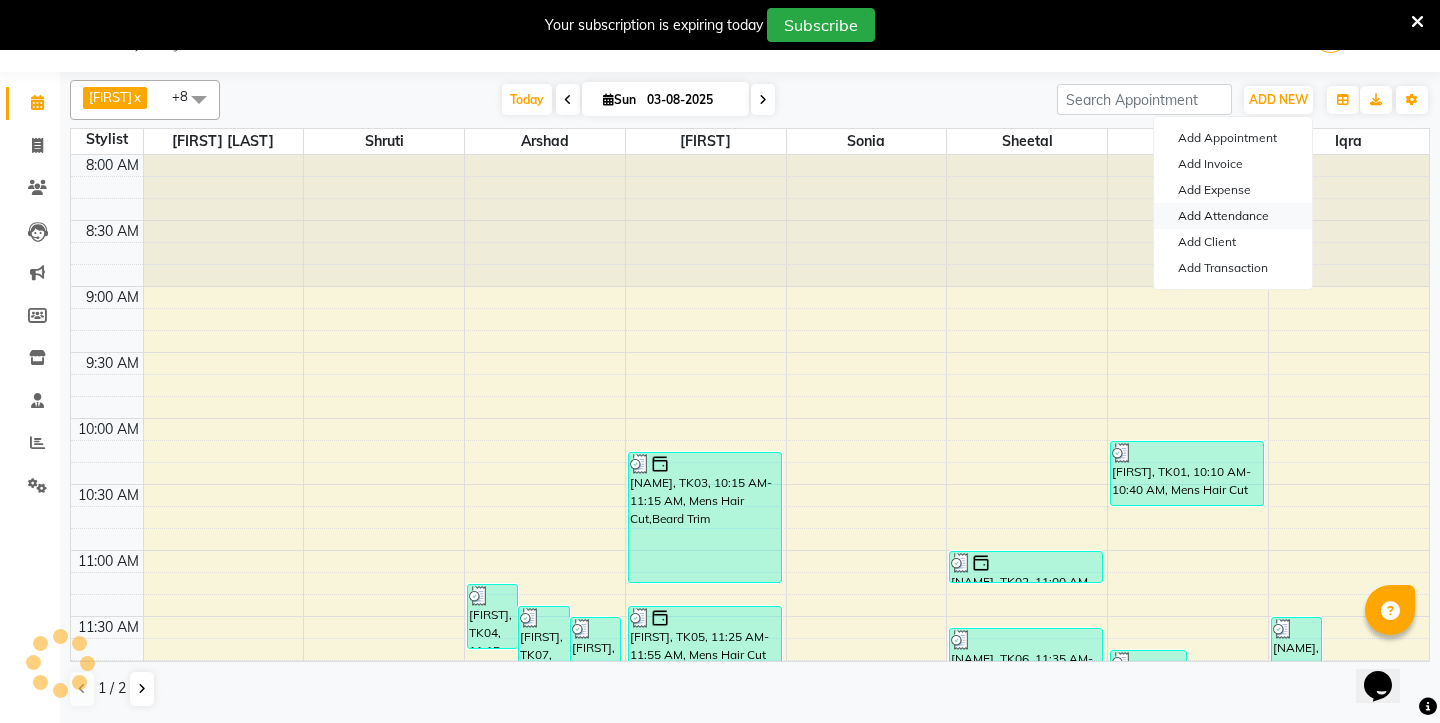 click on "Add Attendance" at bounding box center [1233, 216] 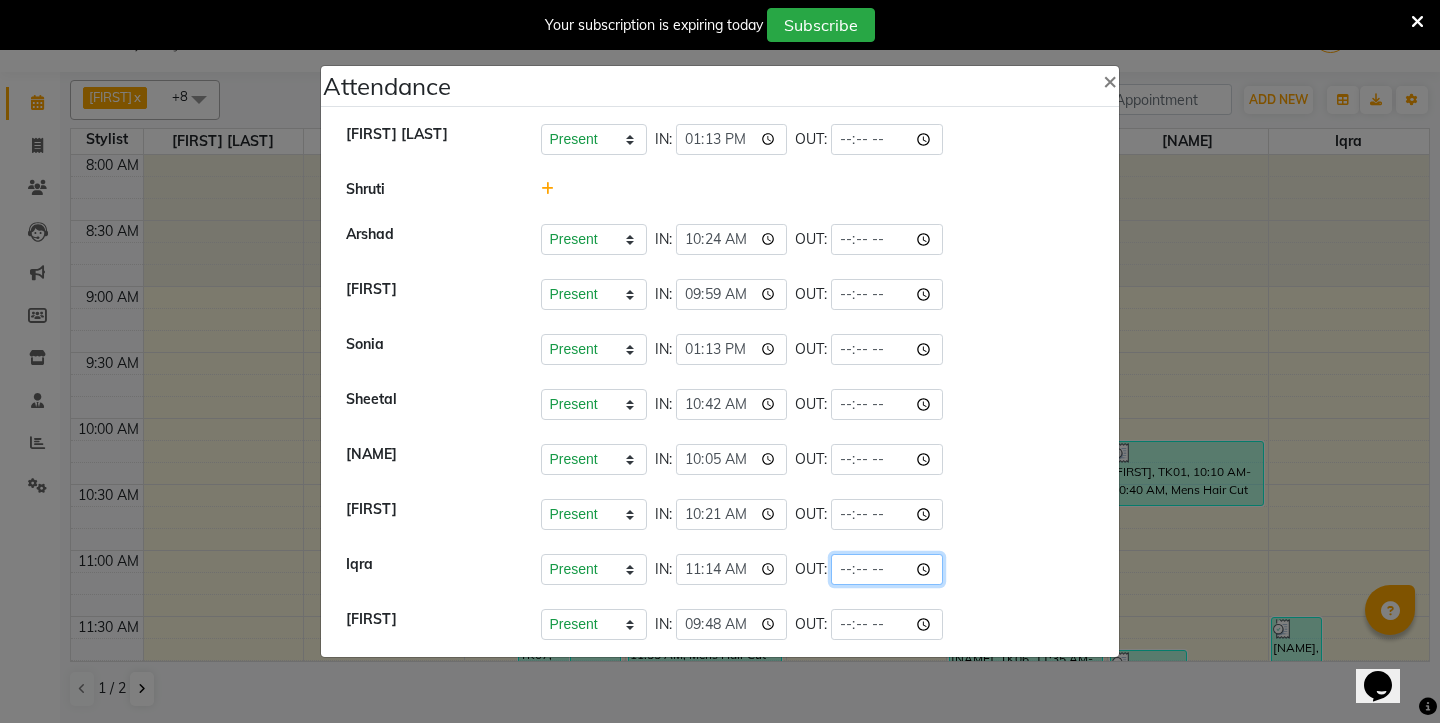 click 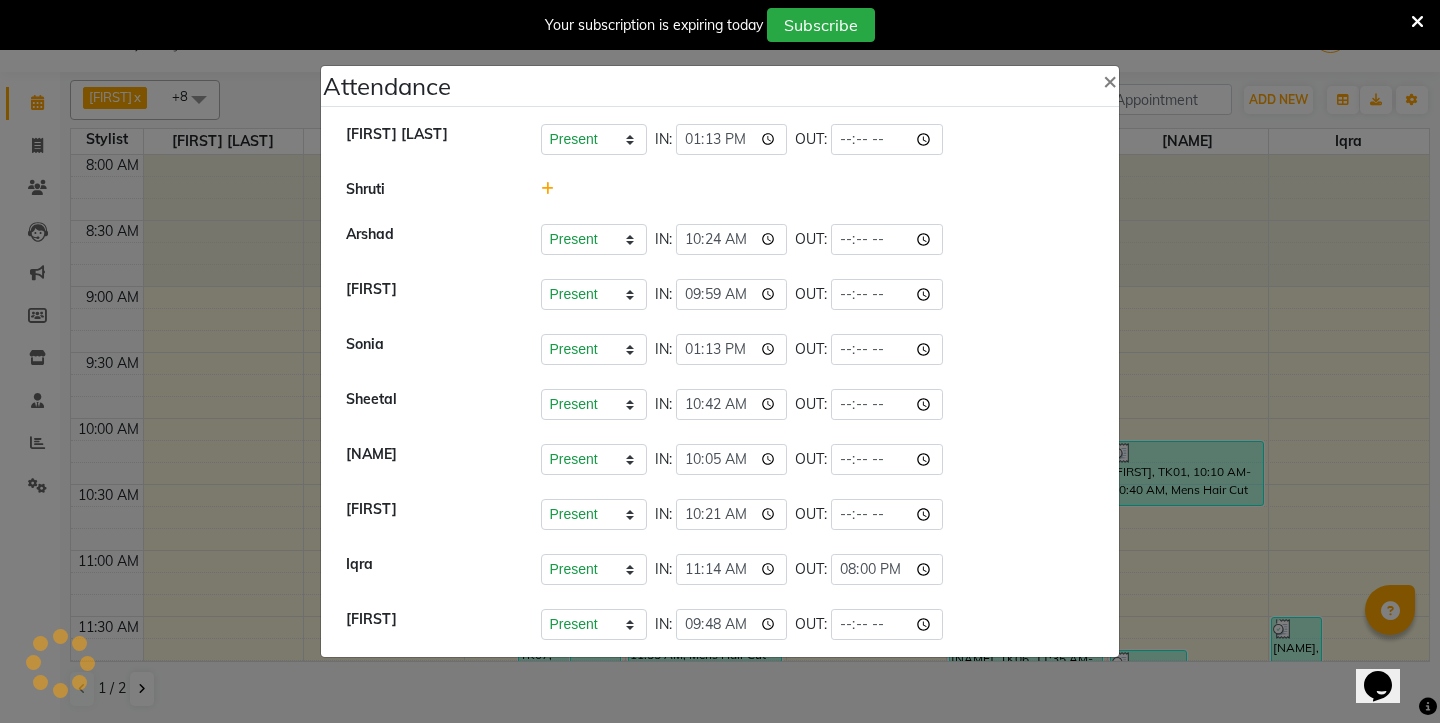 click on "[FIRST] Present Absent Late Half Day Weekly Off IN: 11:14 OUT: 20:00" 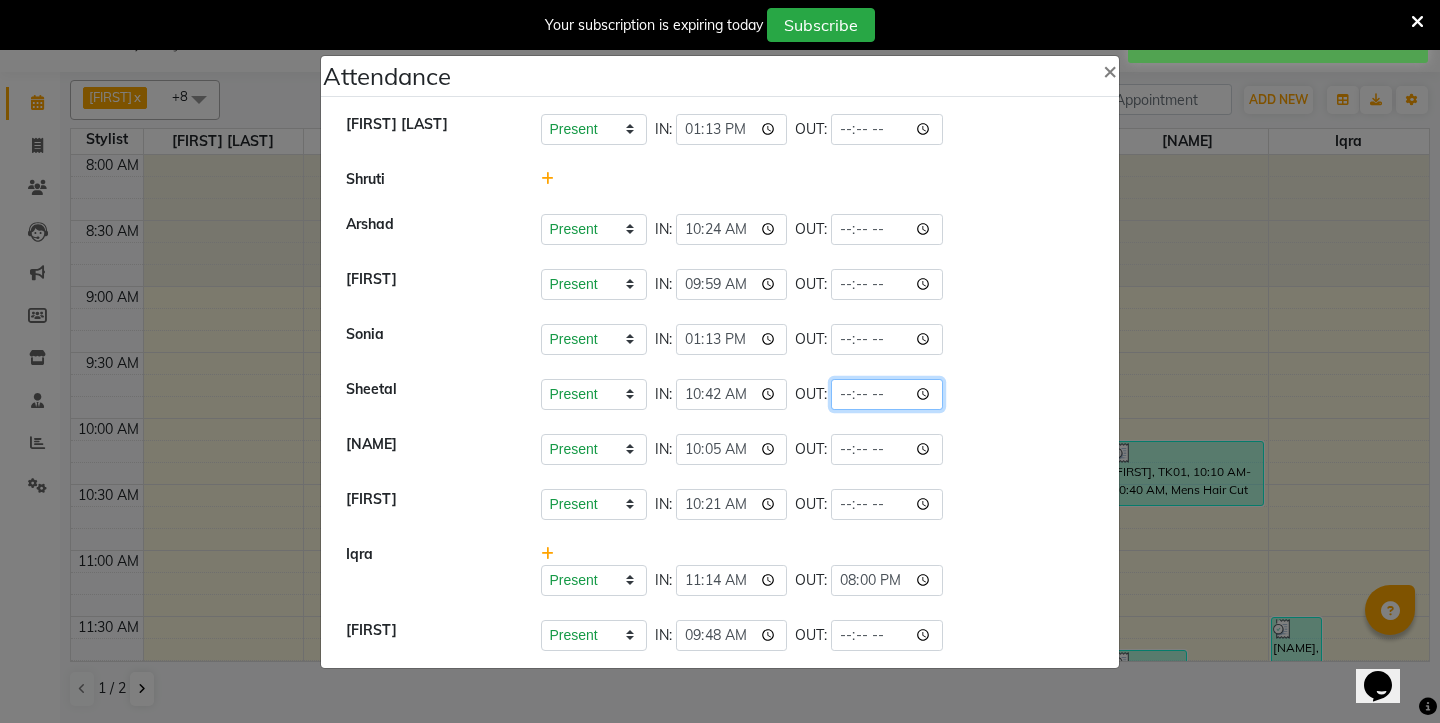 click 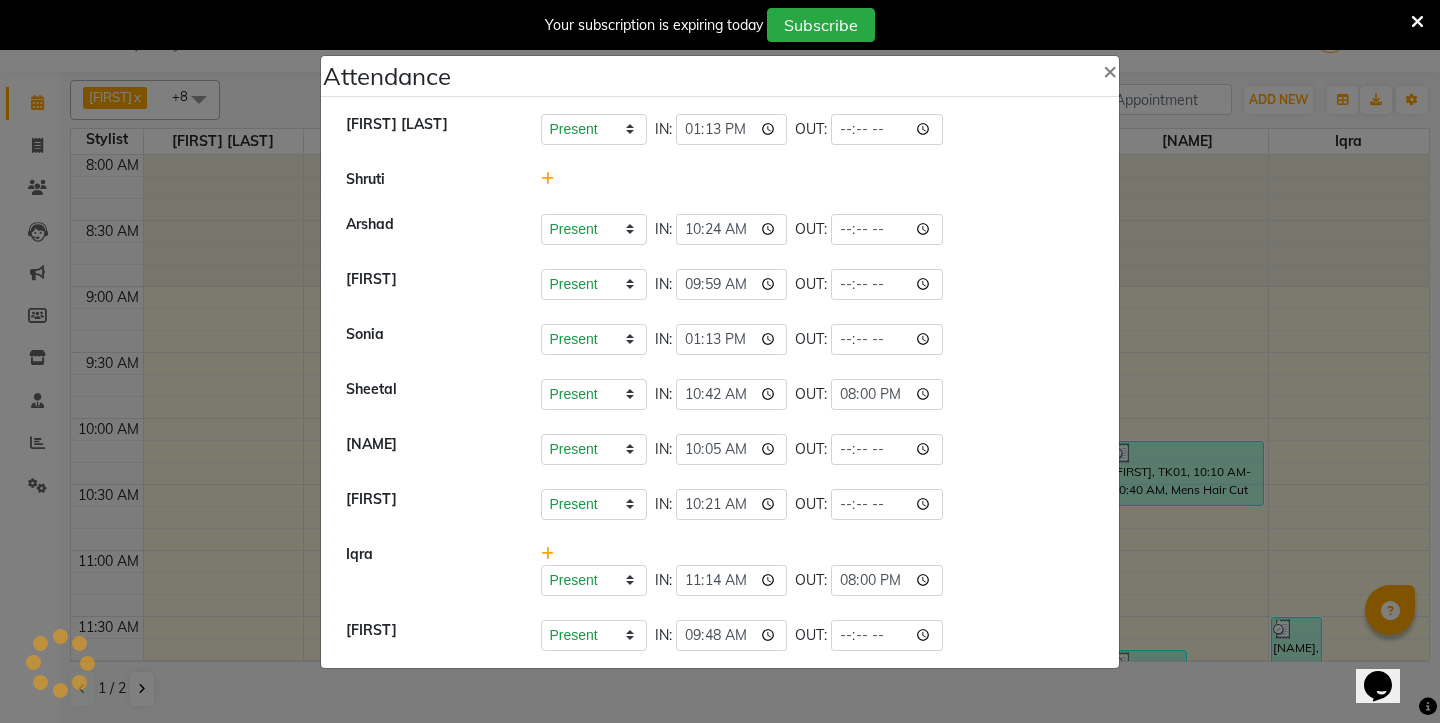 click on "Present Absent Late Half Day Weekly Off IN: 10:42 OUT: 20:00" 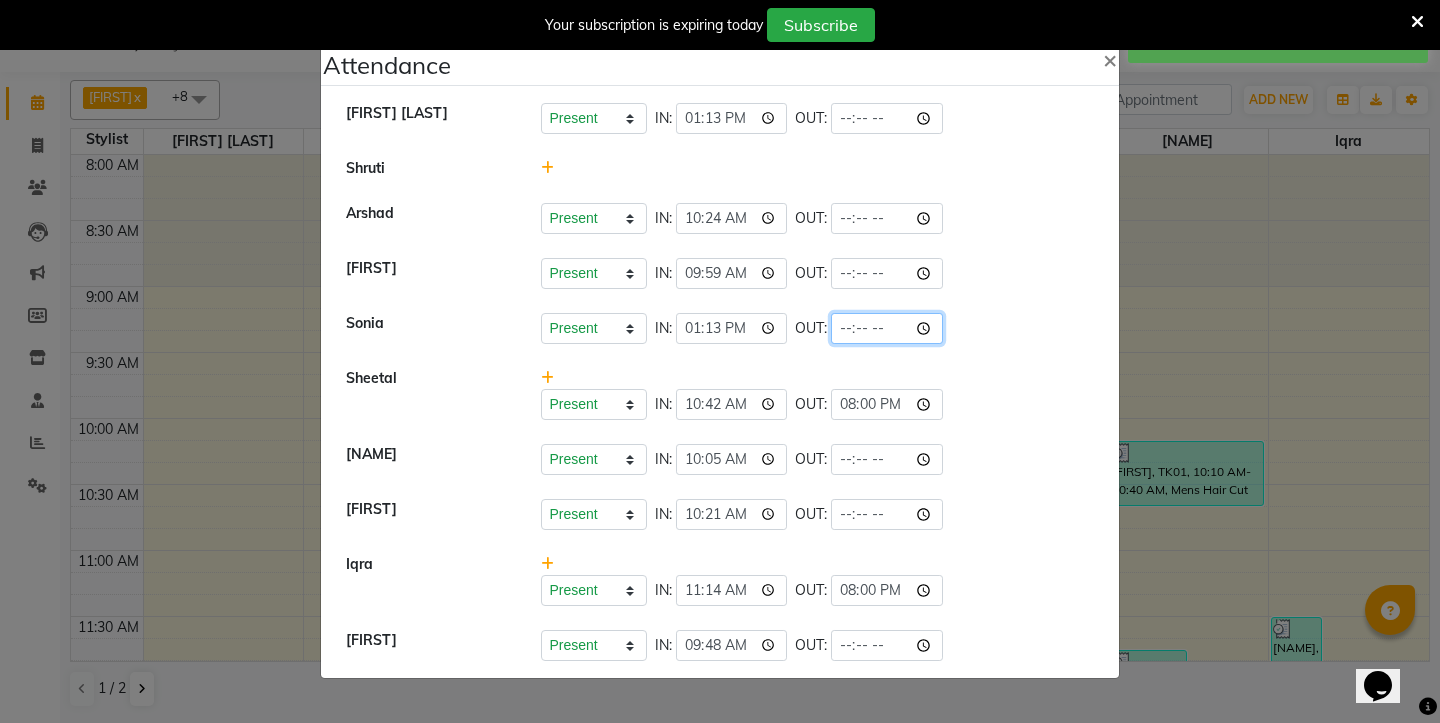 click 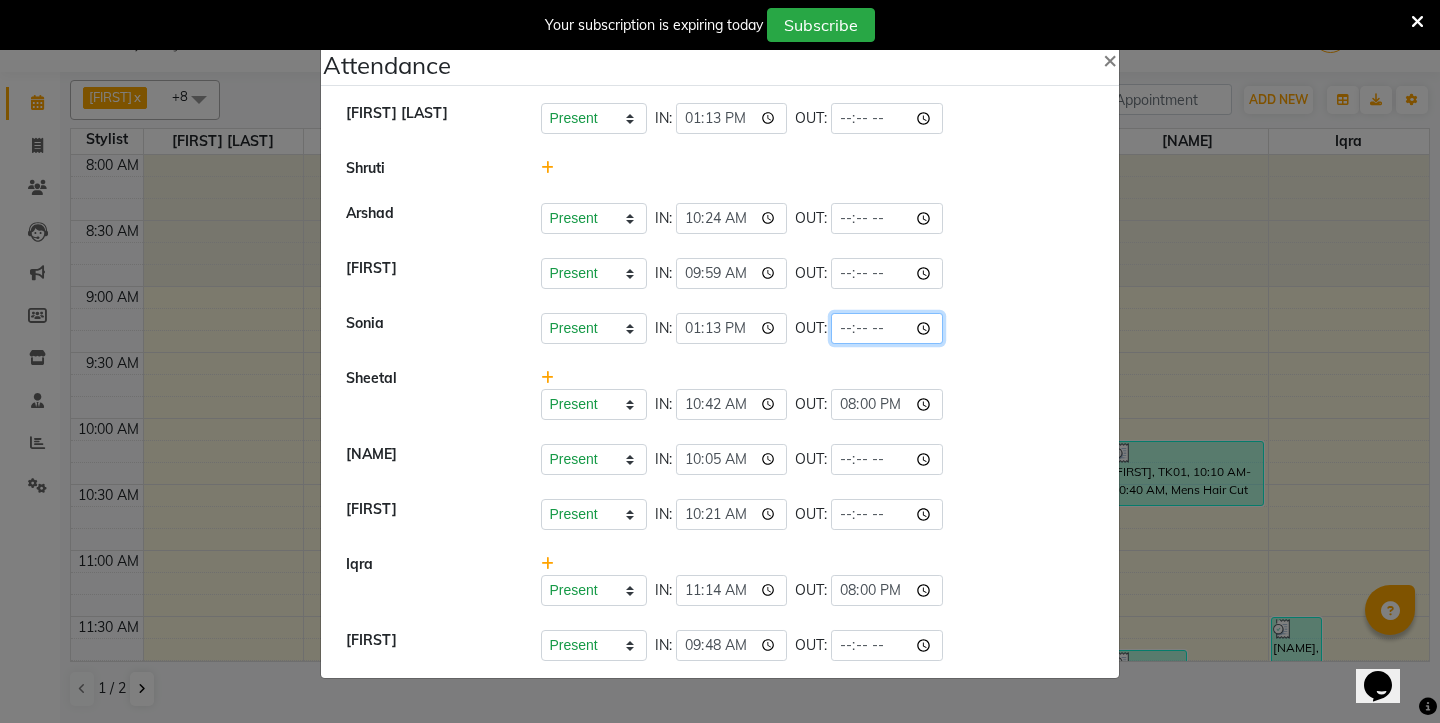 type on "20:00" 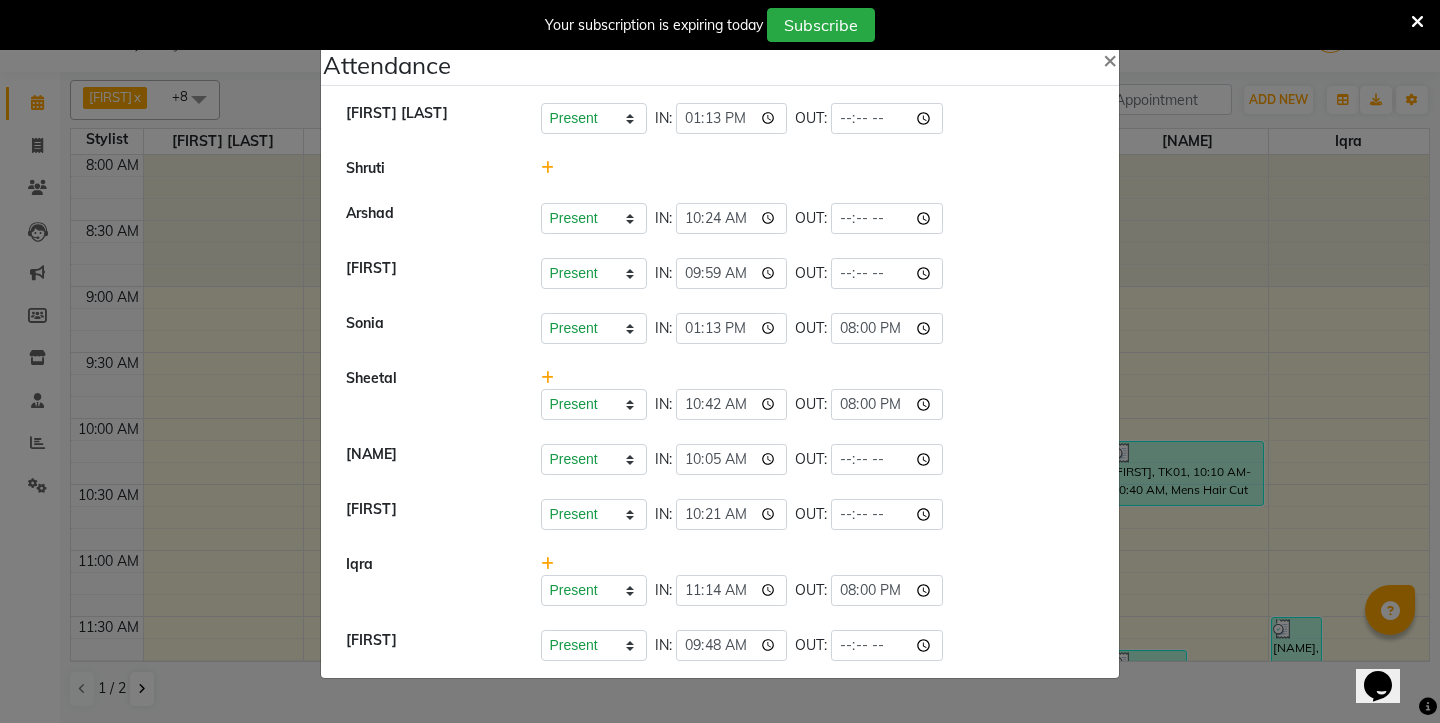 click on "Present   Absent   Late   Half Day   Weekly Off  IN:  13:13 OUT:  20:00" 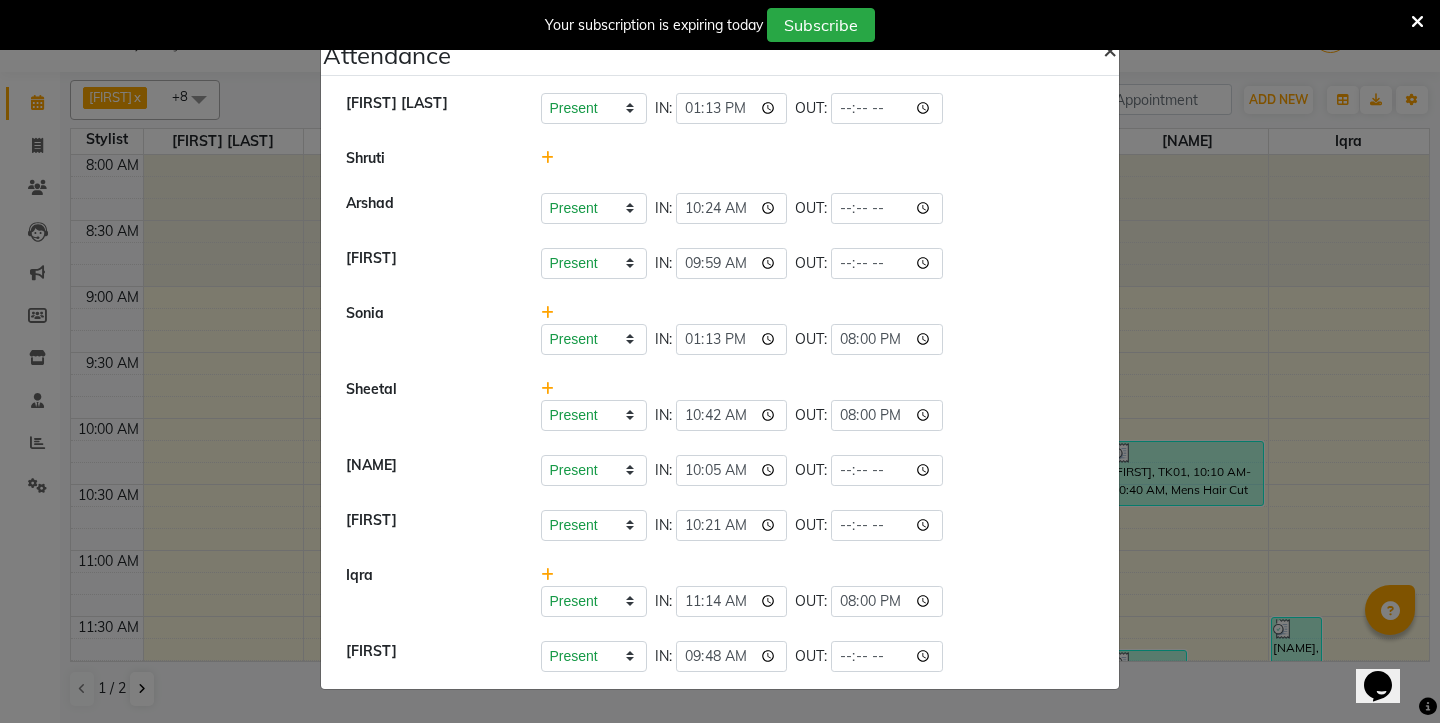 click on "×" 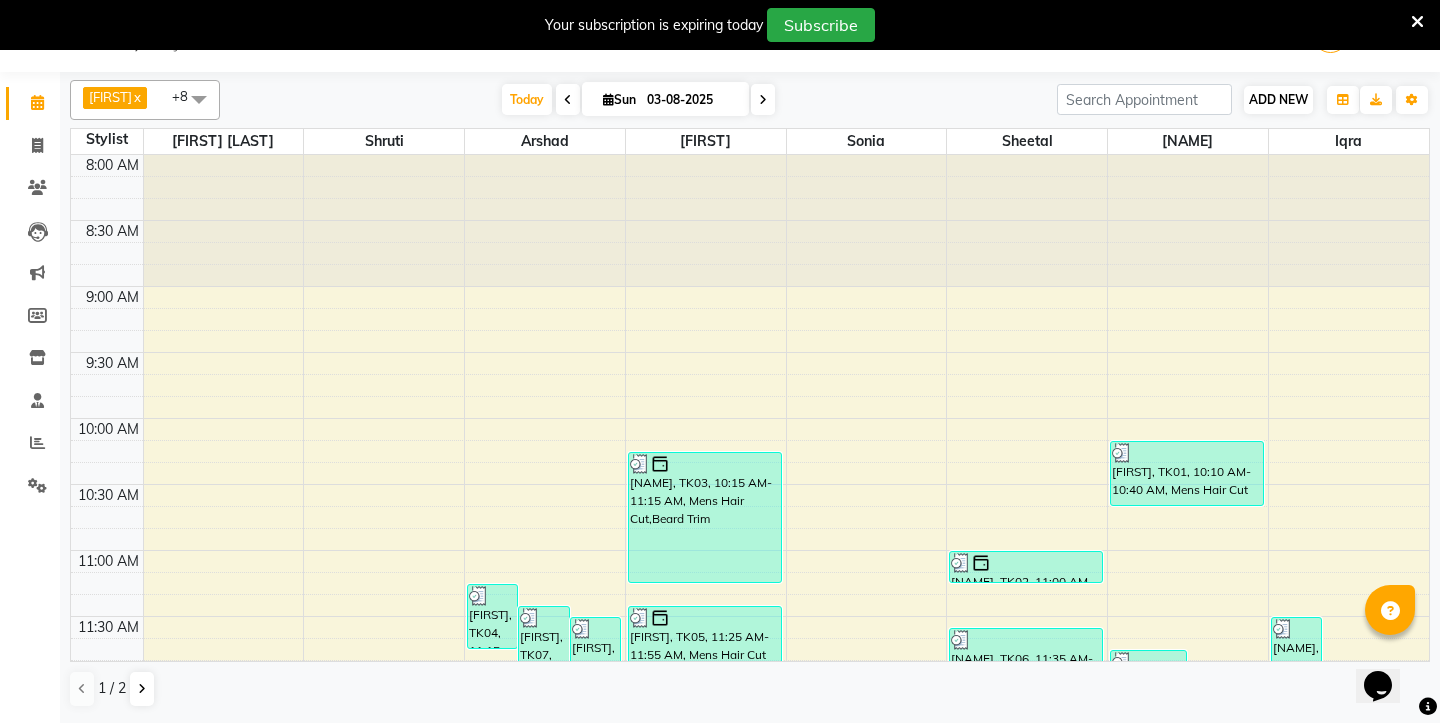 click on "ADD NEW Toggle Dropdown" at bounding box center [1278, 100] 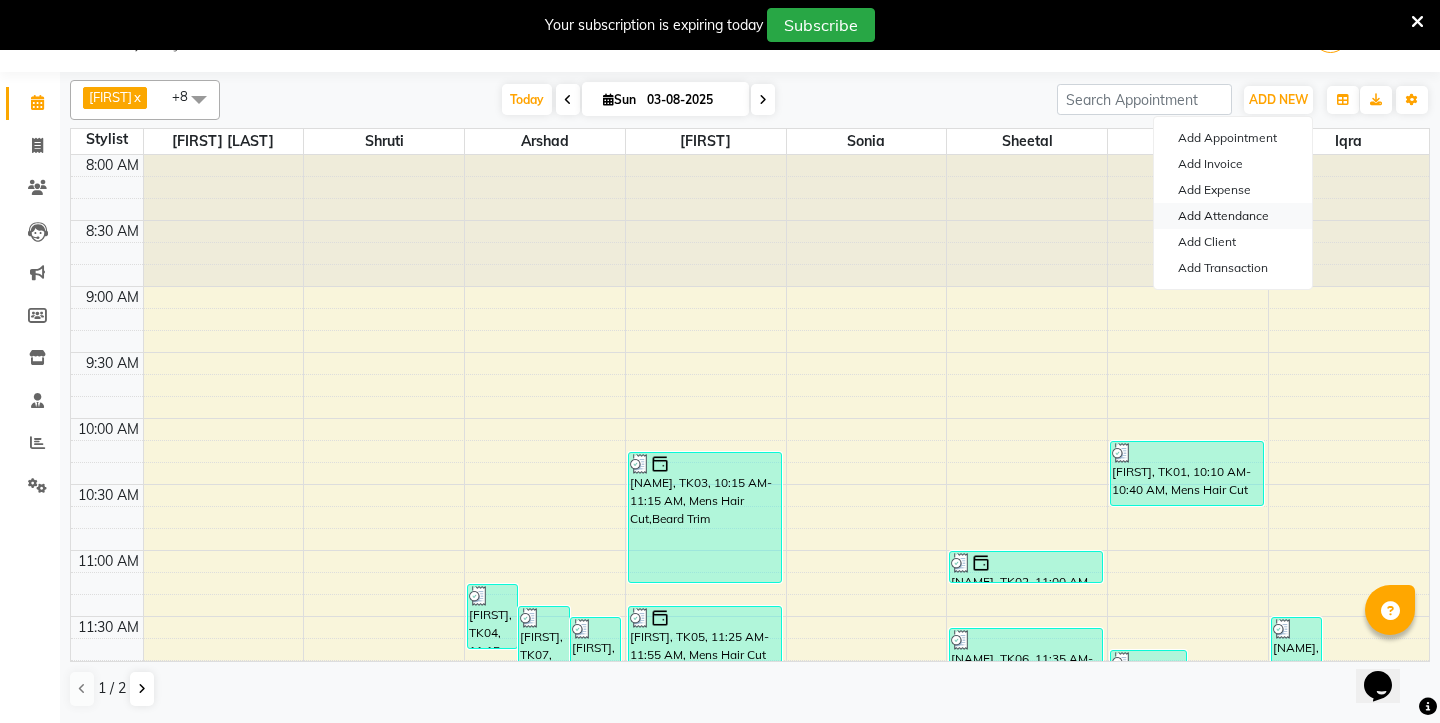 click on "Add Attendance" at bounding box center [1233, 216] 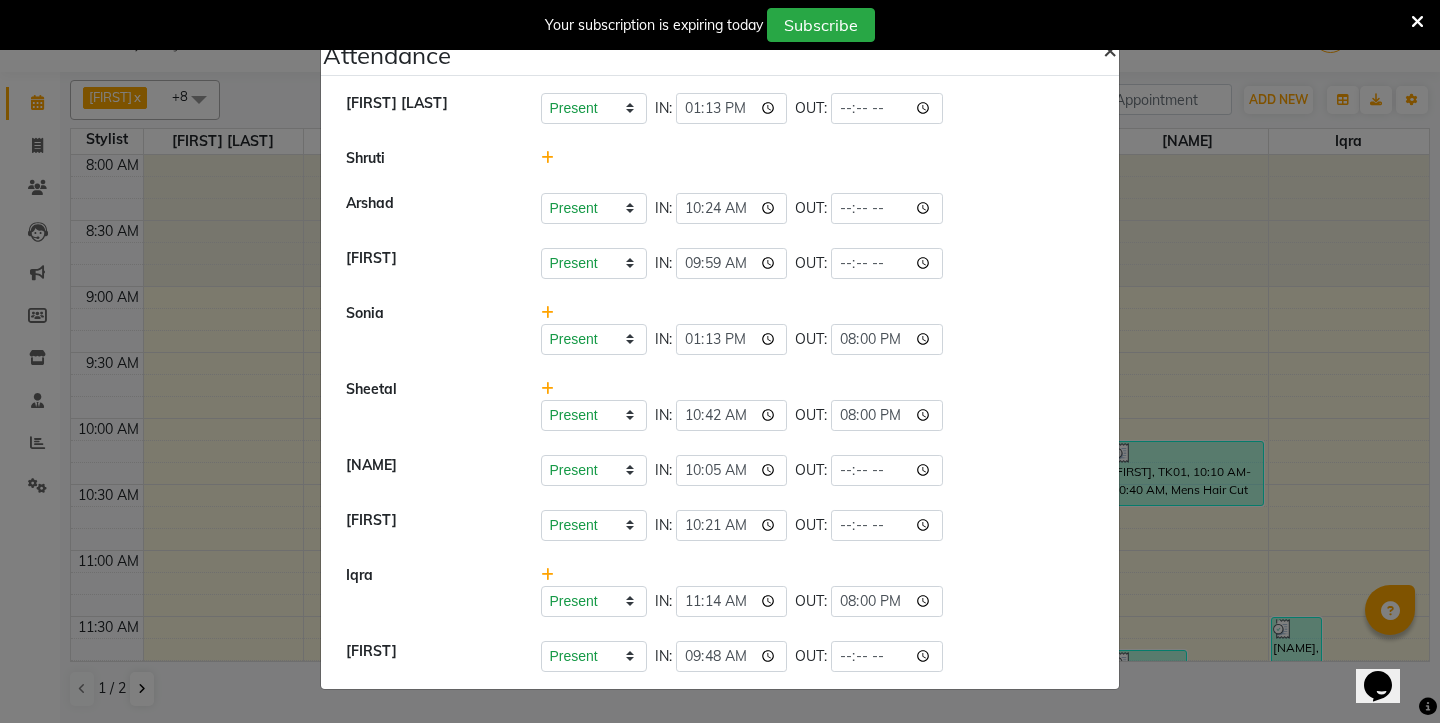 click on "×" 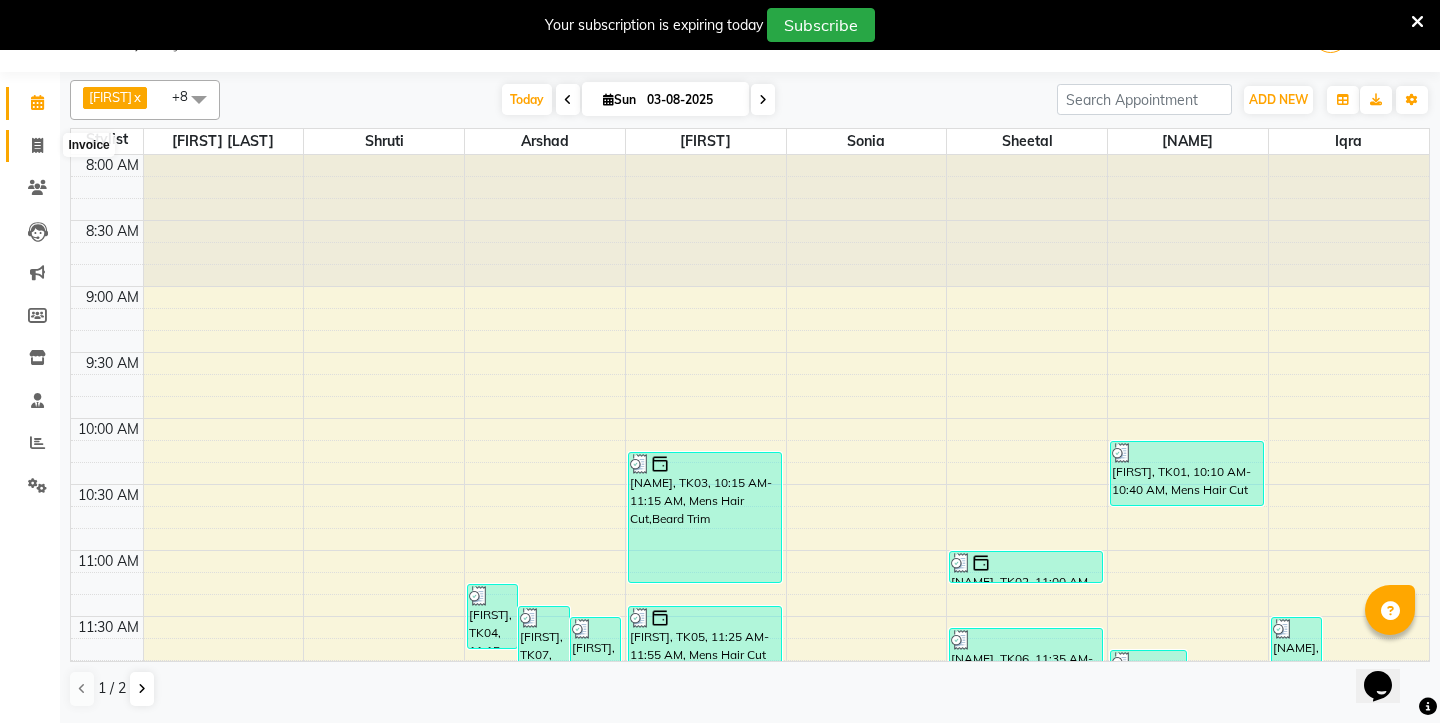 click 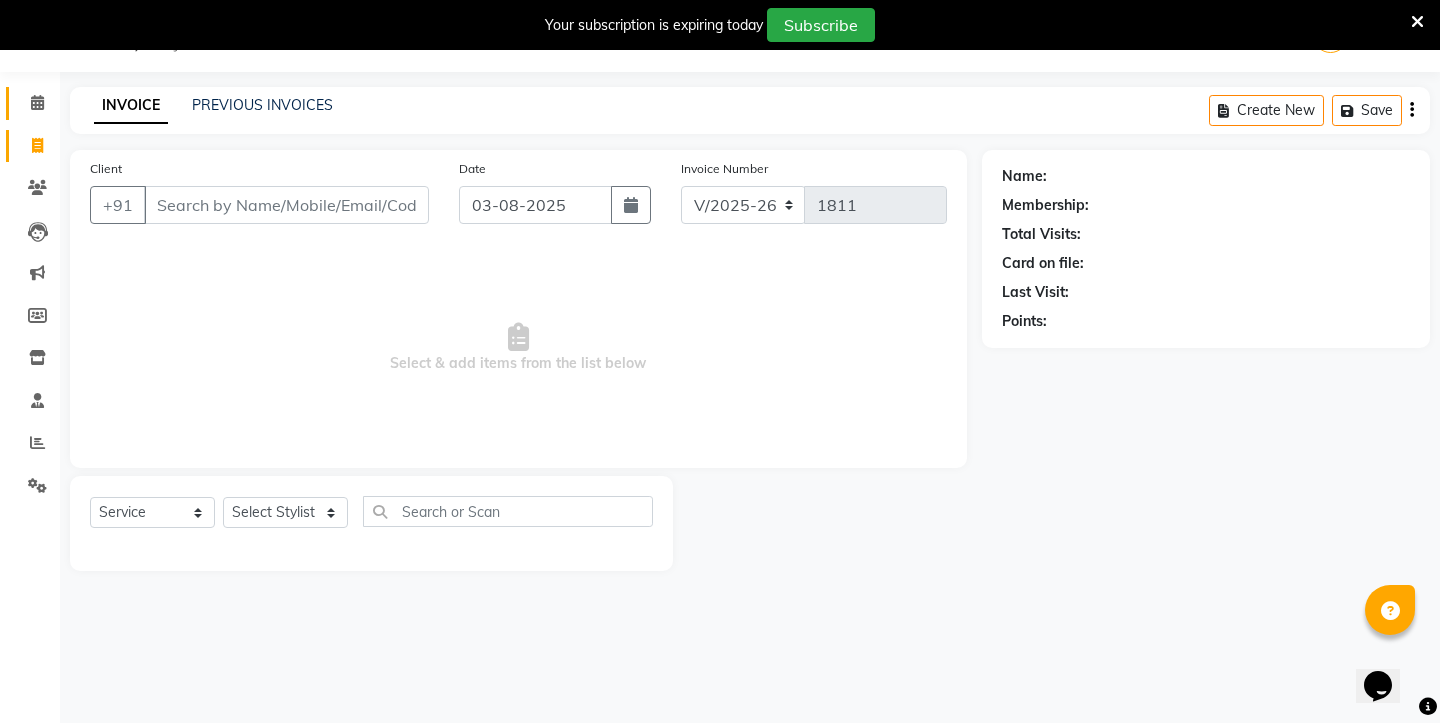 click on "Calendar" 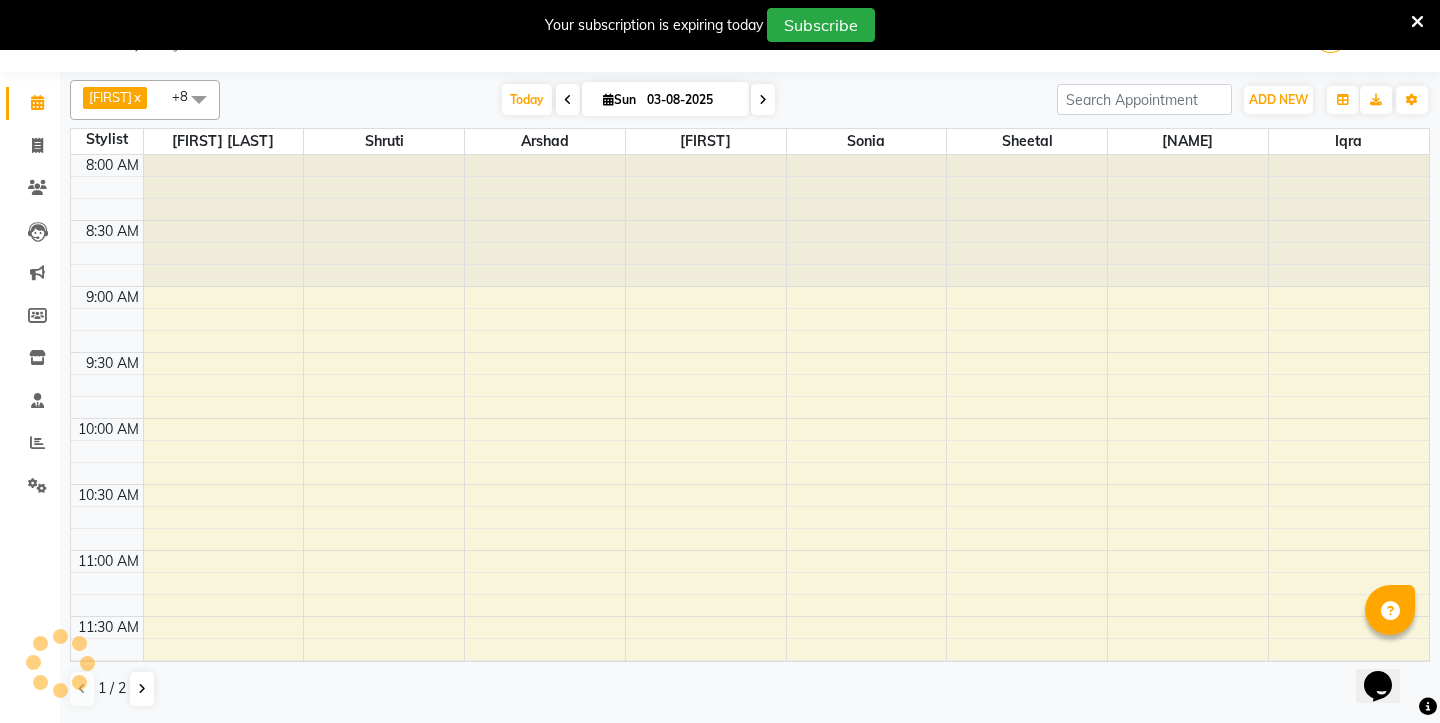 scroll, scrollTop: 1171, scrollLeft: 0, axis: vertical 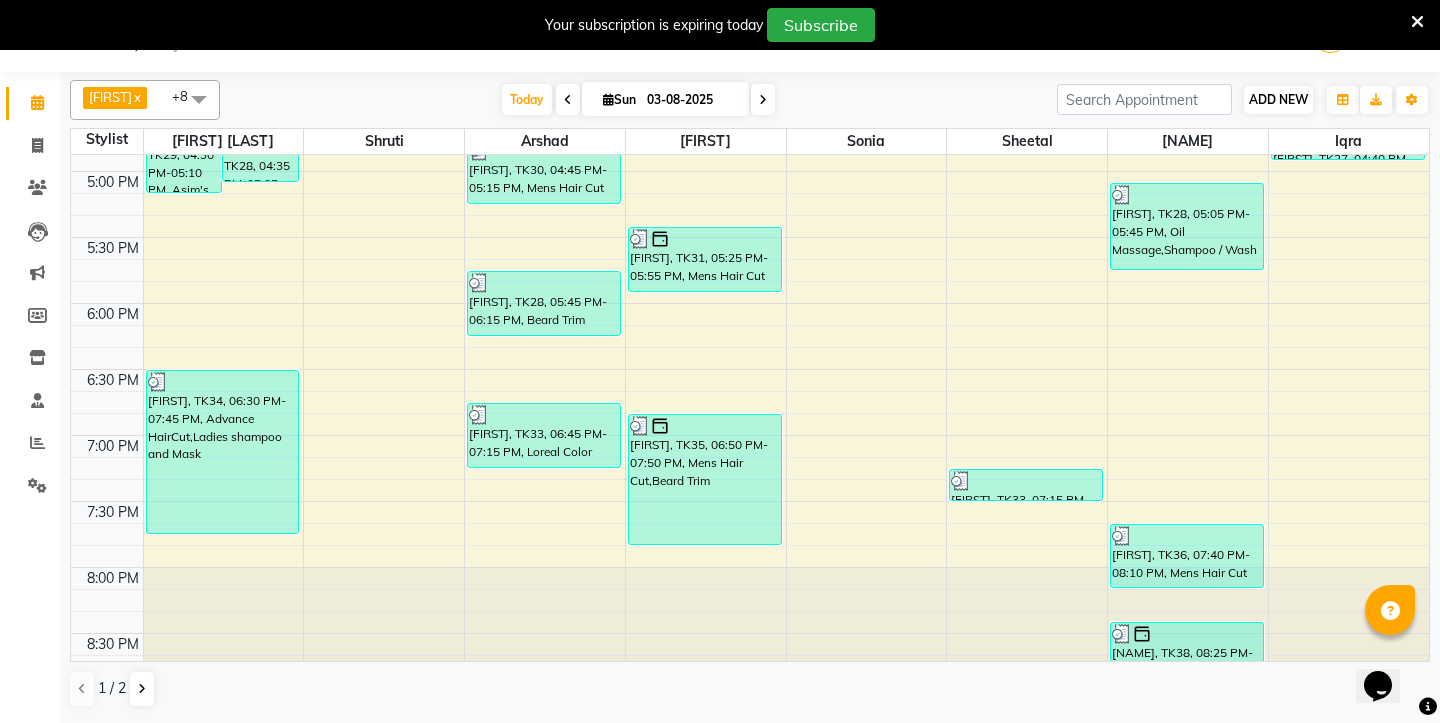 click on "ADD NEW" at bounding box center (1278, 99) 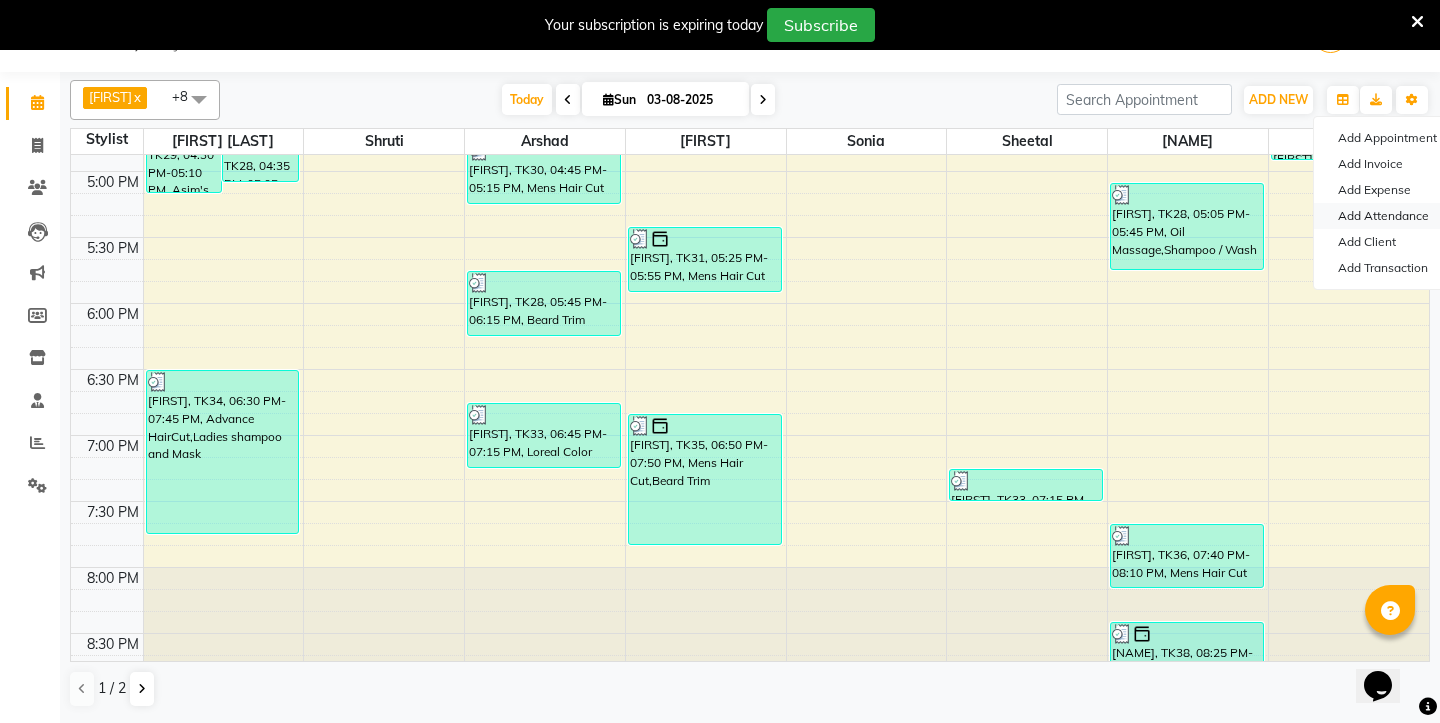 click on "Add Attendance" at bounding box center (1393, 216) 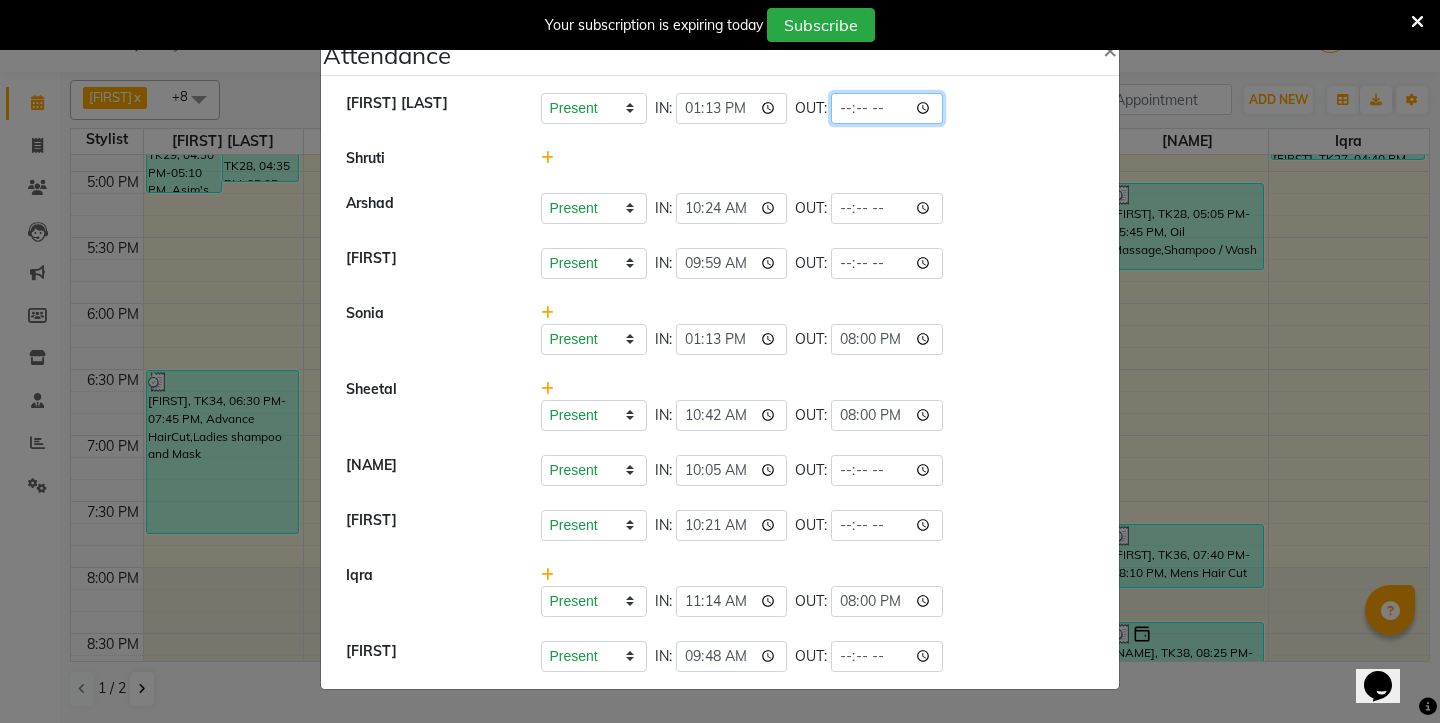 click 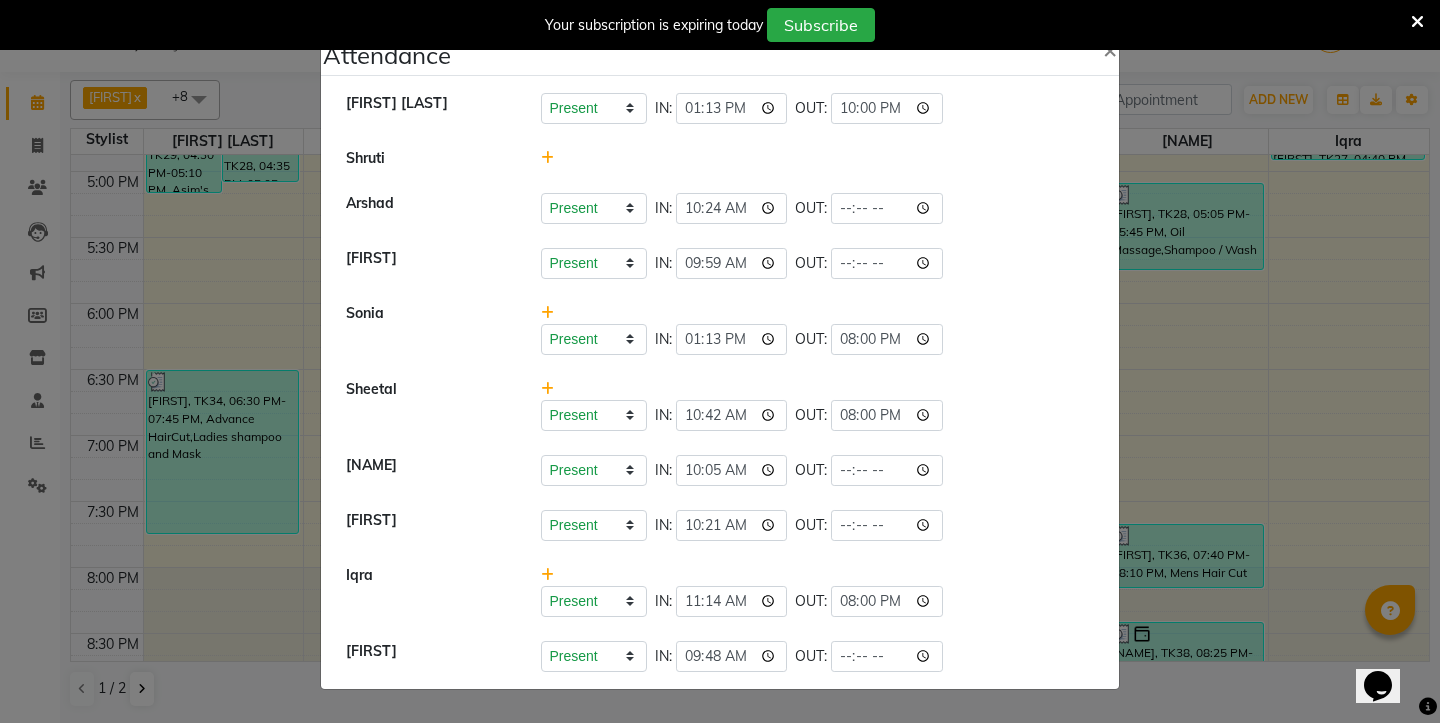 click on "Shruti" 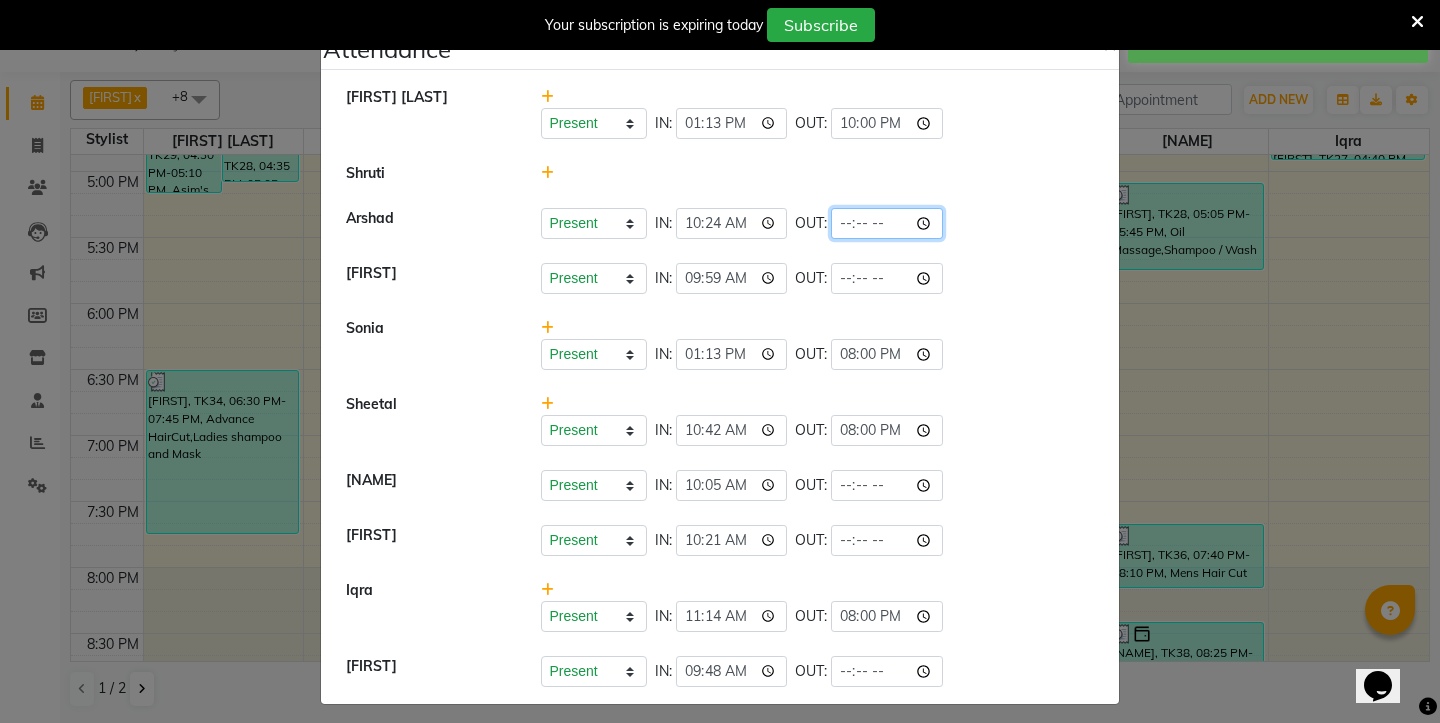click 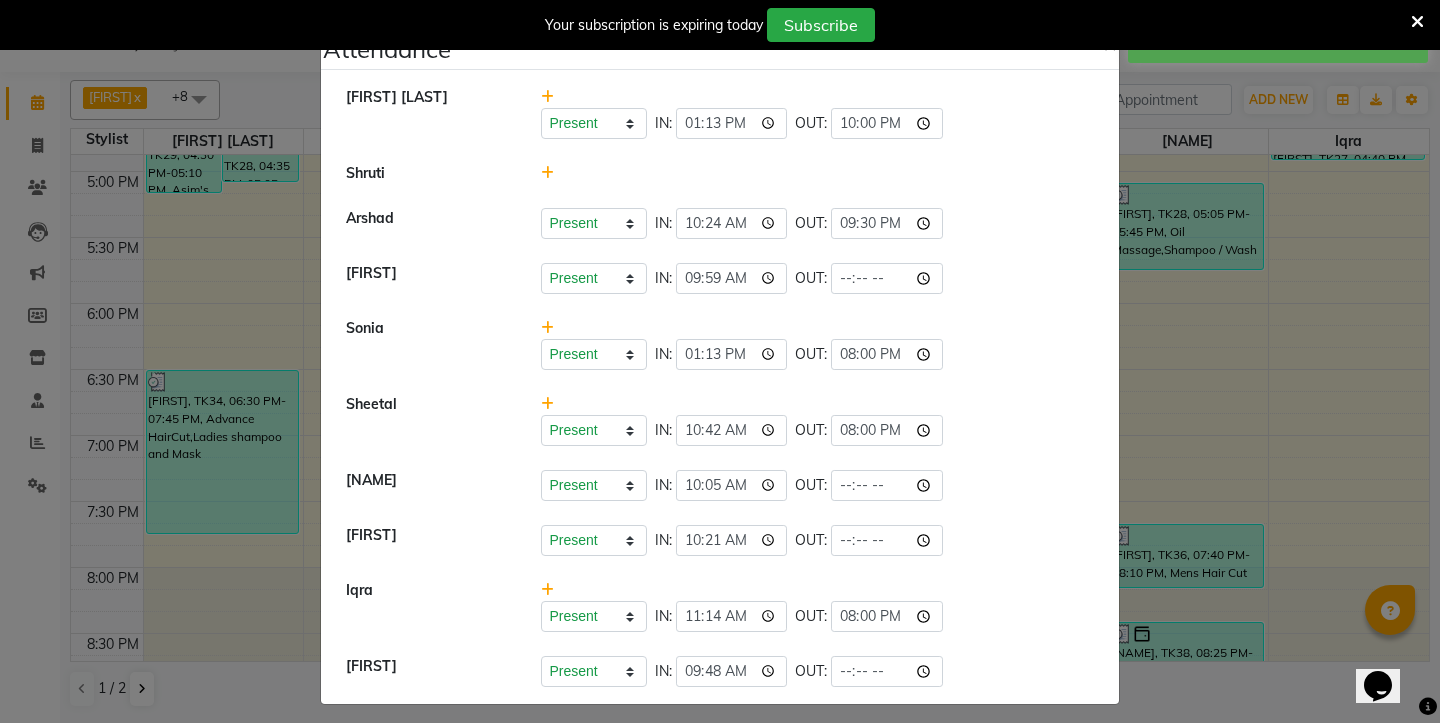 click on "Present   Absent   Late   Half Day   Weekly Off  IN:  10:24 OUT:  21:30" 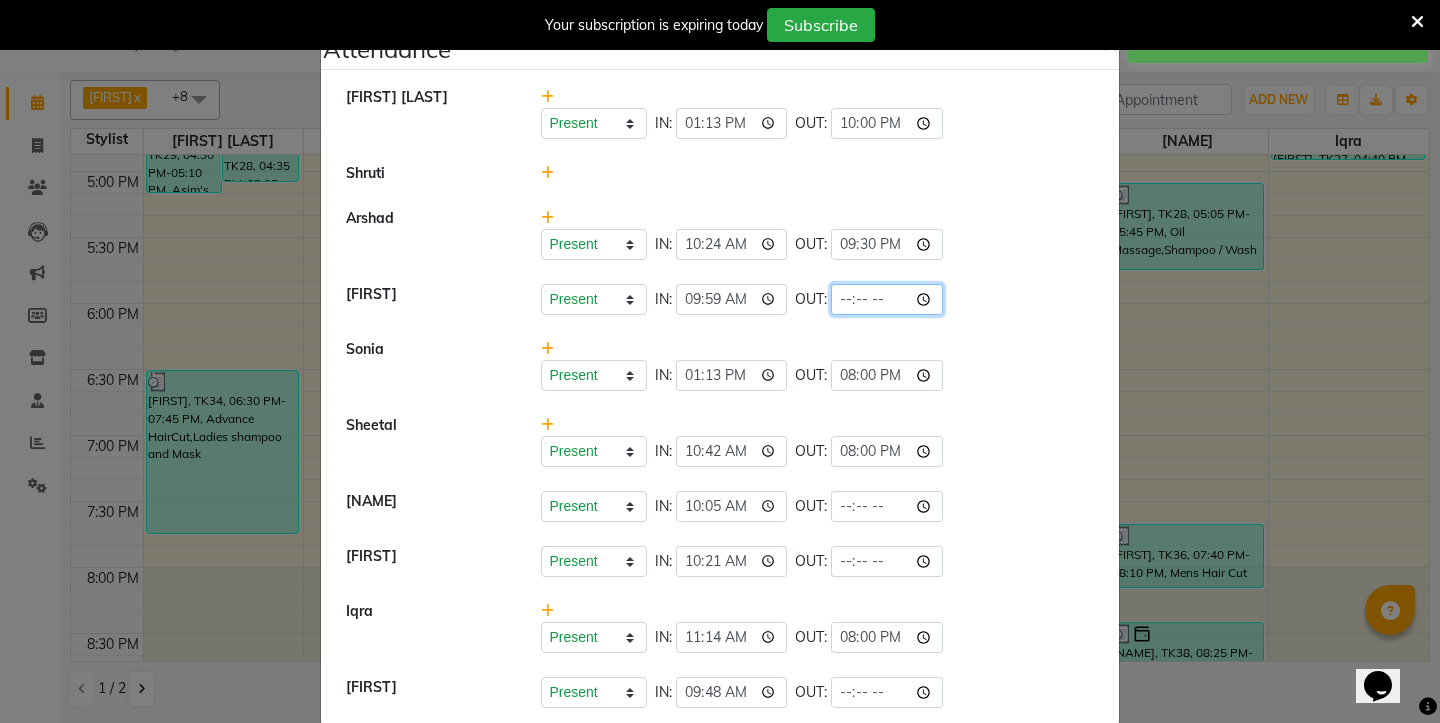 click 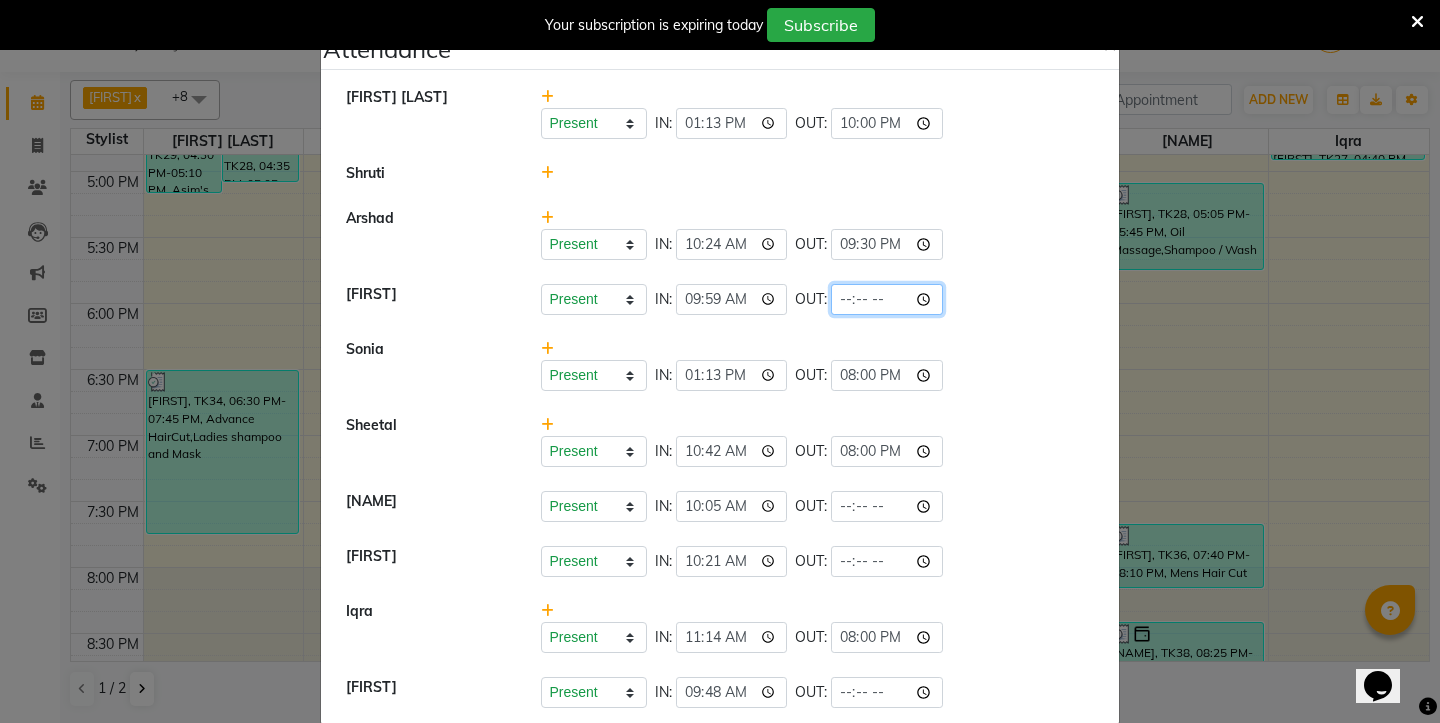 type on "22:00" 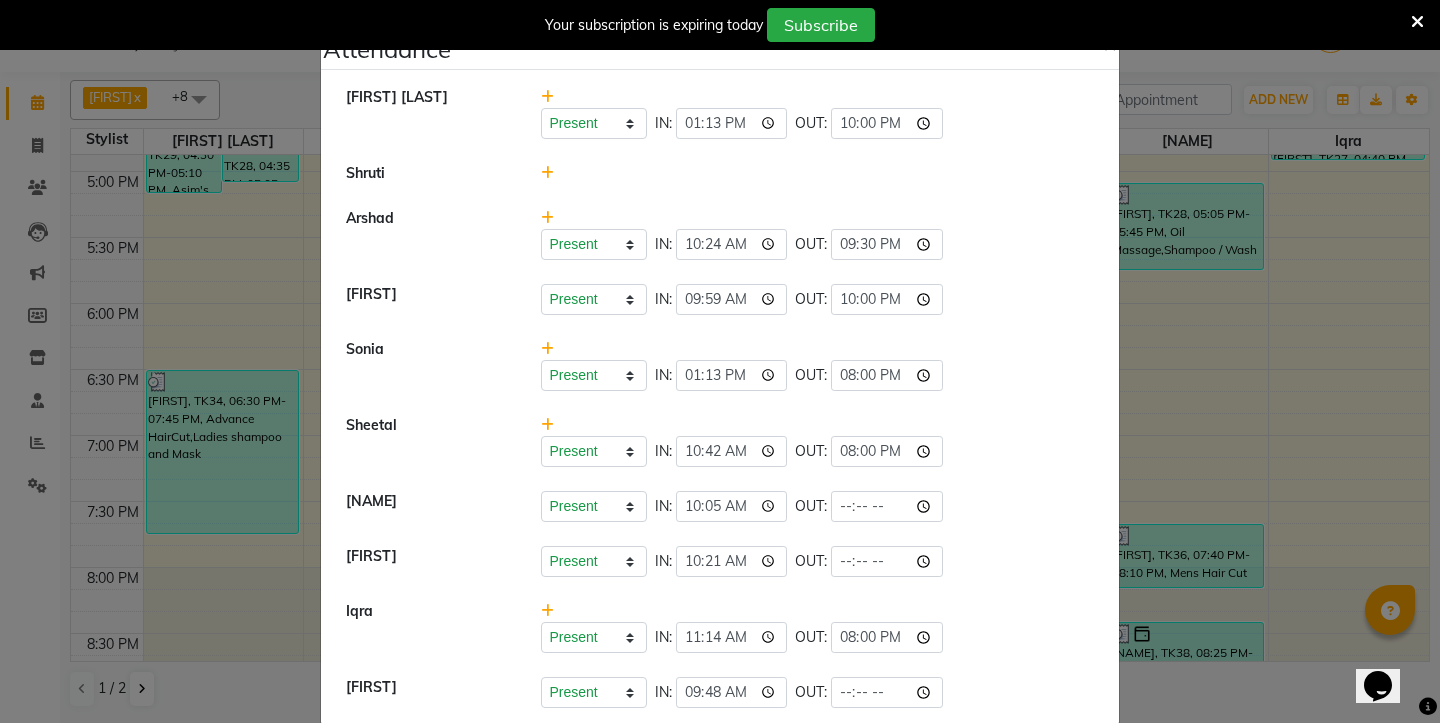 click on "Present Absent Late Half Day Weekly Off IN: 09:59 OUT: 22:00" 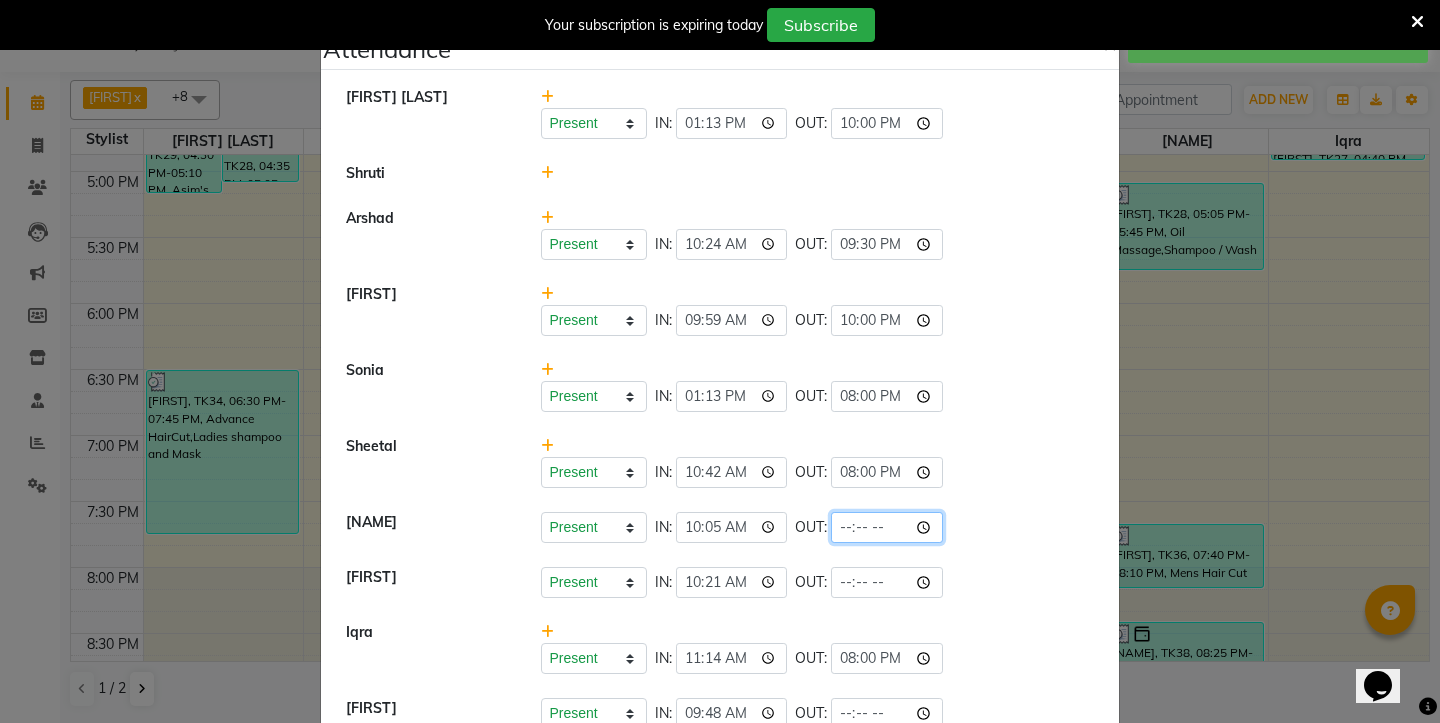 click 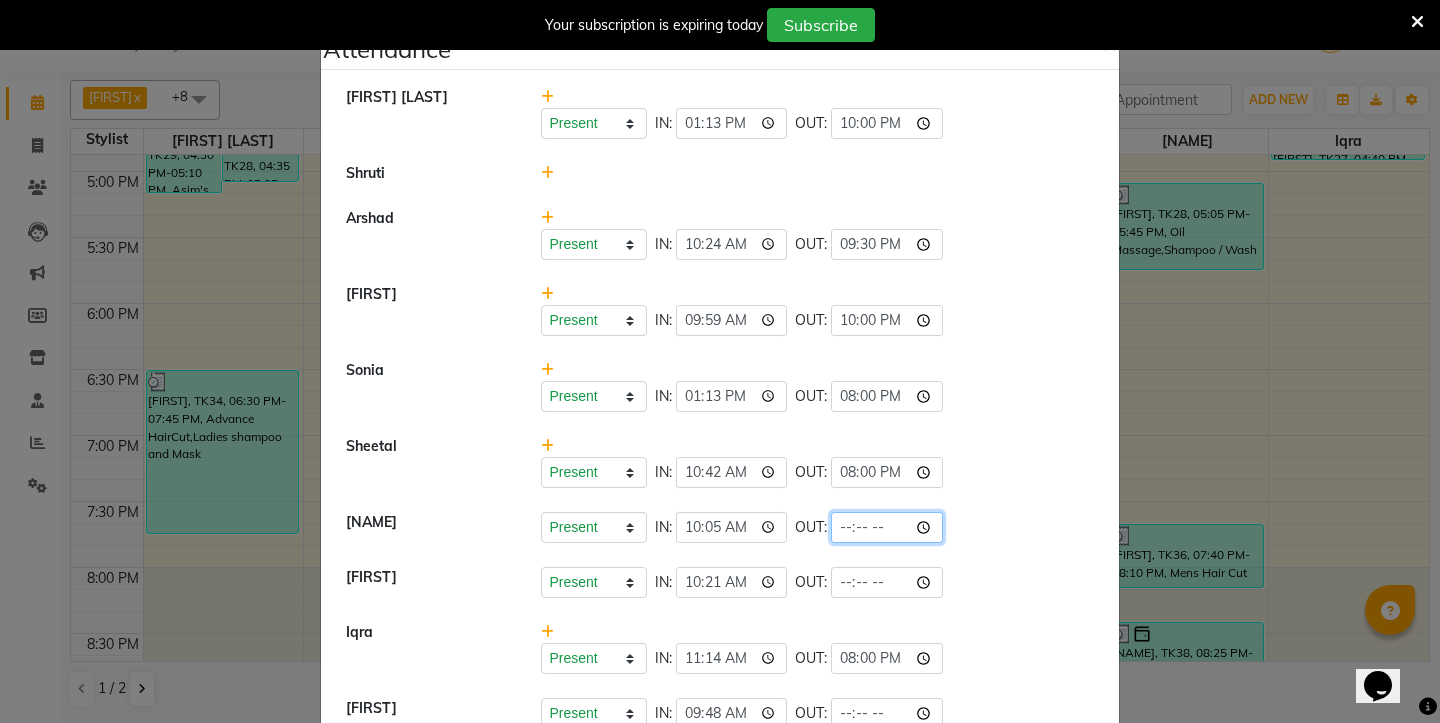 type on "22:00" 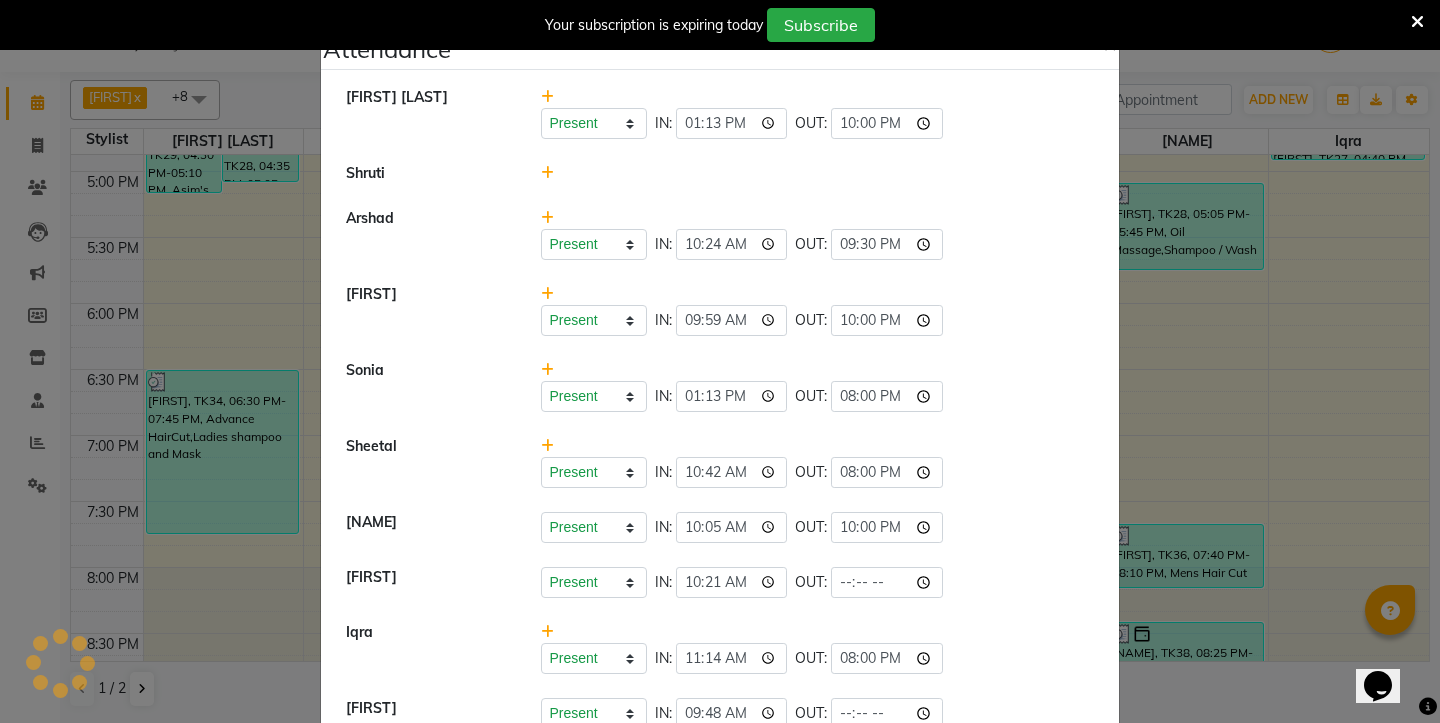 click on "[FIRST] Present Absent Late Half Day Weekly Off IN: 10:05 OUT: 22:00" 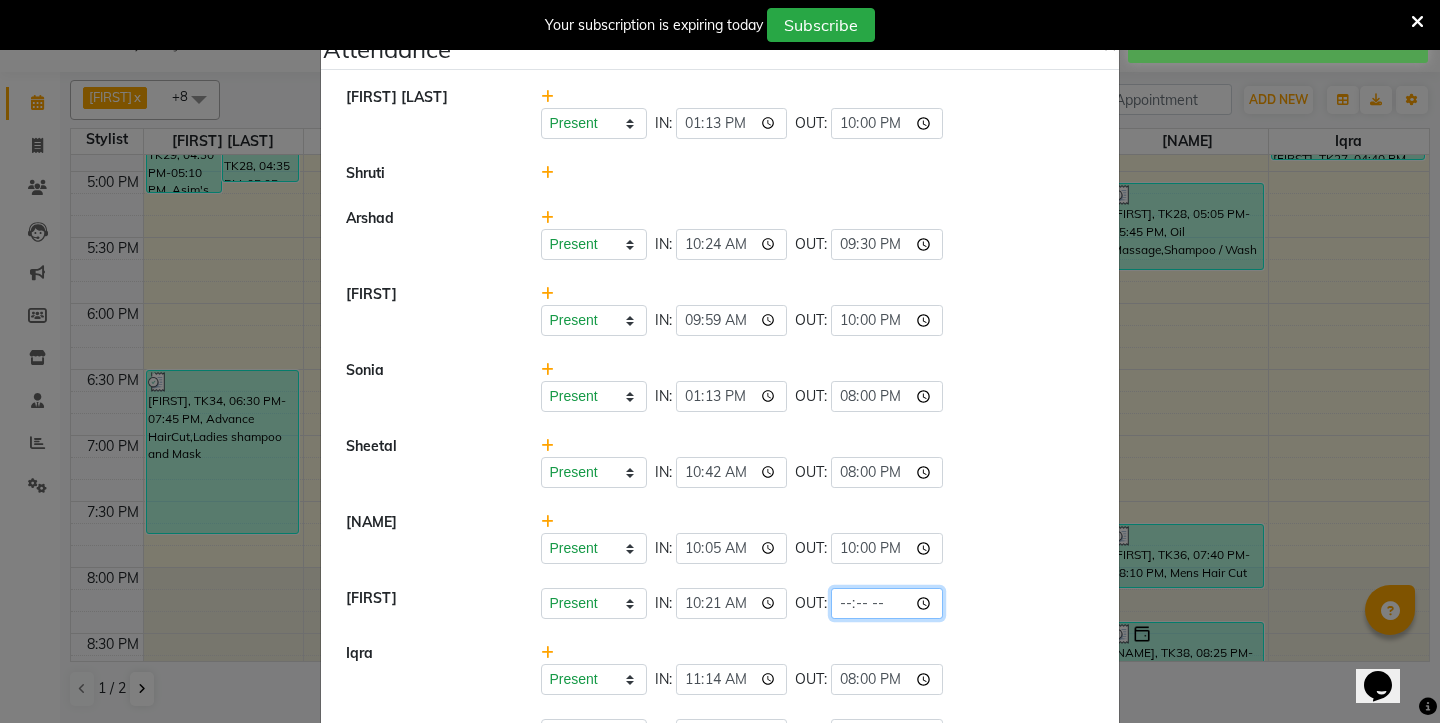 click 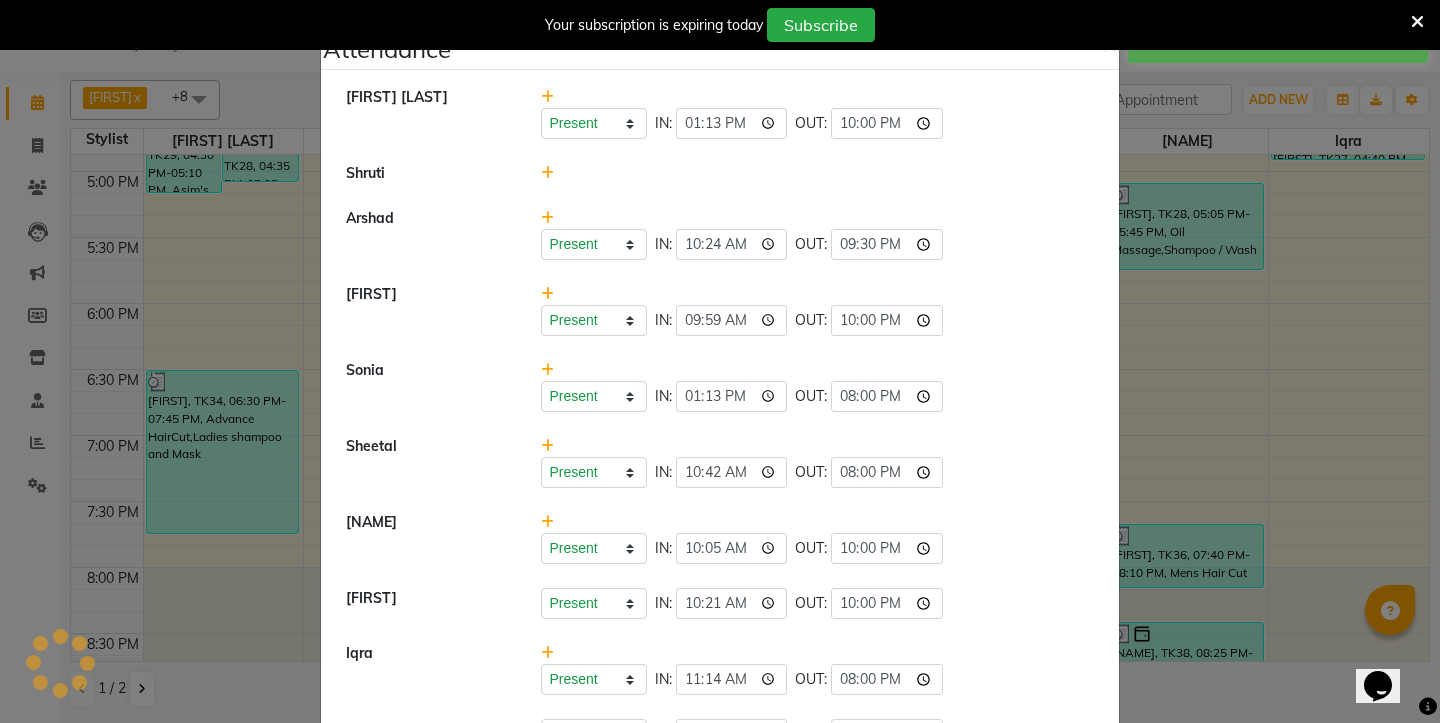 click on "Present   Absent   Late   Half Day   Weekly Off  IN:  10:21 OUT:  22:00" 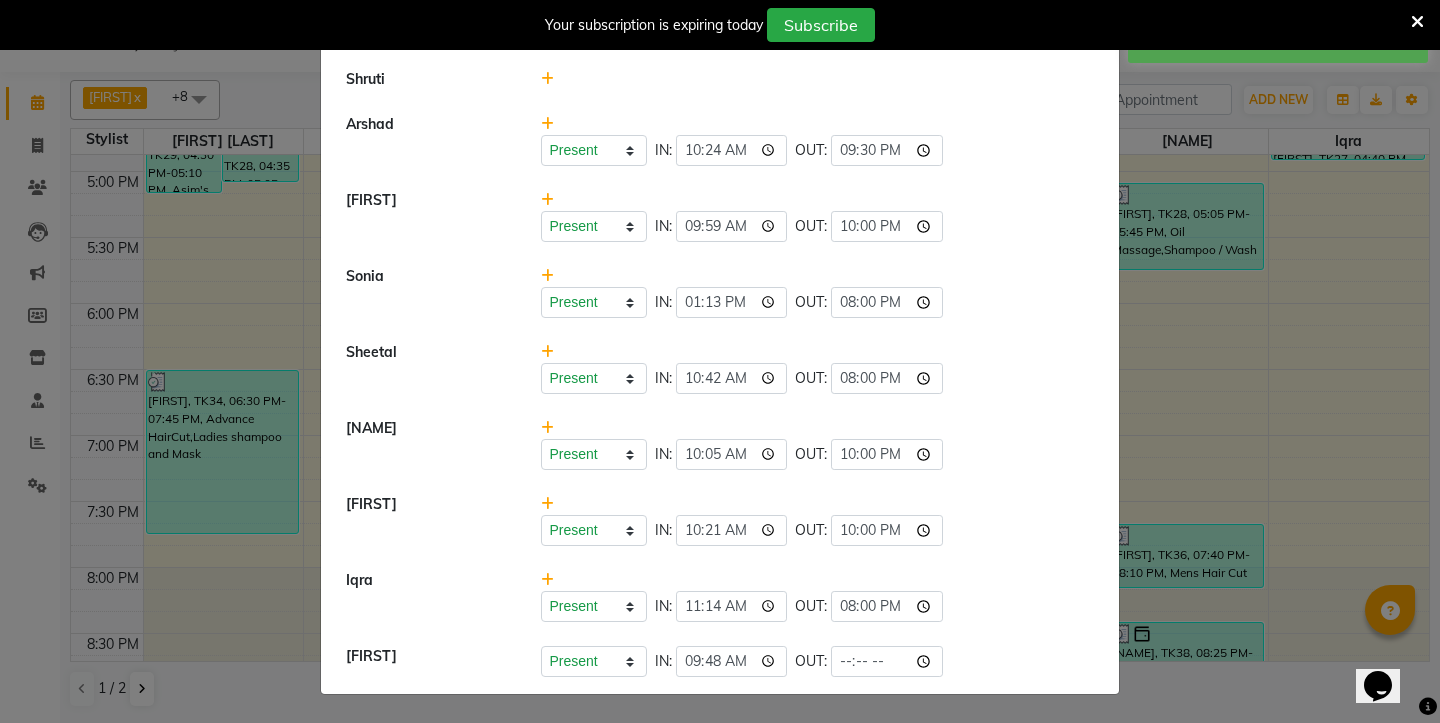 scroll, scrollTop: 94, scrollLeft: 0, axis: vertical 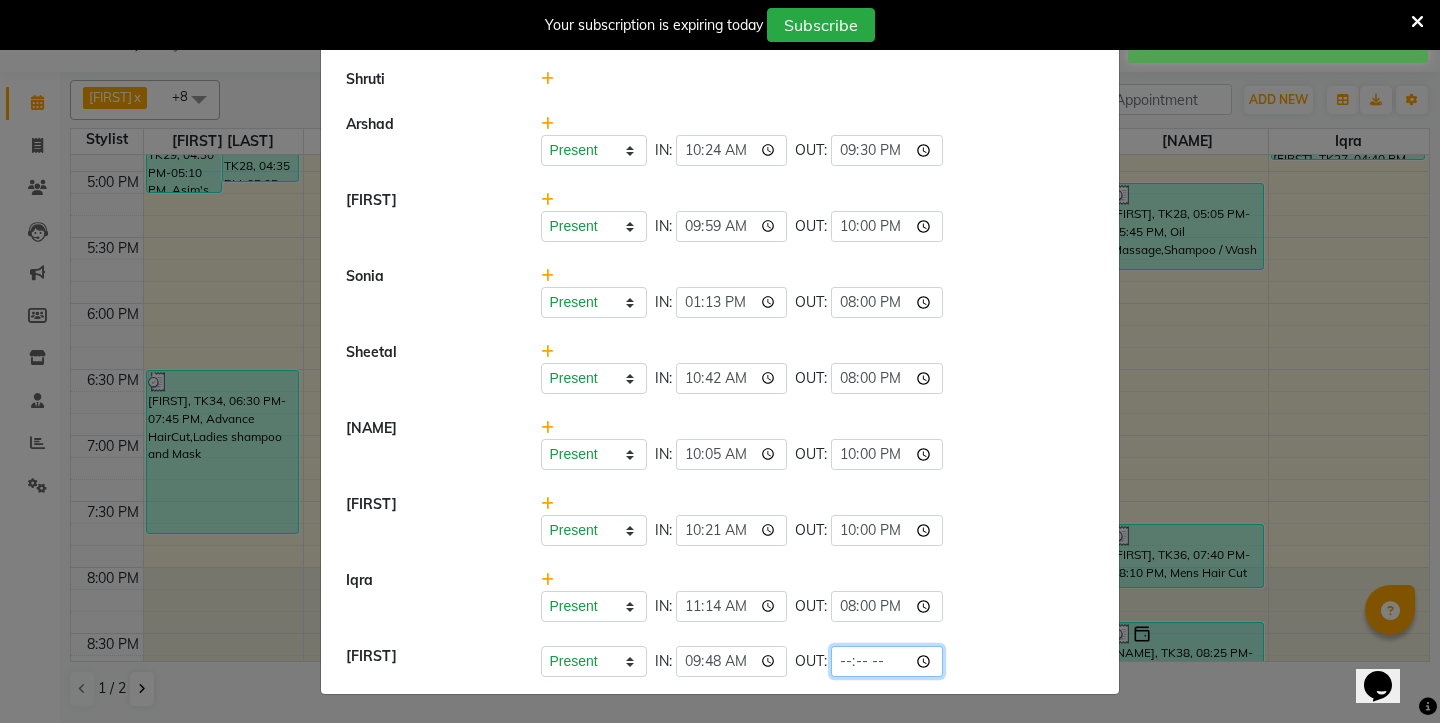 click 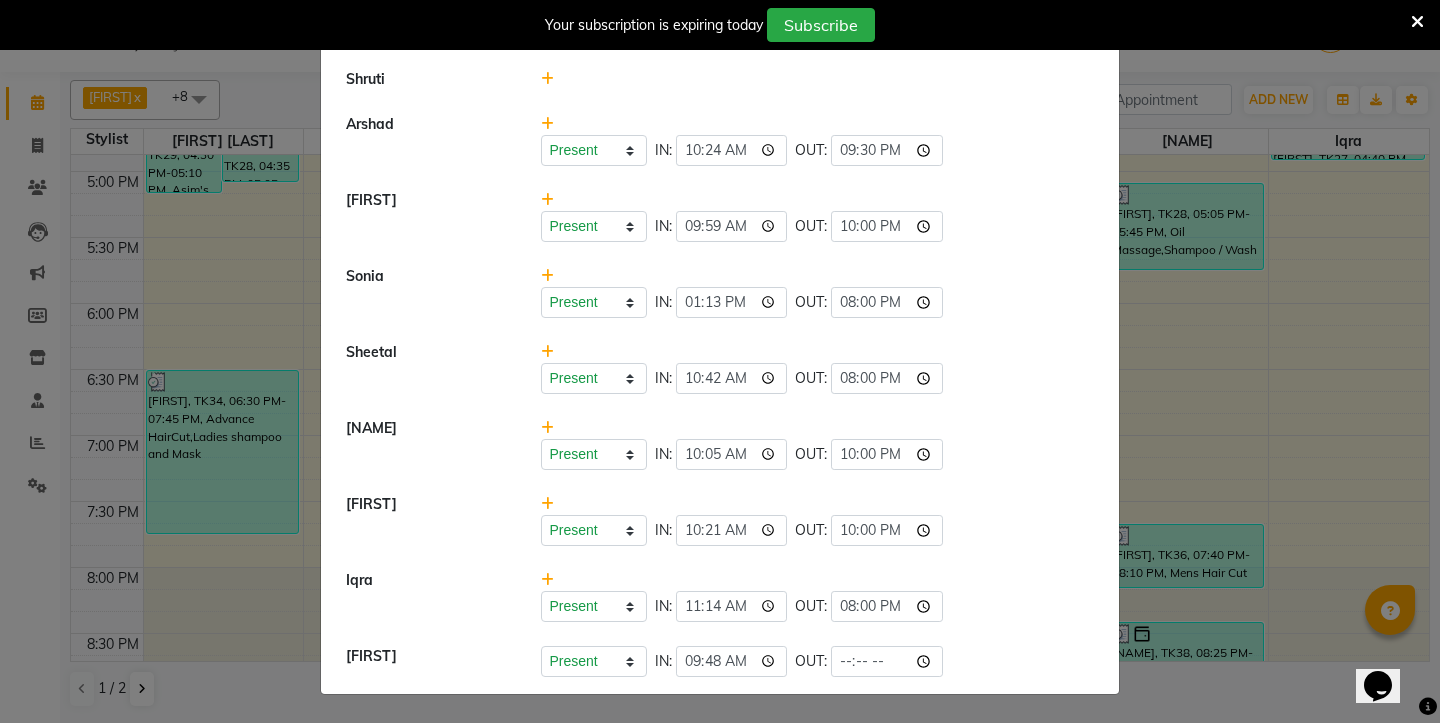 type 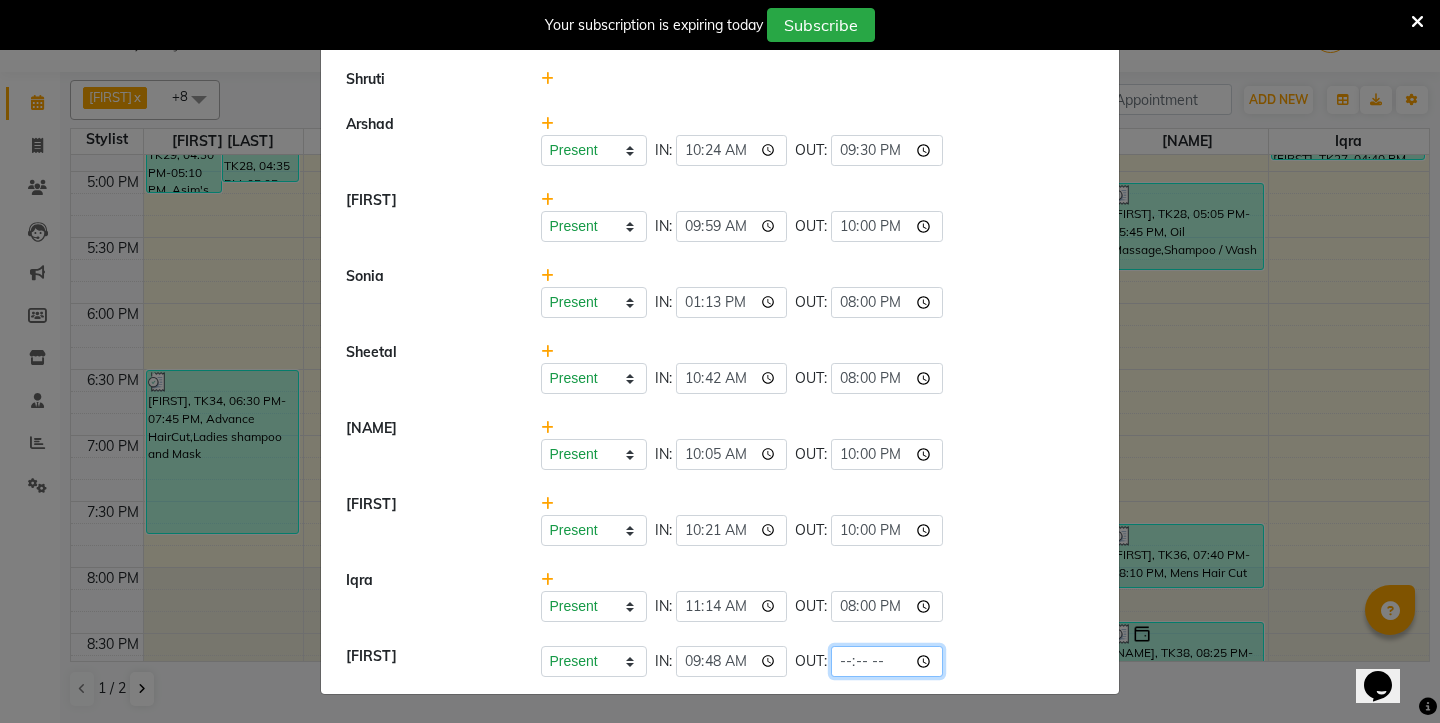 click 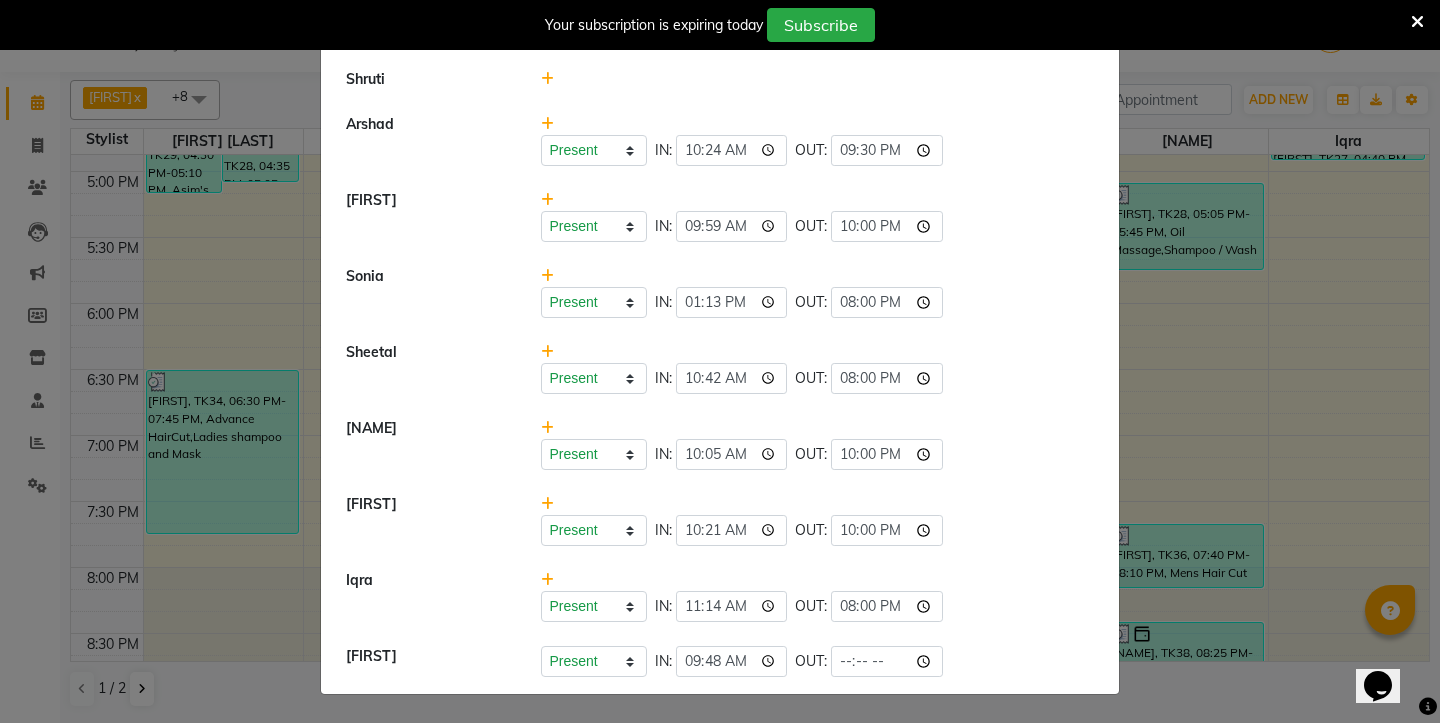 scroll, scrollTop: 94, scrollLeft: 0, axis: vertical 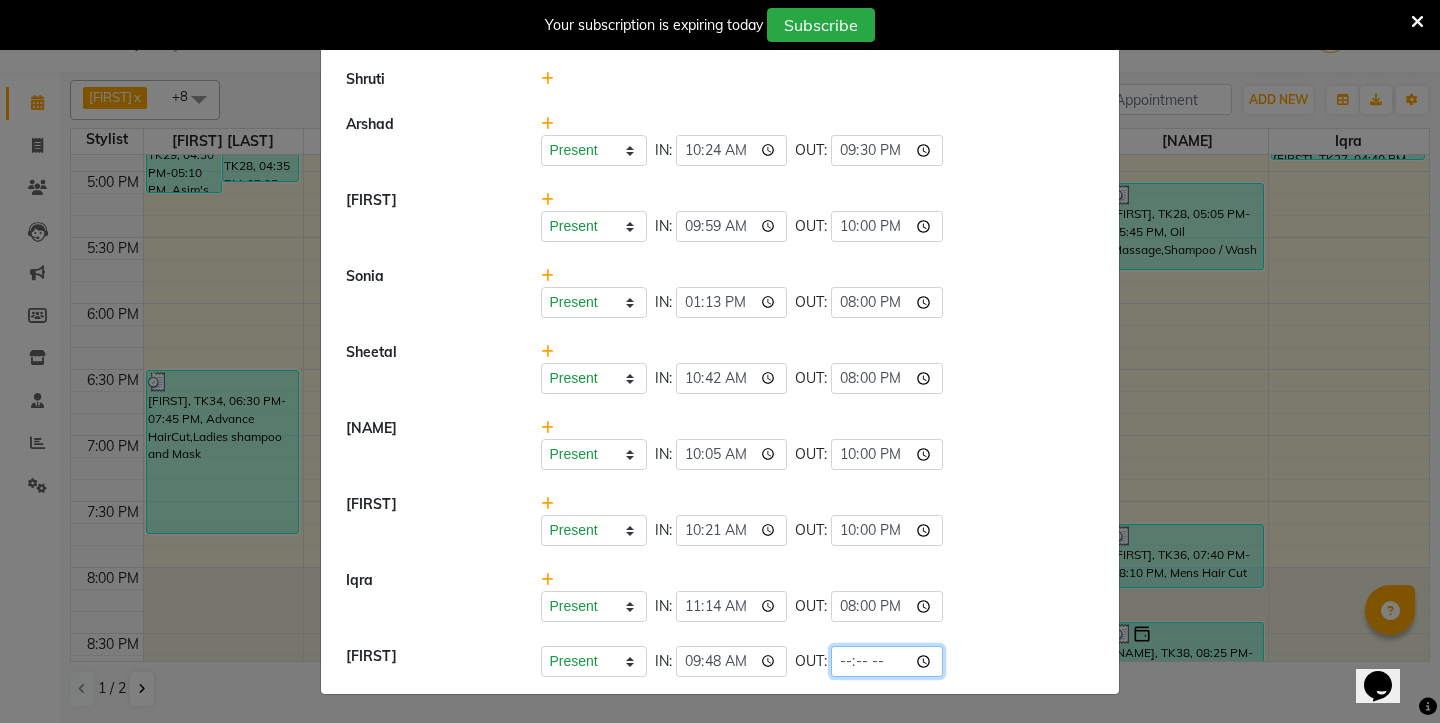 click 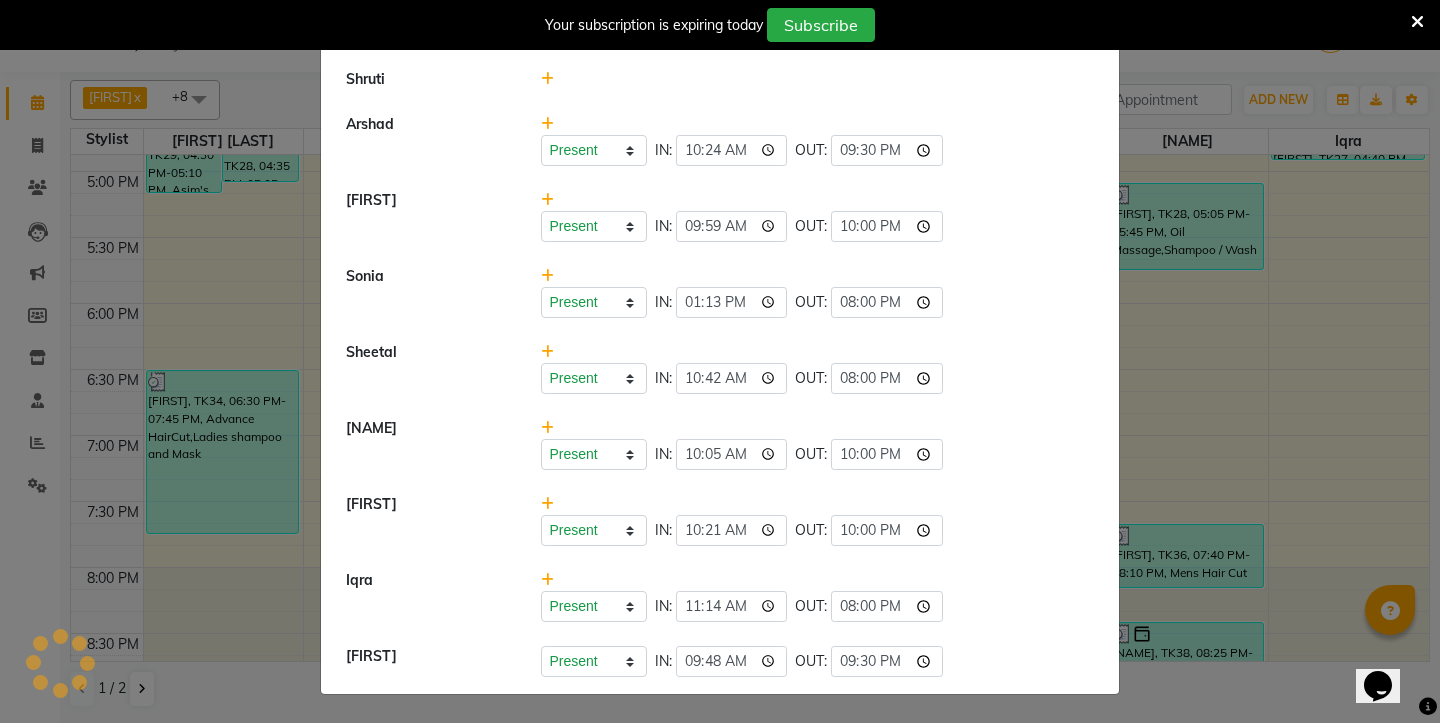 click on "Present   Absent   Late   Half Day   Weekly Off  IN:  10:21 OUT:  22:00" 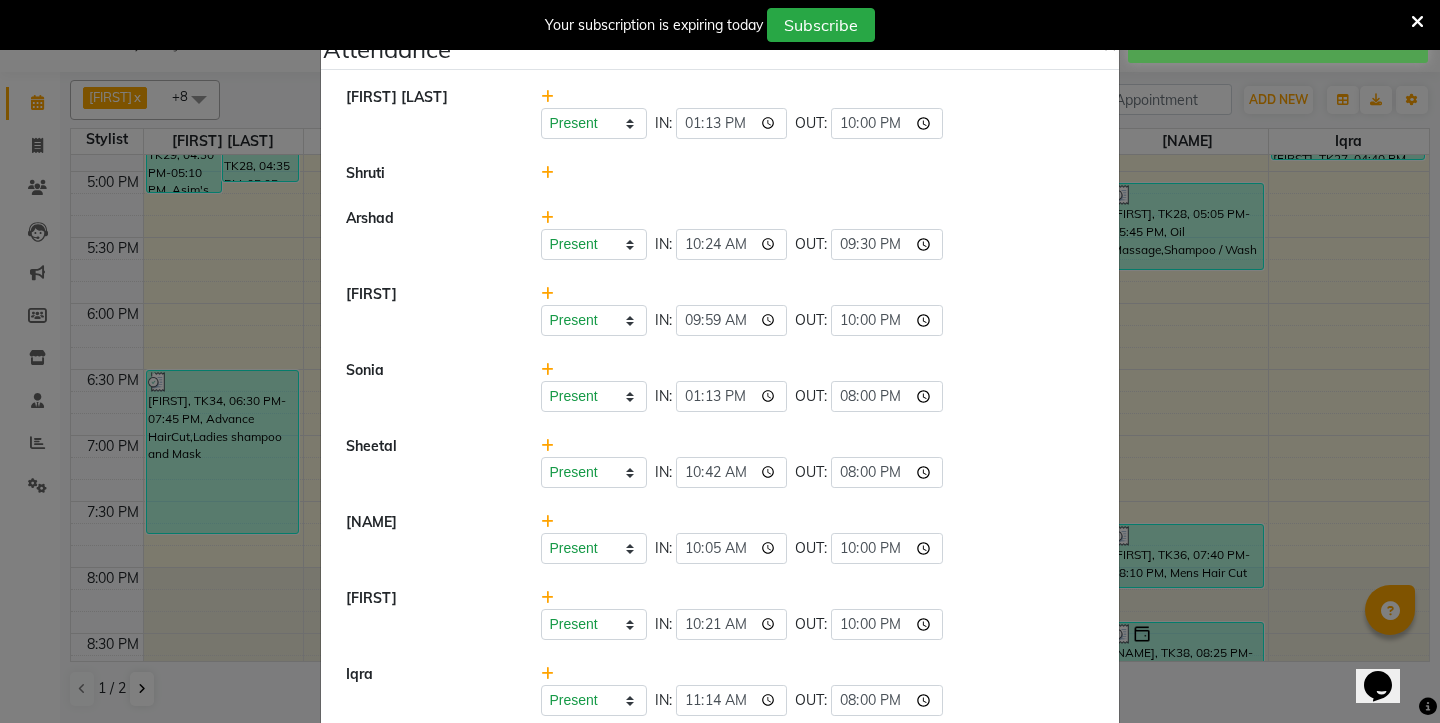 scroll, scrollTop: 0, scrollLeft: 0, axis: both 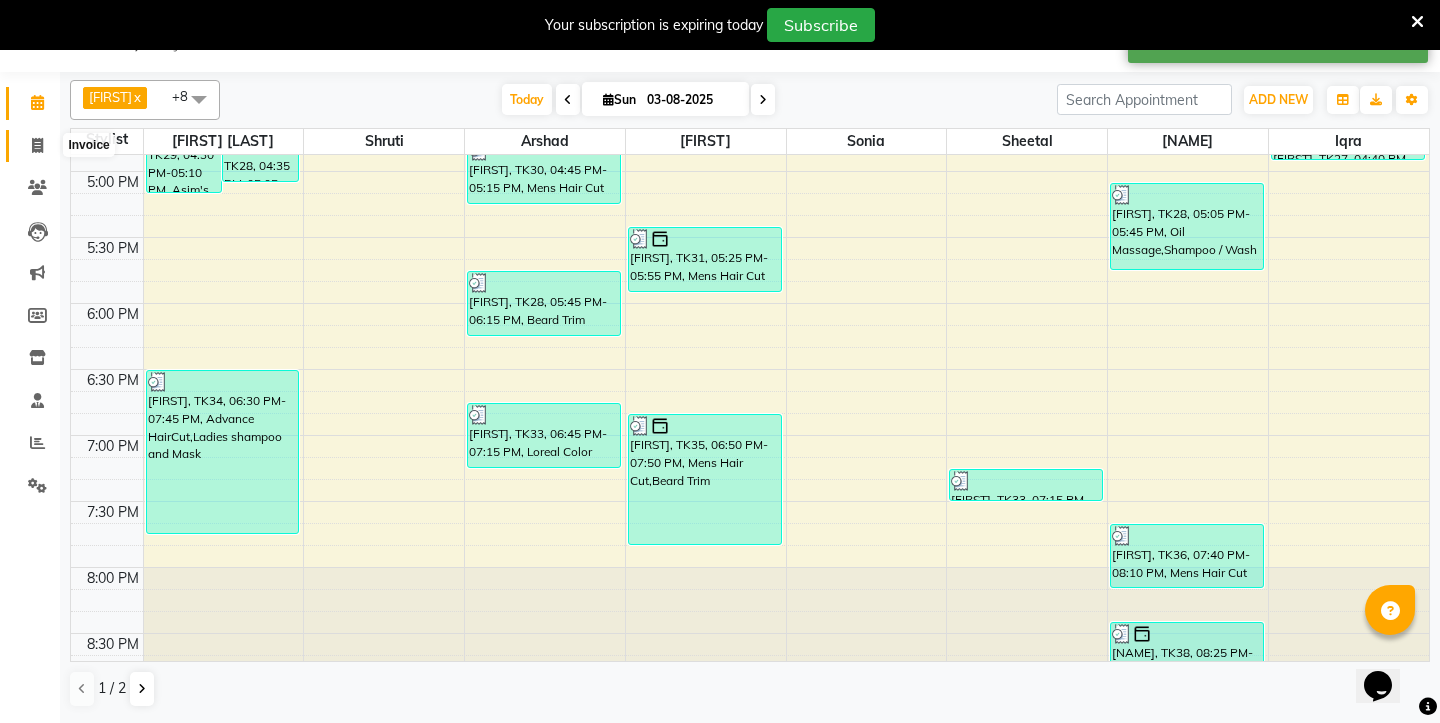 click 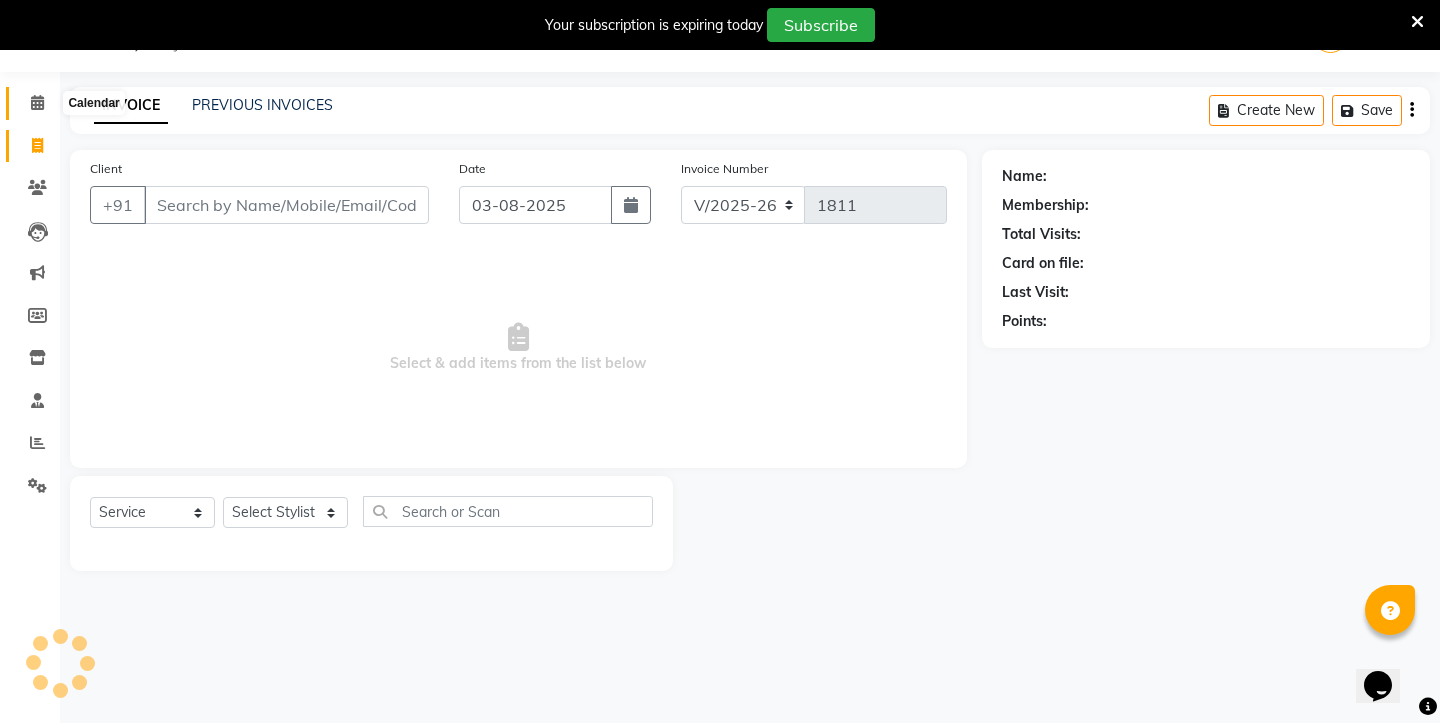 click 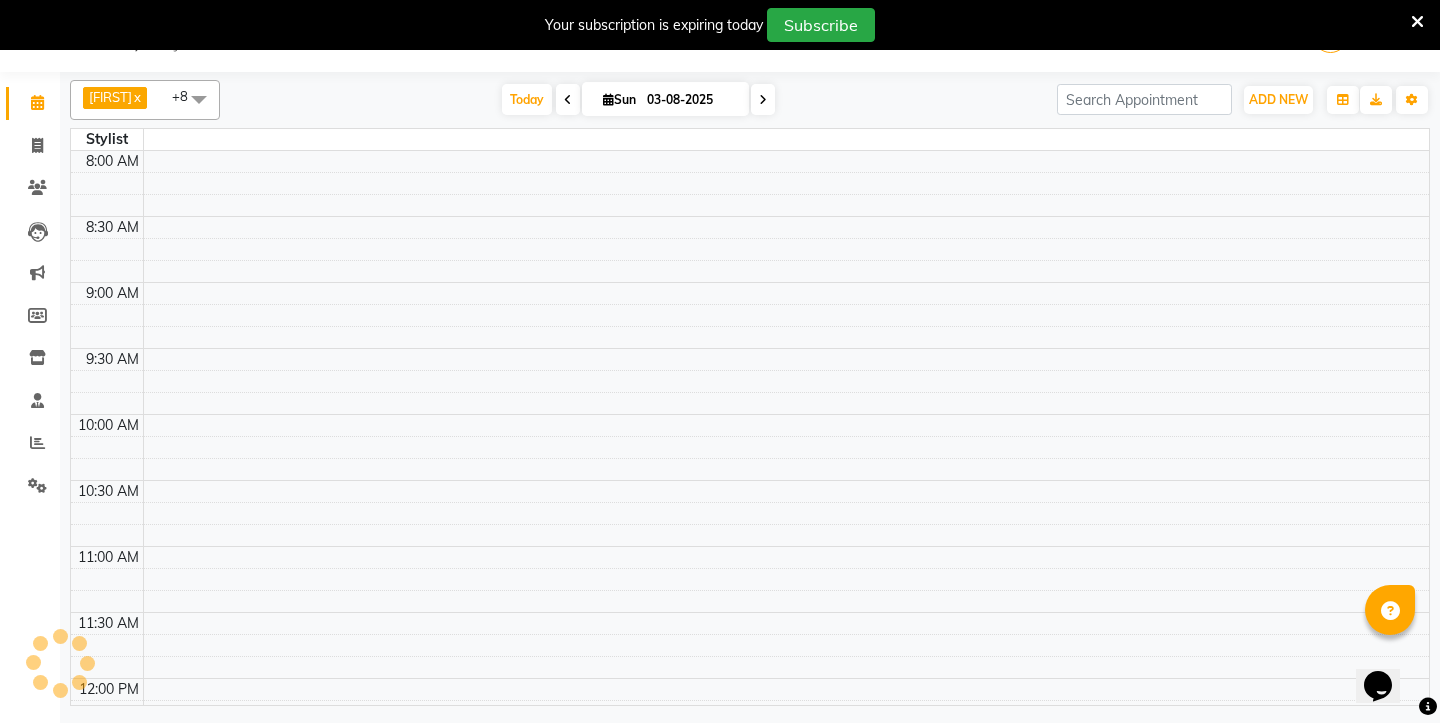 scroll, scrollTop: 0, scrollLeft: 0, axis: both 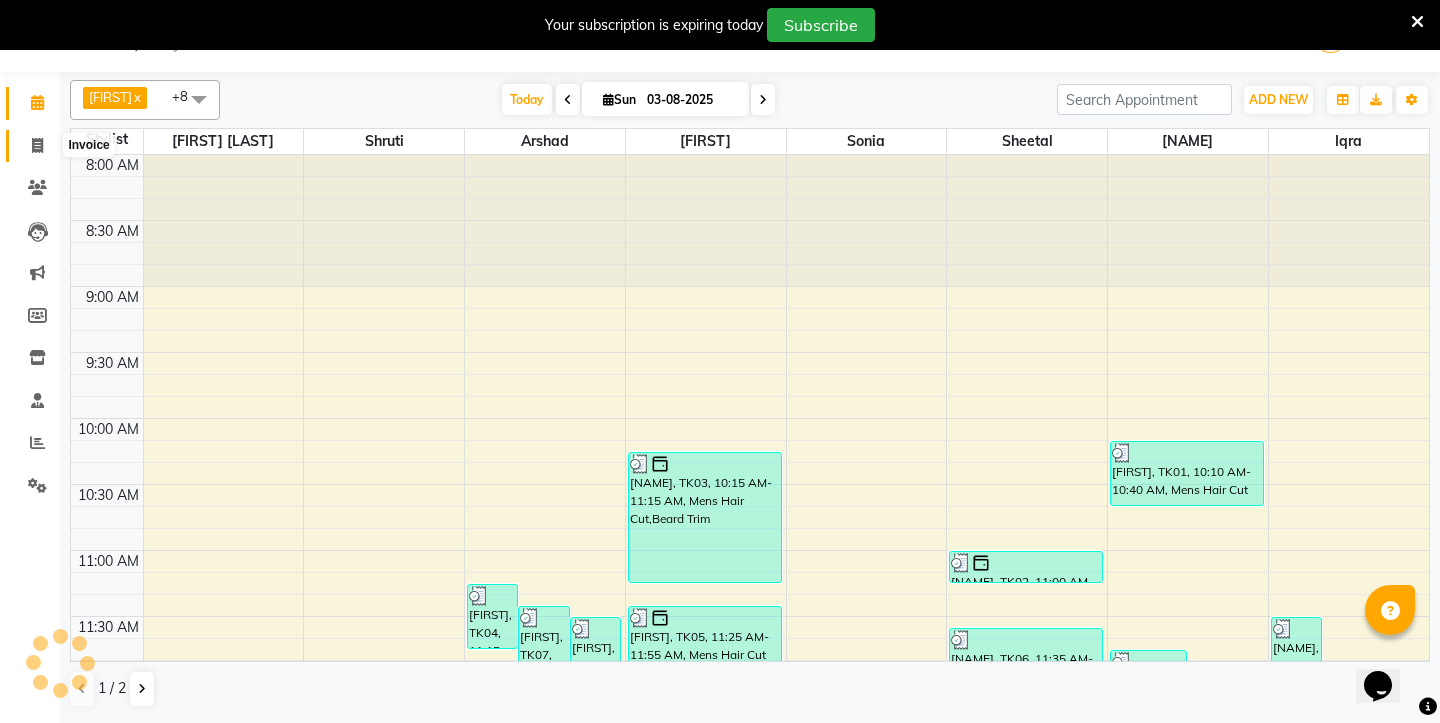click 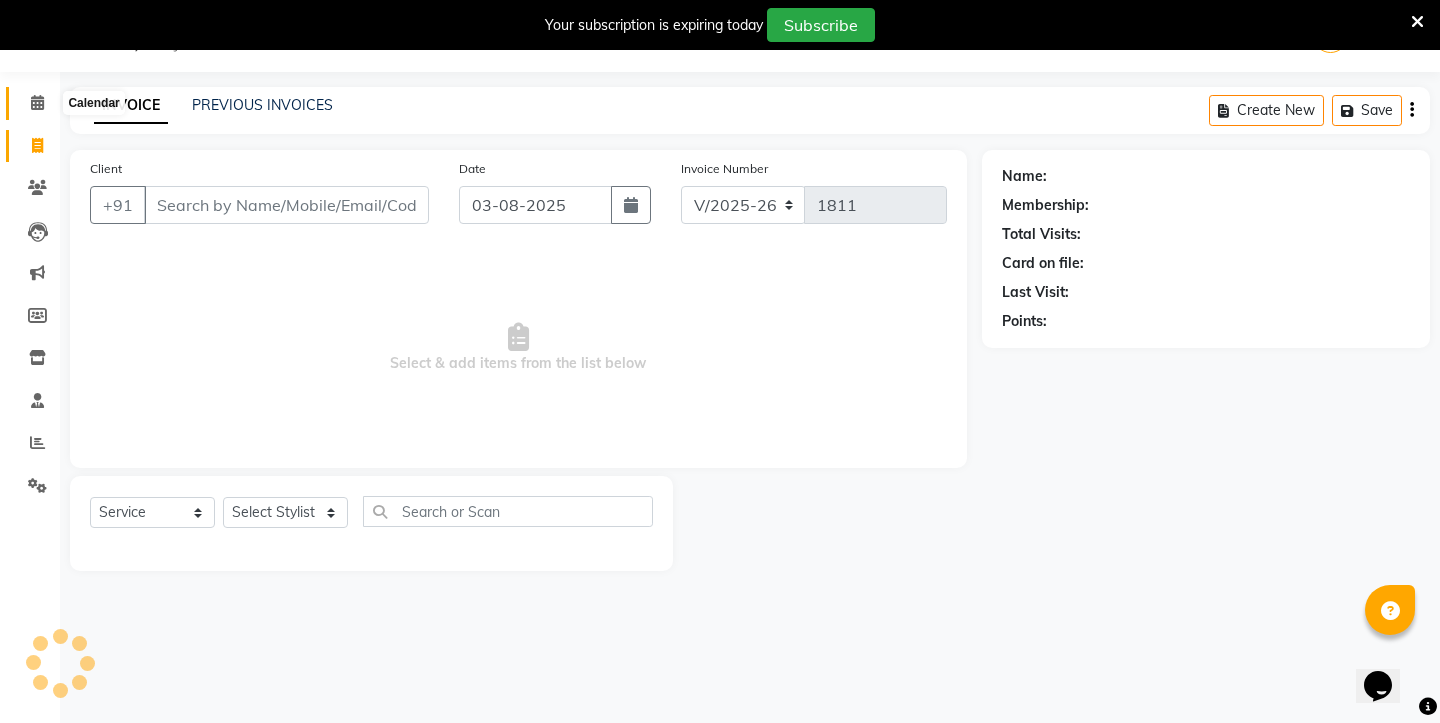 click 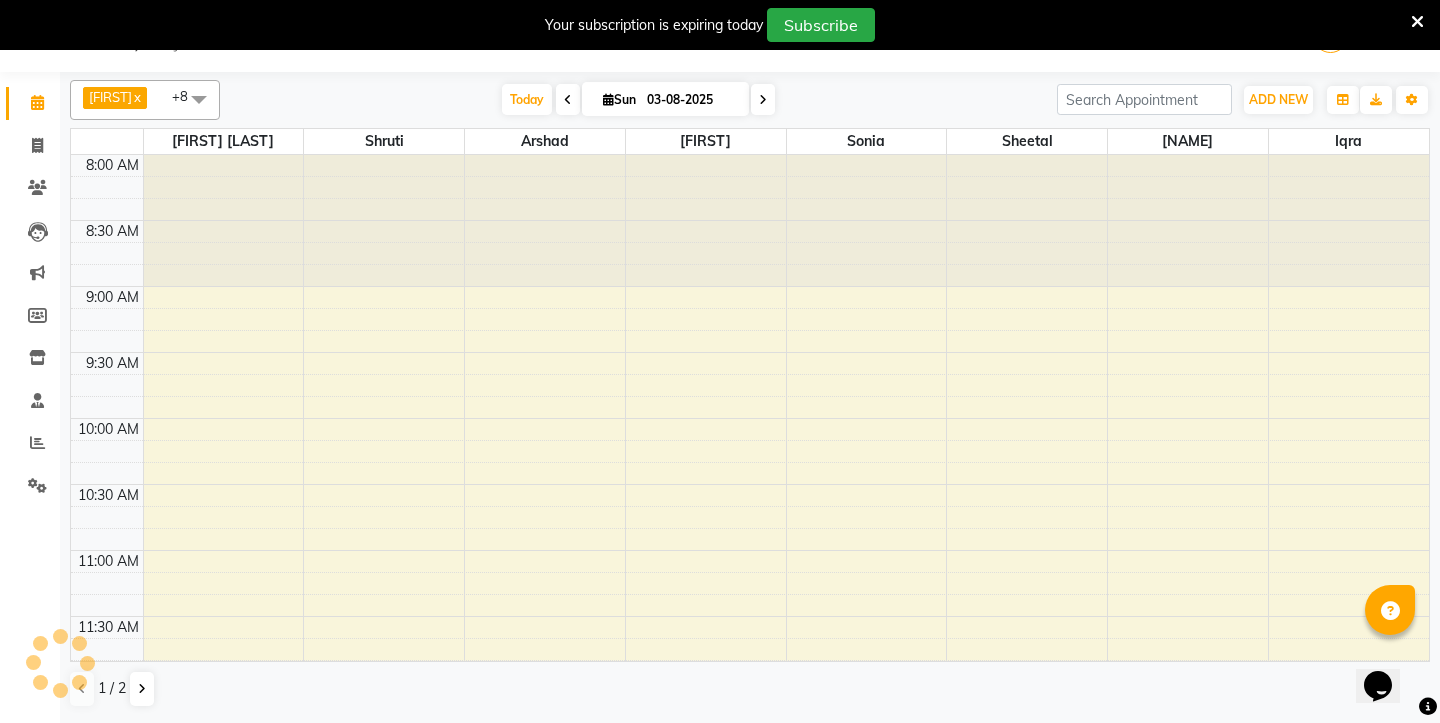 scroll, scrollTop: 1171, scrollLeft: 0, axis: vertical 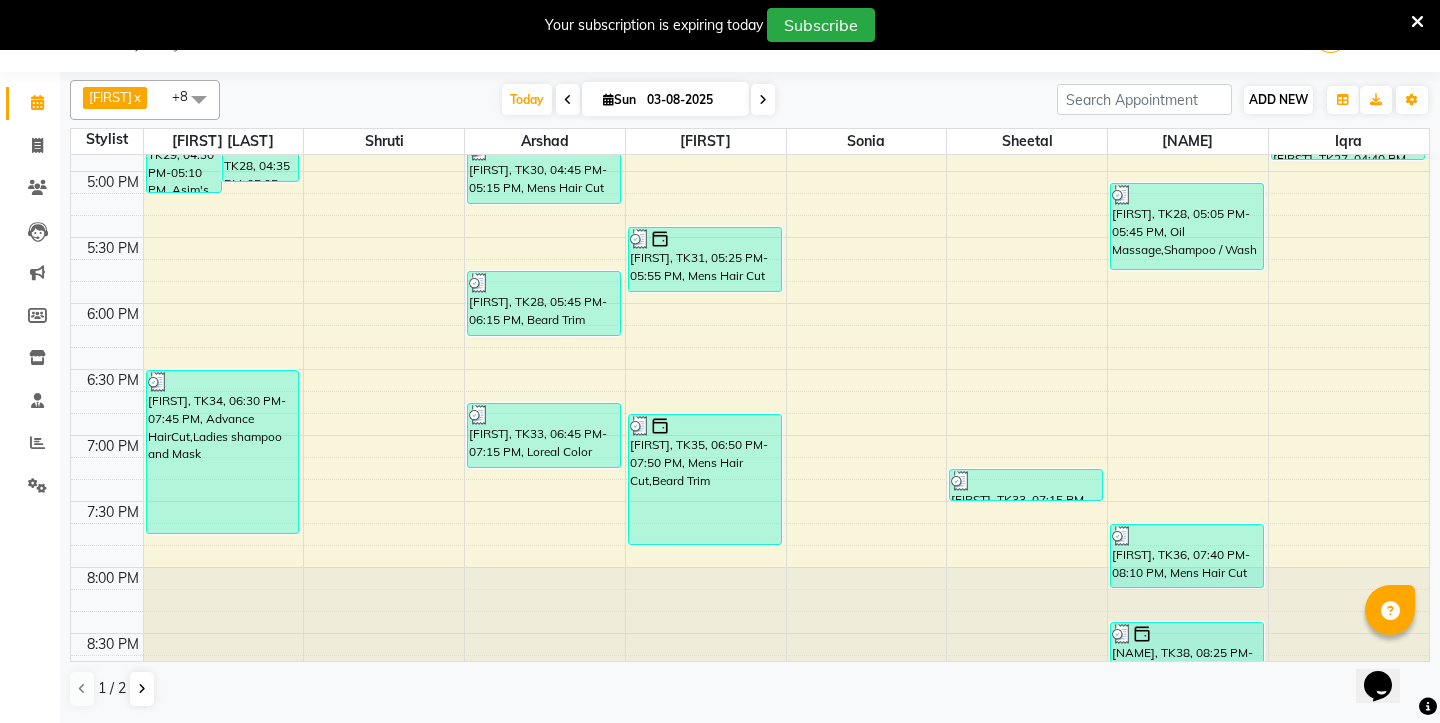 click on "ADD NEW" at bounding box center (1278, 99) 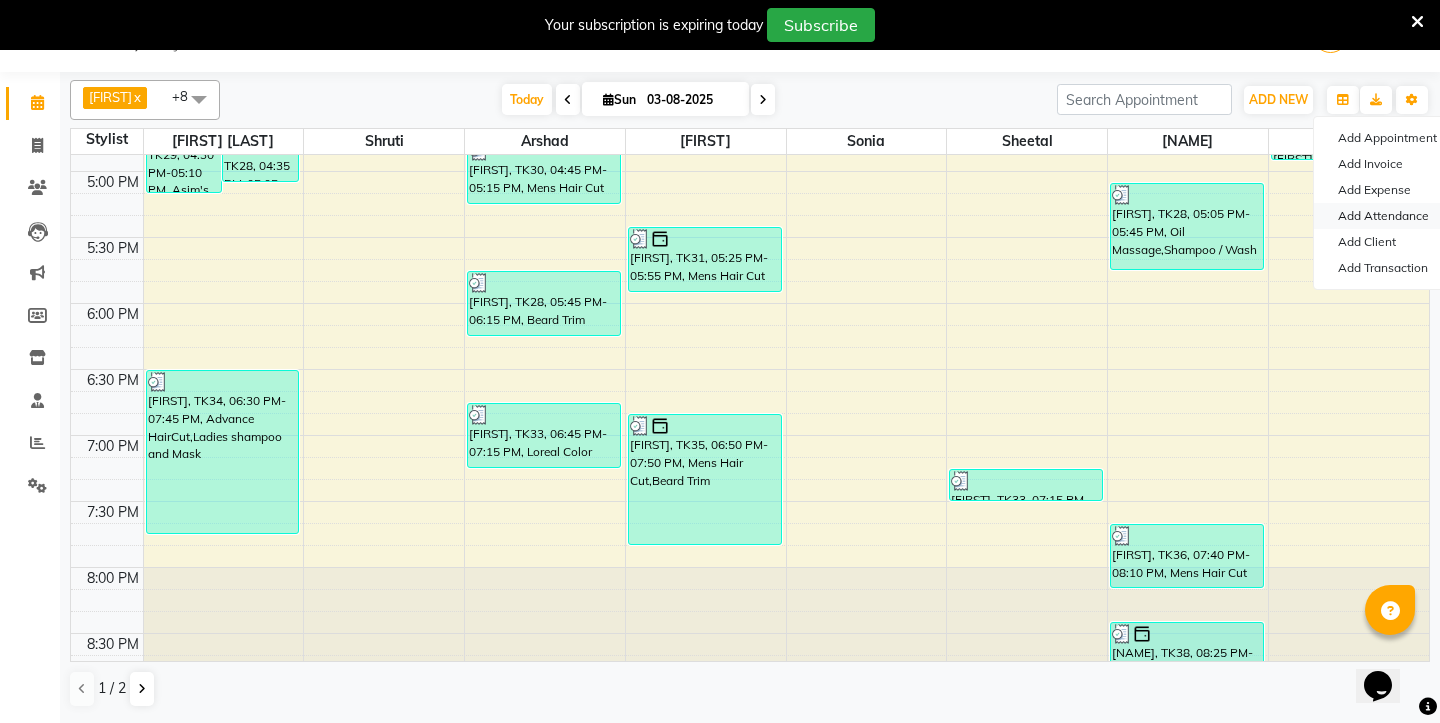 click on "Add Attendance" at bounding box center (1393, 216) 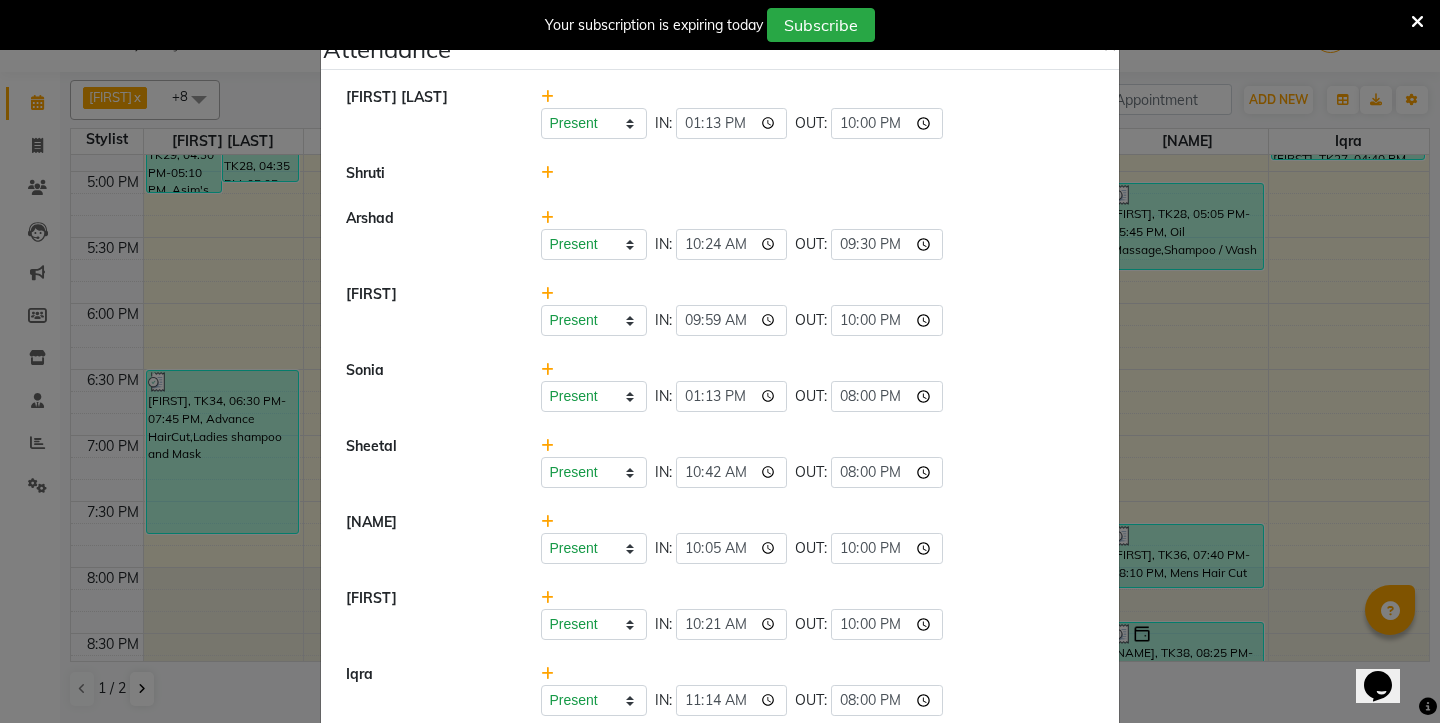 scroll, scrollTop: 0, scrollLeft: 0, axis: both 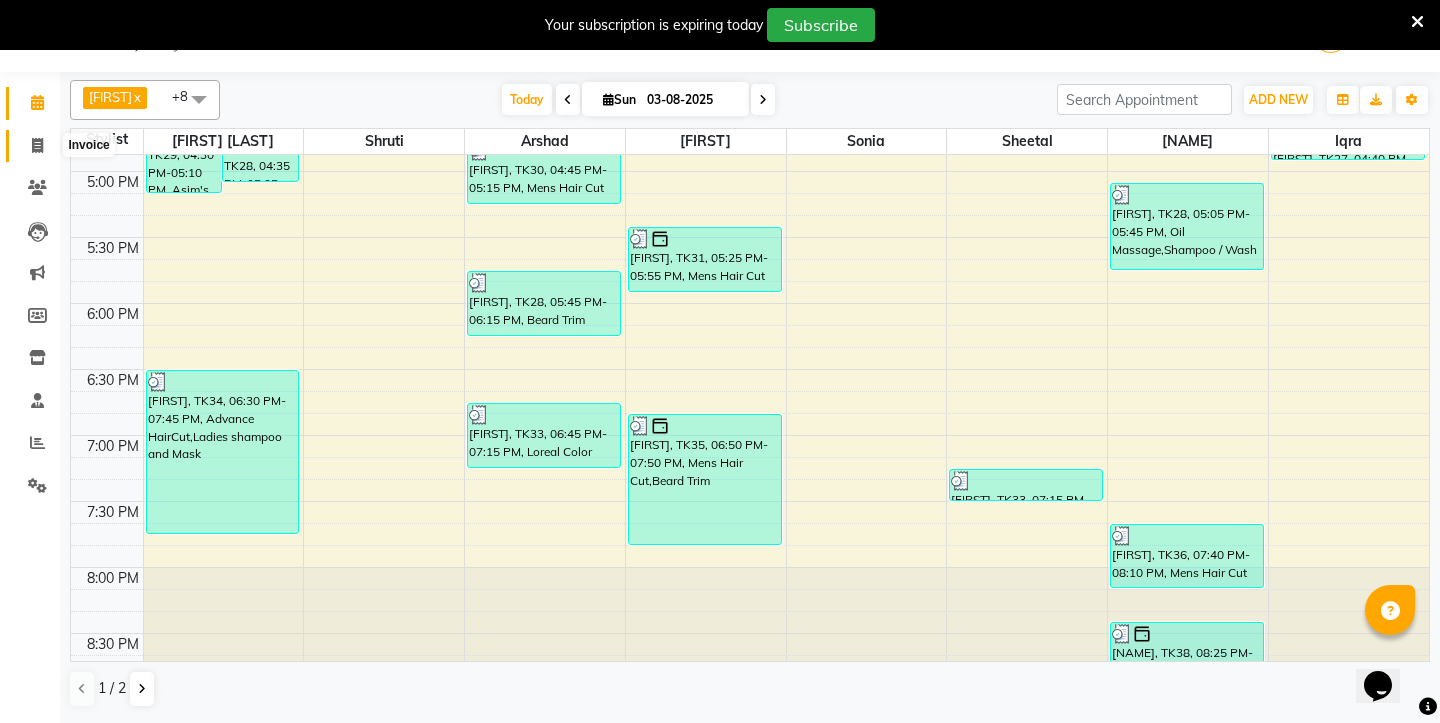 click 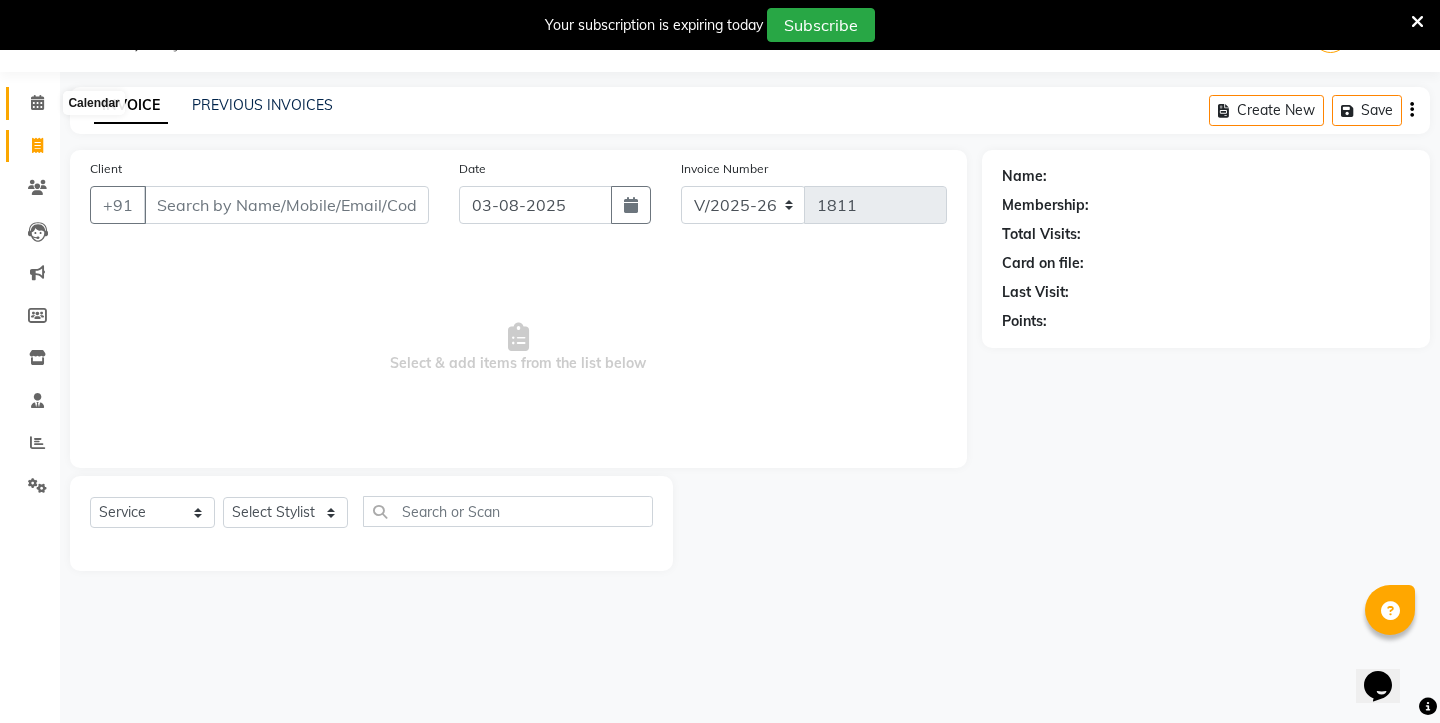 click 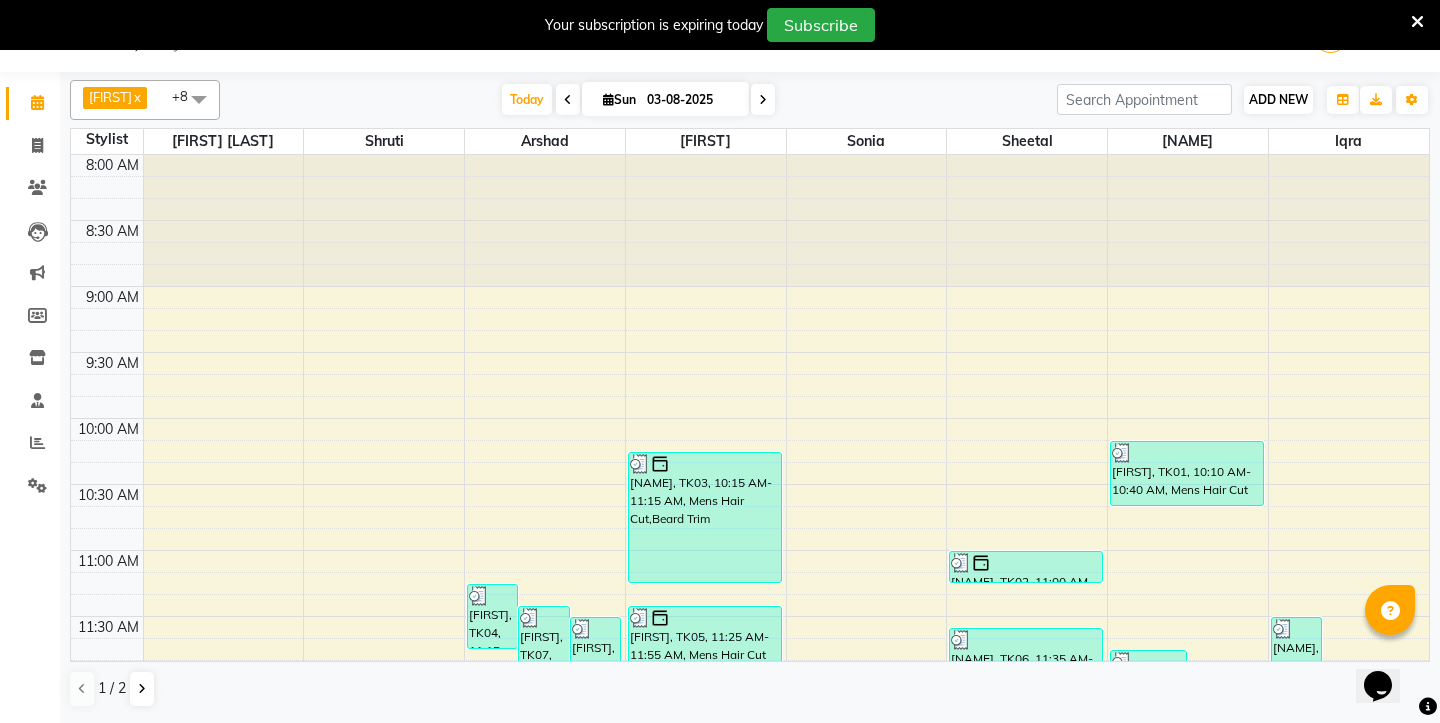 click on "ADD NEW" at bounding box center [1278, 99] 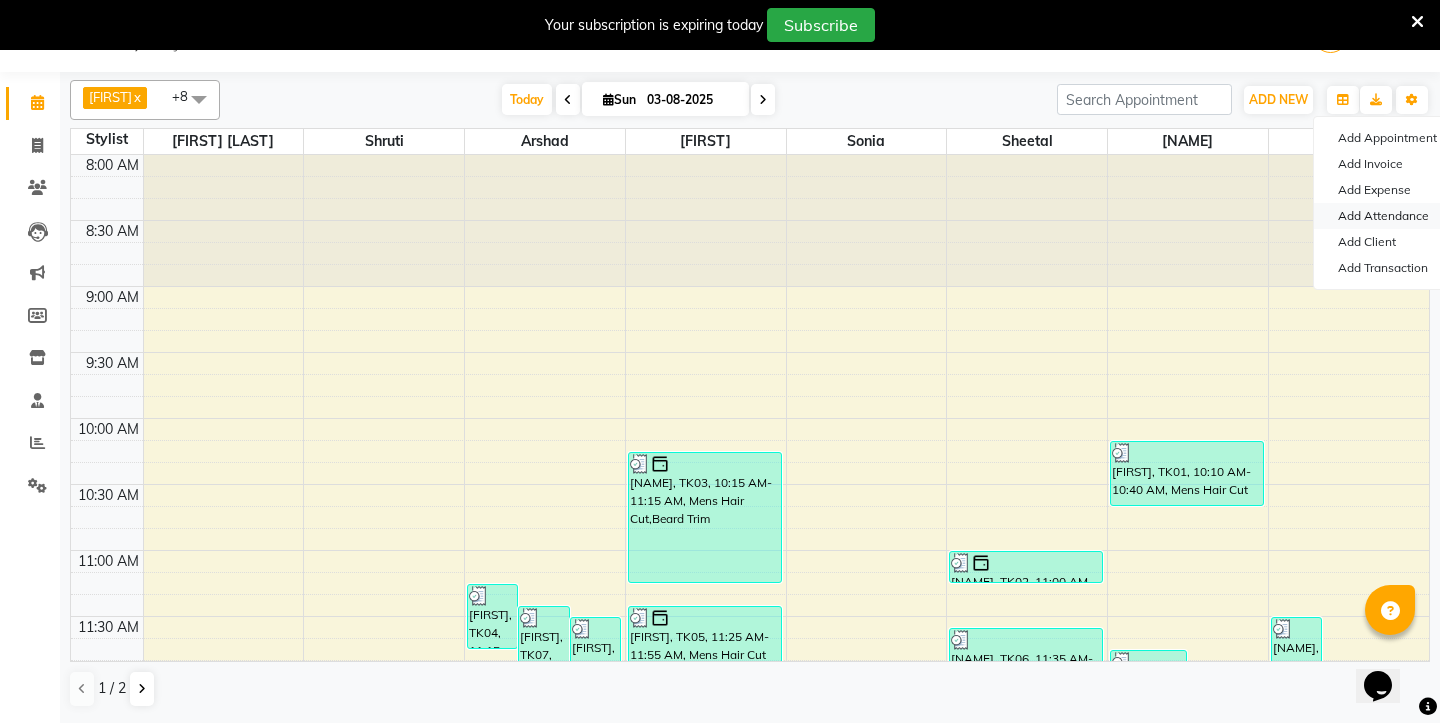 click on "Add Attendance" at bounding box center (1393, 216) 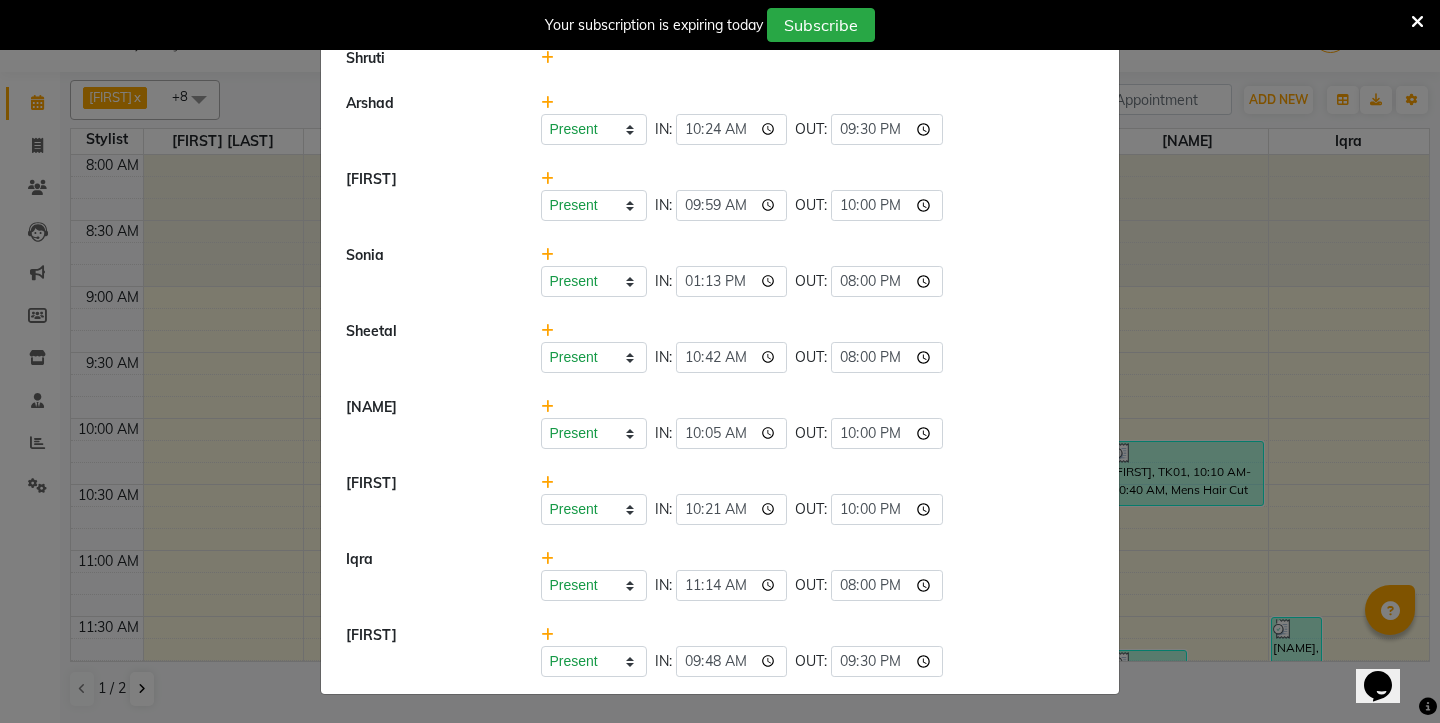 scroll, scrollTop: 0, scrollLeft: 0, axis: both 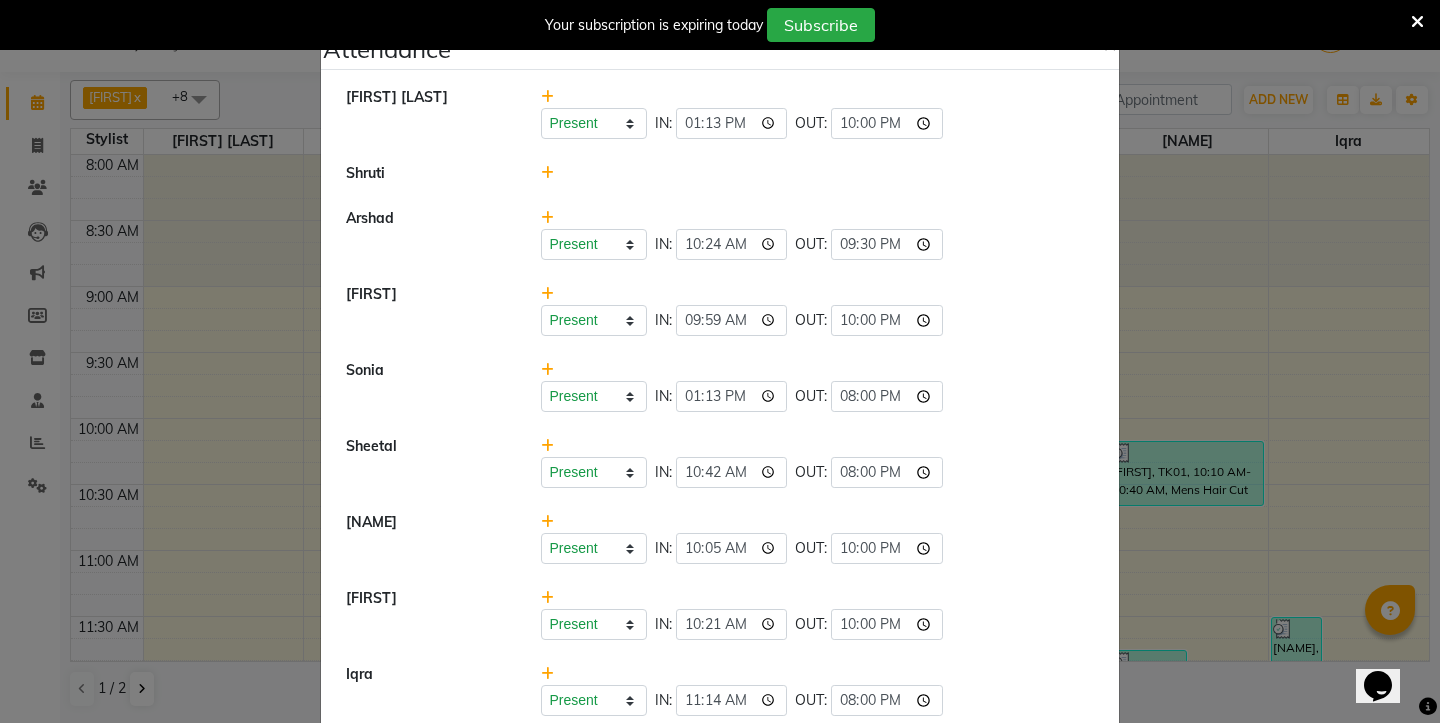 click on "Attendance × Asim Hussain Present Absent Late Half Day Weekly Off IN: 13:13 OUT: 22:00 Shruti Arshad Present Absent Late Half Day Weekly Off IN: 10:24 OUT: 21:30 Abdulla Present Absent Late Half Day Weekly Off IN: 09:59 OUT: 22:00 Sonia Present Absent Late Half Day Weekly Off IN: 13:13 OUT: 20:00 Sheetal Present Absent Late Half Day Weekly Off IN: 10:42 OUT: 20:00 Samad Present Absent Late Half Day Weekly Off IN: 10:05 OUT: 22:00 Uwess Present Absent Late Half Day Weekly Off IN: 10:21 OUT: 22:00 Iqra Present Absent Late Half Day Weekly Off IN: 11:14 OUT: 20:00 Arif Present Absent Late Half Day Weekly Off IN: 09:48 OUT: 21:30" 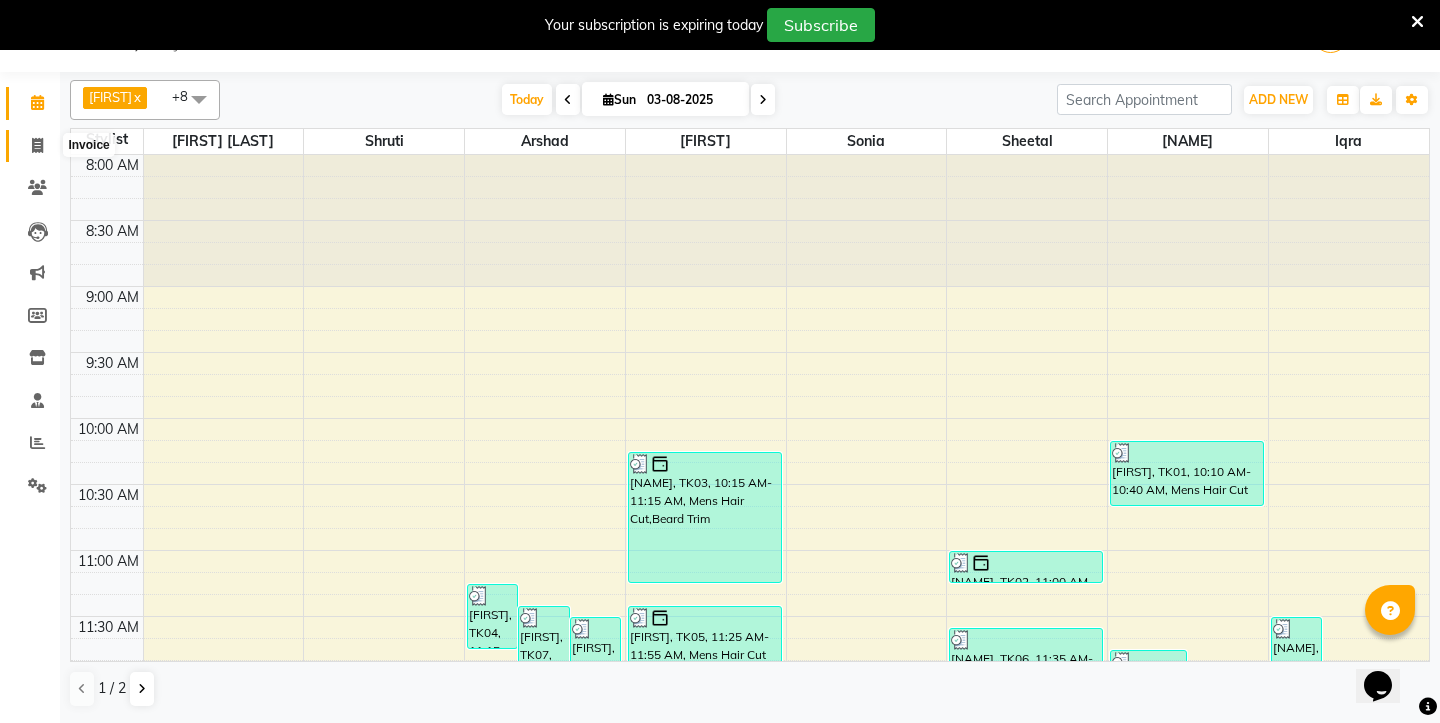 click 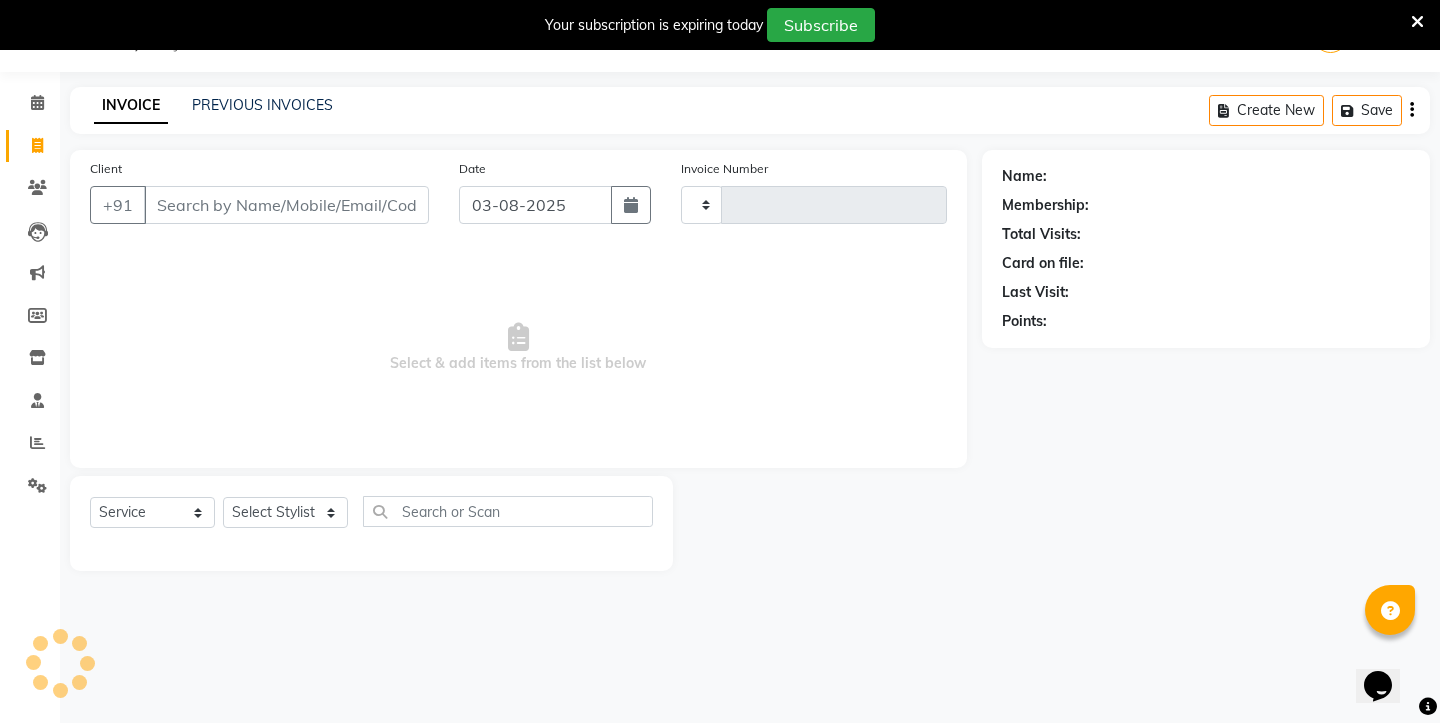 type on "1811" 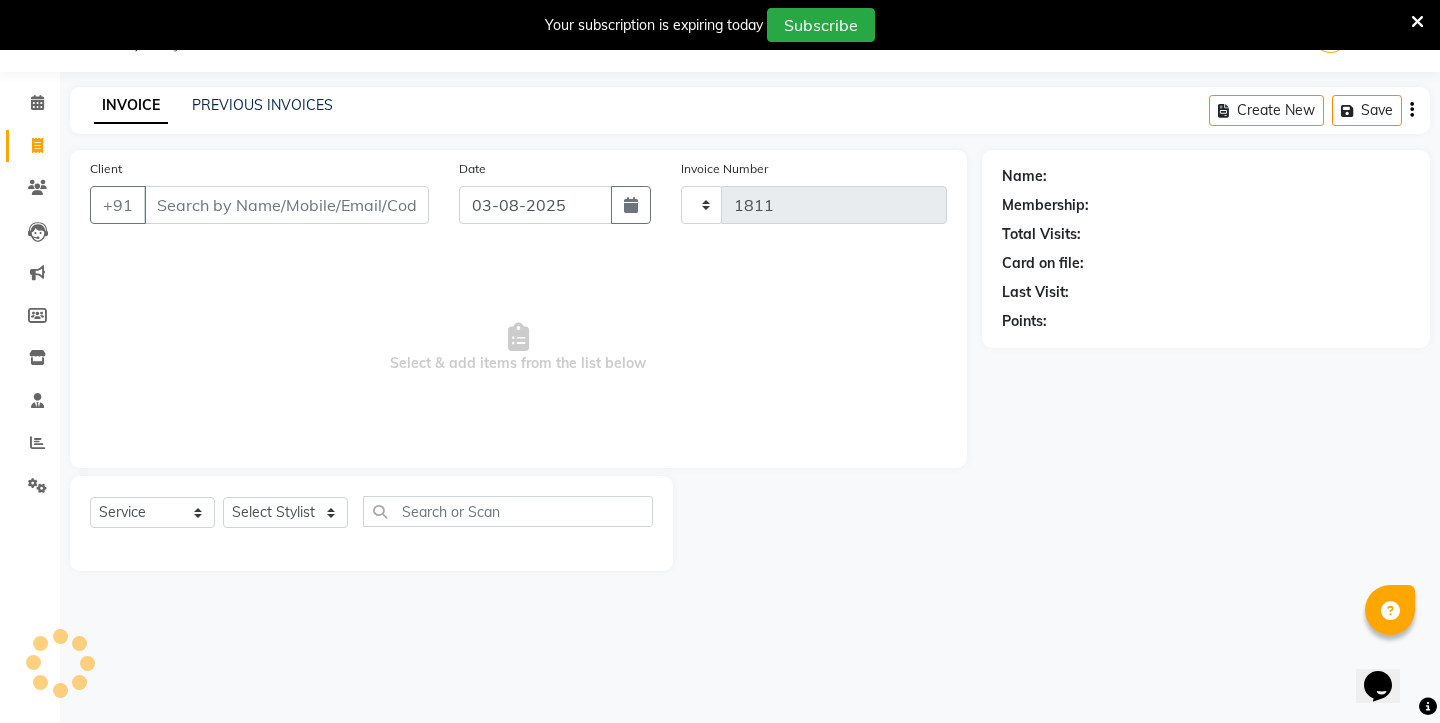 select on "4745" 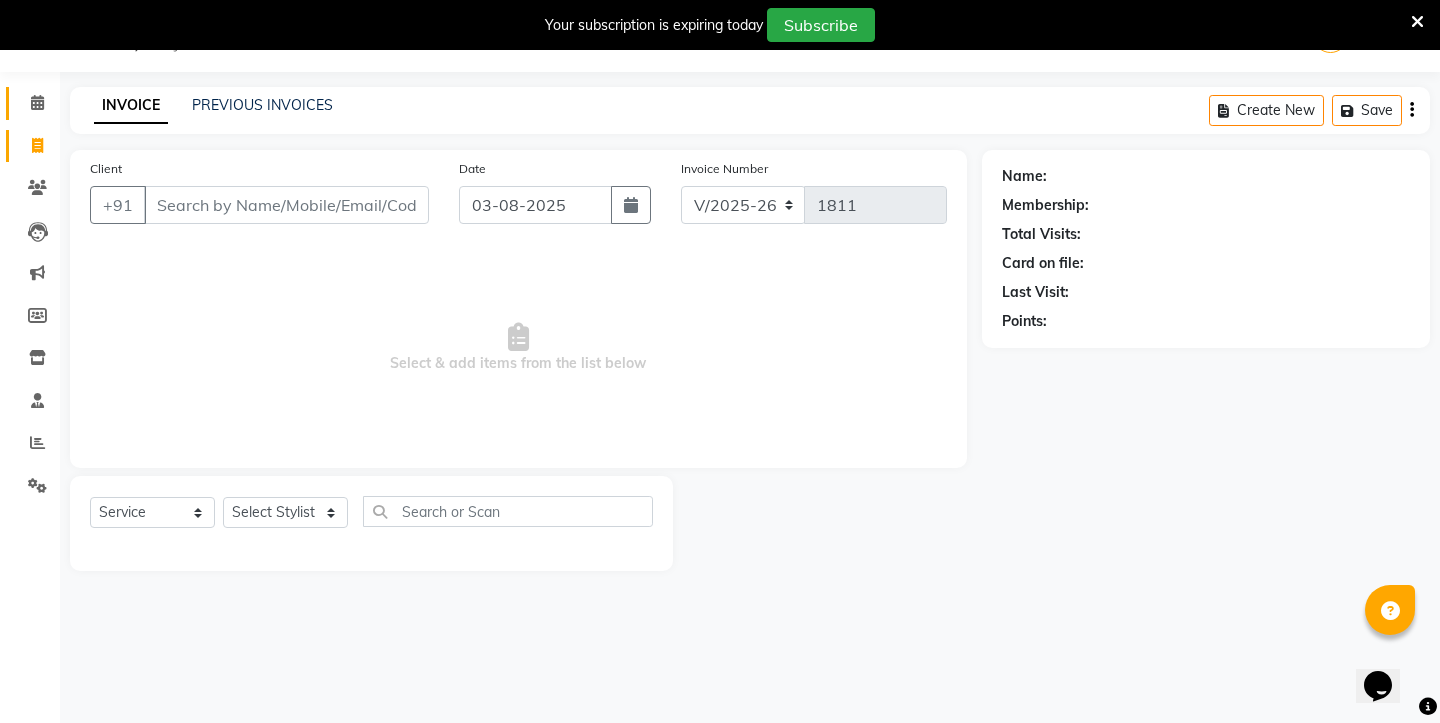 click on "Calendar" 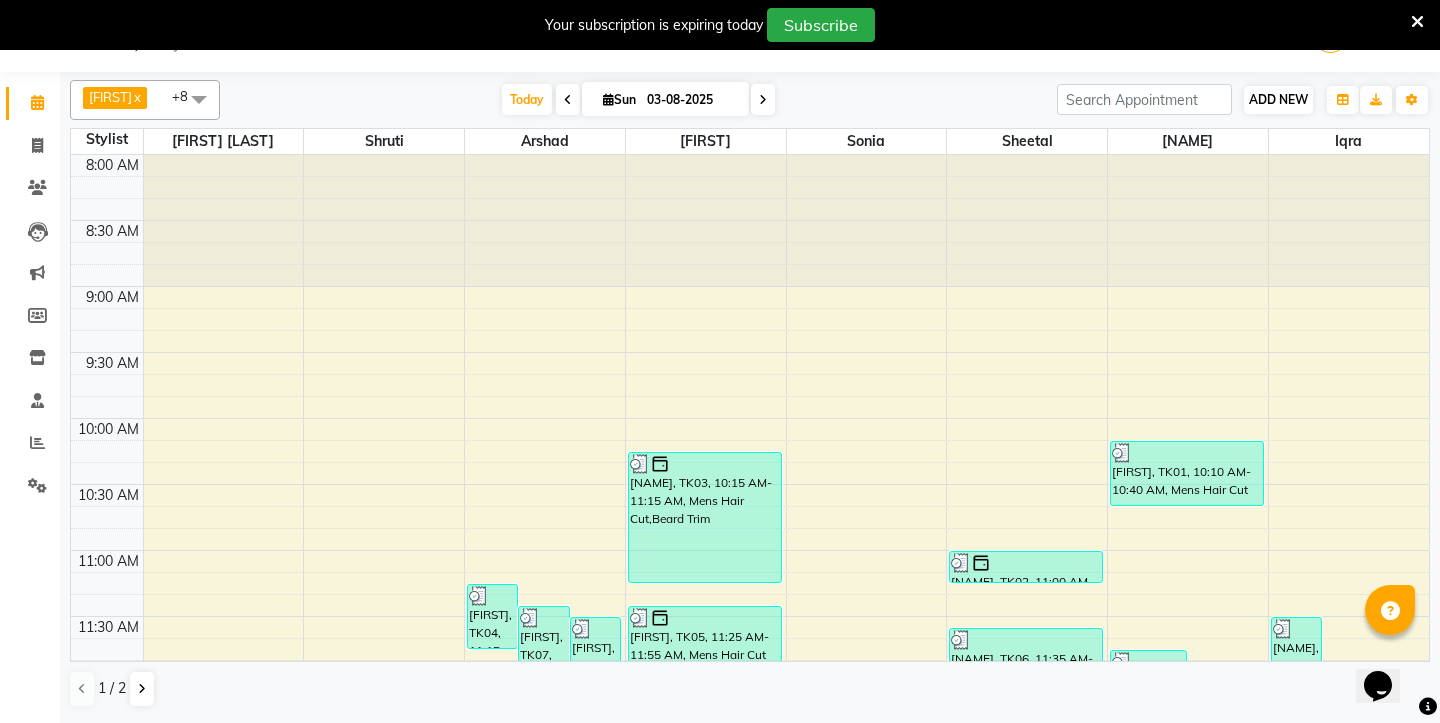 click on "ADD NEW" at bounding box center (1278, 99) 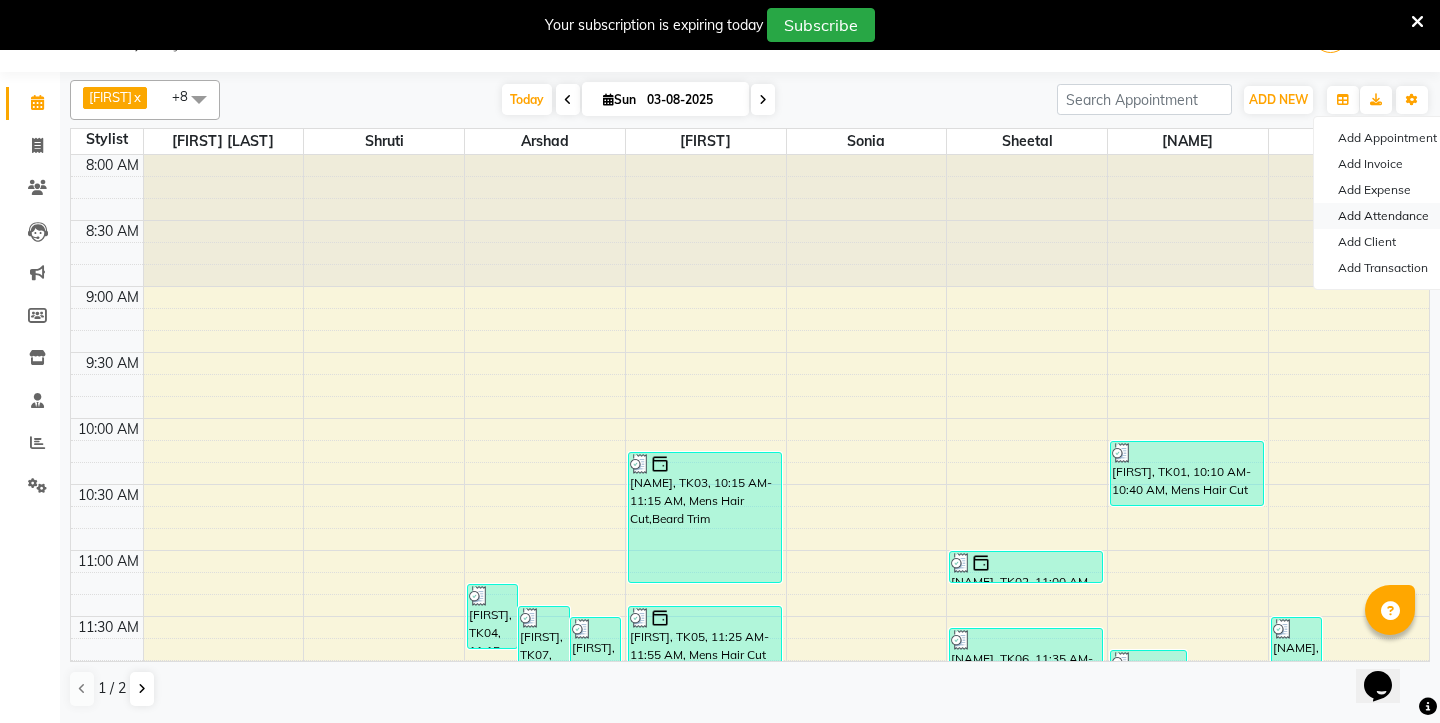 click on "Add Attendance" at bounding box center (1393, 216) 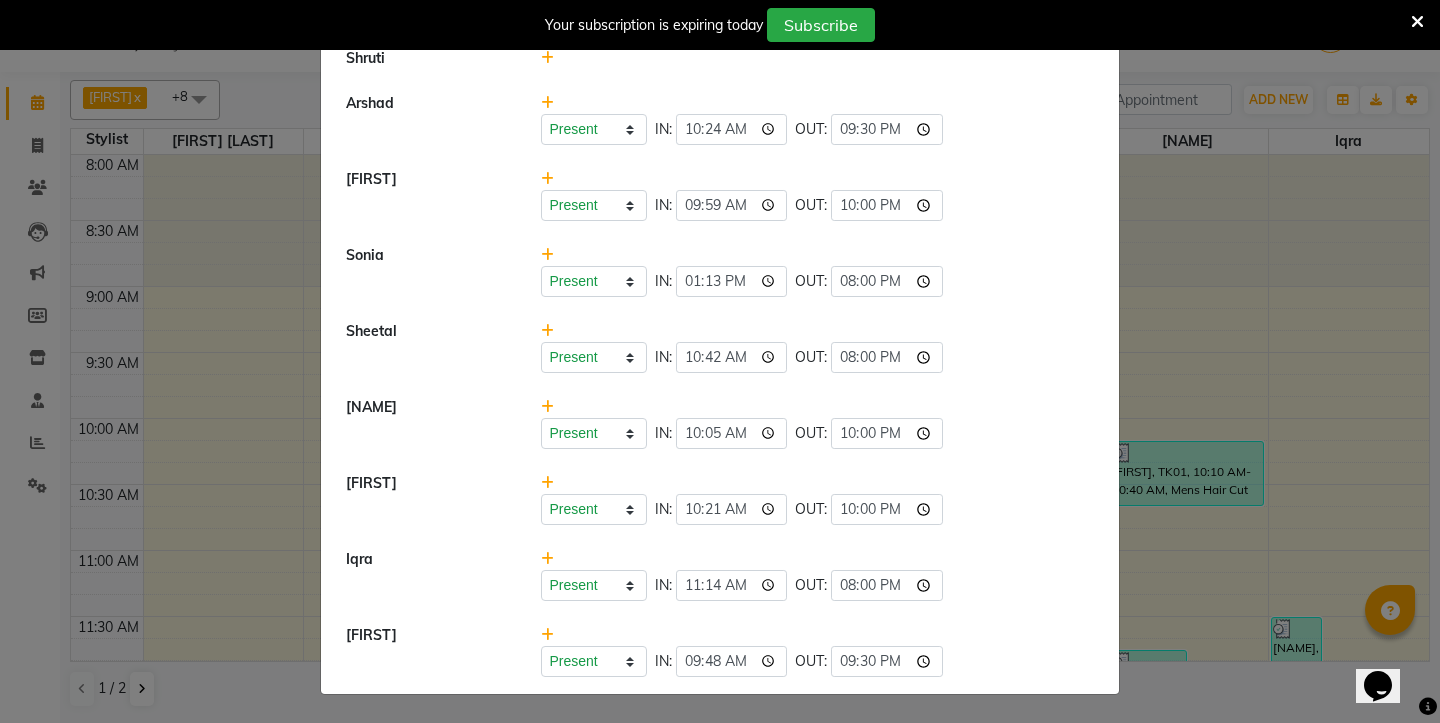 scroll, scrollTop: 0, scrollLeft: 0, axis: both 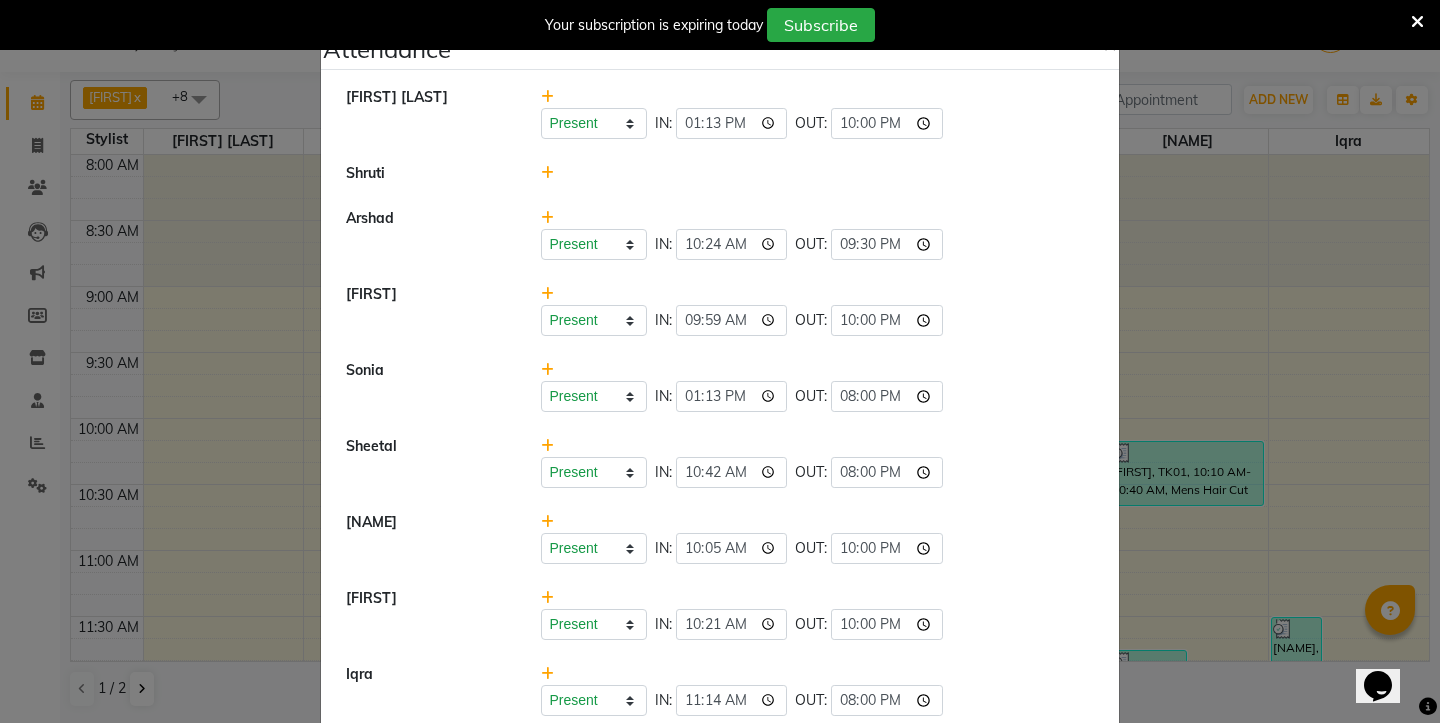 click on "Attendance × Asim Hussain Present Absent Late Half Day Weekly Off IN: 13:13 OUT: 22:00 Shruti Arshad Present Absent Late Half Day Weekly Off IN: 10:24 OUT: 21:30 Abdulla Present Absent Late Half Day Weekly Off IN: 09:59 OUT: 22:00 Sonia Present Absent Late Half Day Weekly Off IN: 13:13 OUT: 20:00 Sheetal Present Absent Late Half Day Weekly Off IN: 10:42 OUT: 20:00 Samad Present Absent Late Half Day Weekly Off IN: 10:05 OUT: 22:00 Uwess Present Absent Late Half Day Weekly Off IN: 10:21 OUT: 22:00 Iqra Present Absent Late Half Day Weekly Off IN: 11:14 OUT: 20:00 Arif Present Absent Late Half Day Weekly Off IN: 09:48 OUT: 21:30" 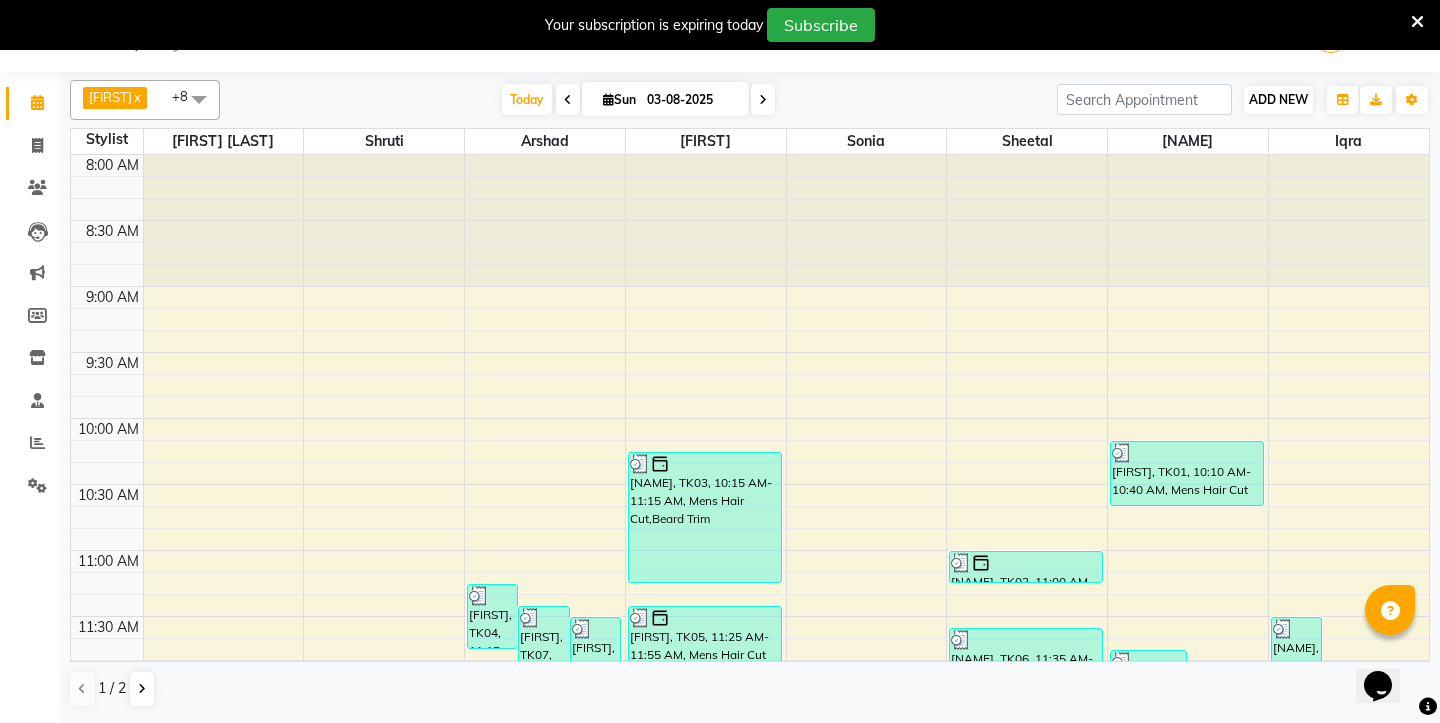 click on "ADD NEW" at bounding box center (1278, 99) 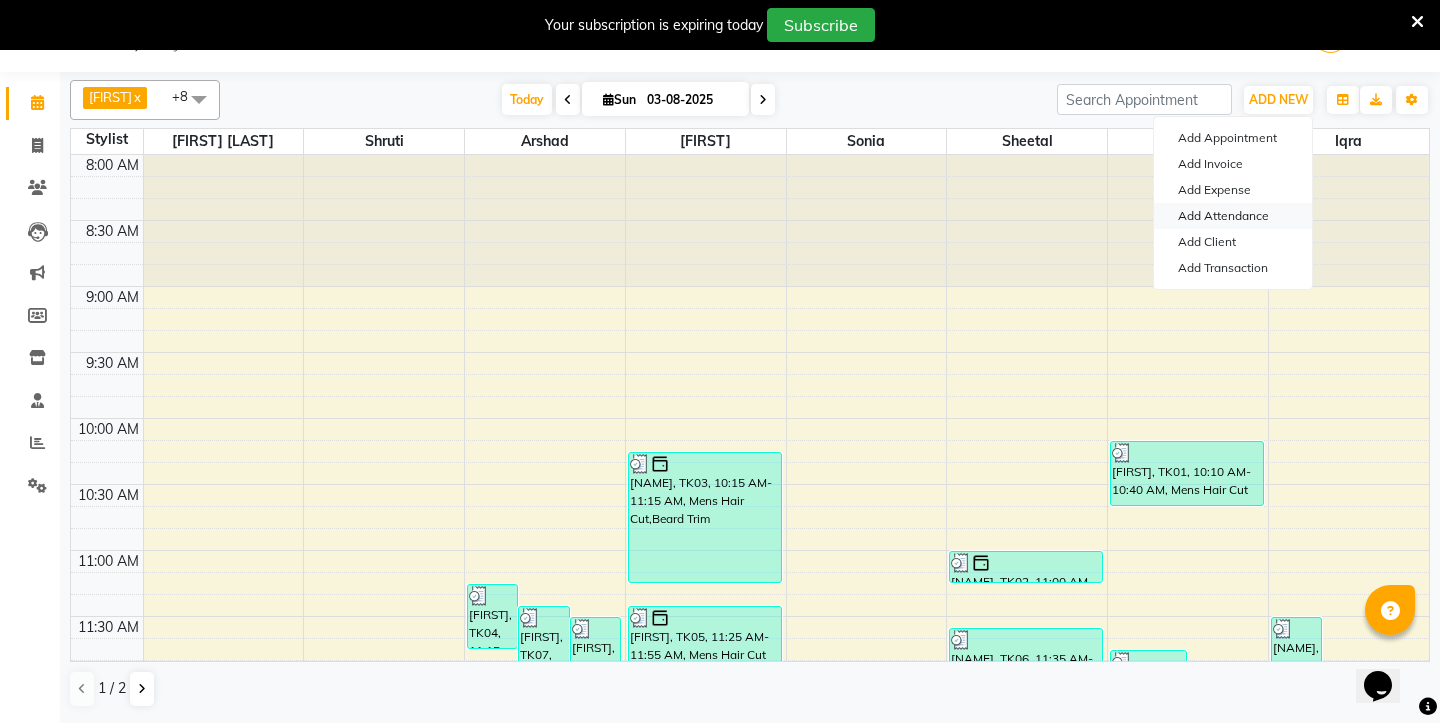click on "Add Attendance" at bounding box center (1233, 216) 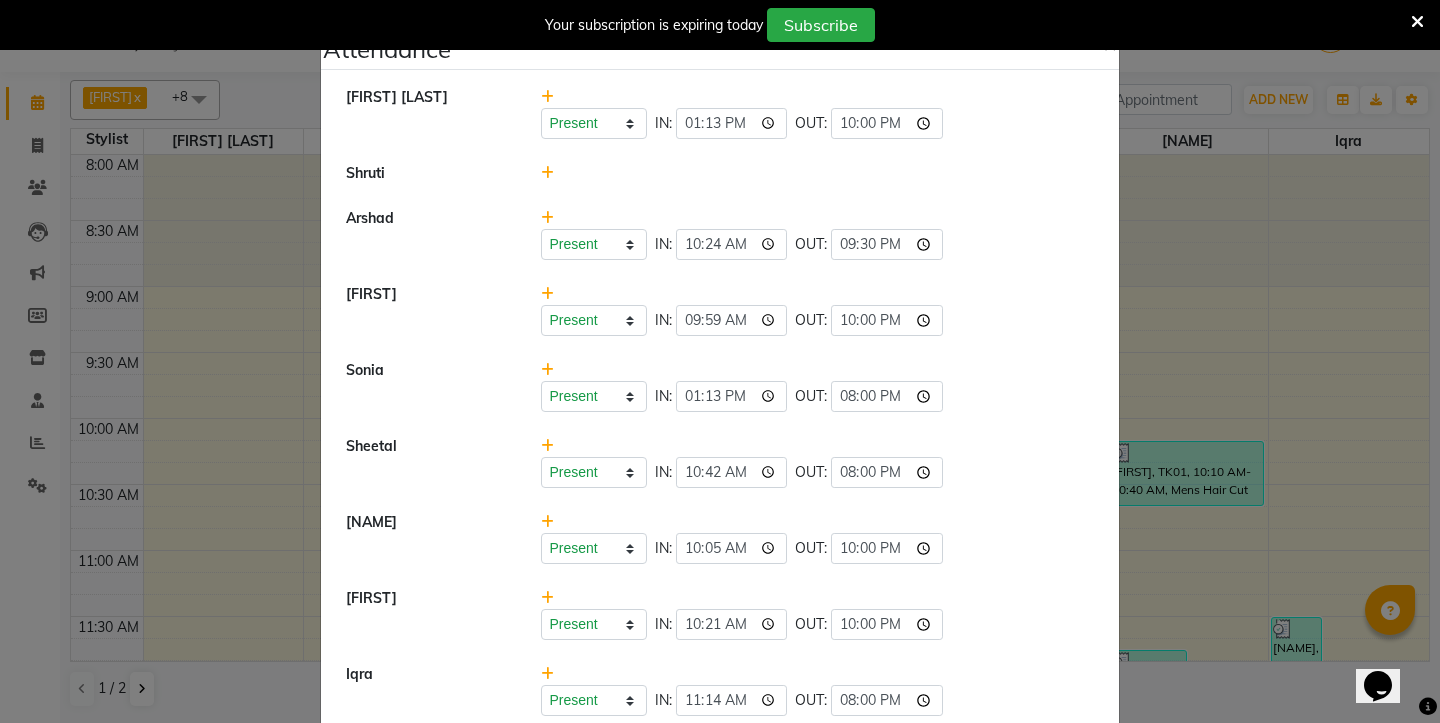 scroll, scrollTop: 0, scrollLeft: 0, axis: both 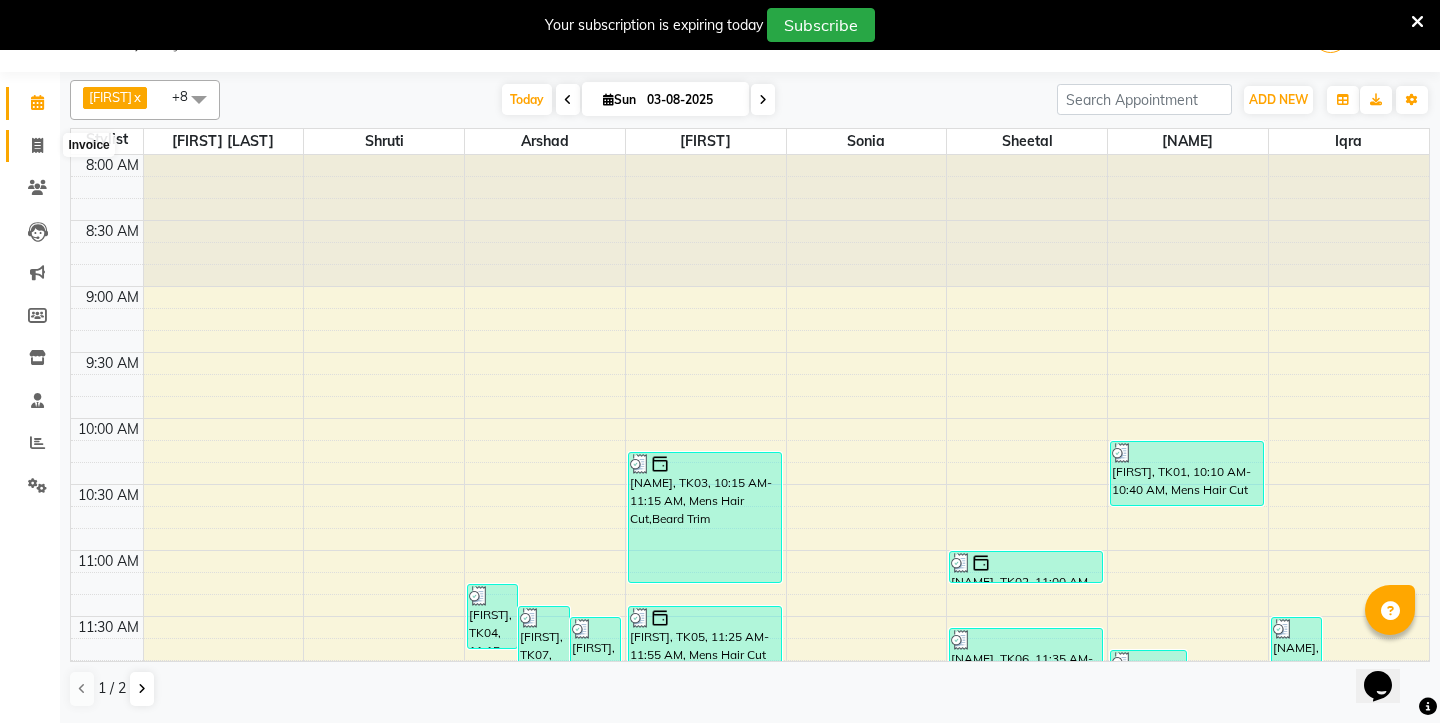 click 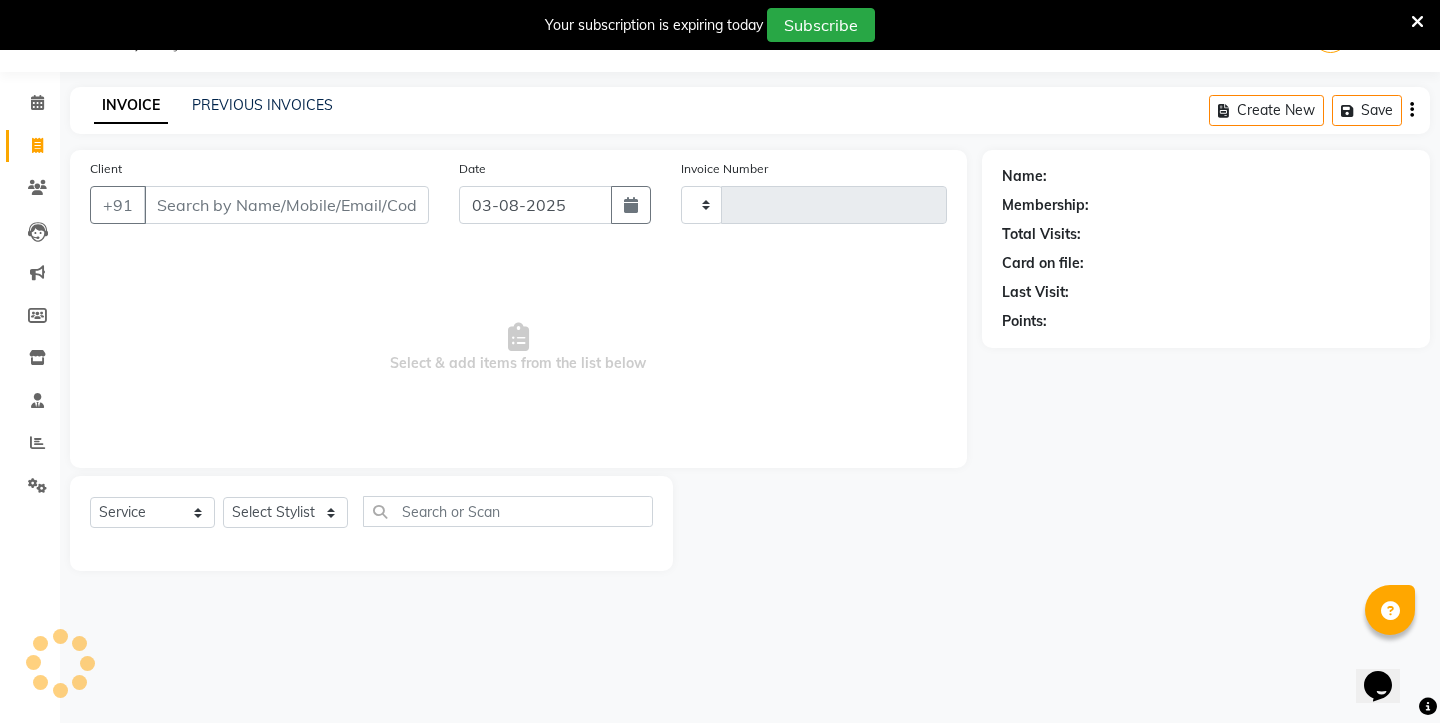 type on "1811" 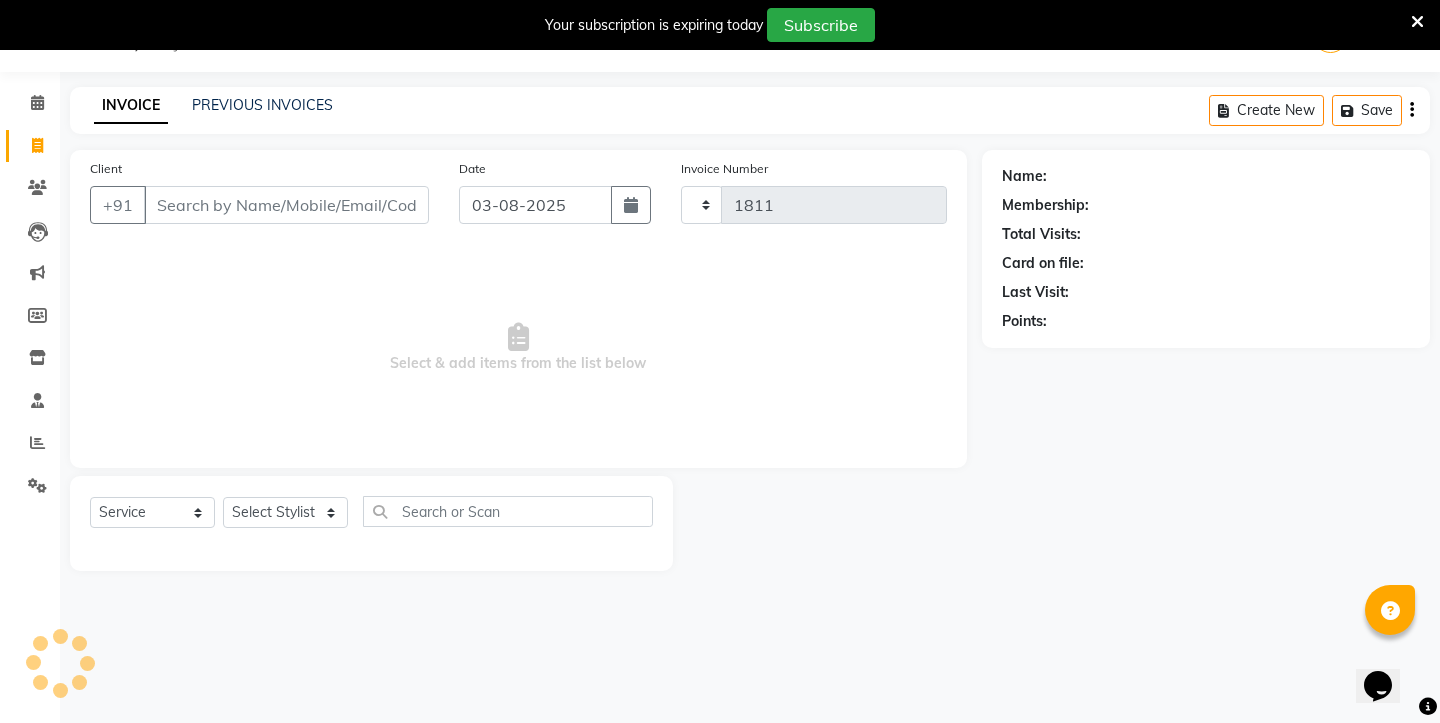 select on "4745" 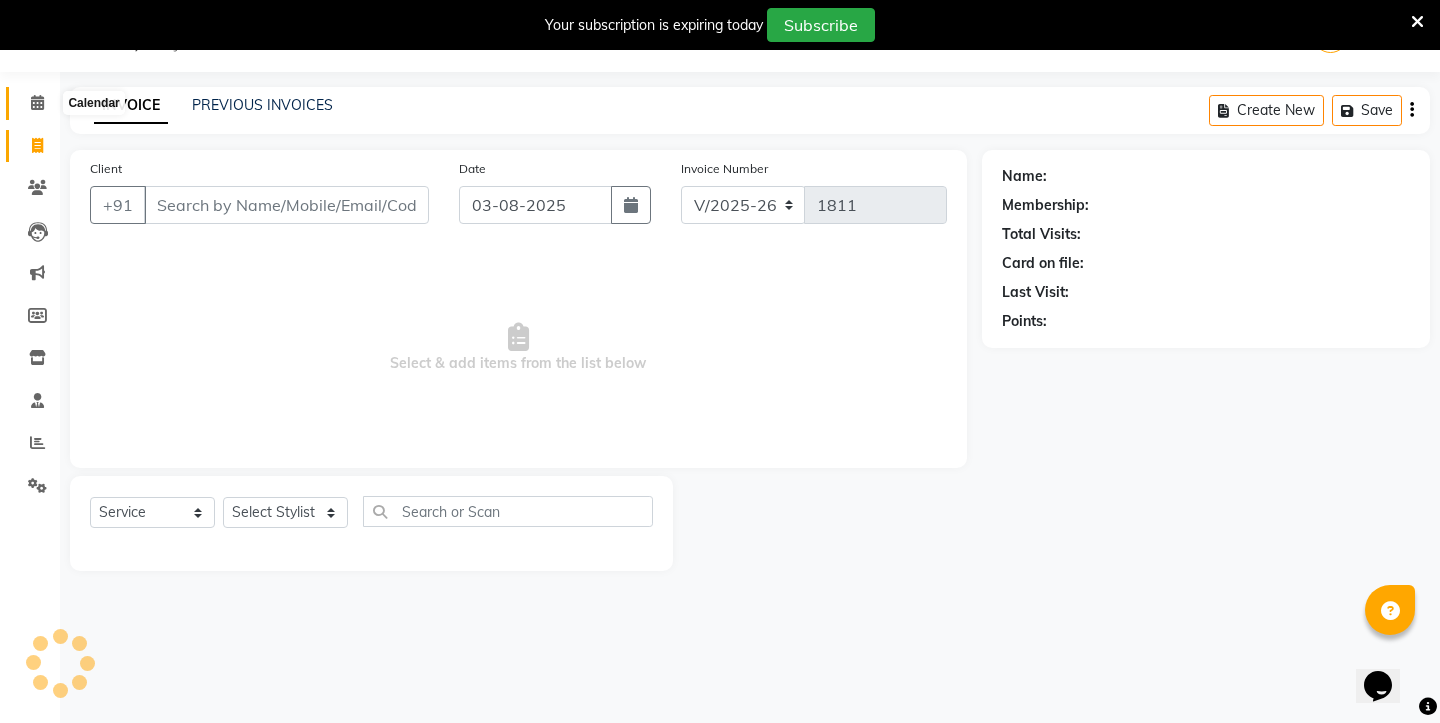 click 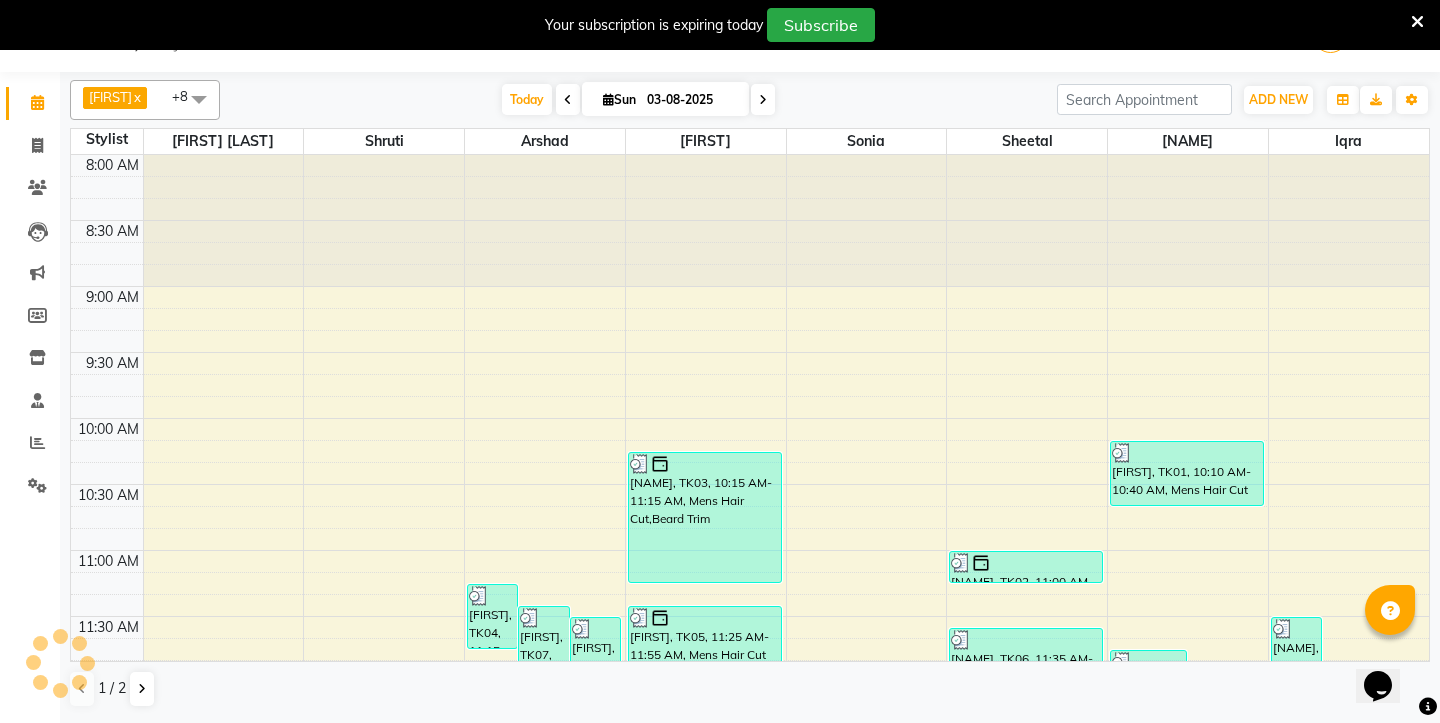 scroll, scrollTop: 1171, scrollLeft: 0, axis: vertical 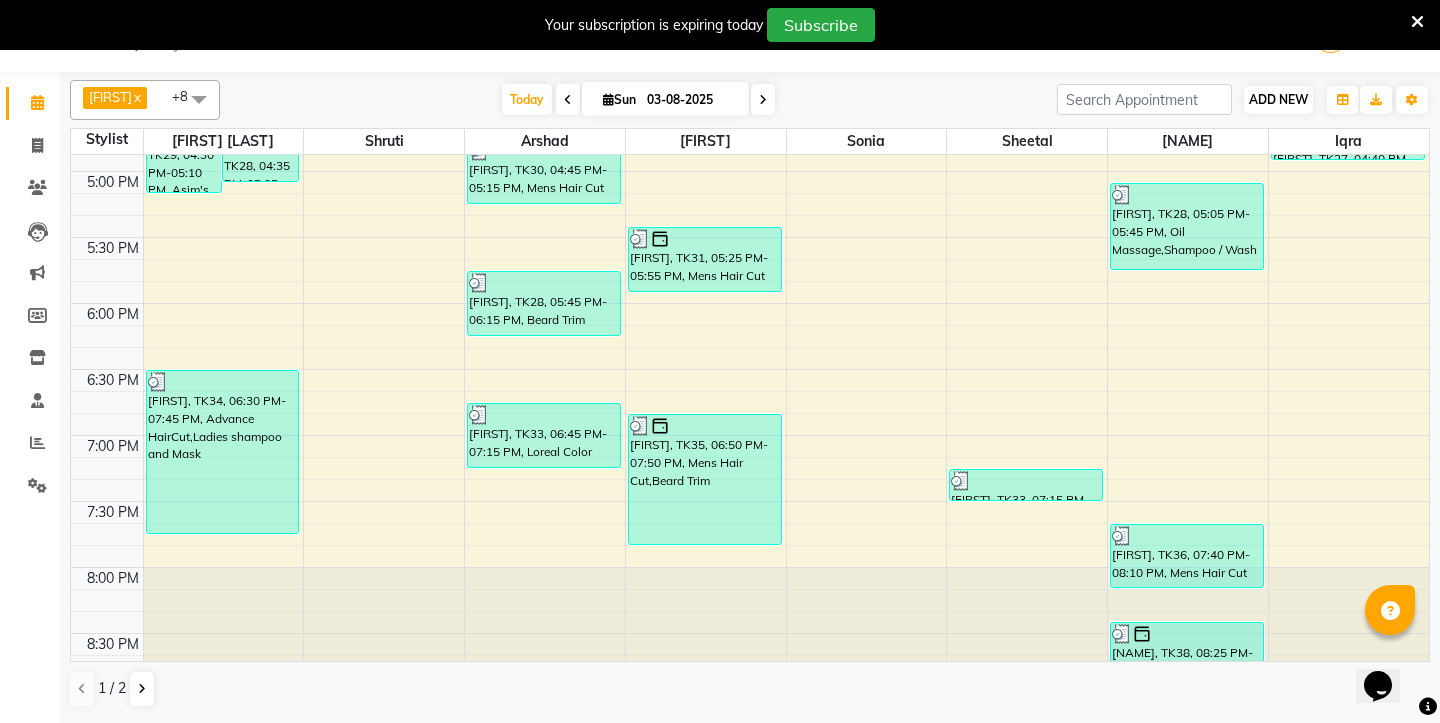 click on "ADD NEW" at bounding box center (1278, 99) 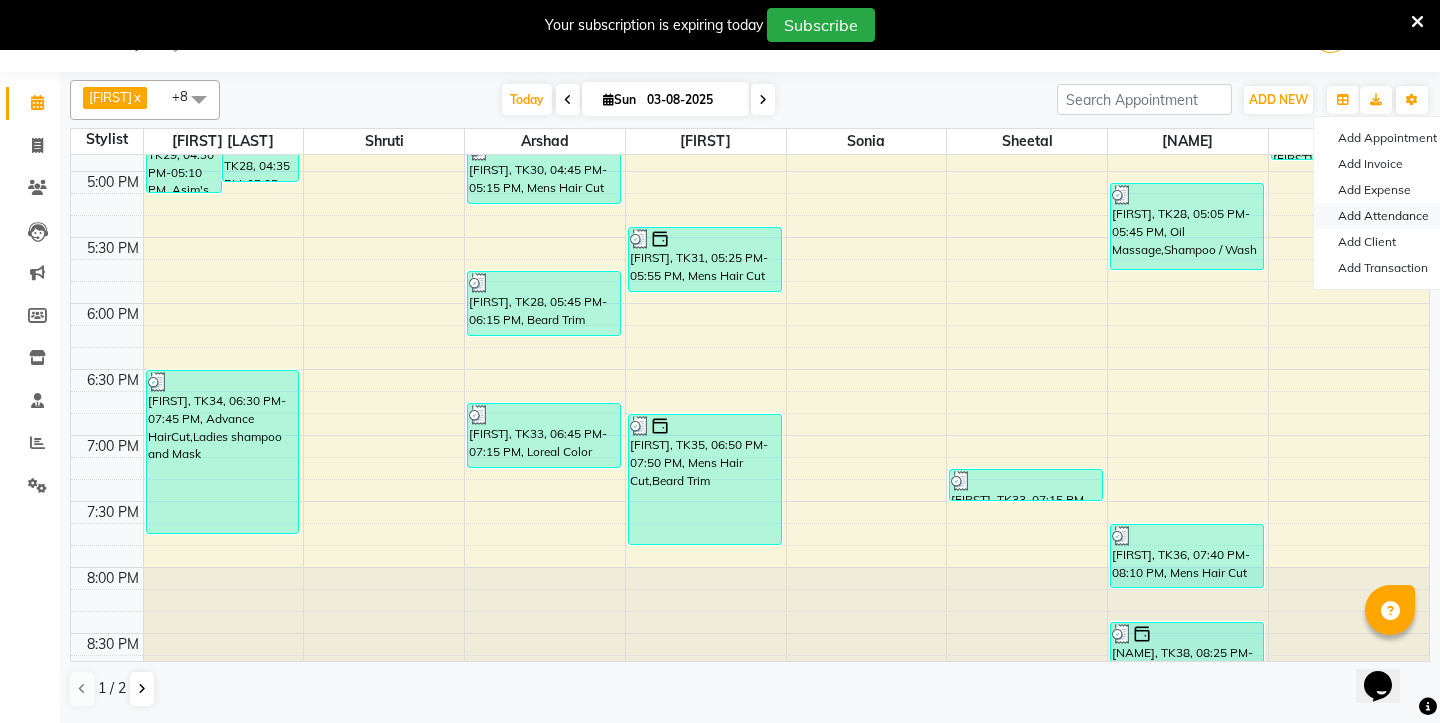 click on "Add Attendance" at bounding box center (1393, 216) 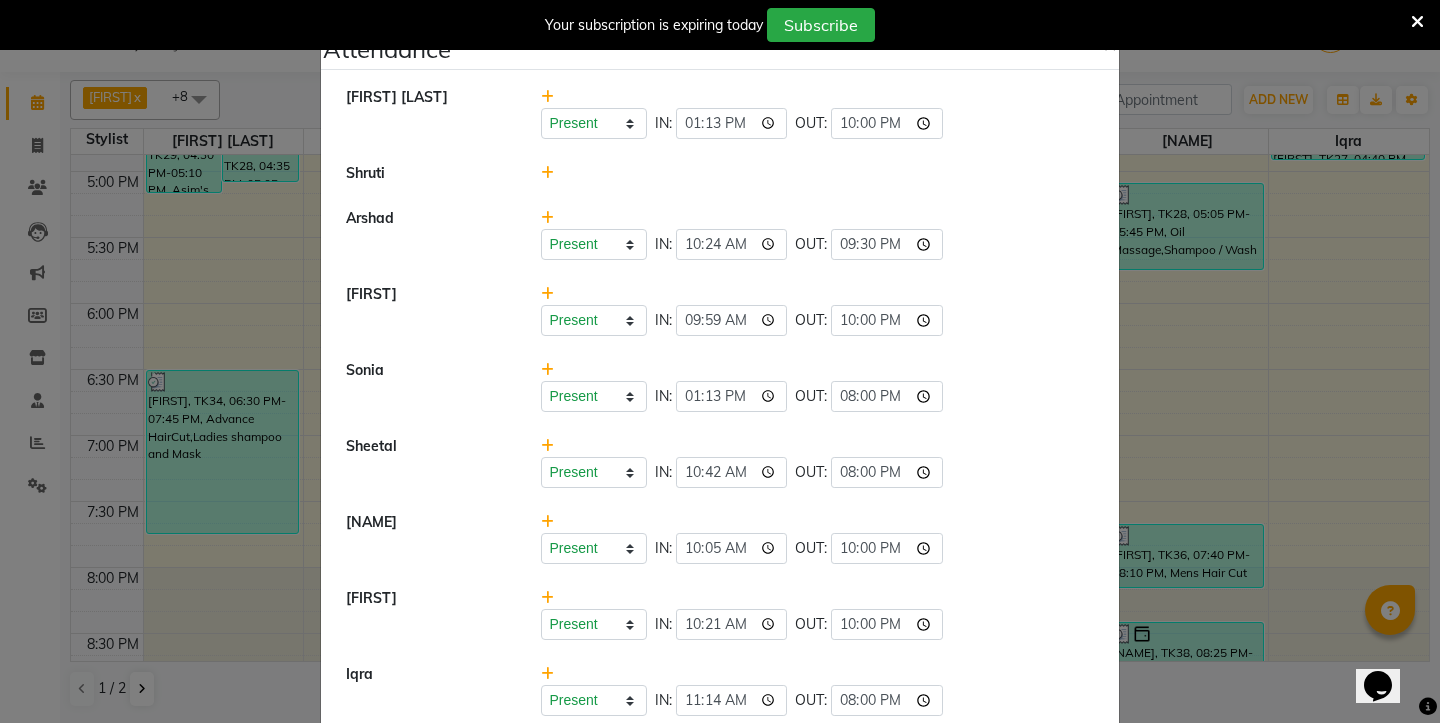 click on "Attendance × Asim Hussain Present Absent Late Half Day Weekly Off IN: 13:13 OUT: 22:00 Shruti Arshad Present Absent Late Half Day Weekly Off IN: 10:24 OUT: 21:30 Abdulla Present Absent Late Half Day Weekly Off IN: 09:59 OUT: 22:00 Sonia Present Absent Late Half Day Weekly Off IN: 13:13 OUT: 20:00 Sheetal Present Absent Late Half Day Weekly Off IN: 10:42 OUT: 20:00 Samad Present Absent Late Half Day Weekly Off IN: 10:05 OUT: 22:00 Uwess Present Absent Late Half Day Weekly Off IN: 10:21 OUT: 22:00 Iqra Present Absent Late Half Day Weekly Off IN: 11:14 OUT: 20:00 Arif Present Absent Late Half Day Weekly Off IN: 09:48 OUT: 21:30" 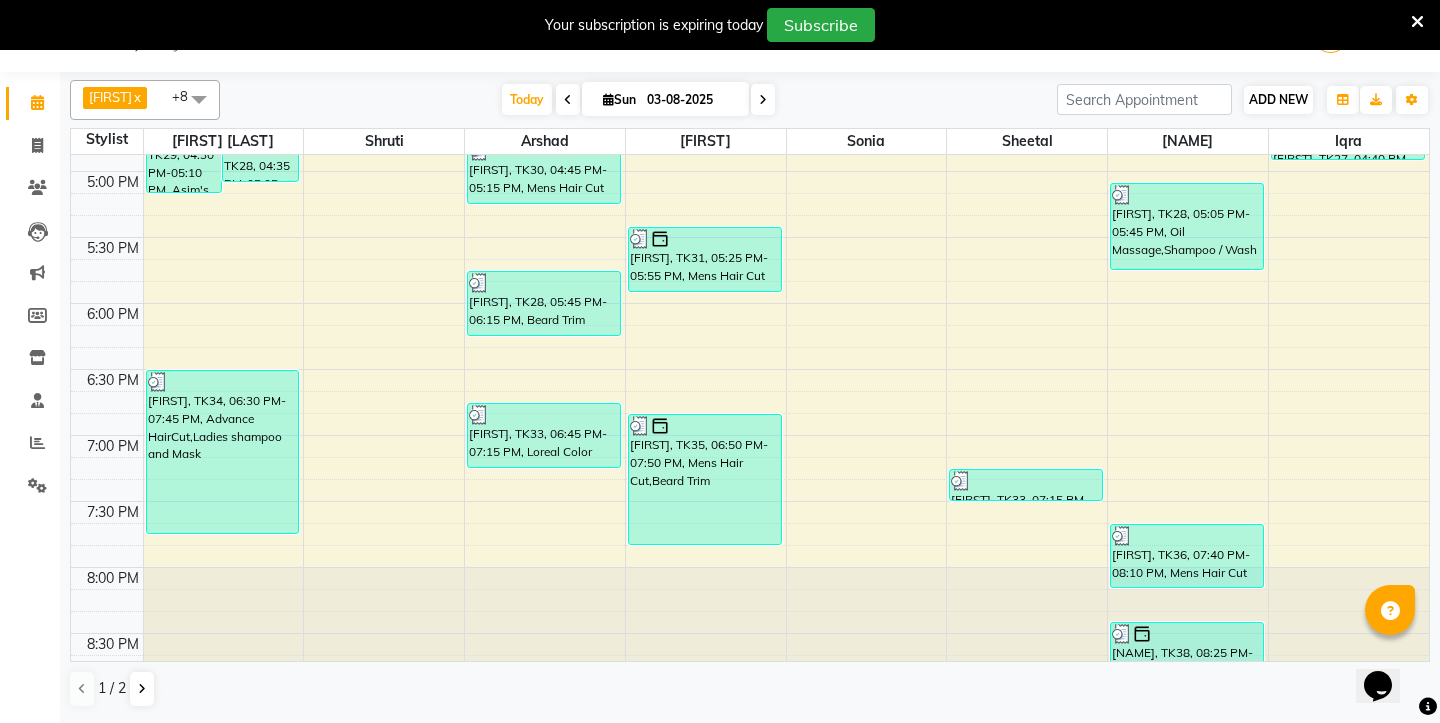 click on "ADD NEW" at bounding box center (1278, 99) 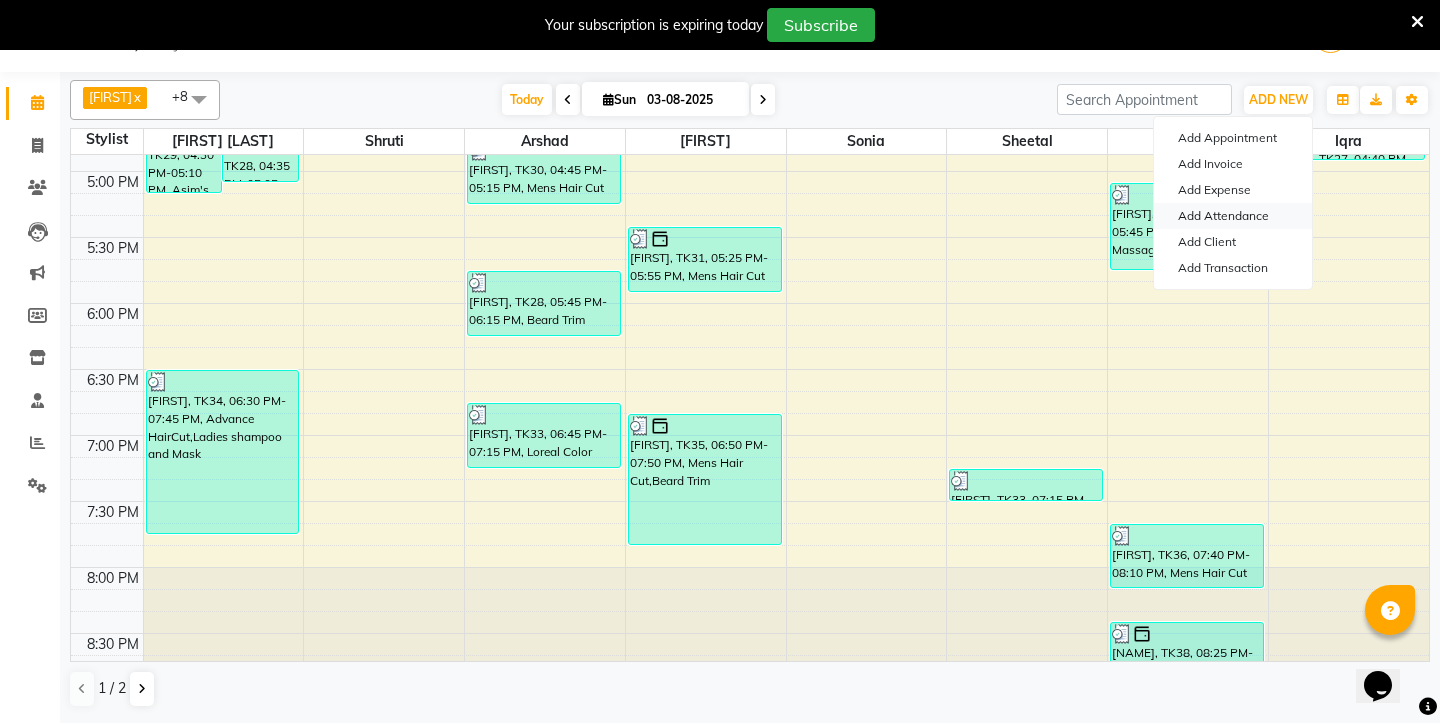 click on "Add Attendance" at bounding box center [1233, 216] 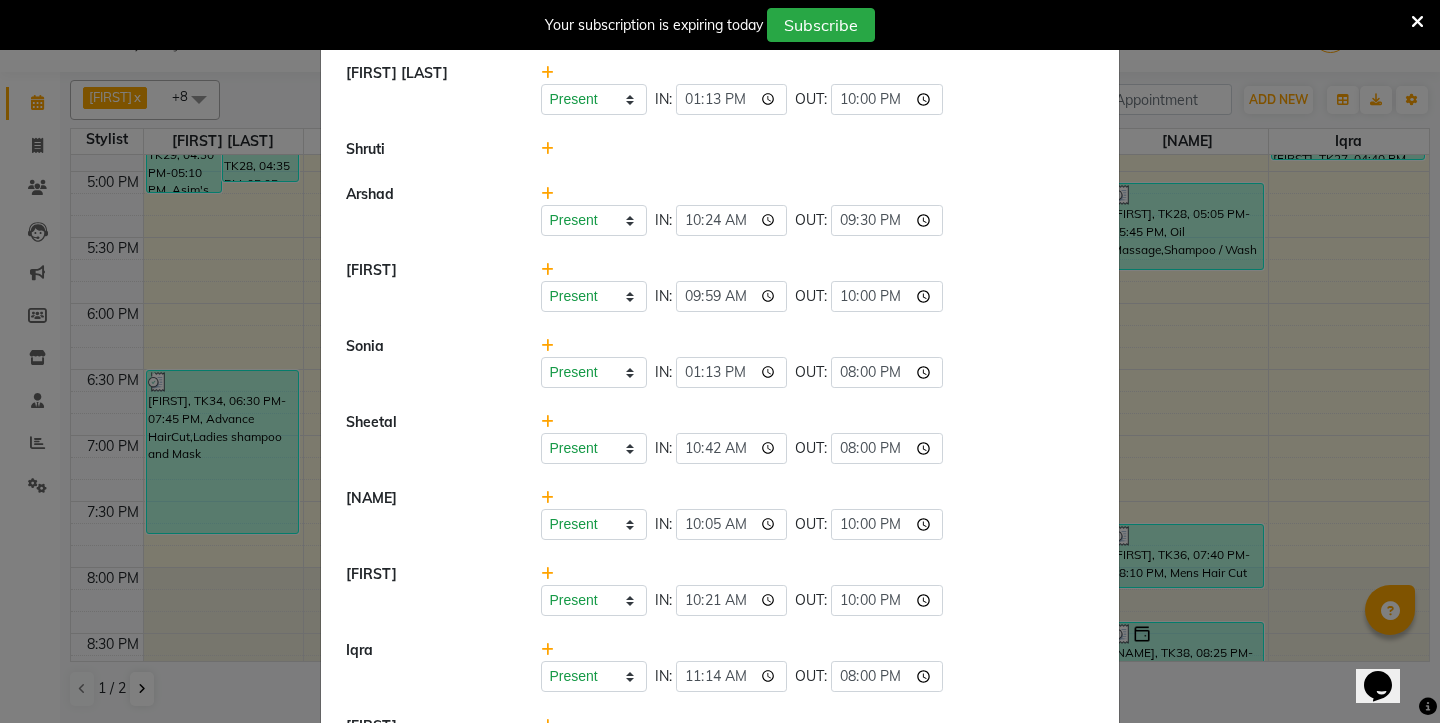 scroll, scrollTop: 0, scrollLeft: 0, axis: both 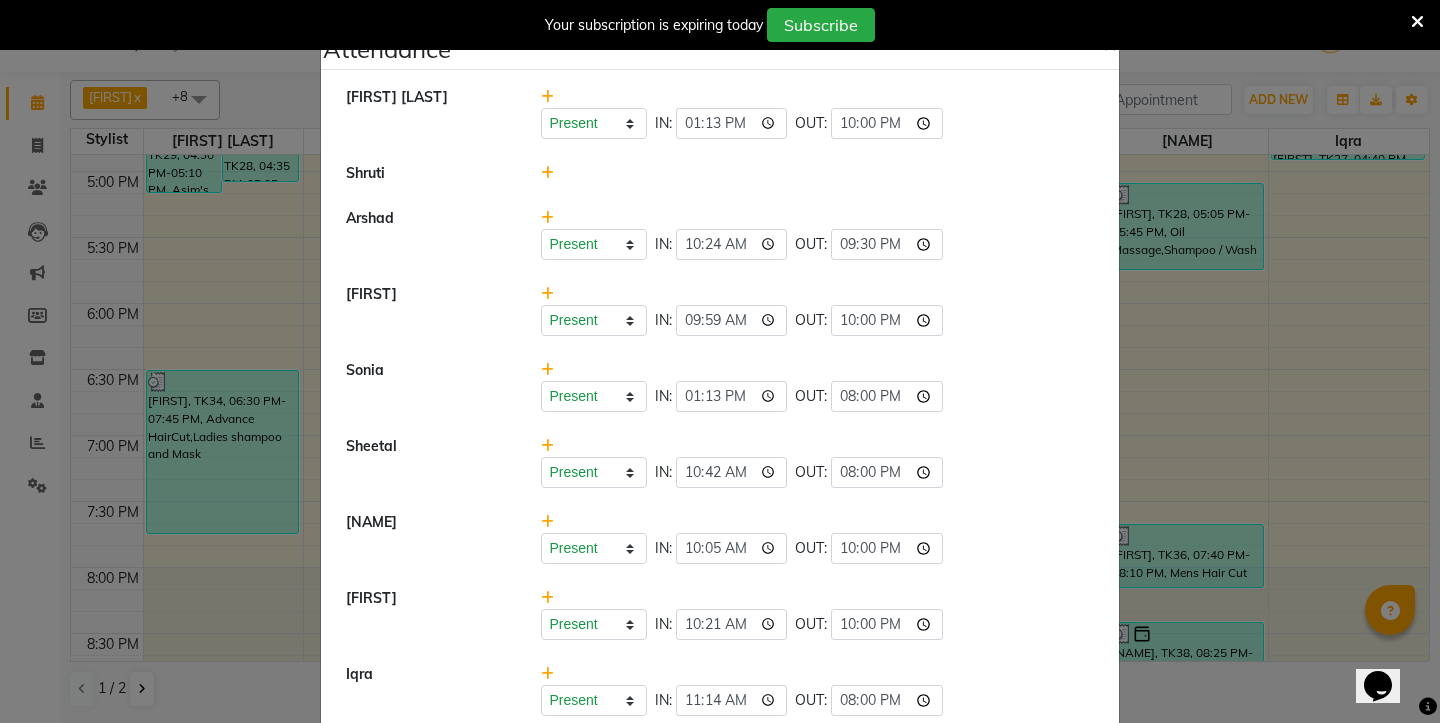 click on "Attendance × Asim Hussain Present Absent Late Half Day Weekly Off IN: 13:13 OUT: 22:00 Shruti Arshad Present Absent Late Half Day Weekly Off IN: 10:24 OUT: 21:30 Abdulla Present Absent Late Half Day Weekly Off IN: 09:59 OUT: 22:00 Sonia Present Absent Late Half Day Weekly Off IN: 13:13 OUT: 20:00 Sheetal Present Absent Late Half Day Weekly Off IN: 10:42 OUT: 20:00 Samad Present Absent Late Half Day Weekly Off IN: 10:05 OUT: 22:00 Uwess Present Absent Late Half Day Weekly Off IN: 10:21 OUT: 22:00 Iqra Present Absent Late Half Day Weekly Off IN: 11:14 OUT: 20:00 Arif Present Absent Late Half Day Weekly Off IN: 09:48 OUT: 21:30" 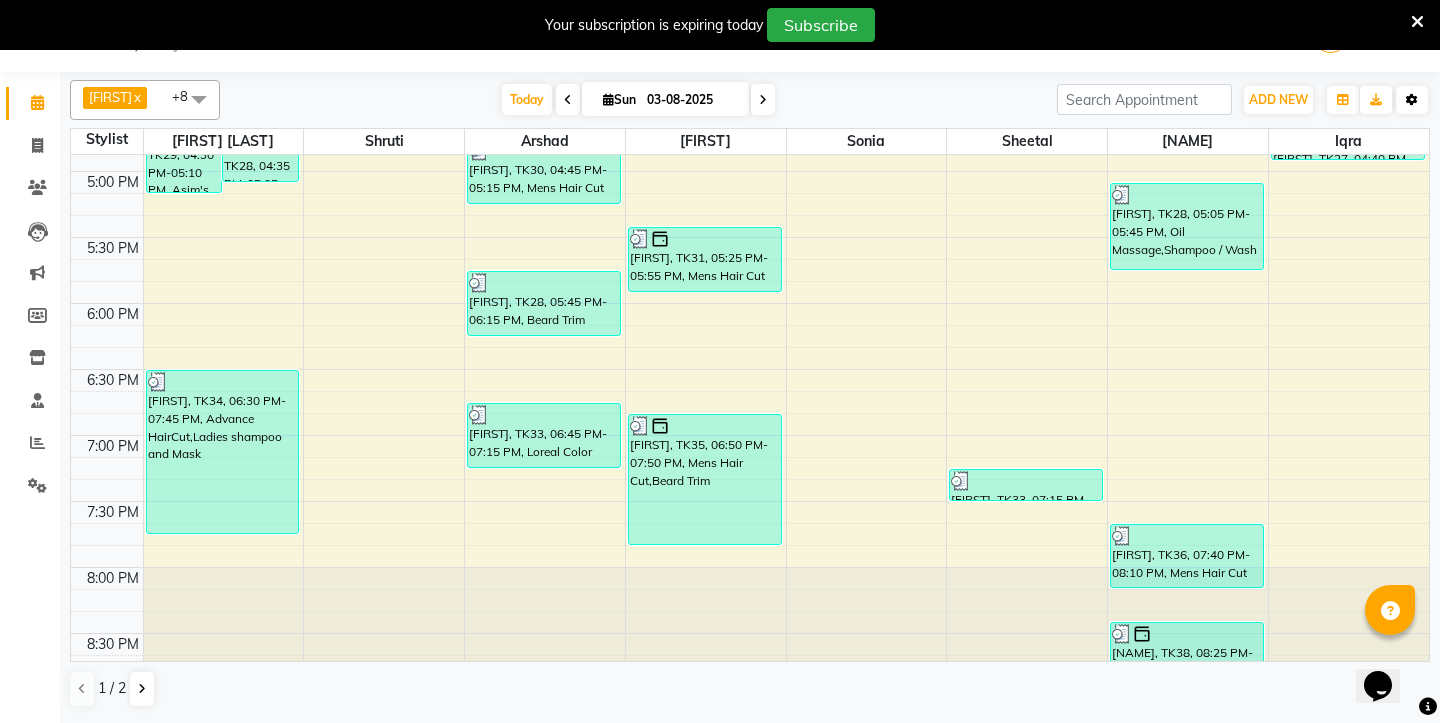 click at bounding box center (1412, 100) 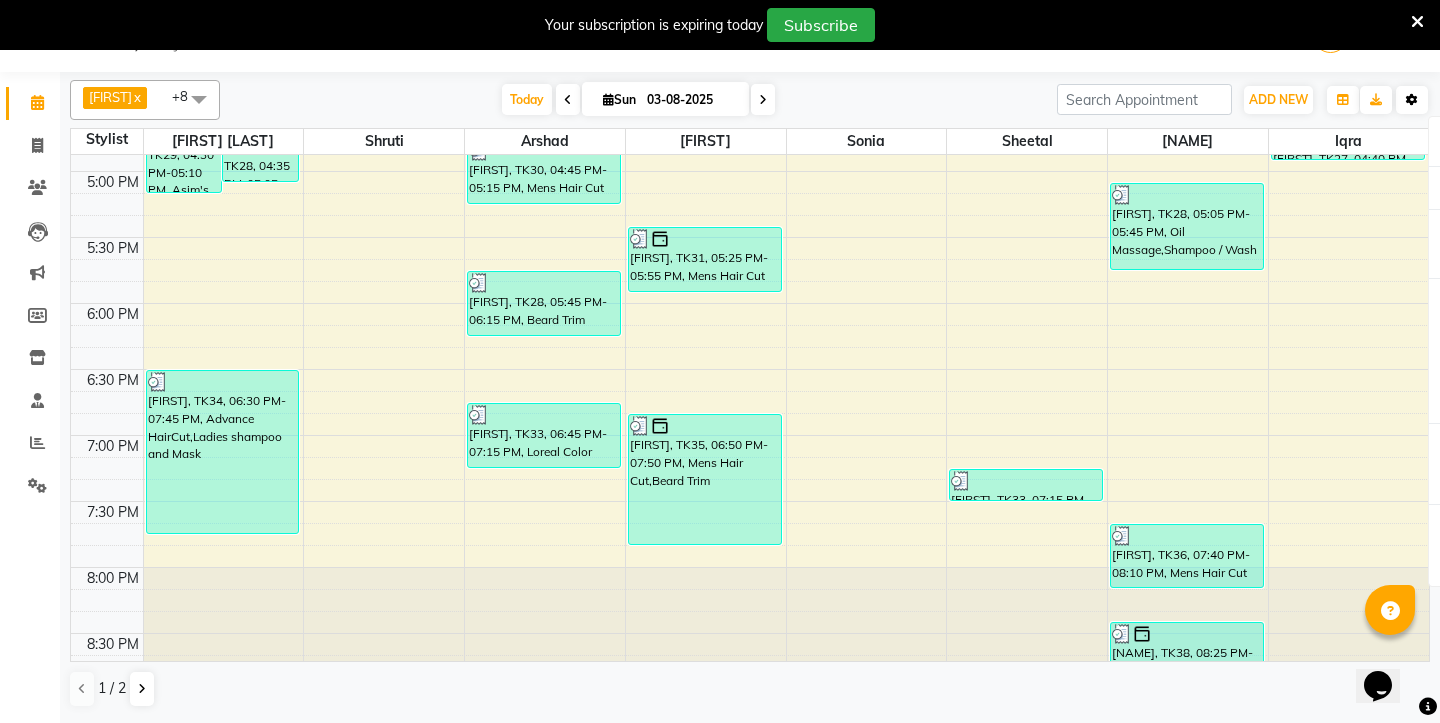 click at bounding box center (1412, 100) 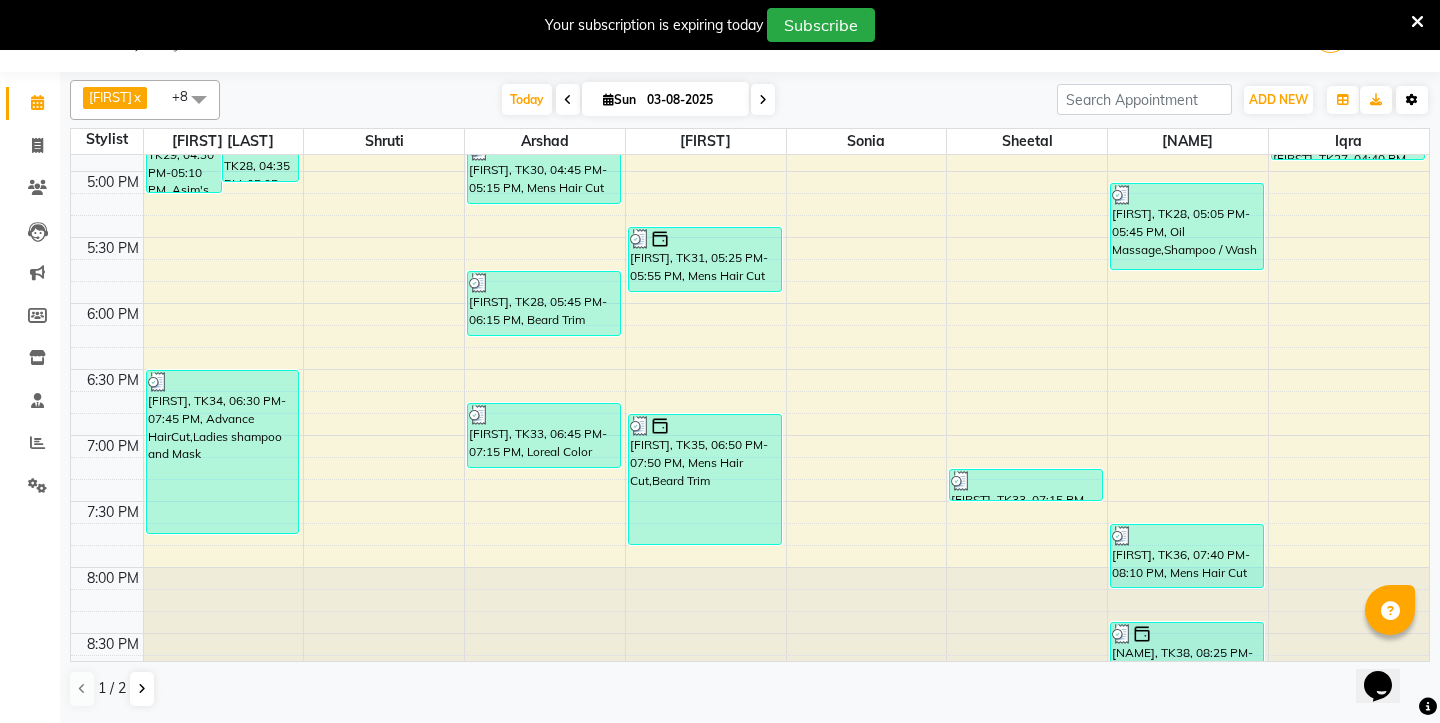 click at bounding box center [1412, 100] 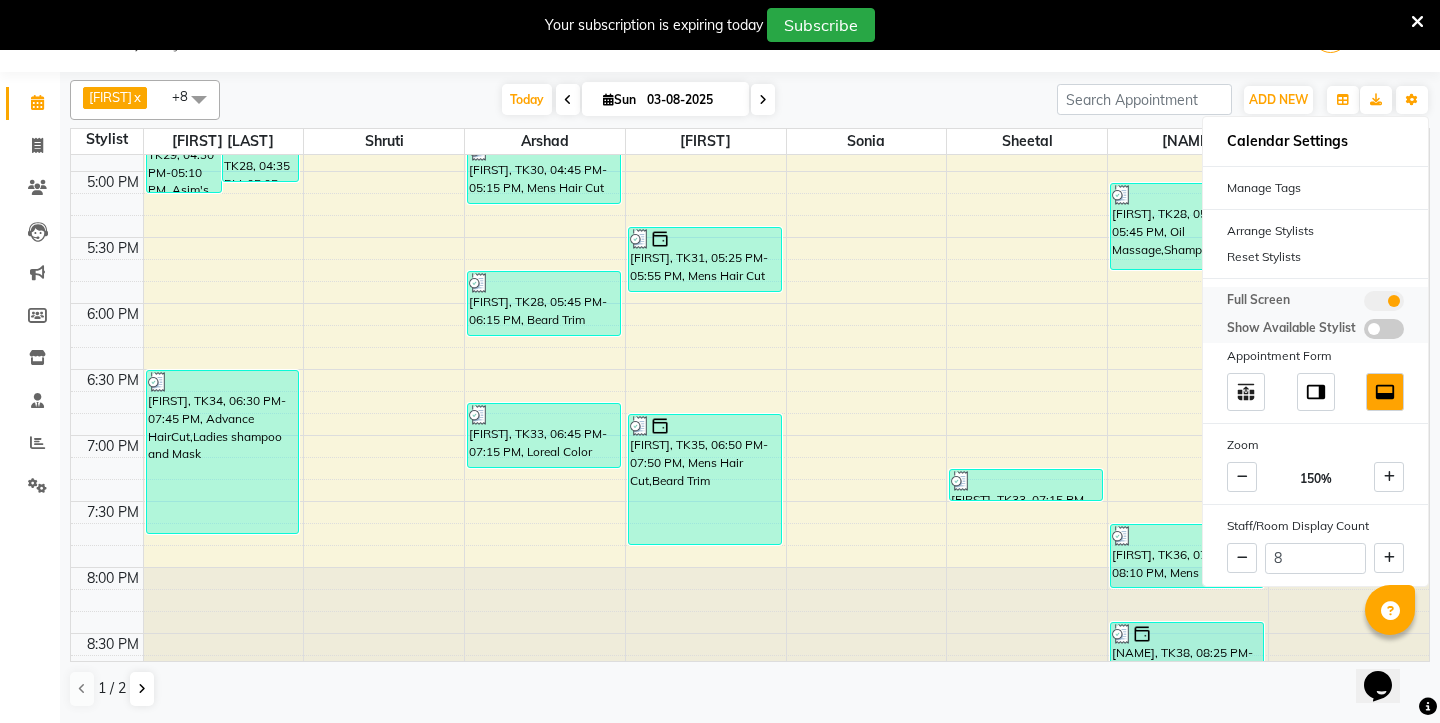 click at bounding box center [1384, 301] 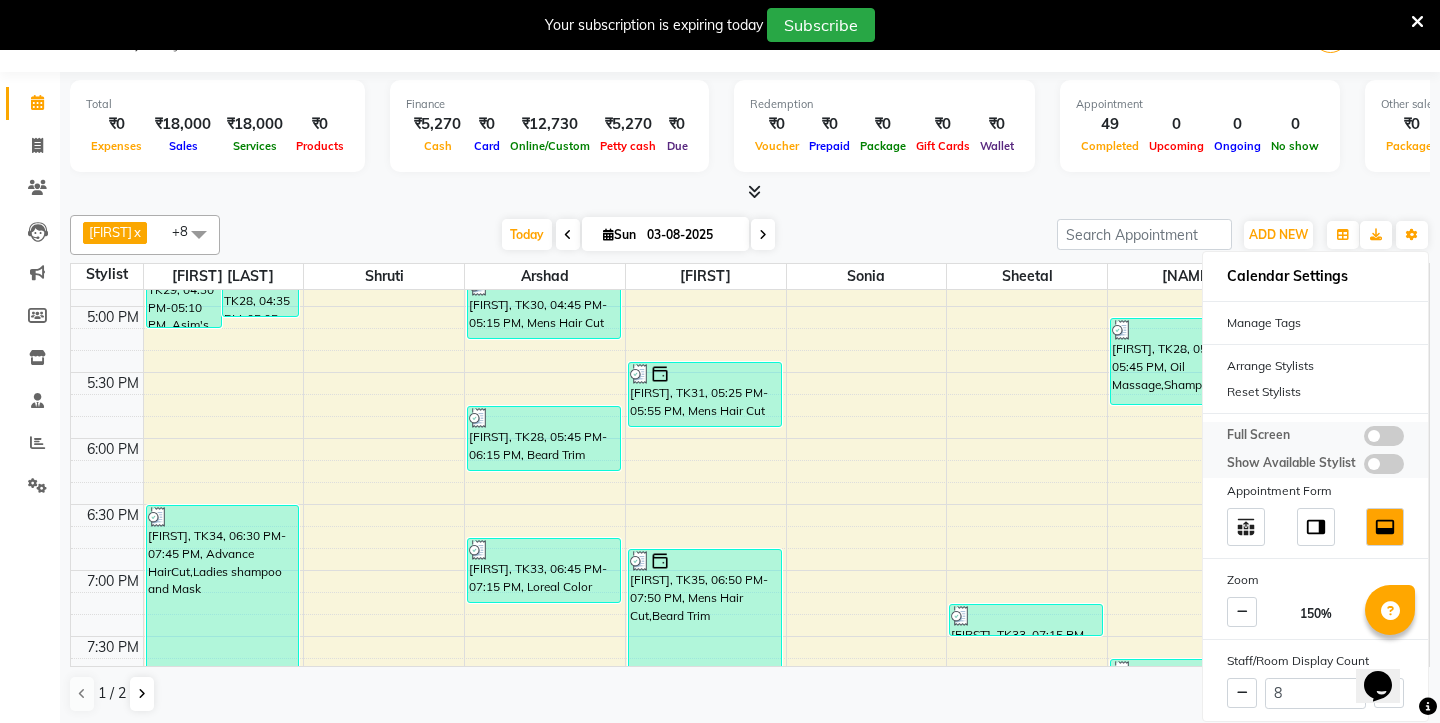 click at bounding box center (1384, 436) 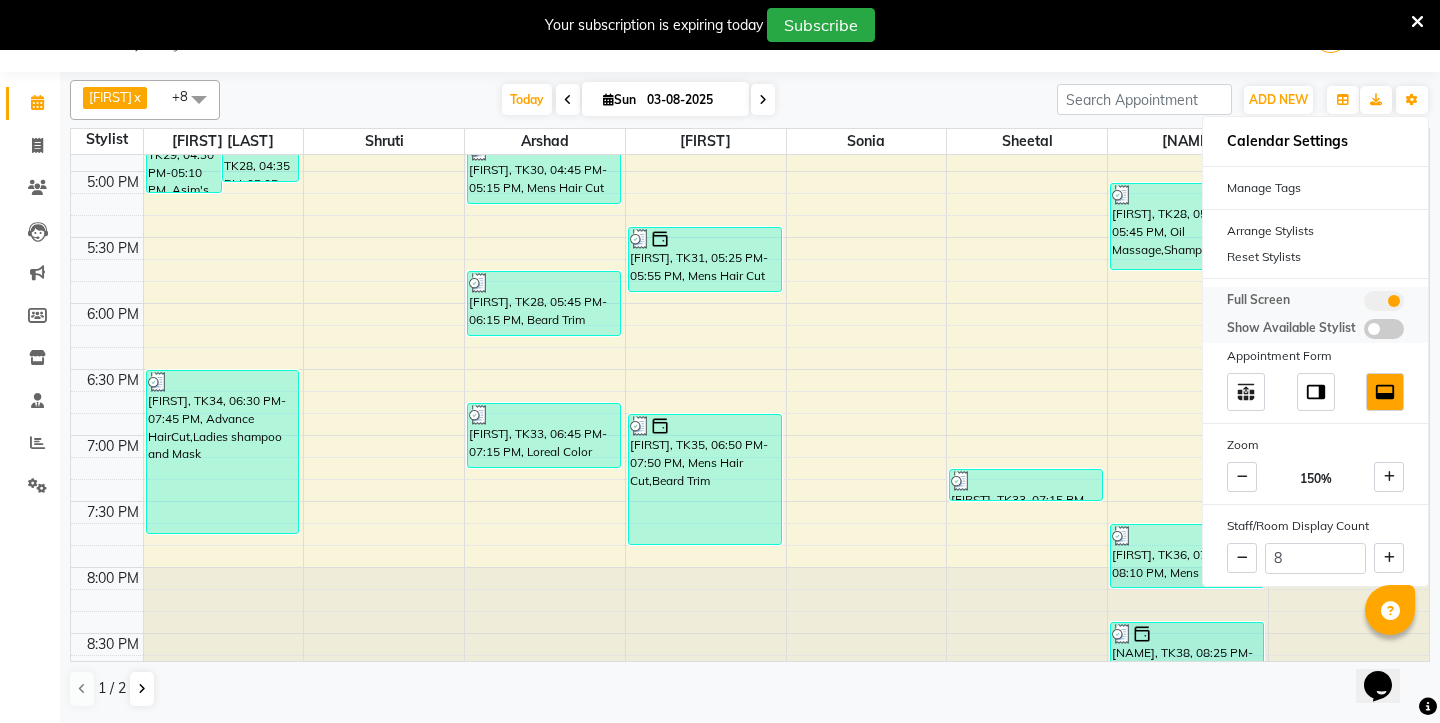 click at bounding box center (1384, 301) 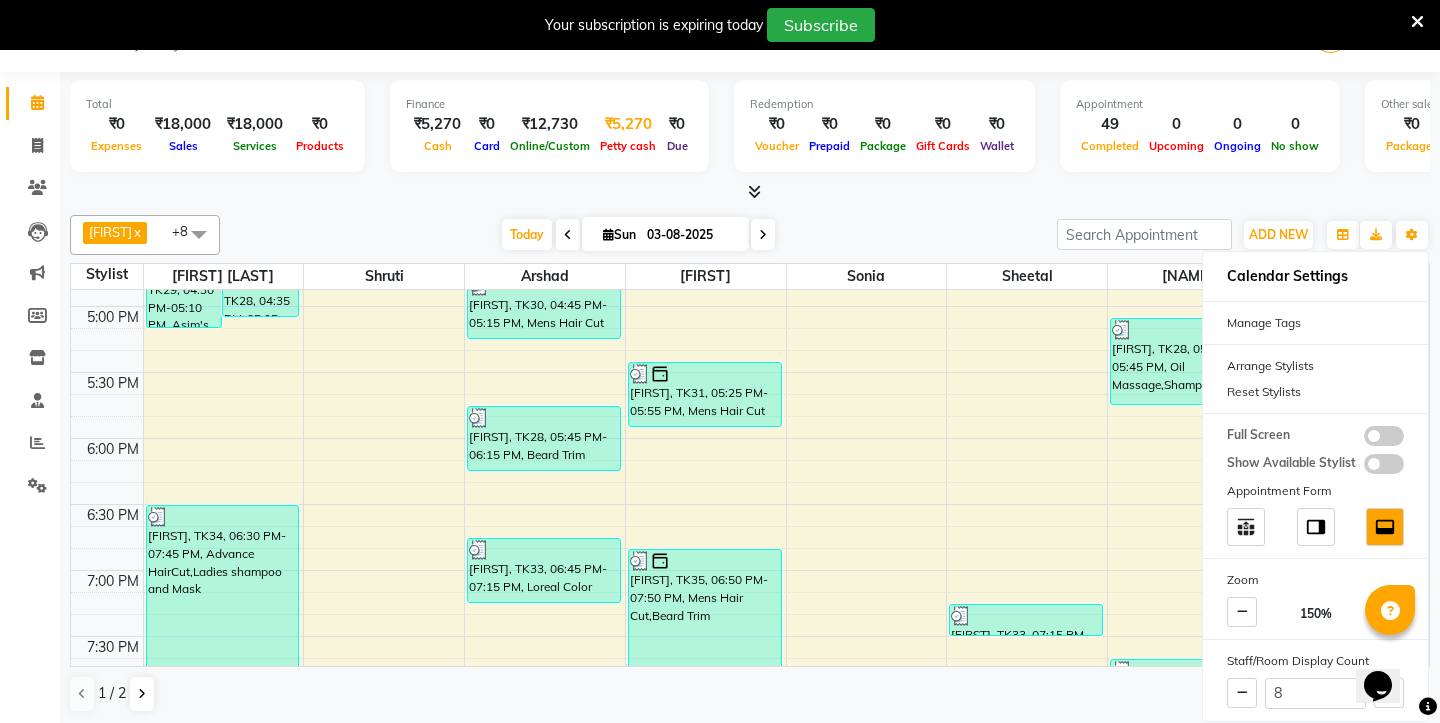 click on "Petty cash" at bounding box center [628, 146] 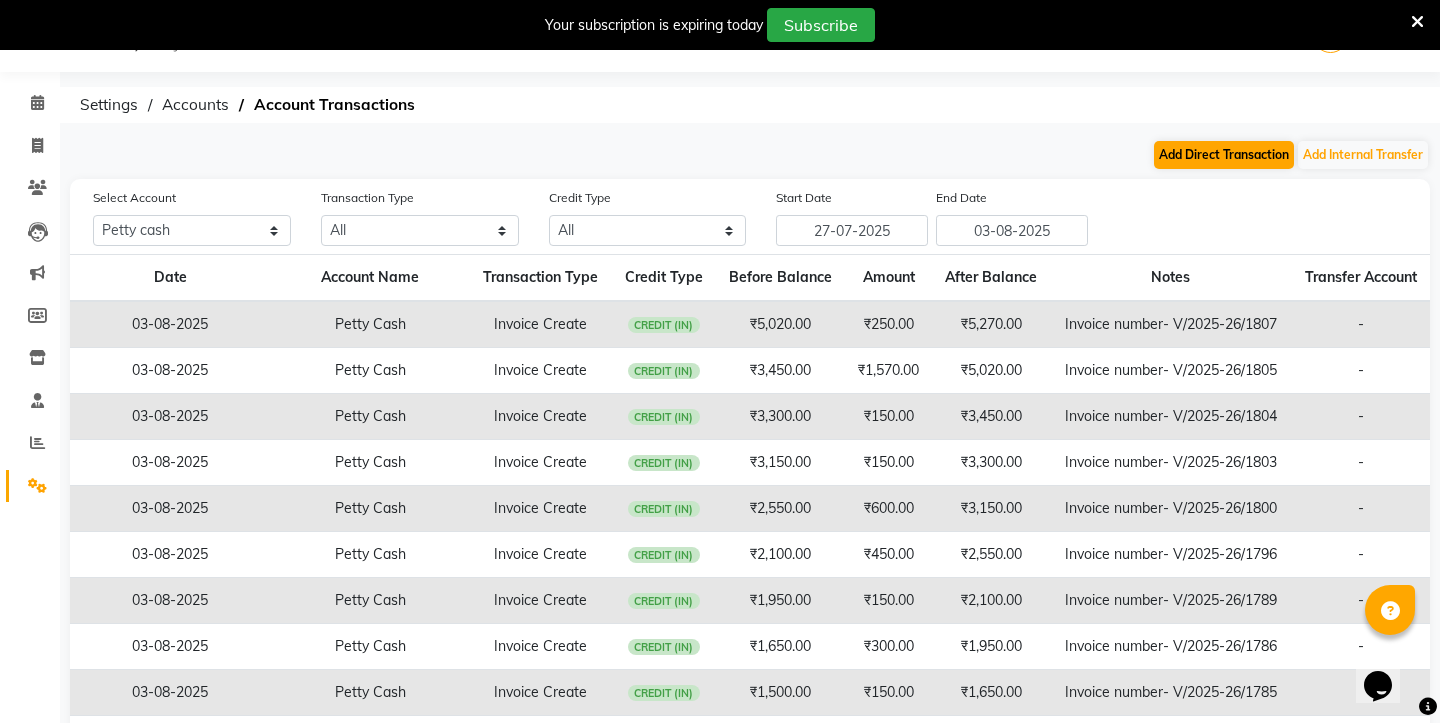 click on "Add Direct Transaction" 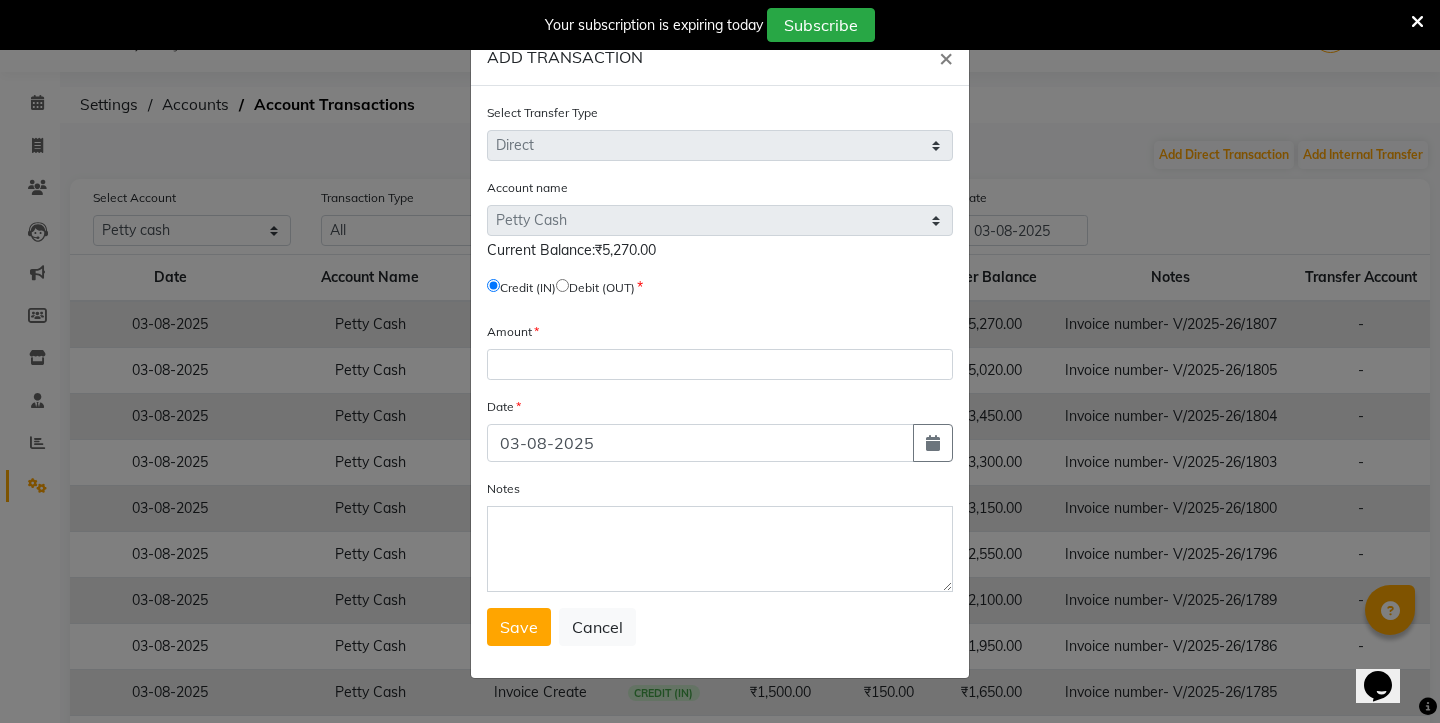 click 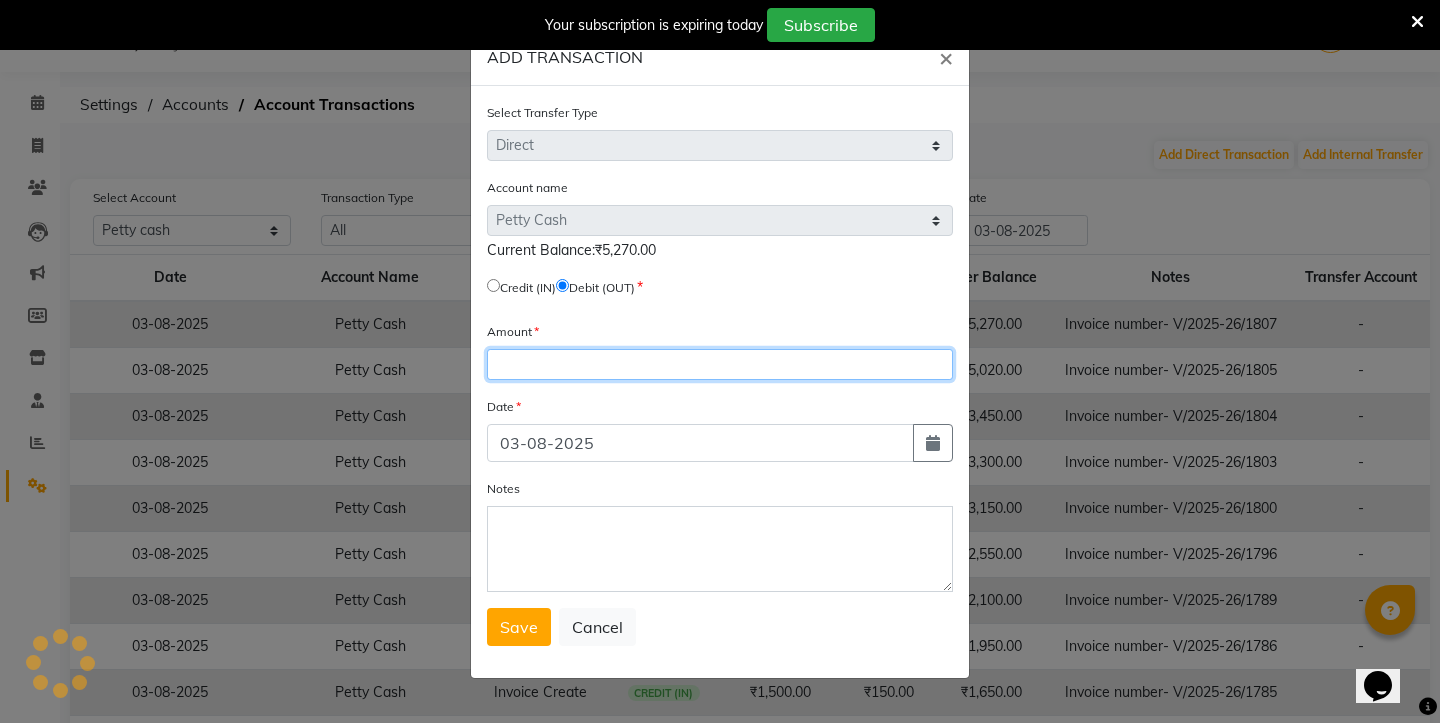 click 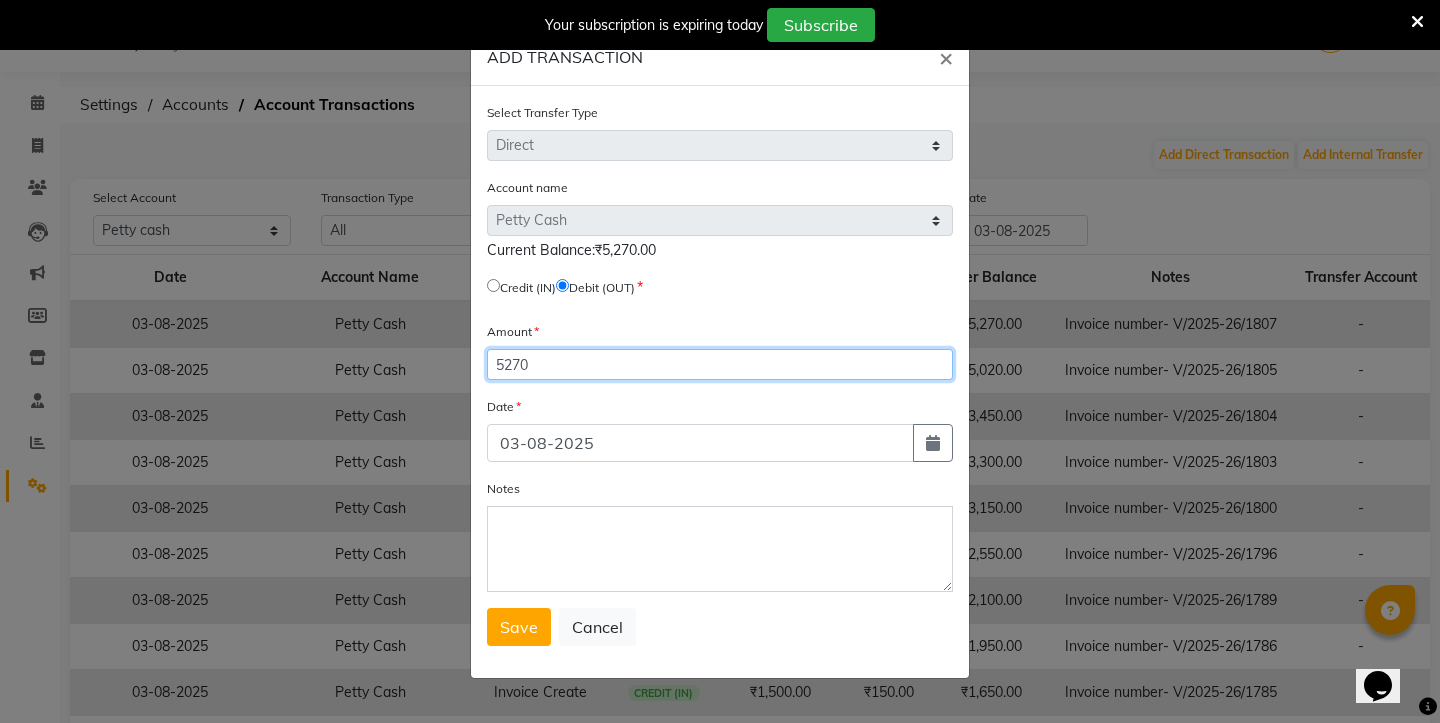 type on "5270" 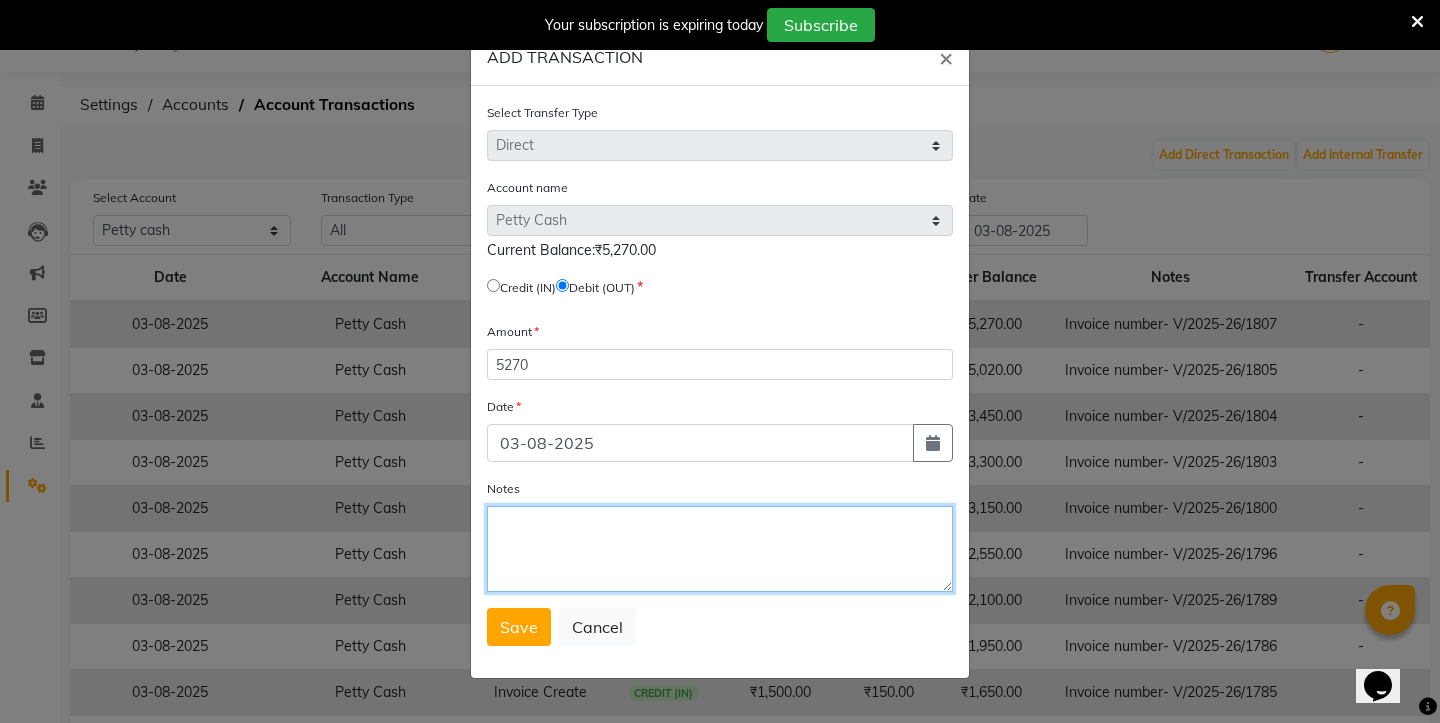 click on "Notes" at bounding box center [720, 549] 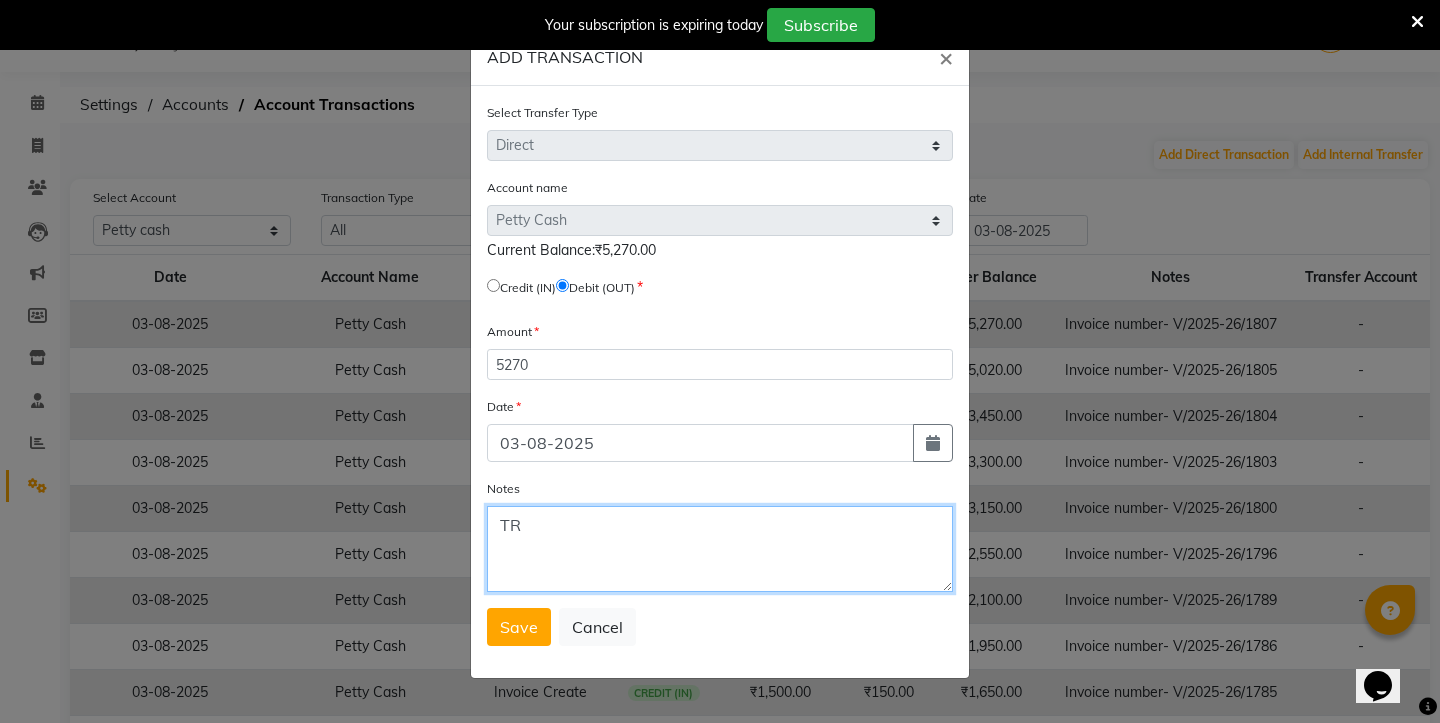 type on "T" 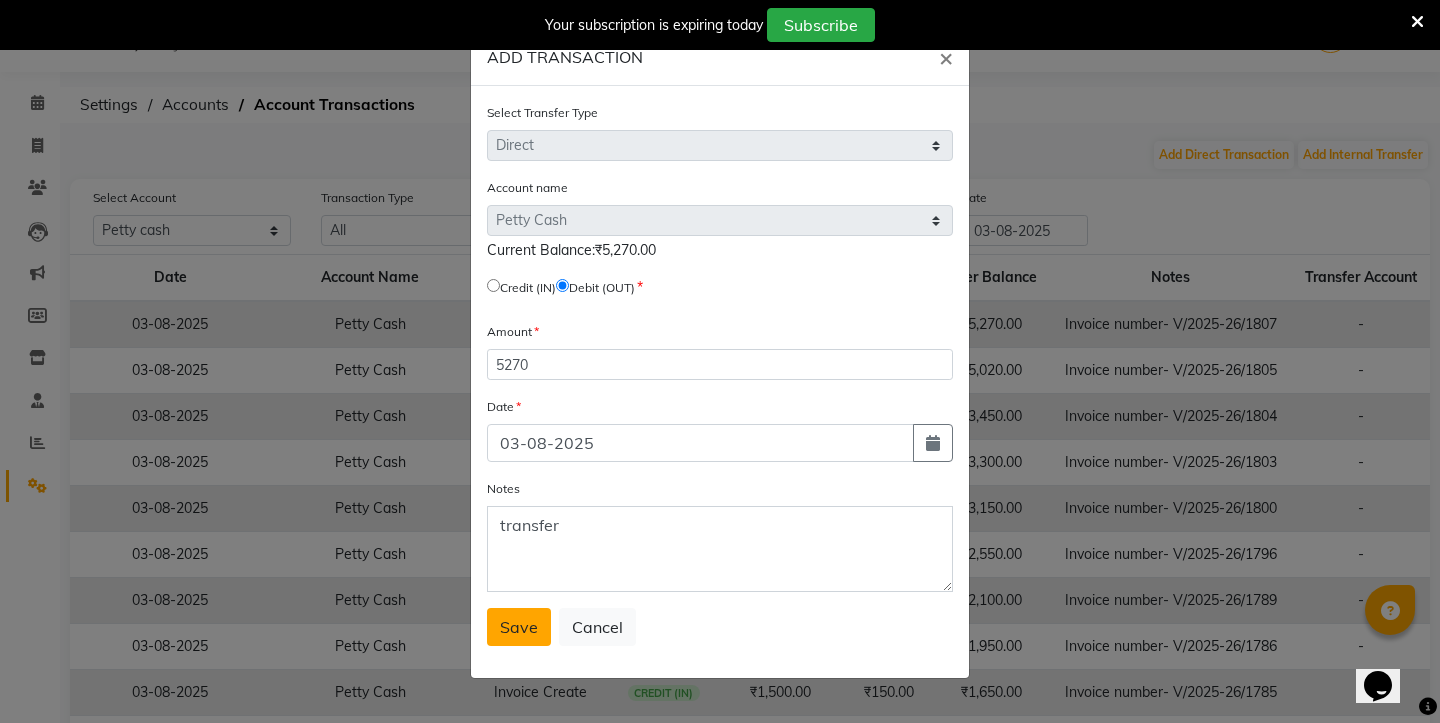 click on "Save" at bounding box center [519, 627] 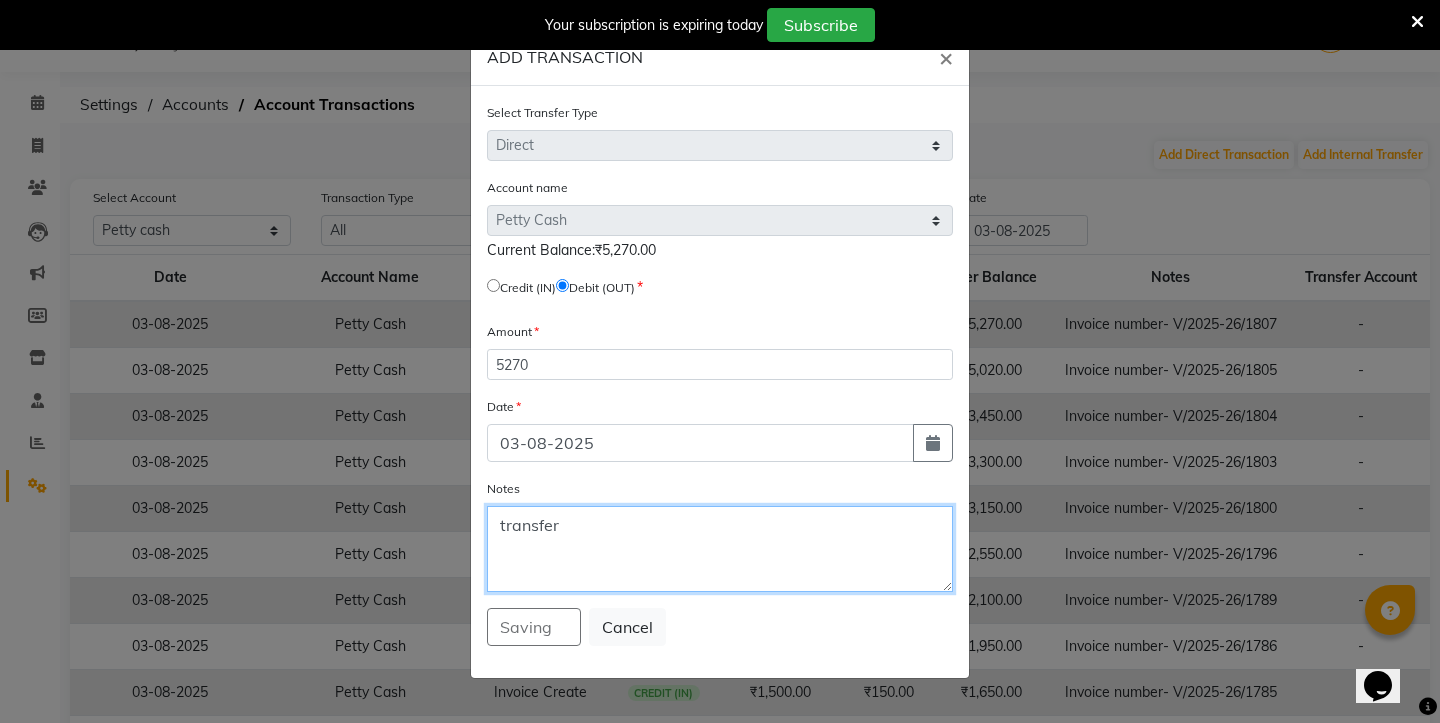 click on "transfer" at bounding box center [720, 549] 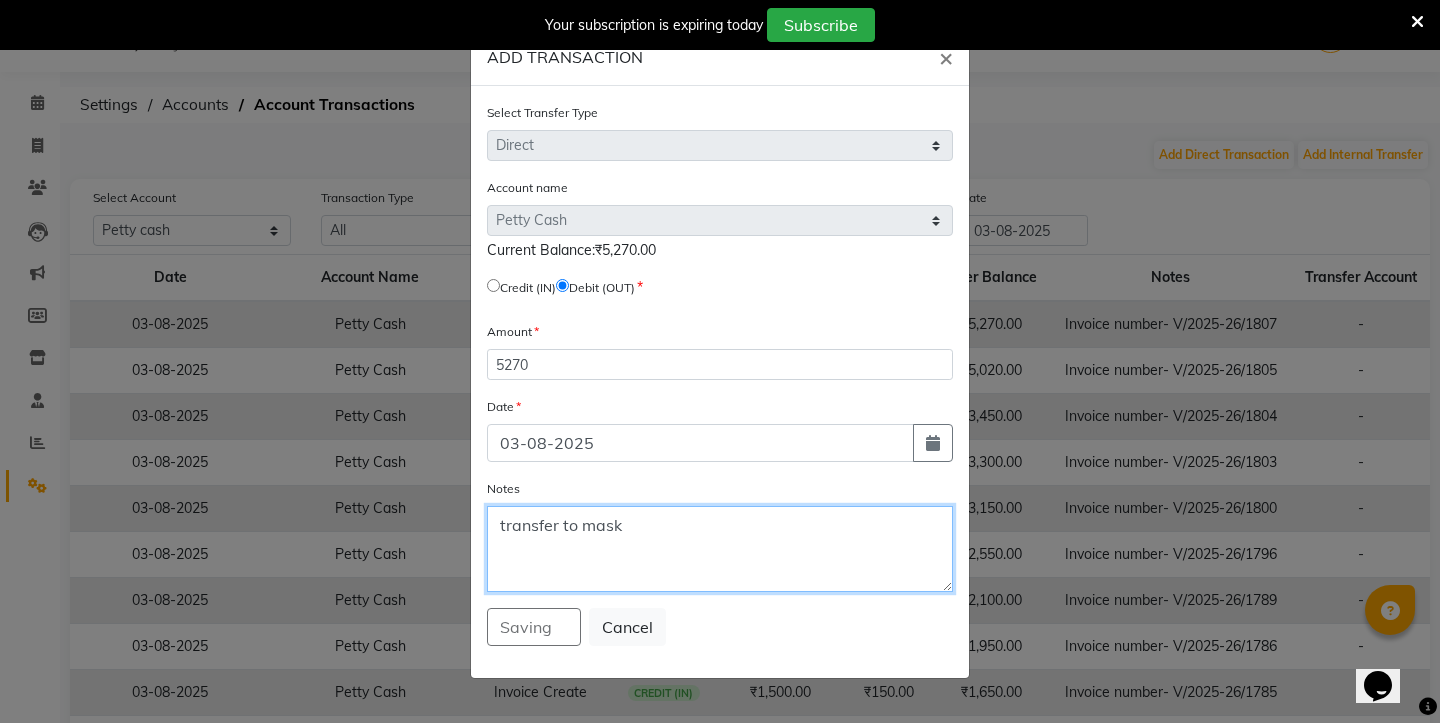 type on "transfer to mask" 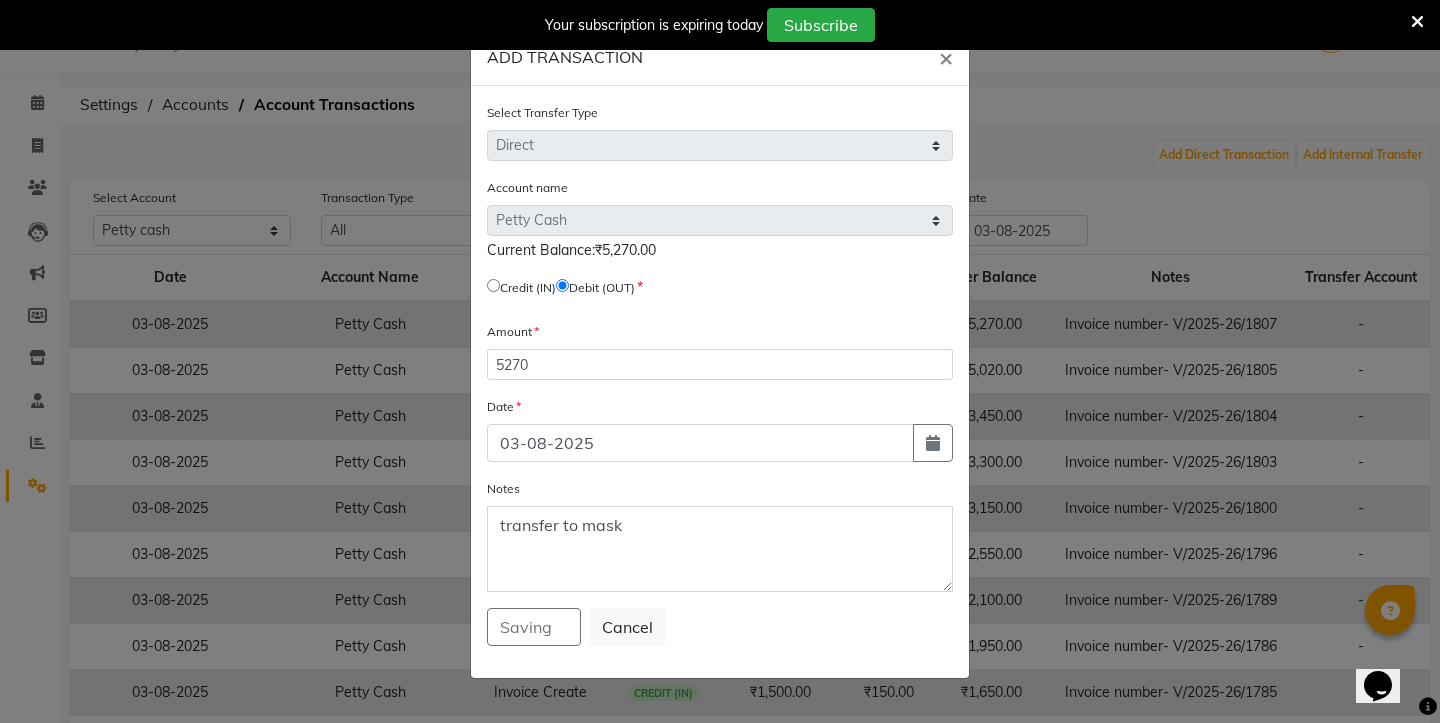 click on "Saving   Cancel" 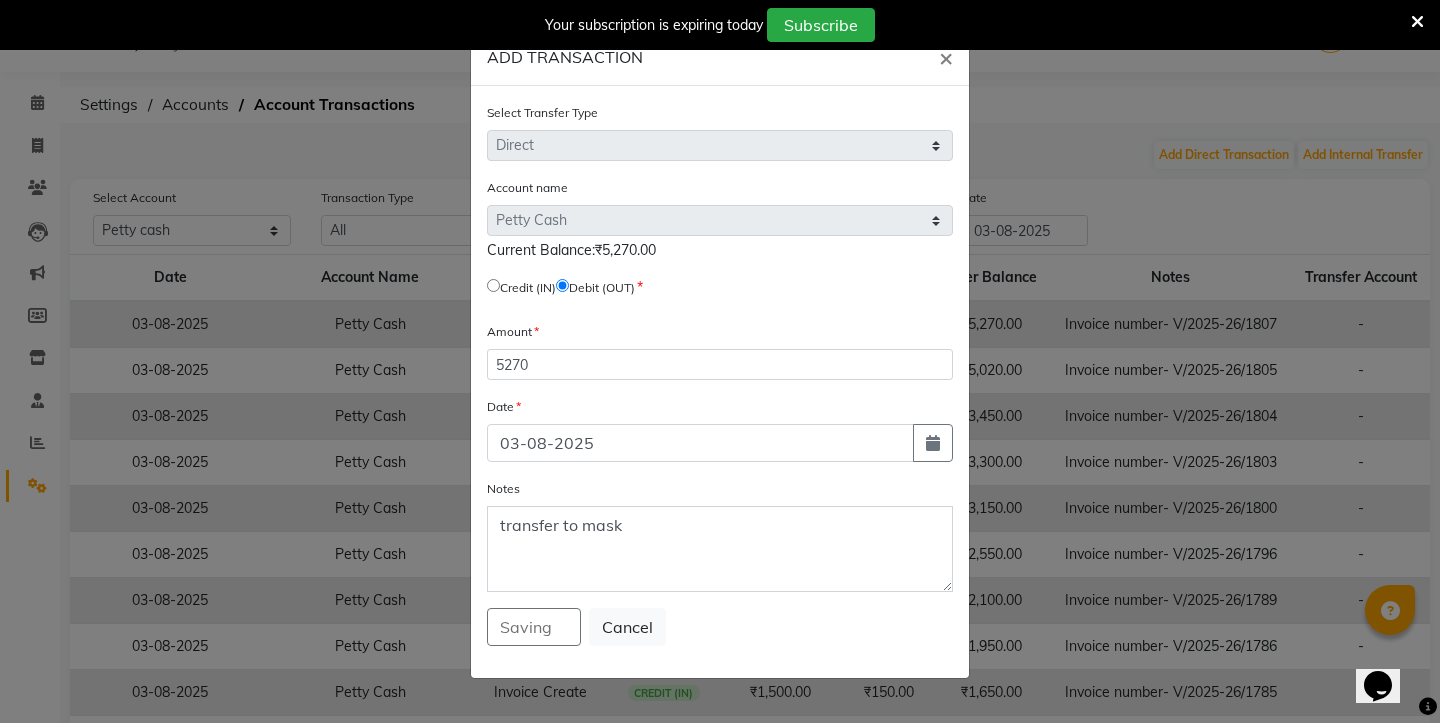 click on "Saving   Cancel" 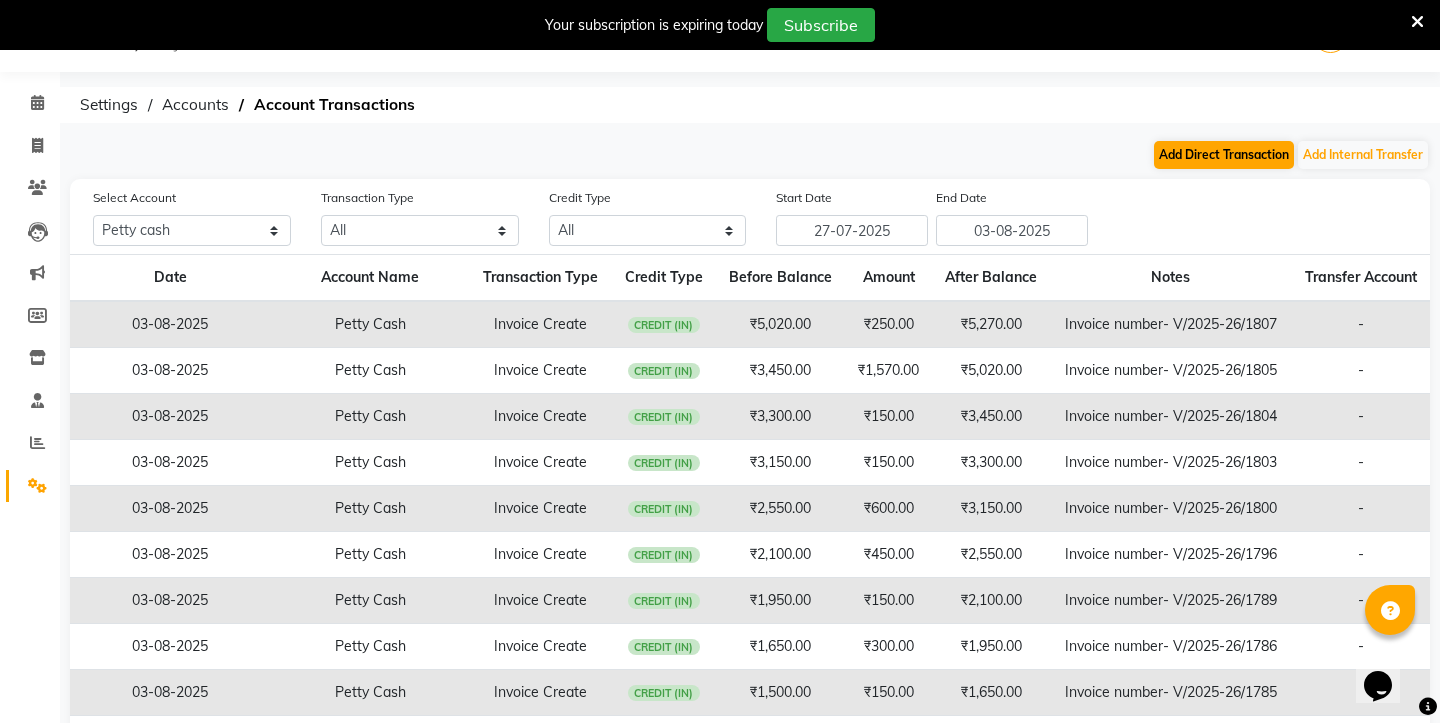 click on "Add Direct Transaction" 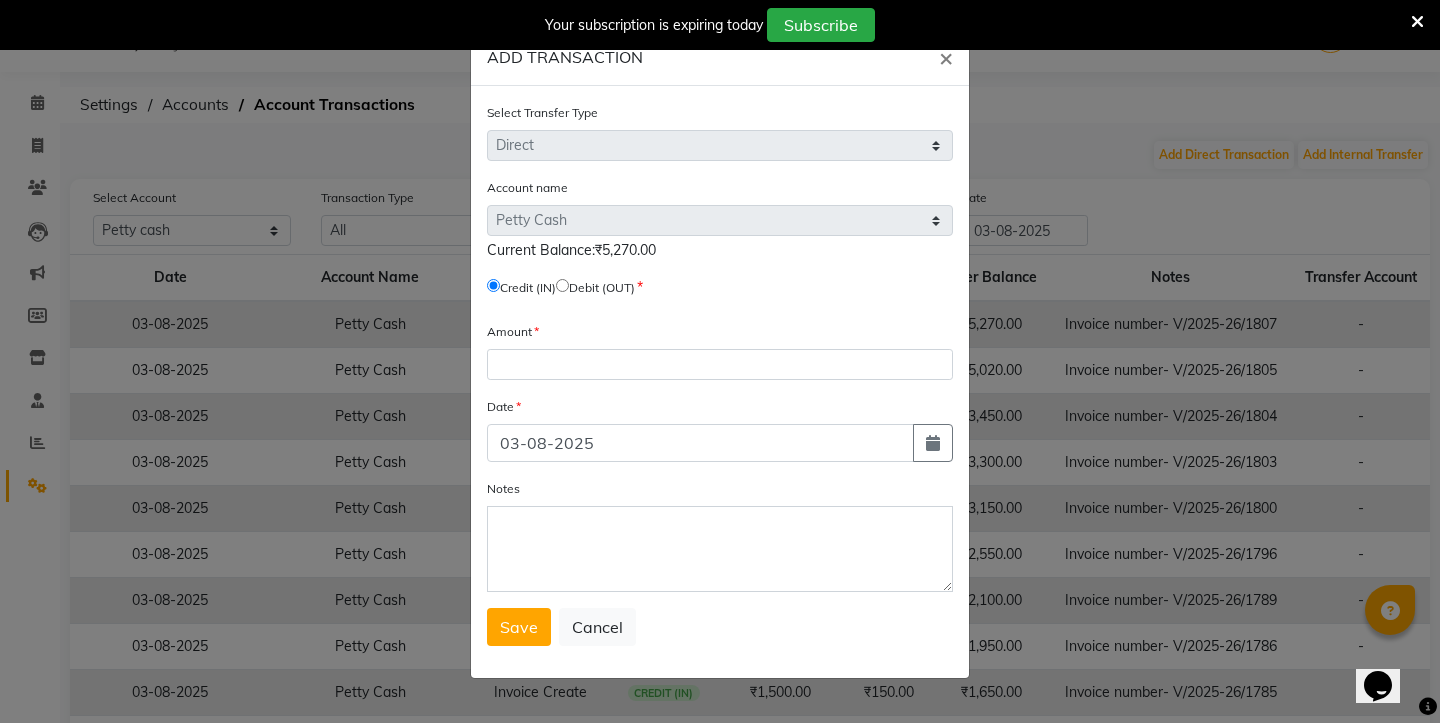 click 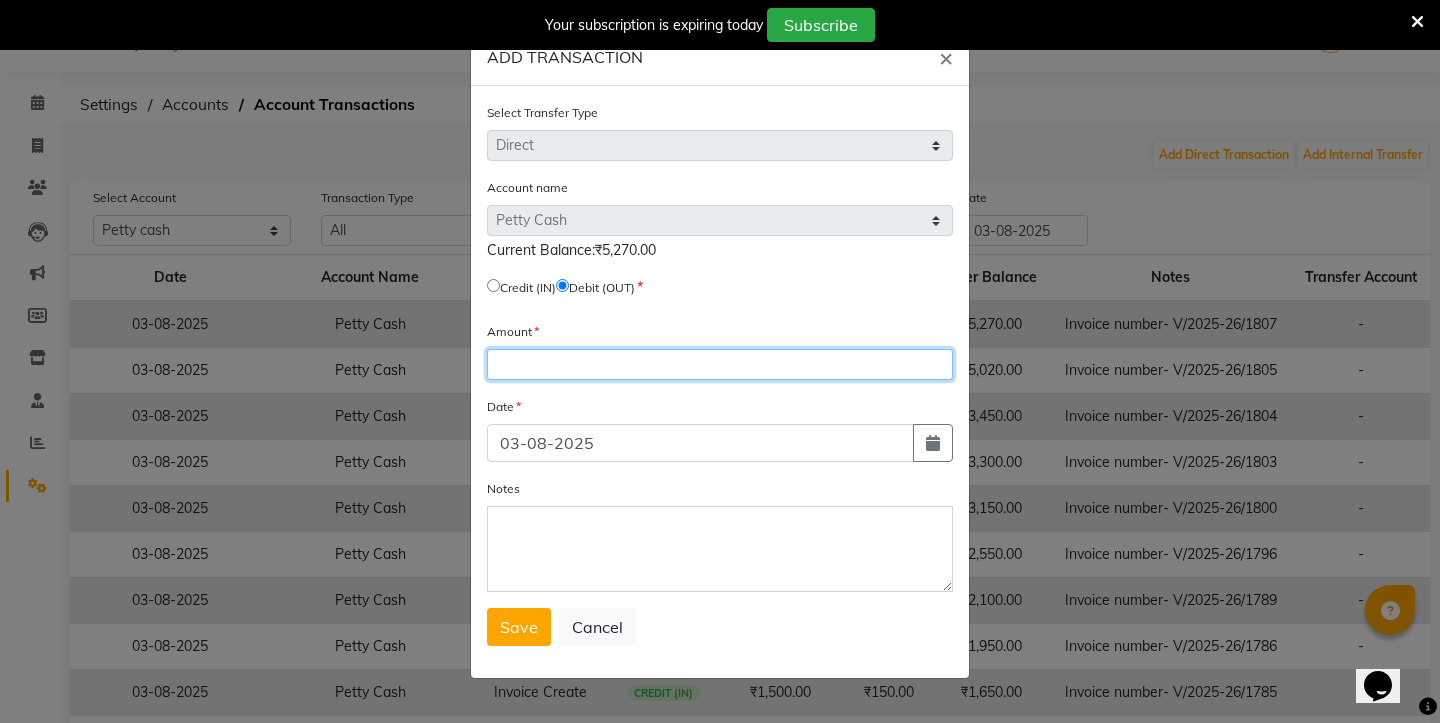 click 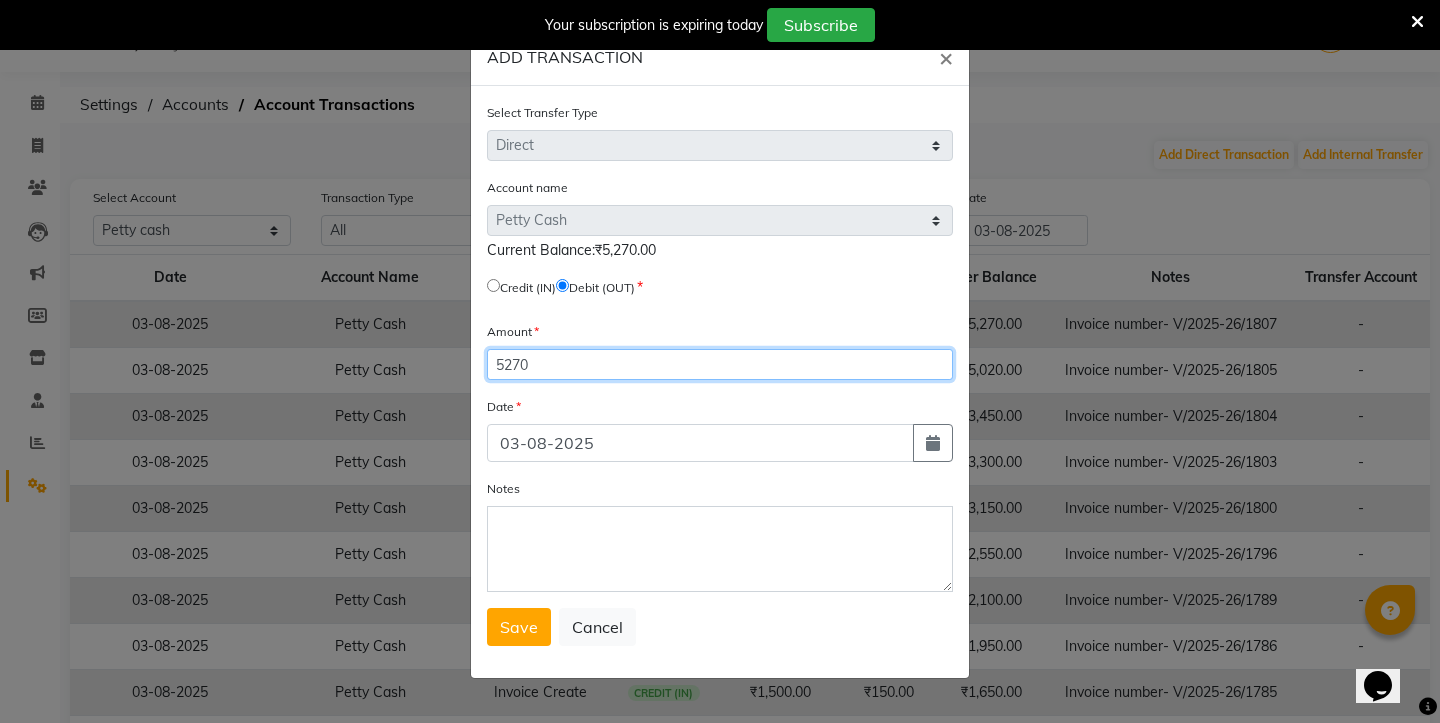 type on "5270" 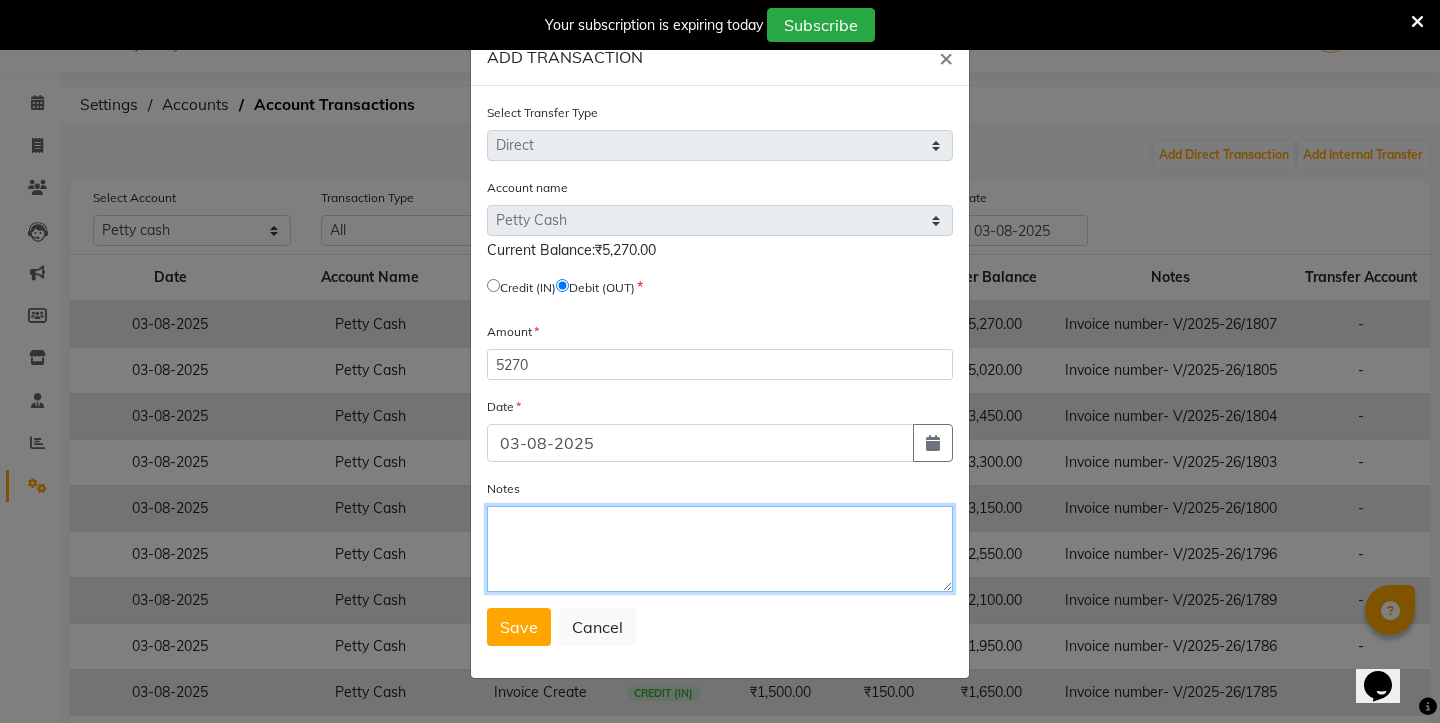 click on "Notes" at bounding box center [720, 549] 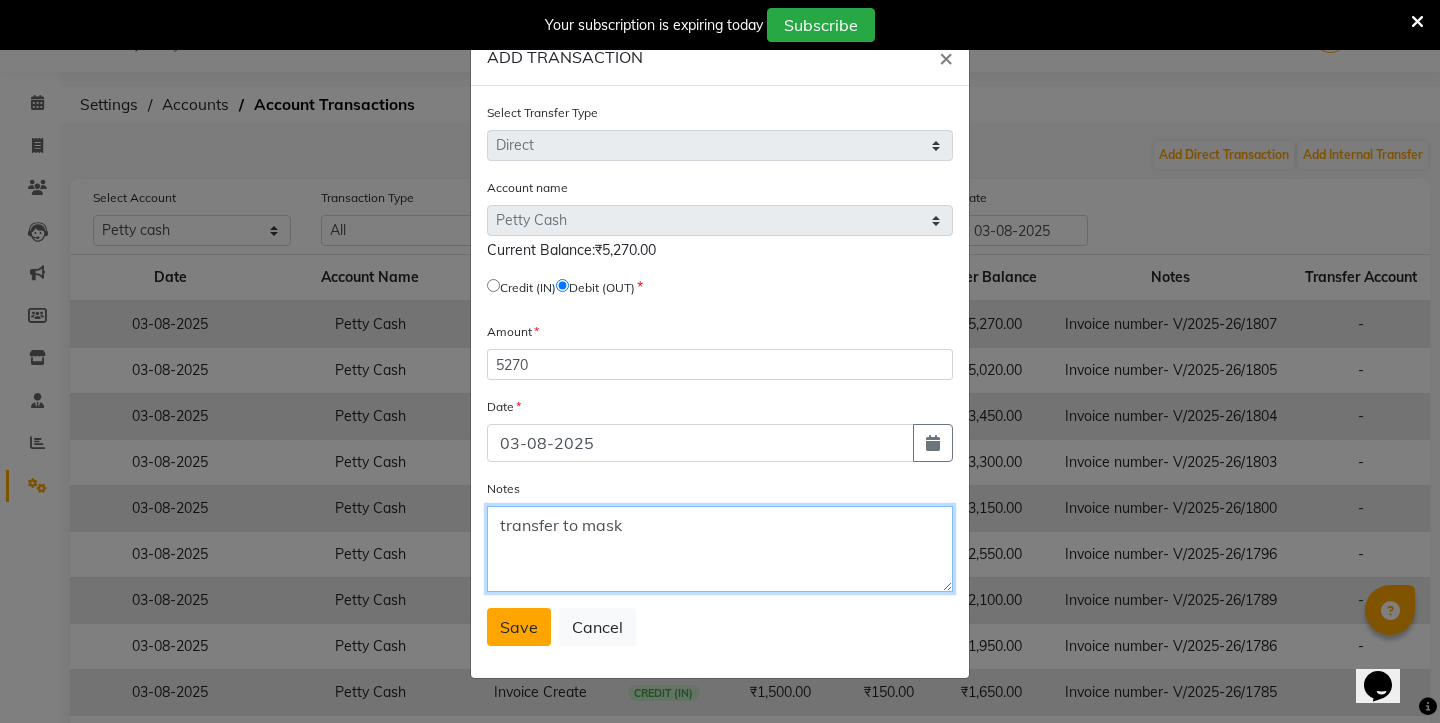 type on "transfer to mask" 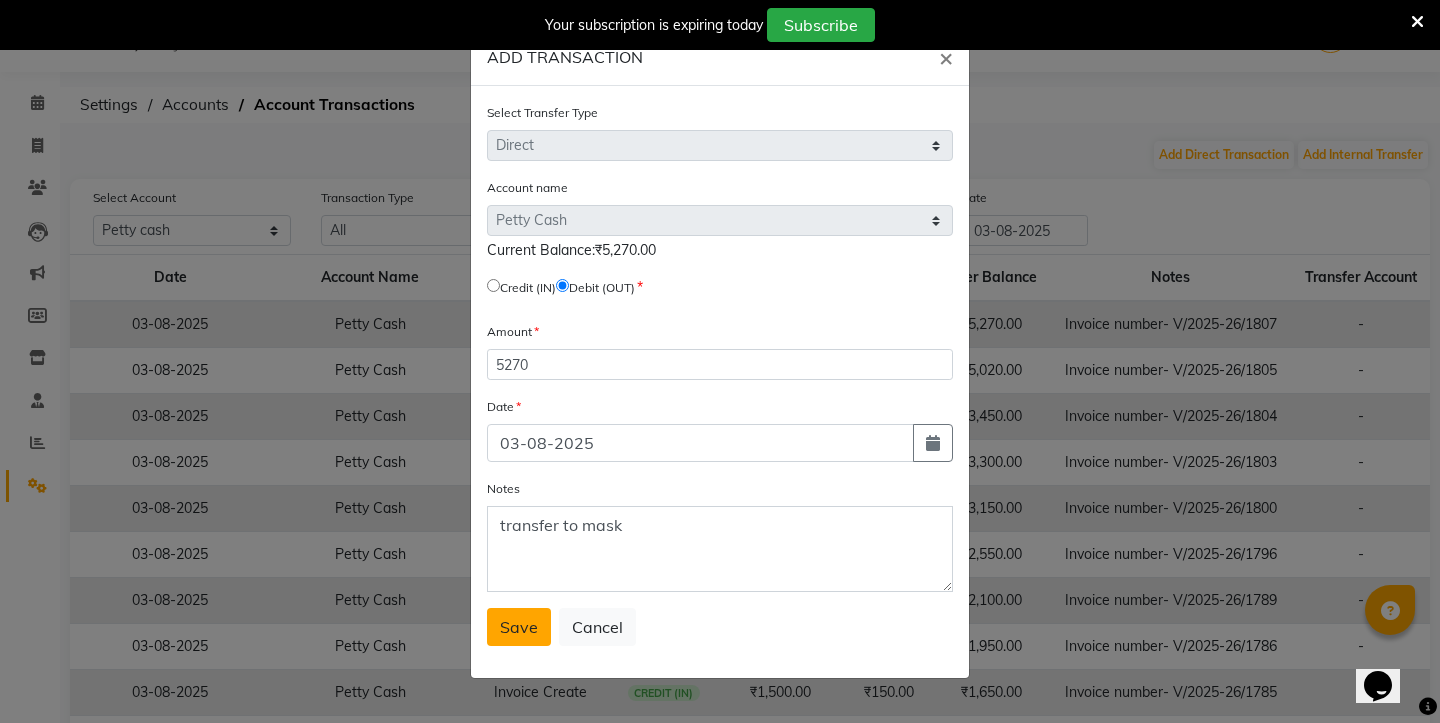 click on "Save" at bounding box center (519, 627) 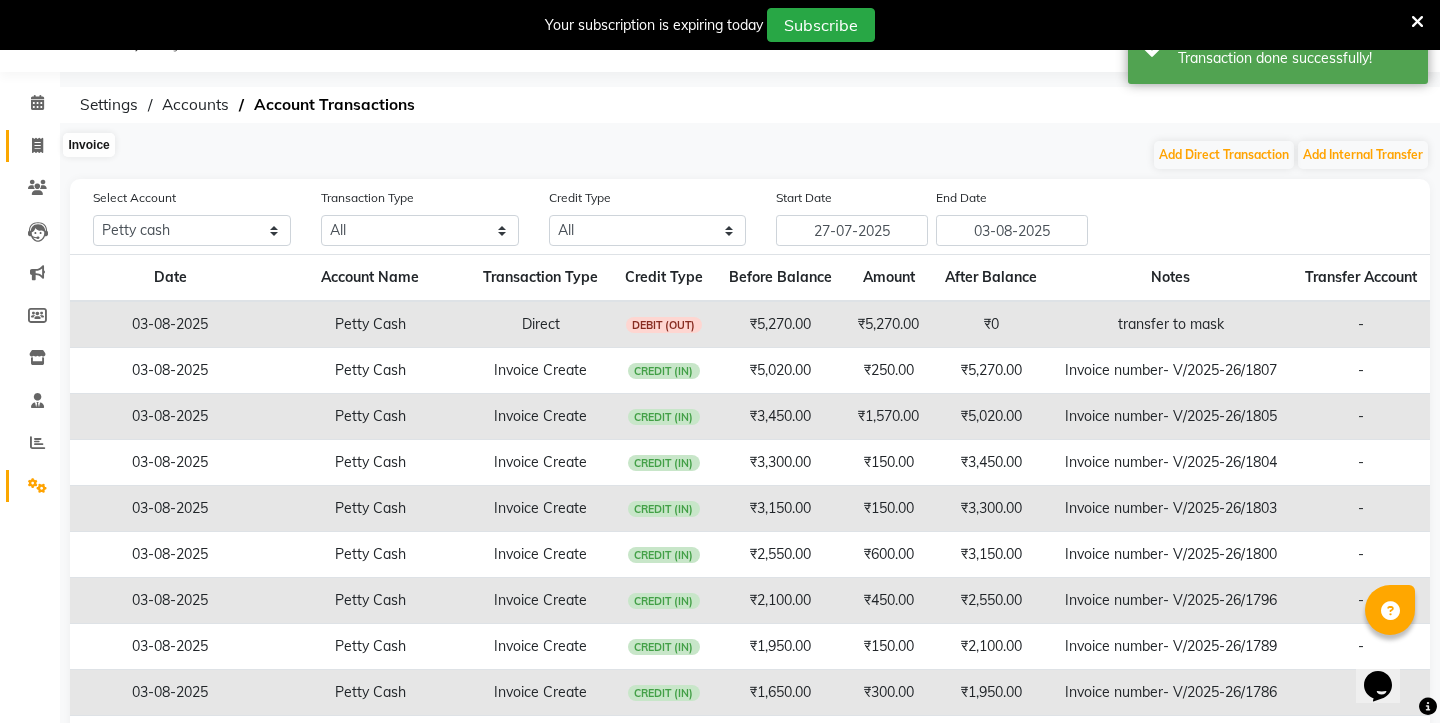 click 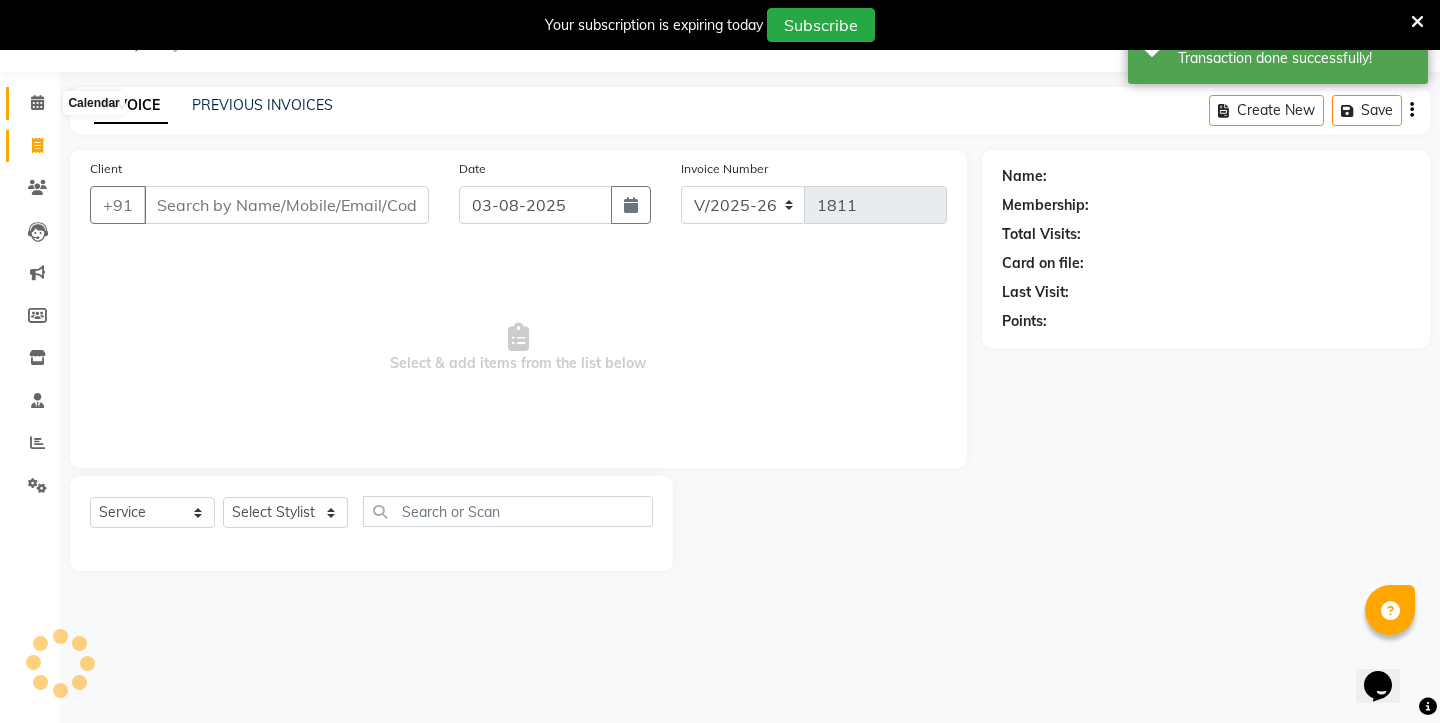 click 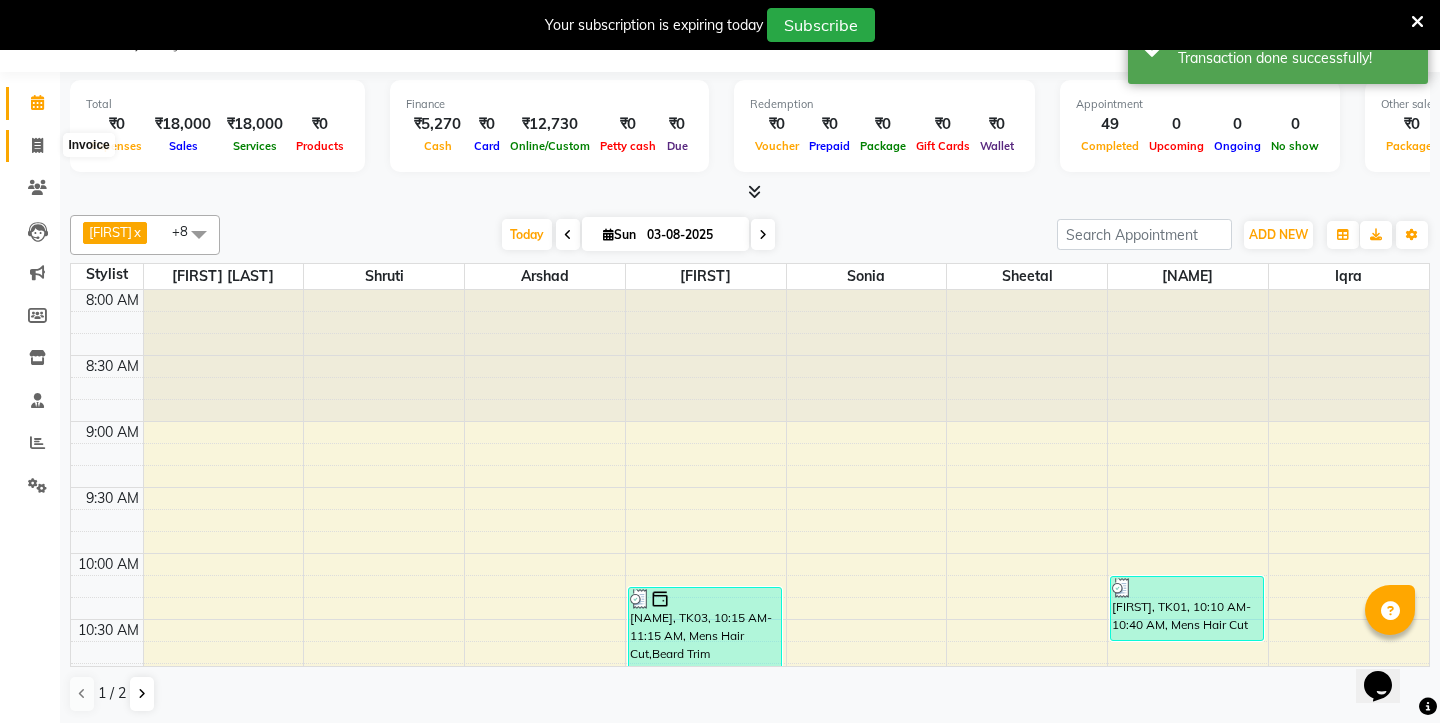 click 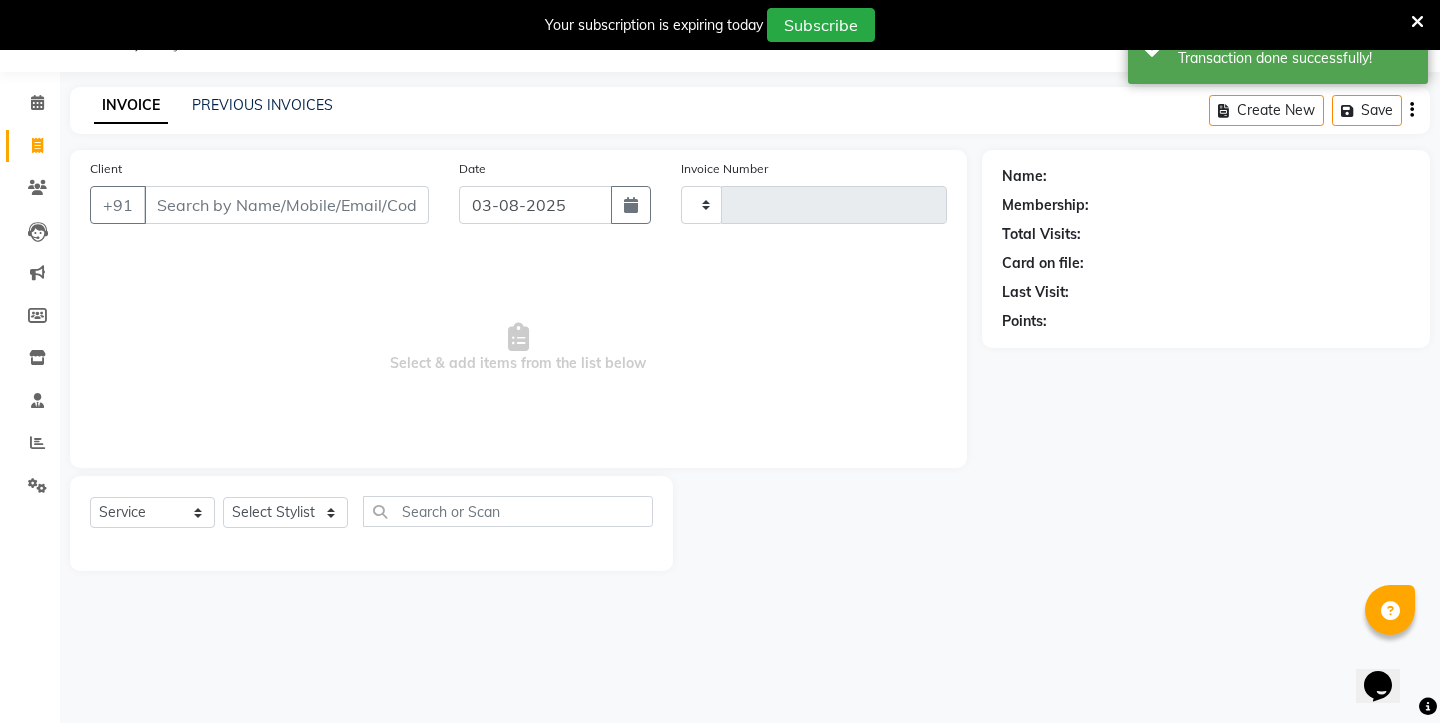 type on "1811" 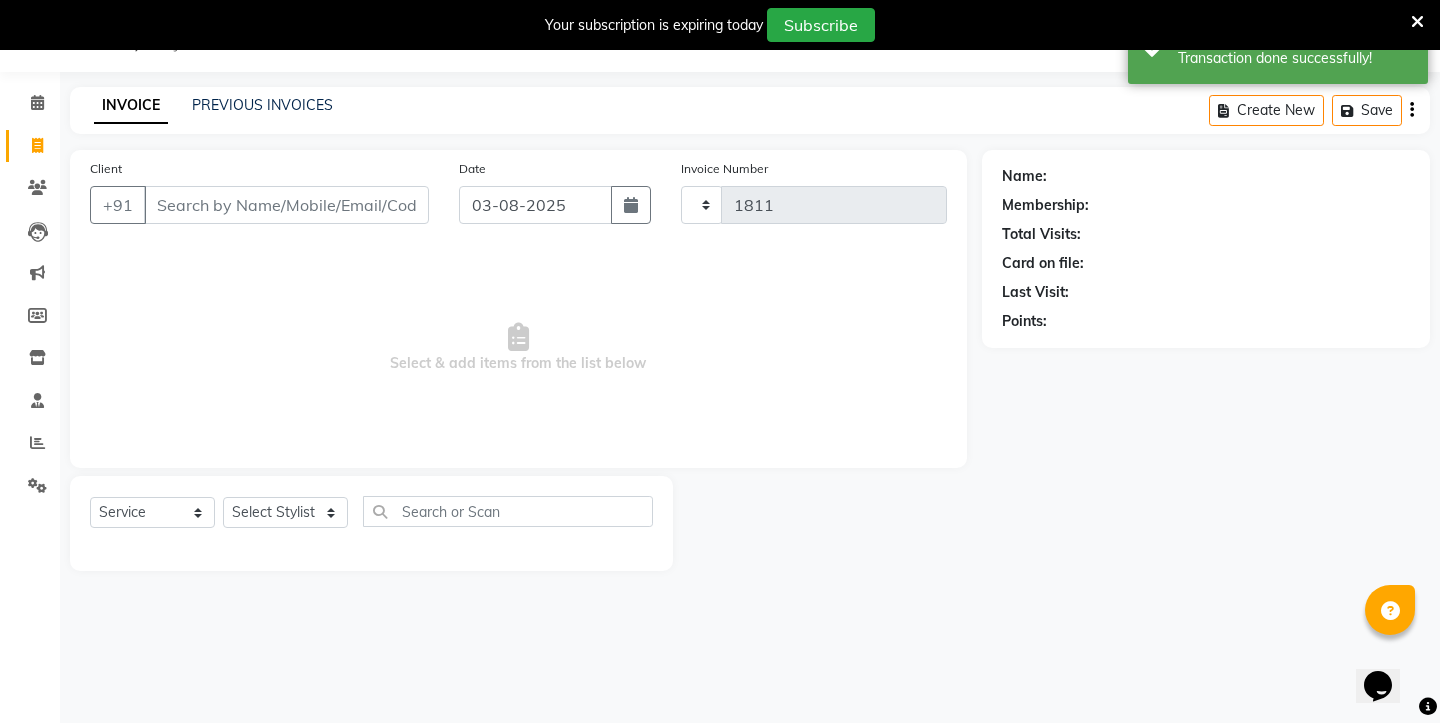 select on "4745" 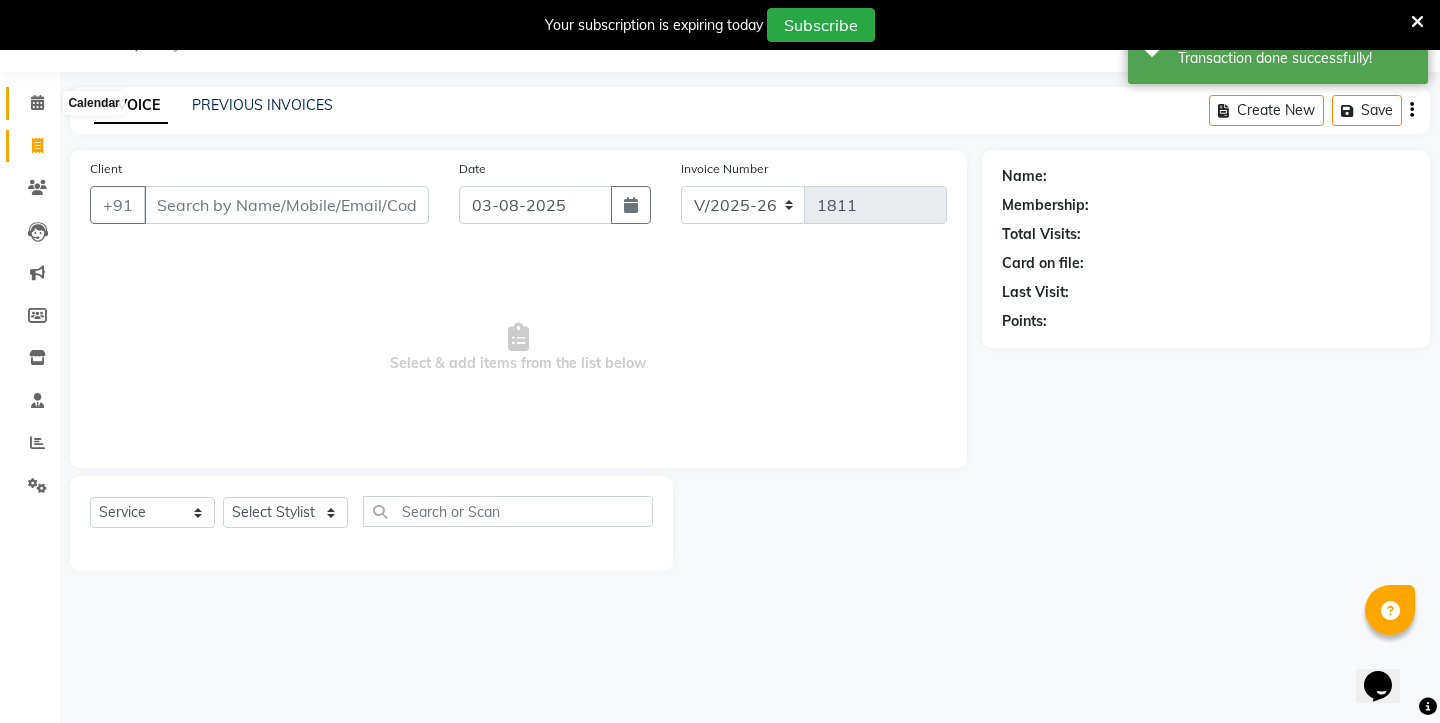 click 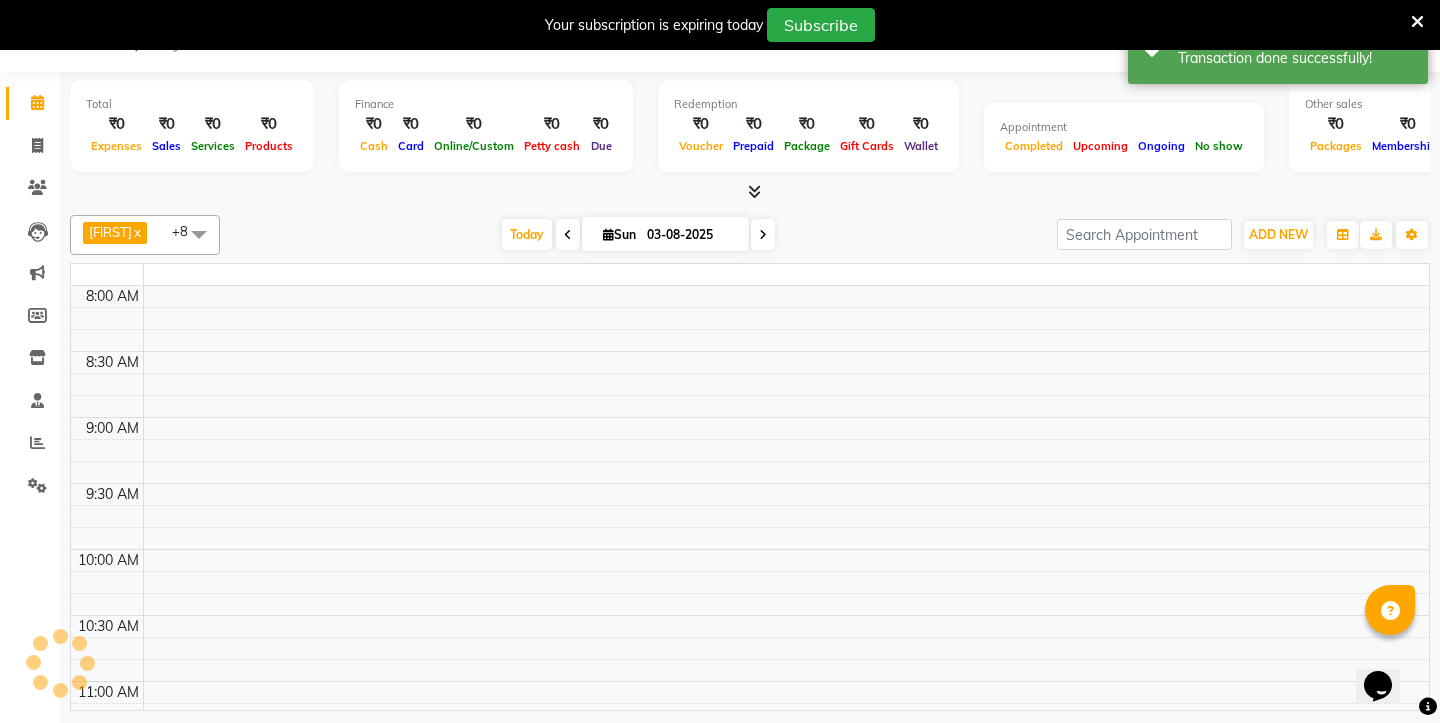 scroll, scrollTop: 1301, scrollLeft: 0, axis: vertical 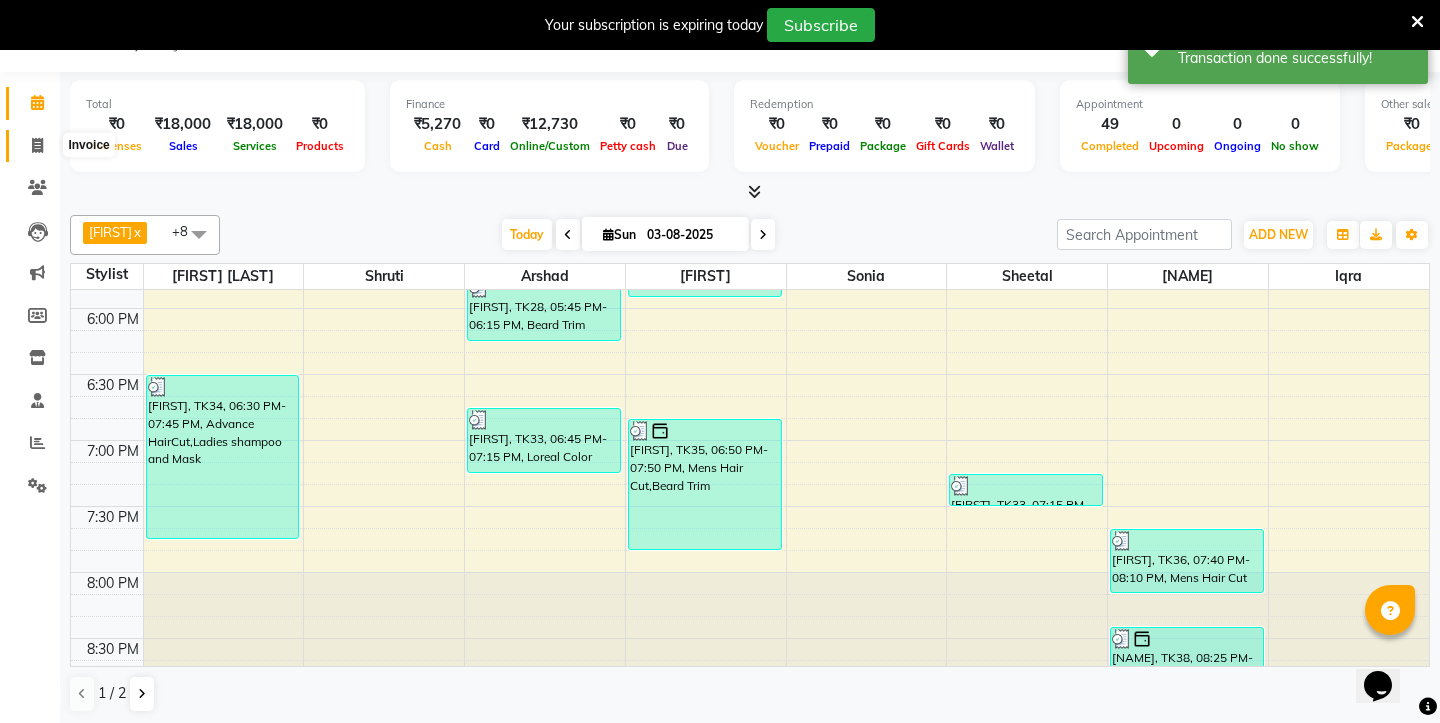 click 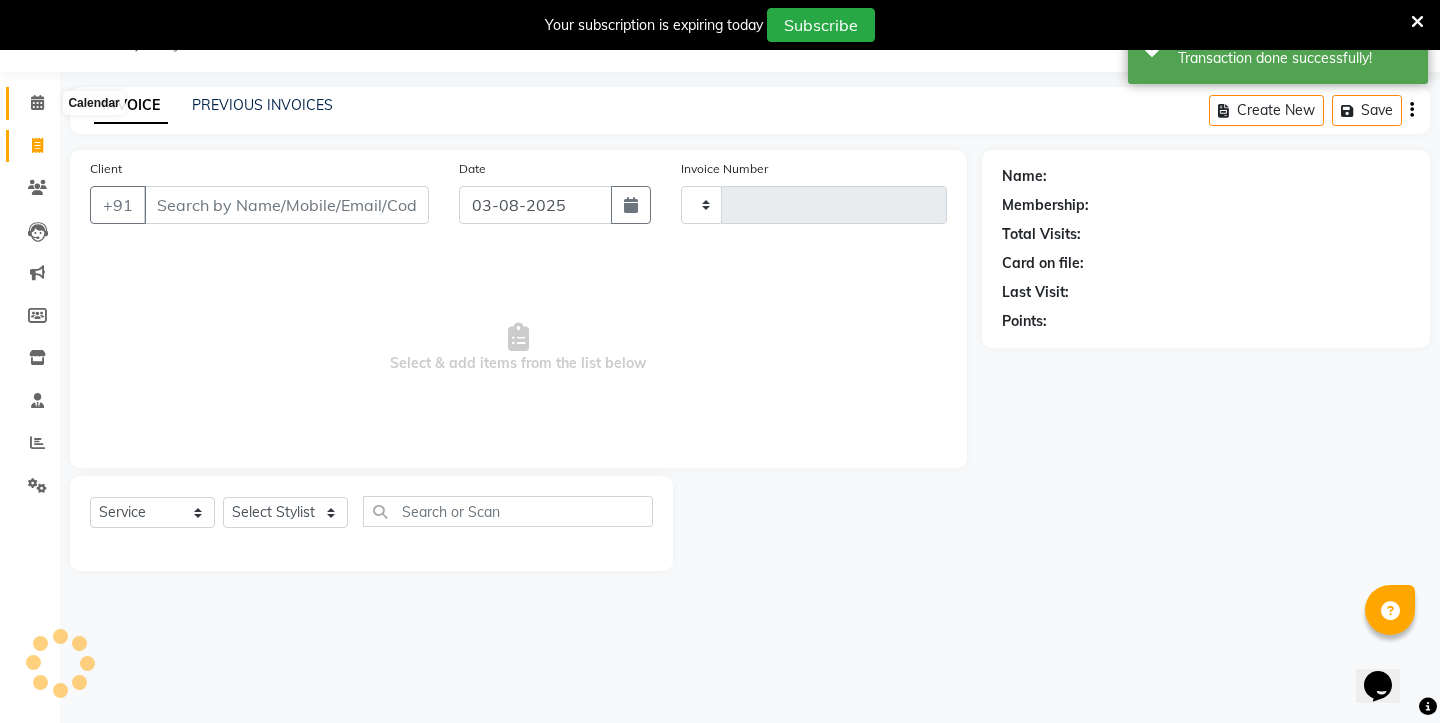 click 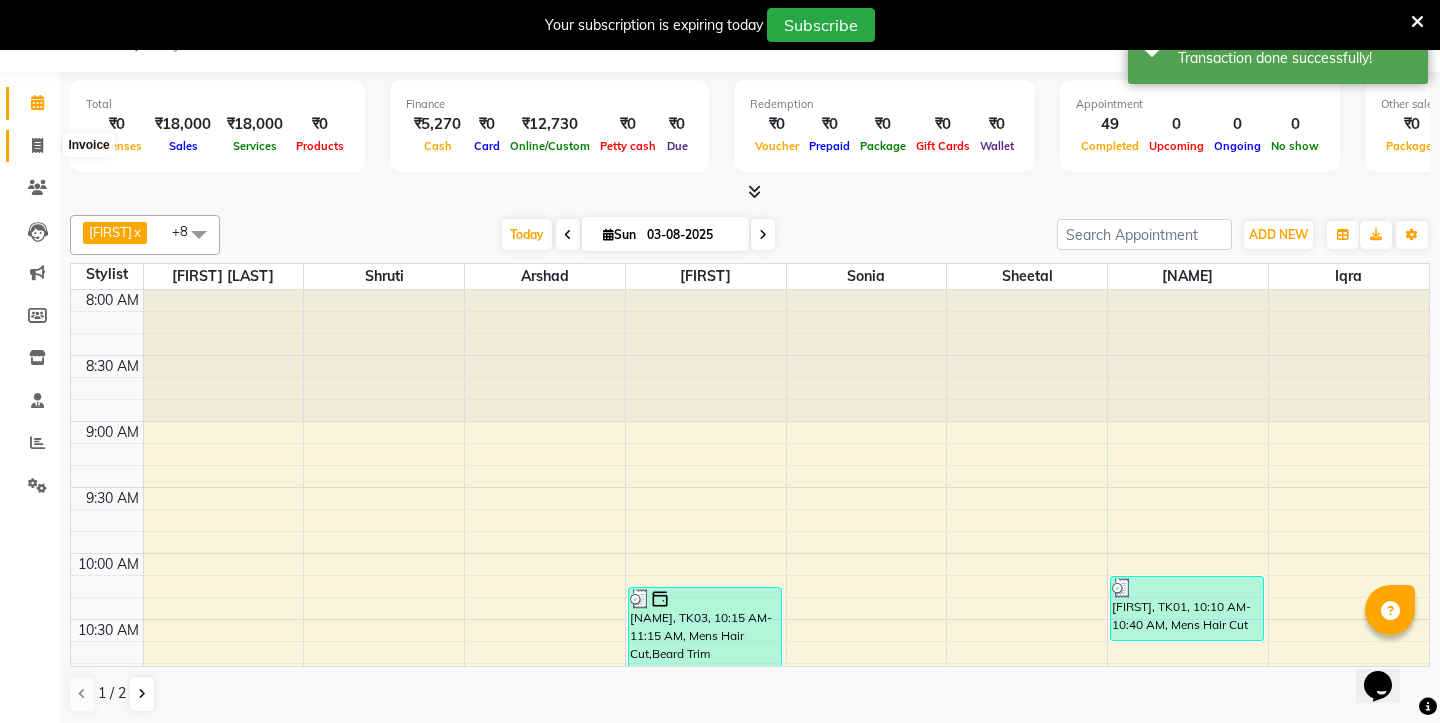 click 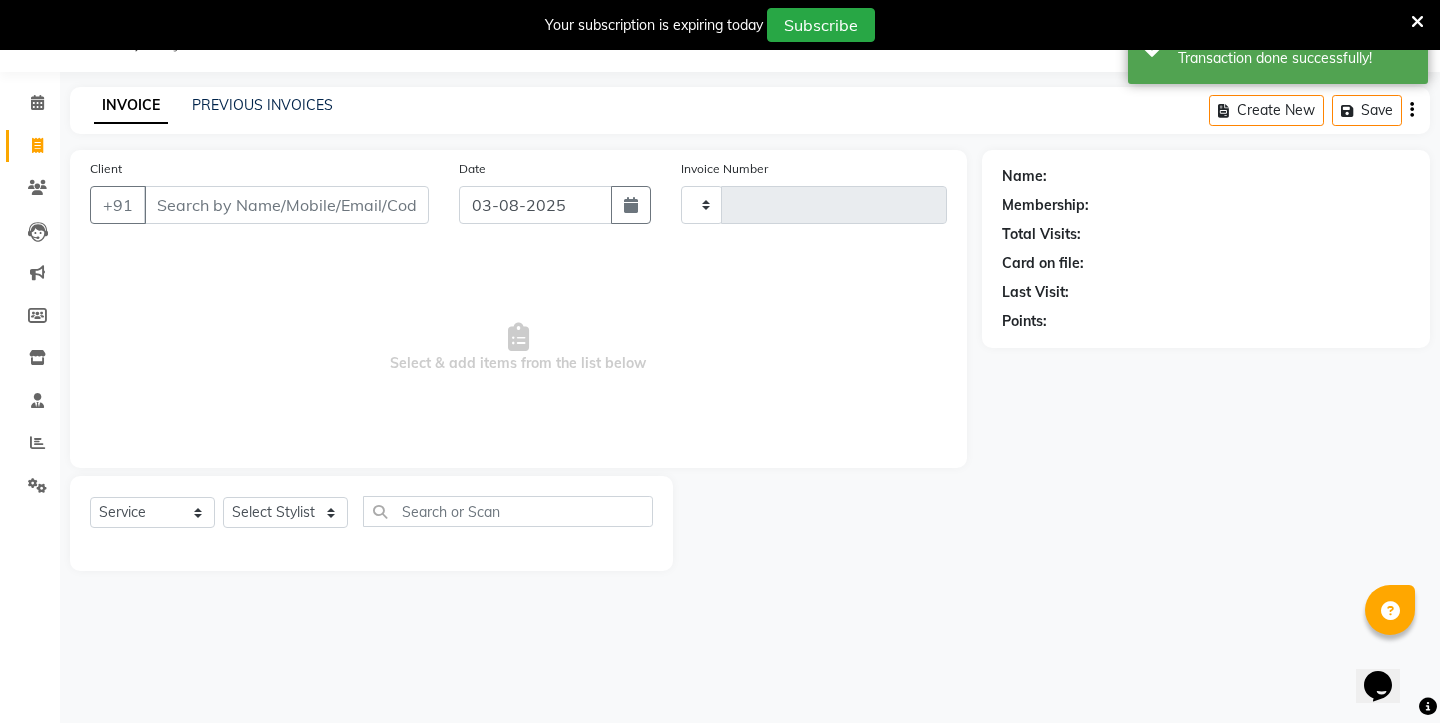 type on "1811" 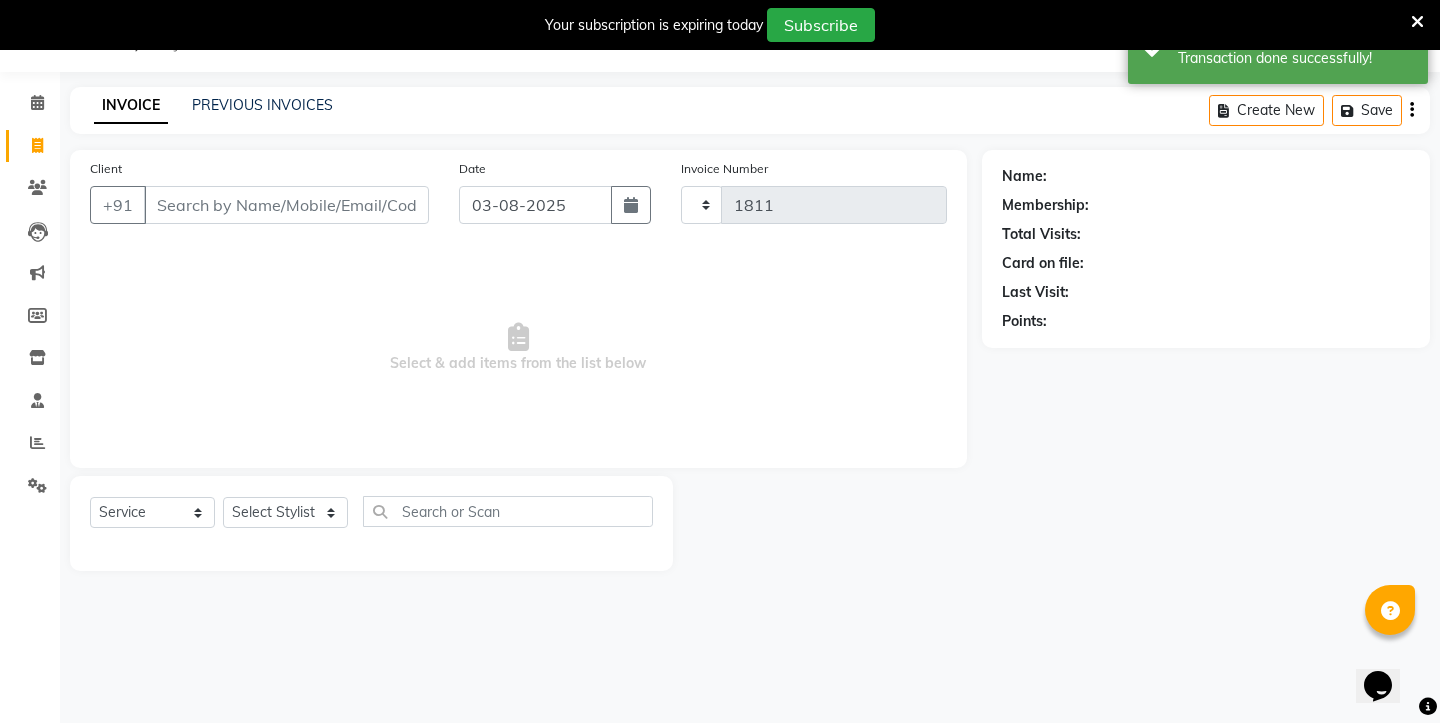 select on "4745" 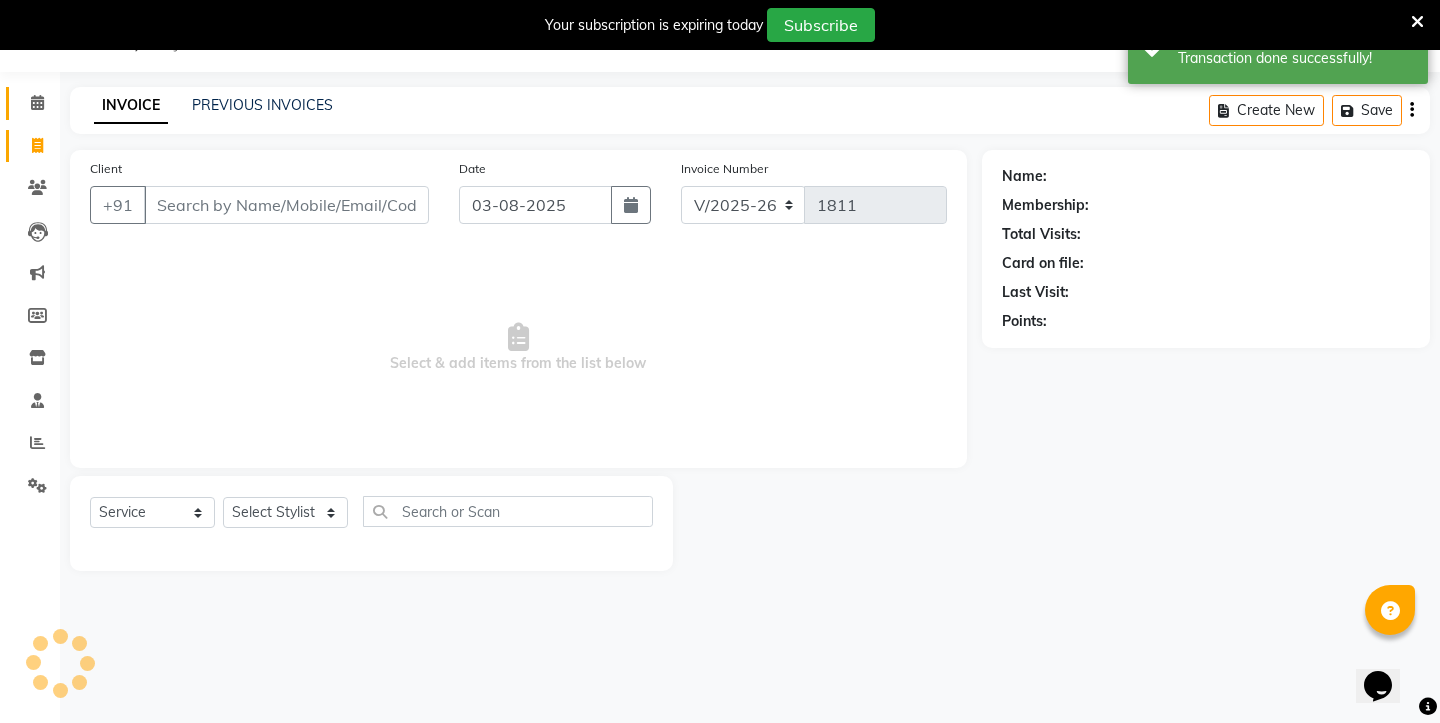 click on "Calendar" 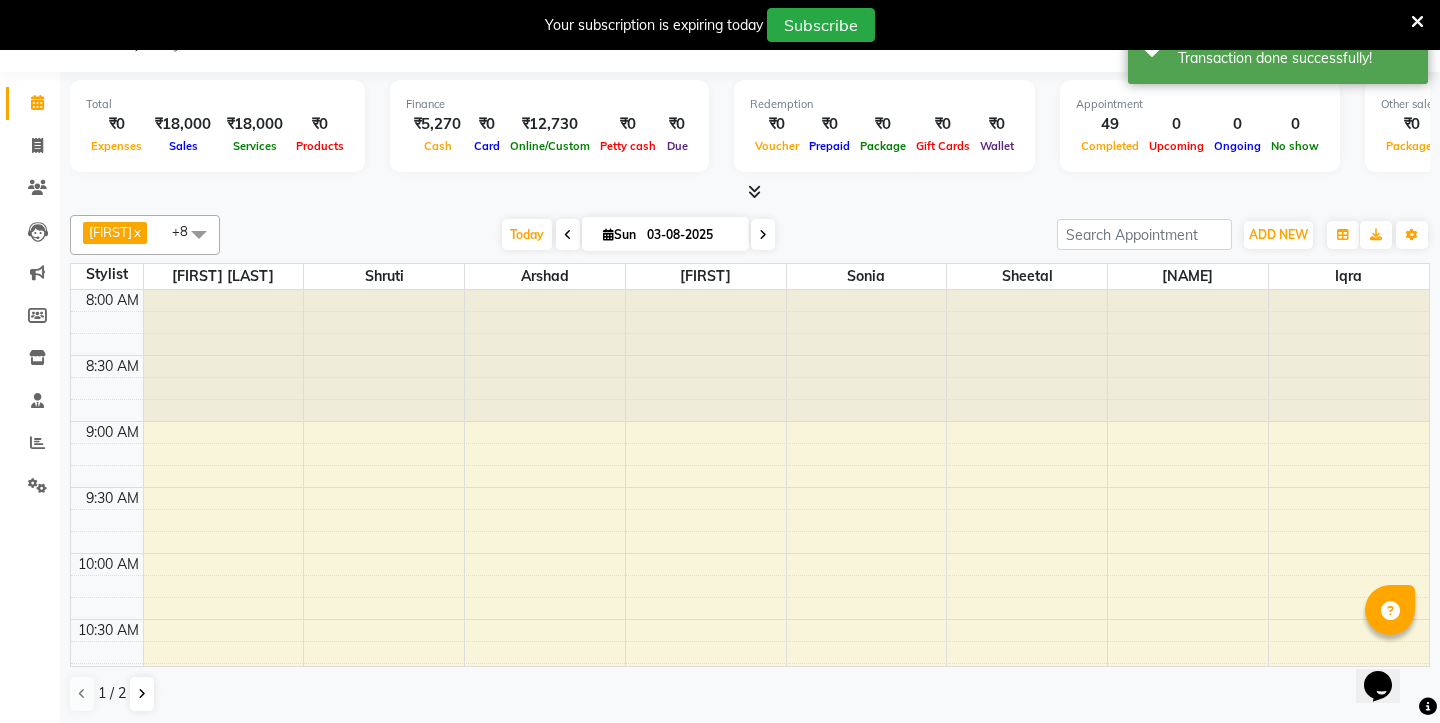 scroll, scrollTop: 0, scrollLeft: 0, axis: both 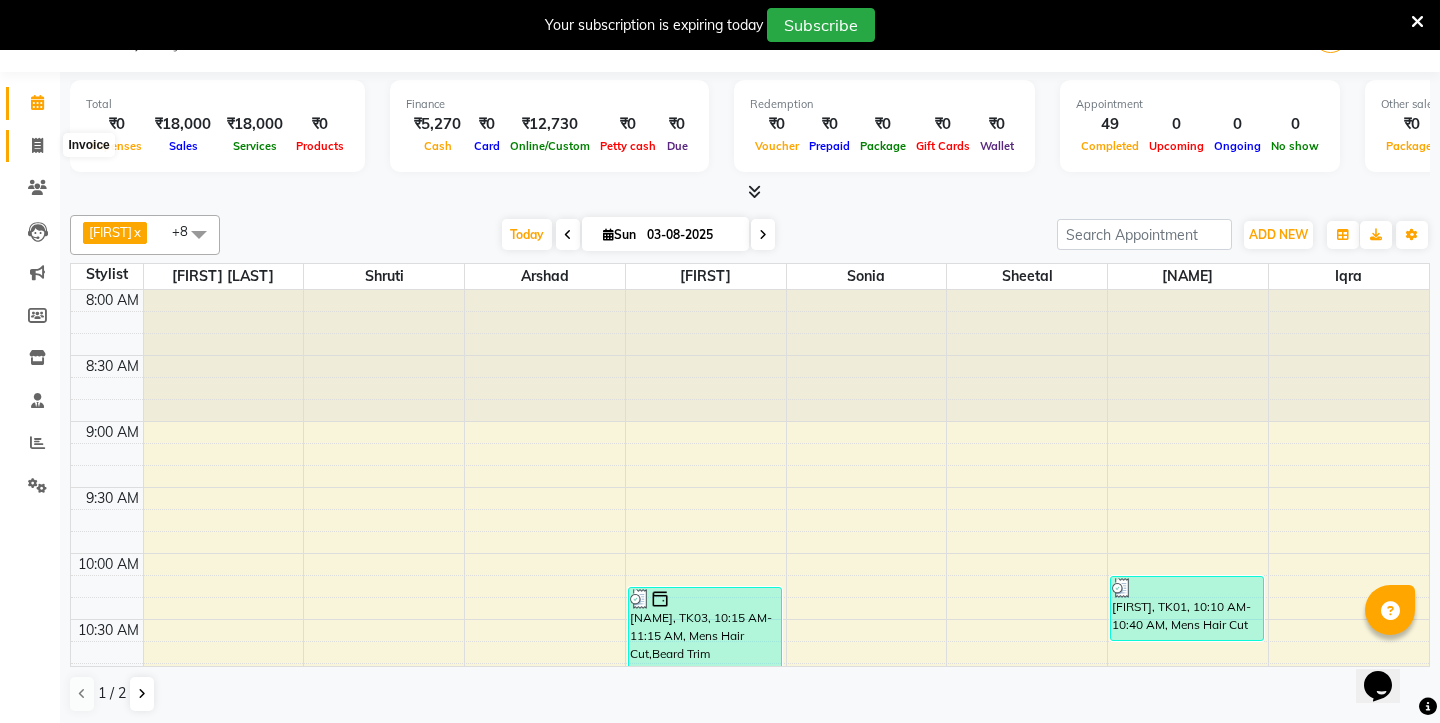 click 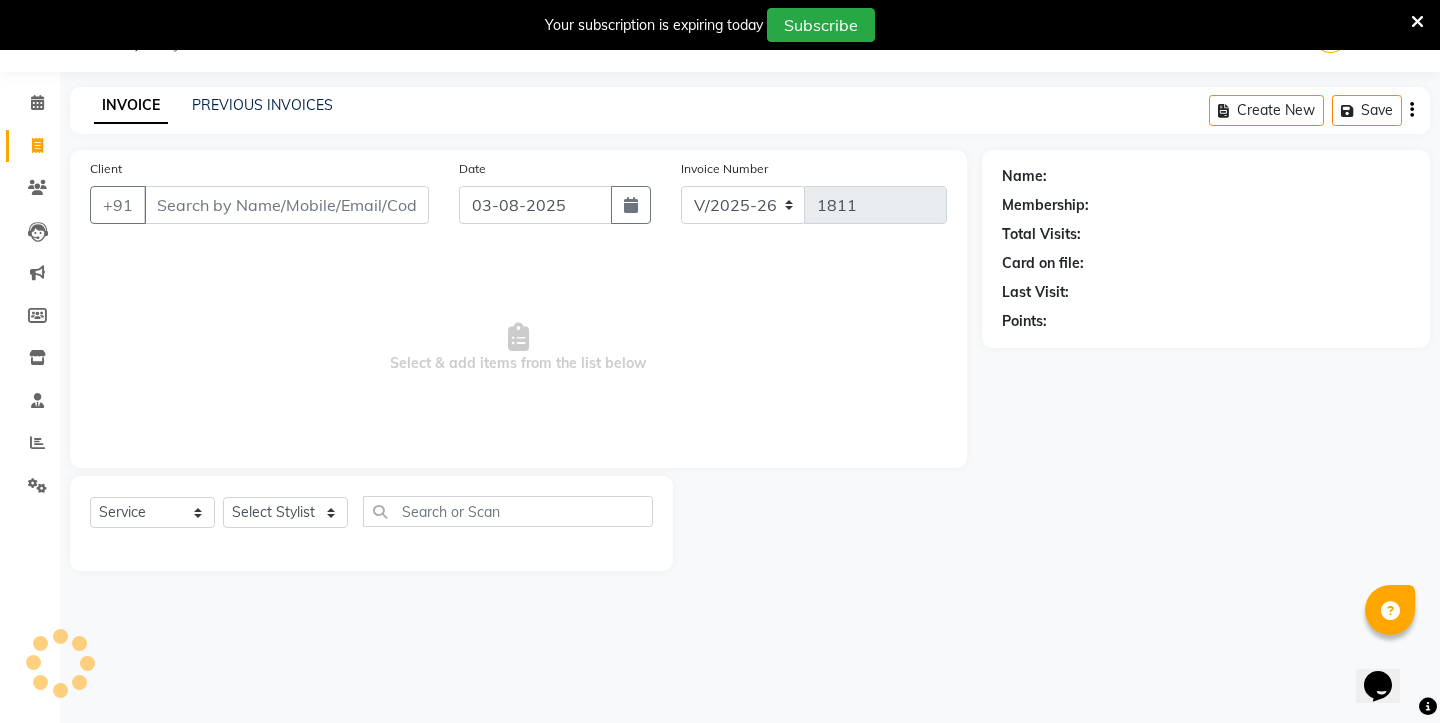 click on "Calendar" 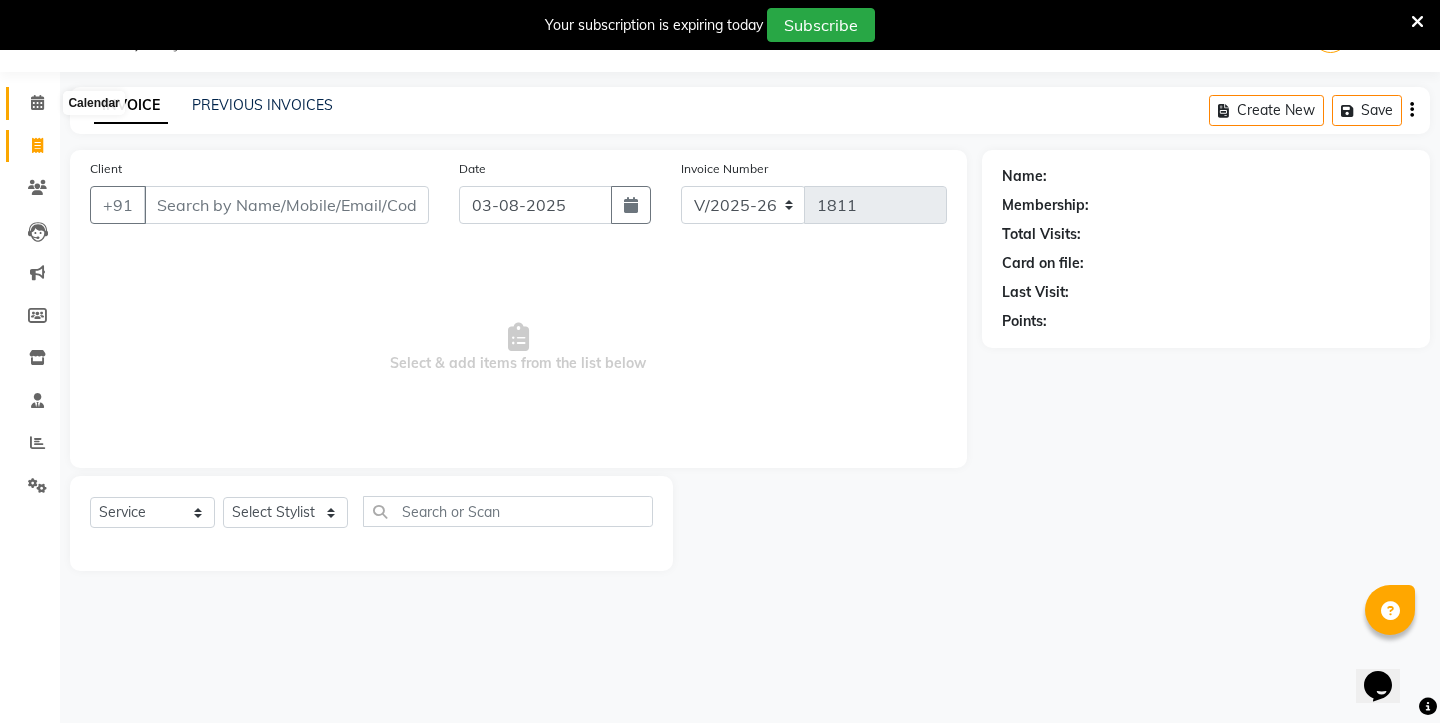click 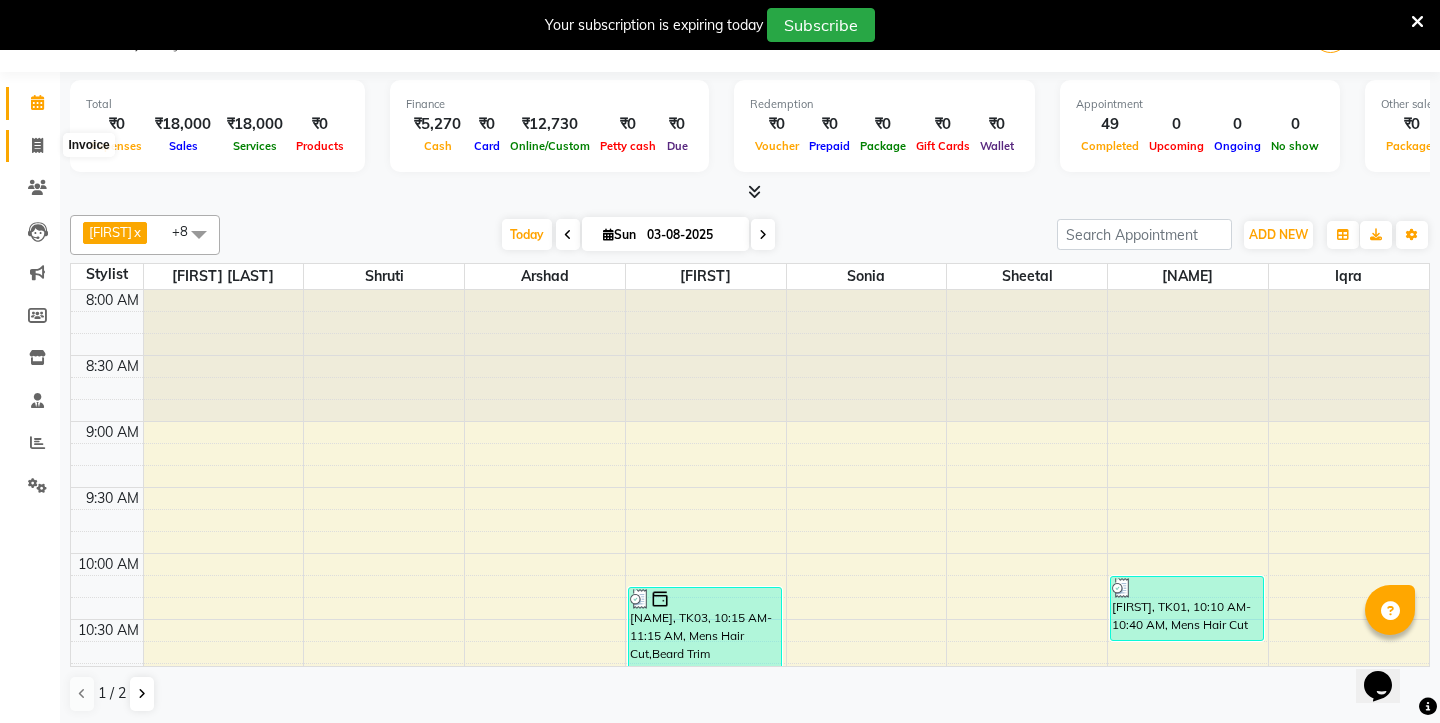 click 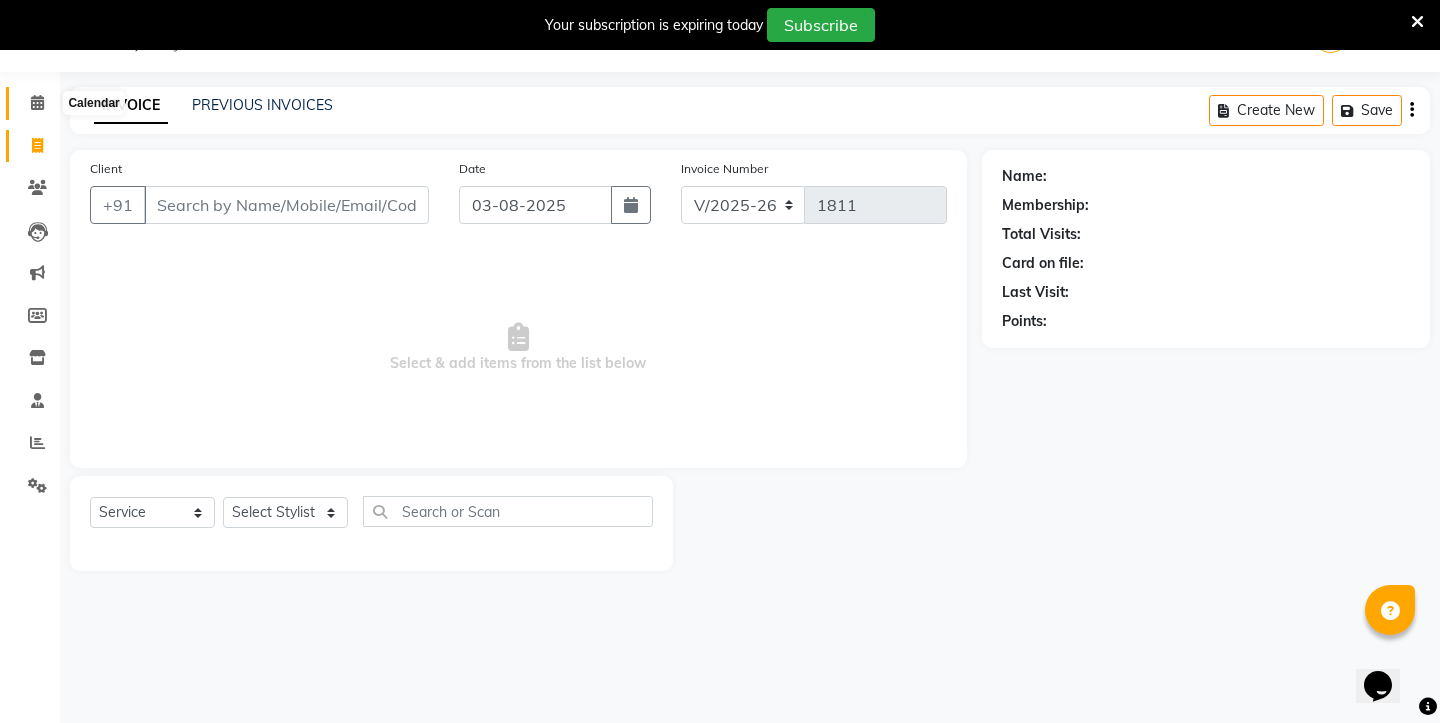 click 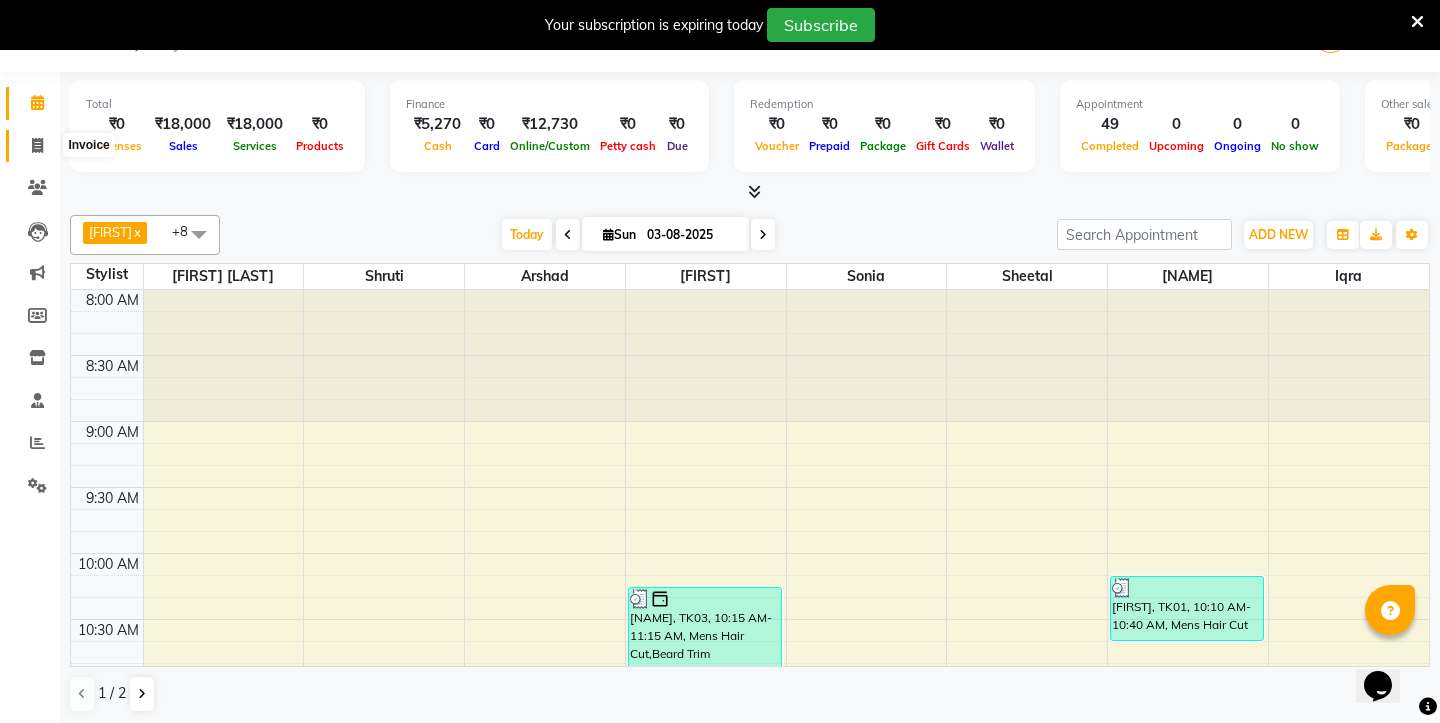 click 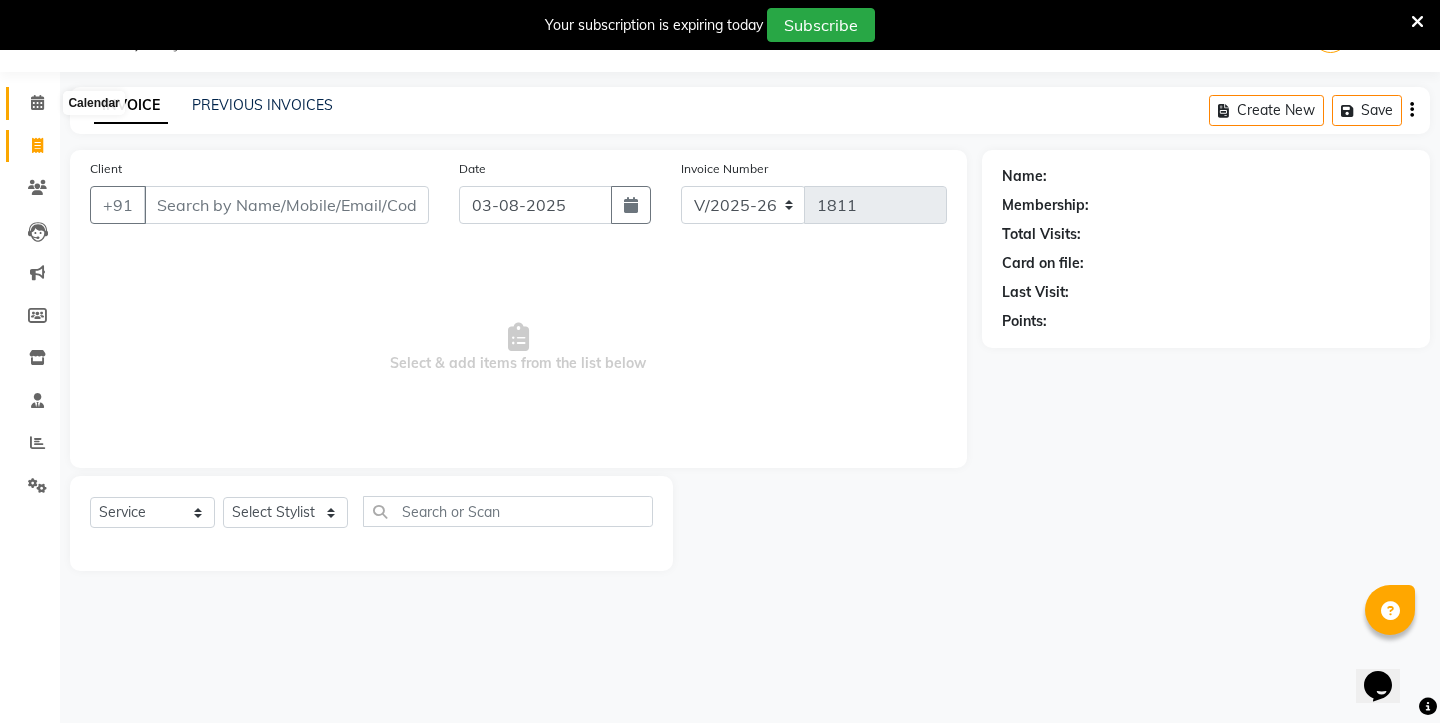 click 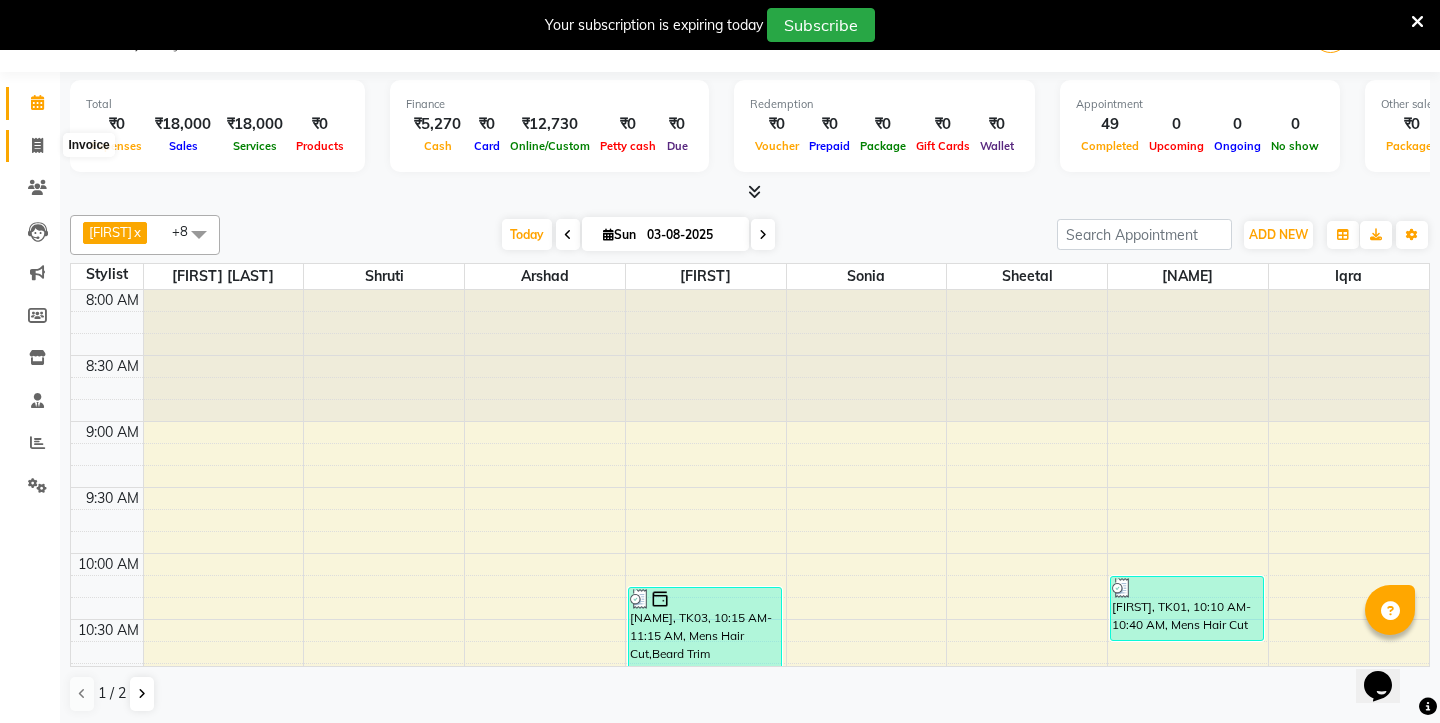 click 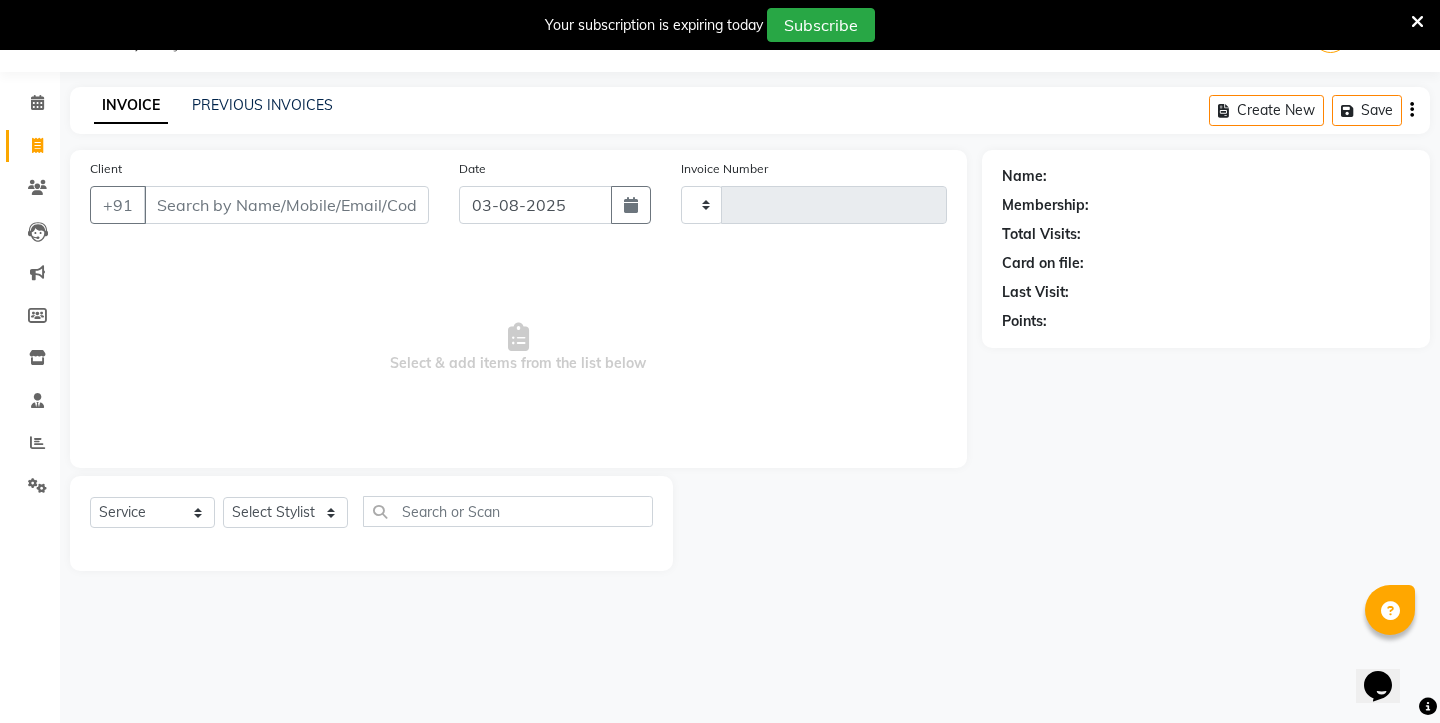 type on "1811" 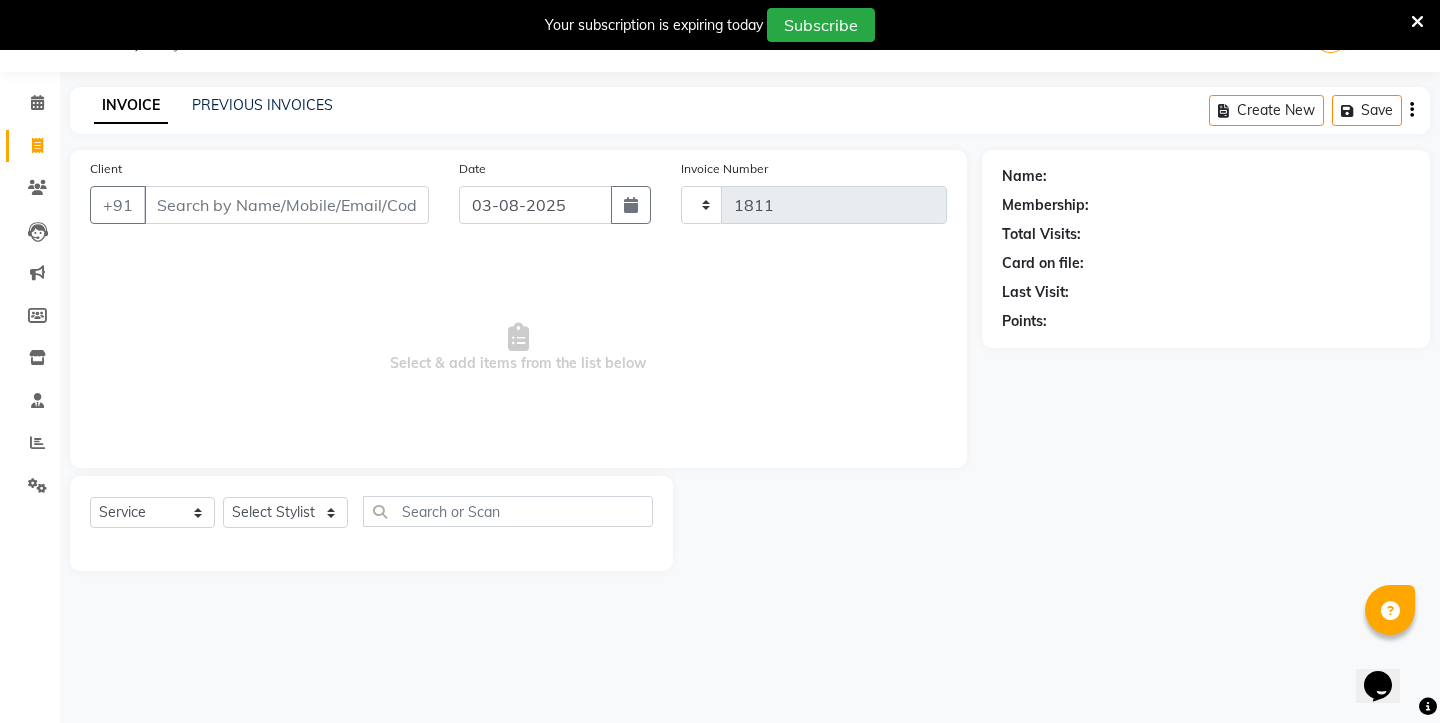 select on "4745" 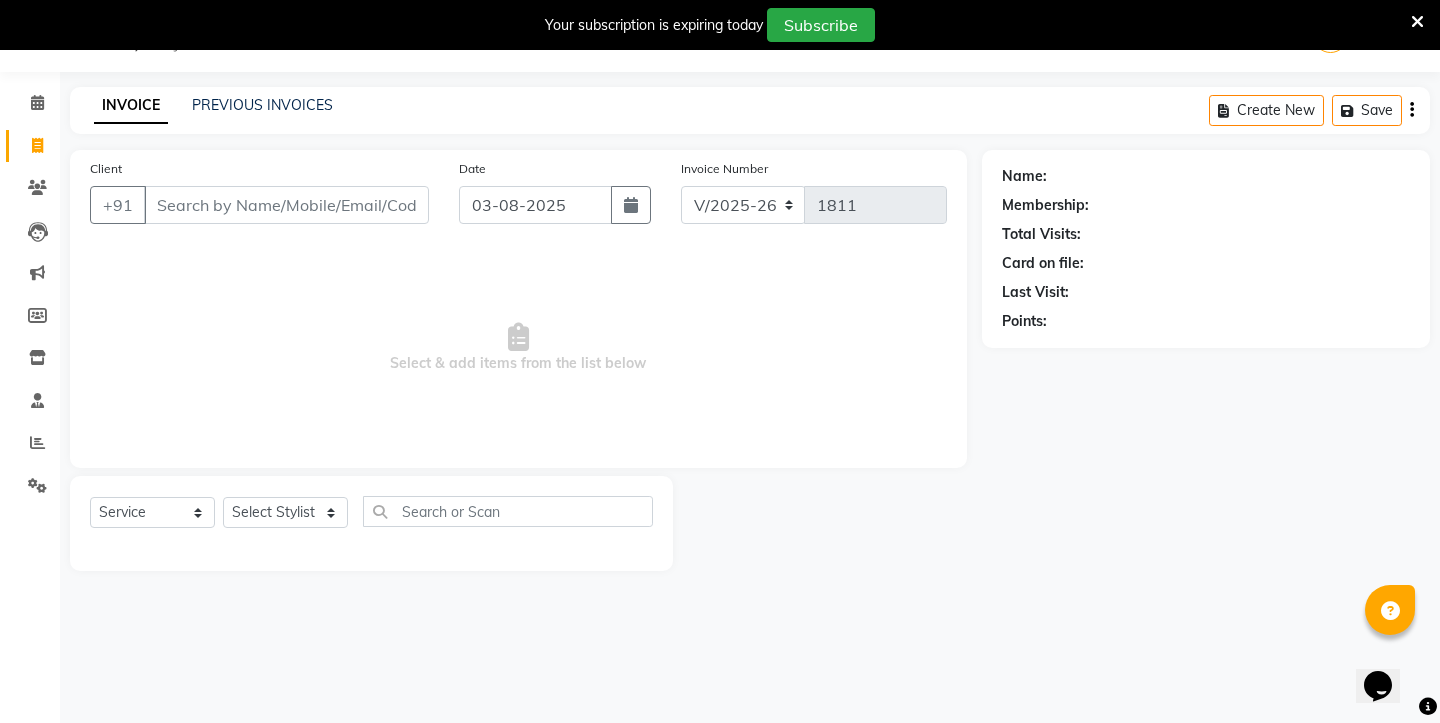 click on "Invoice" 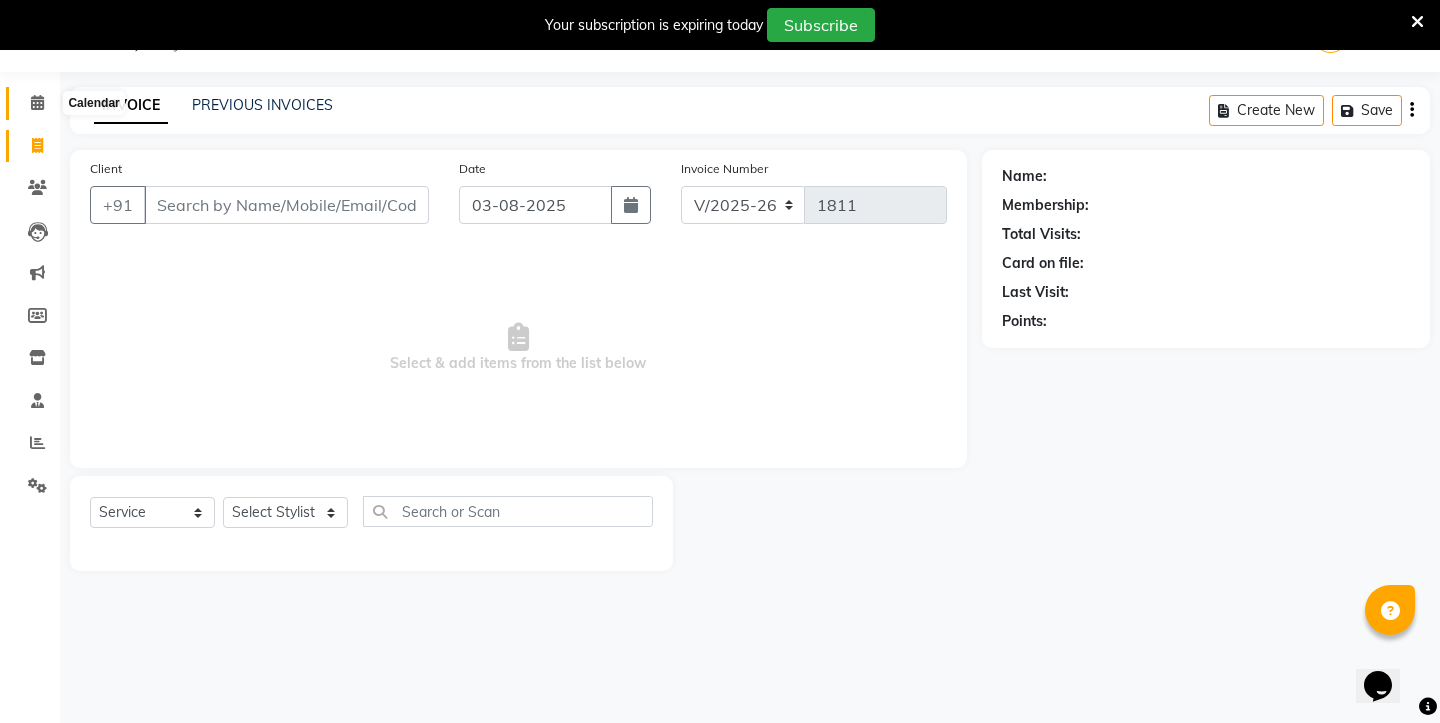 click 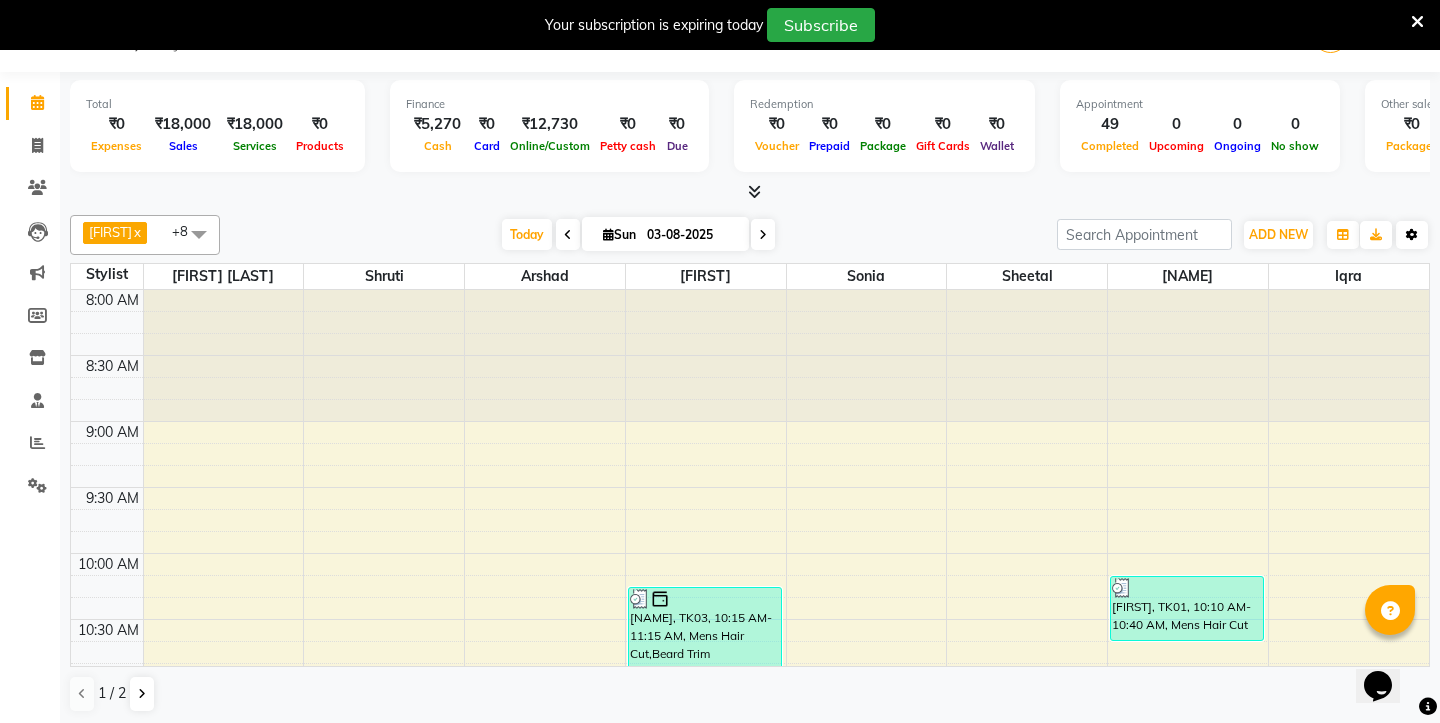 click on "Toggle Dropdown" at bounding box center [1412, 235] 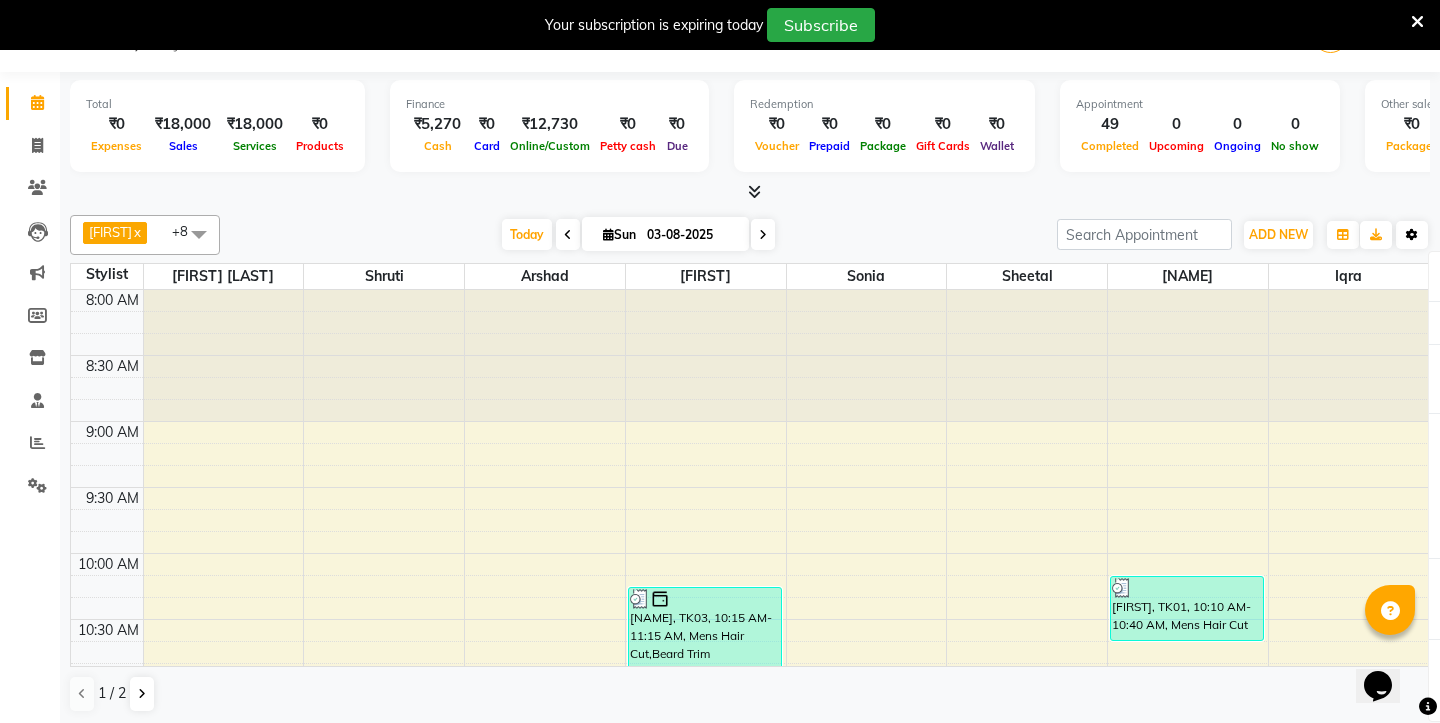 click on "Toggle Dropdown" at bounding box center [1412, 235] 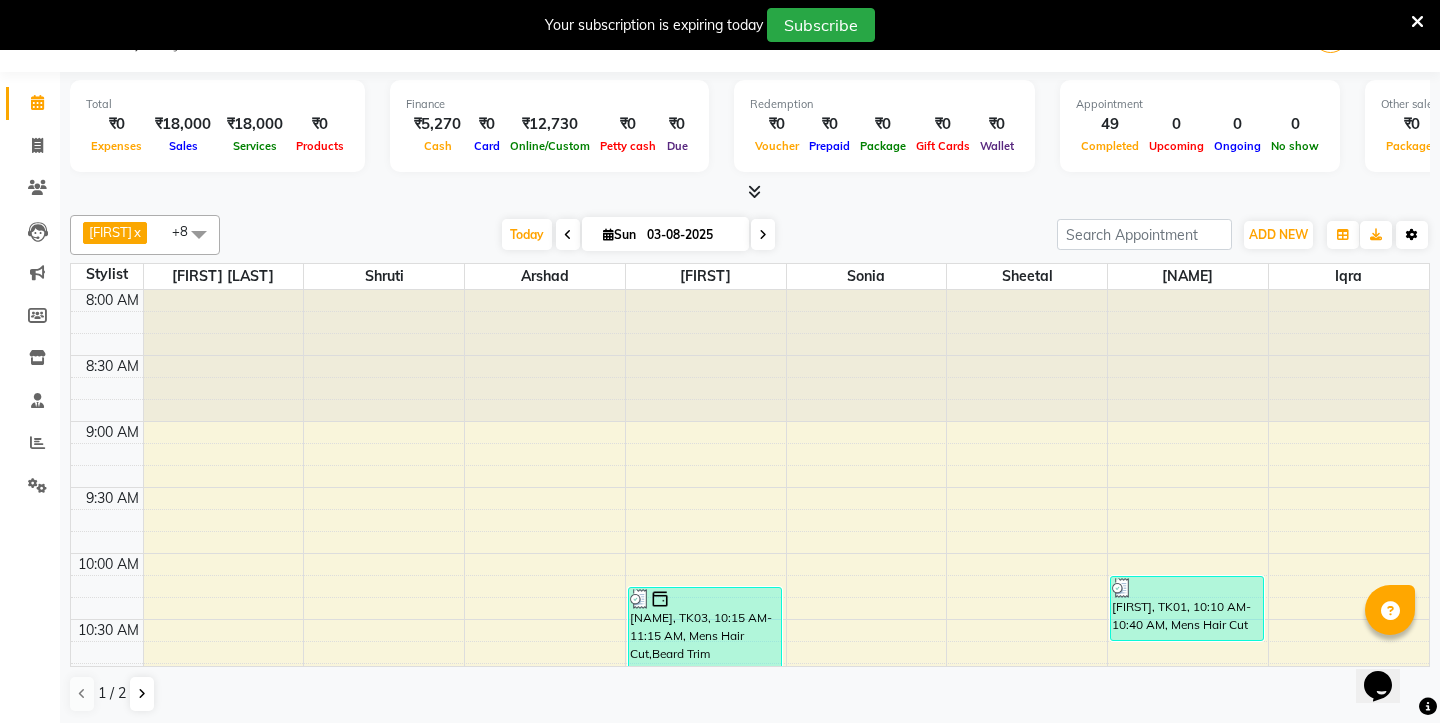 click on "Toggle Dropdown" at bounding box center [1412, 235] 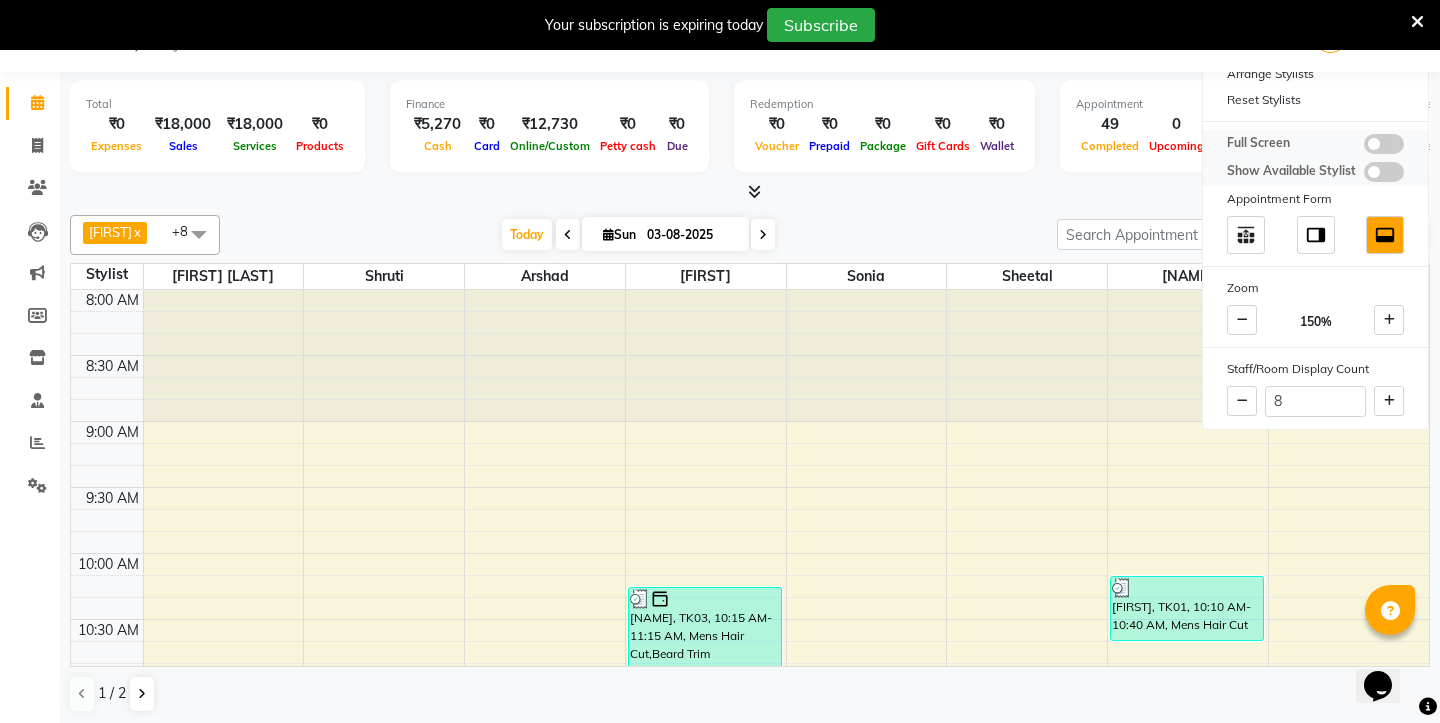 click at bounding box center (1384, 144) 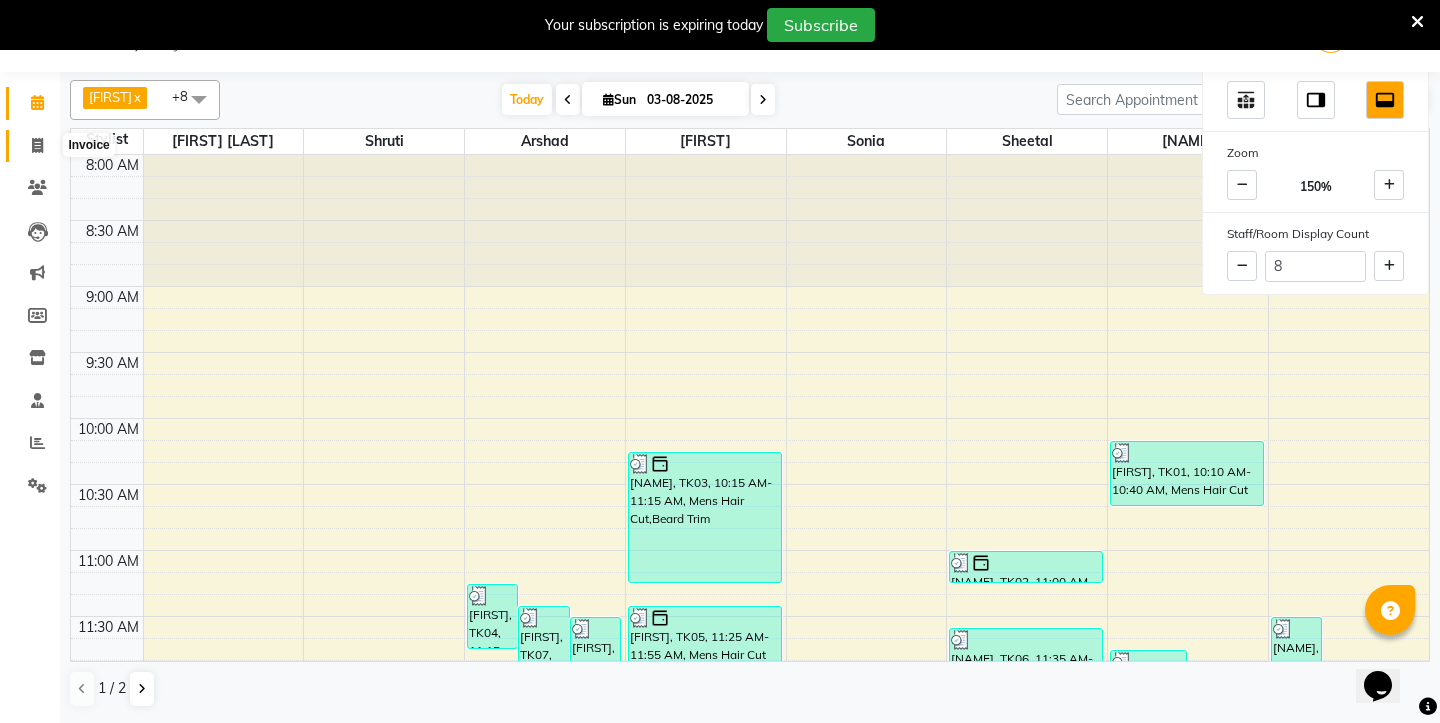 click 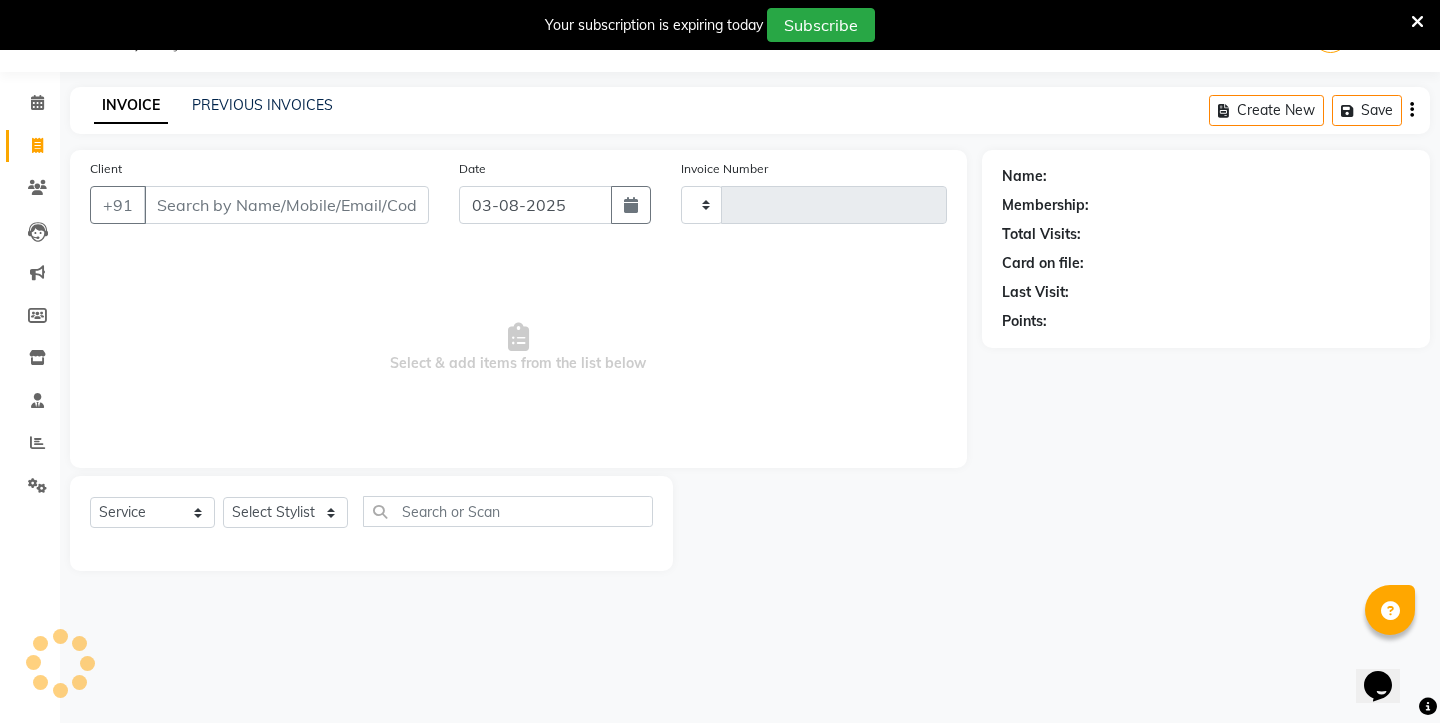 scroll, scrollTop: 47, scrollLeft: 0, axis: vertical 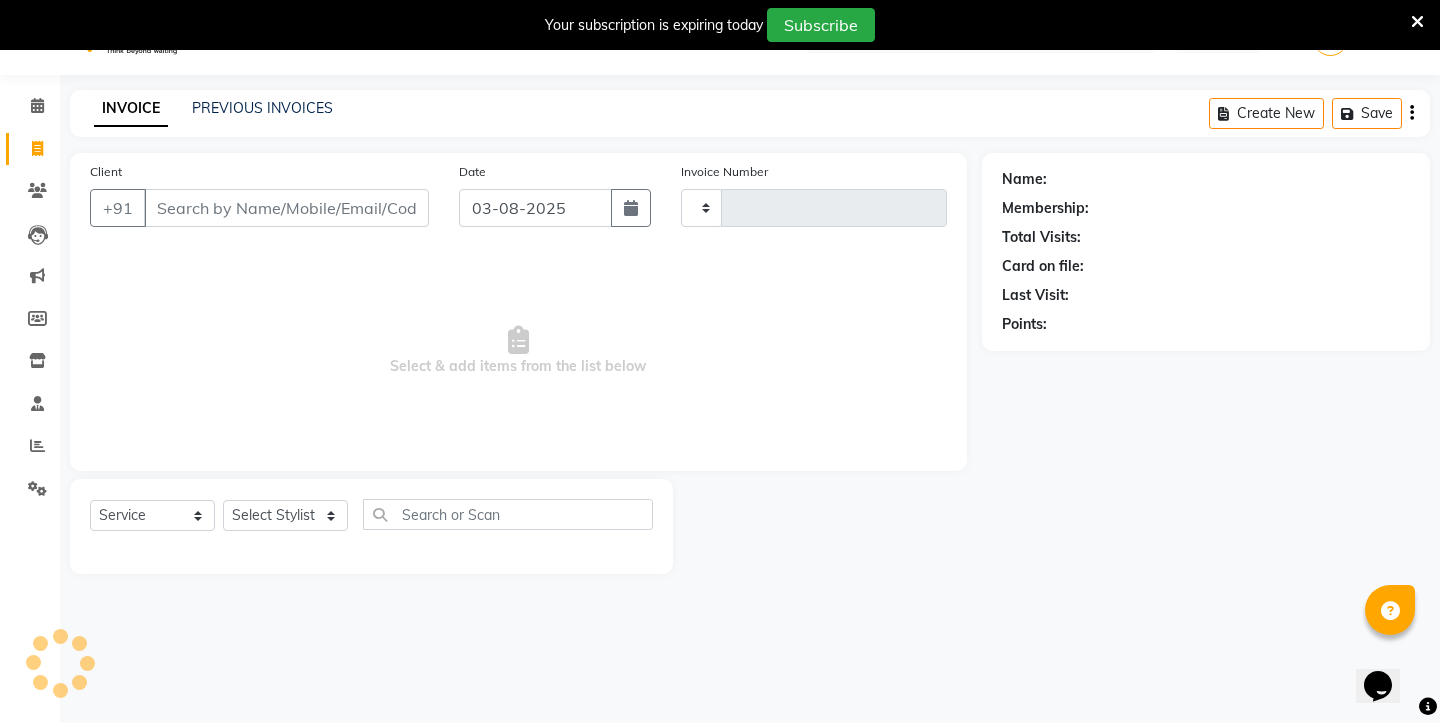 type on "1811" 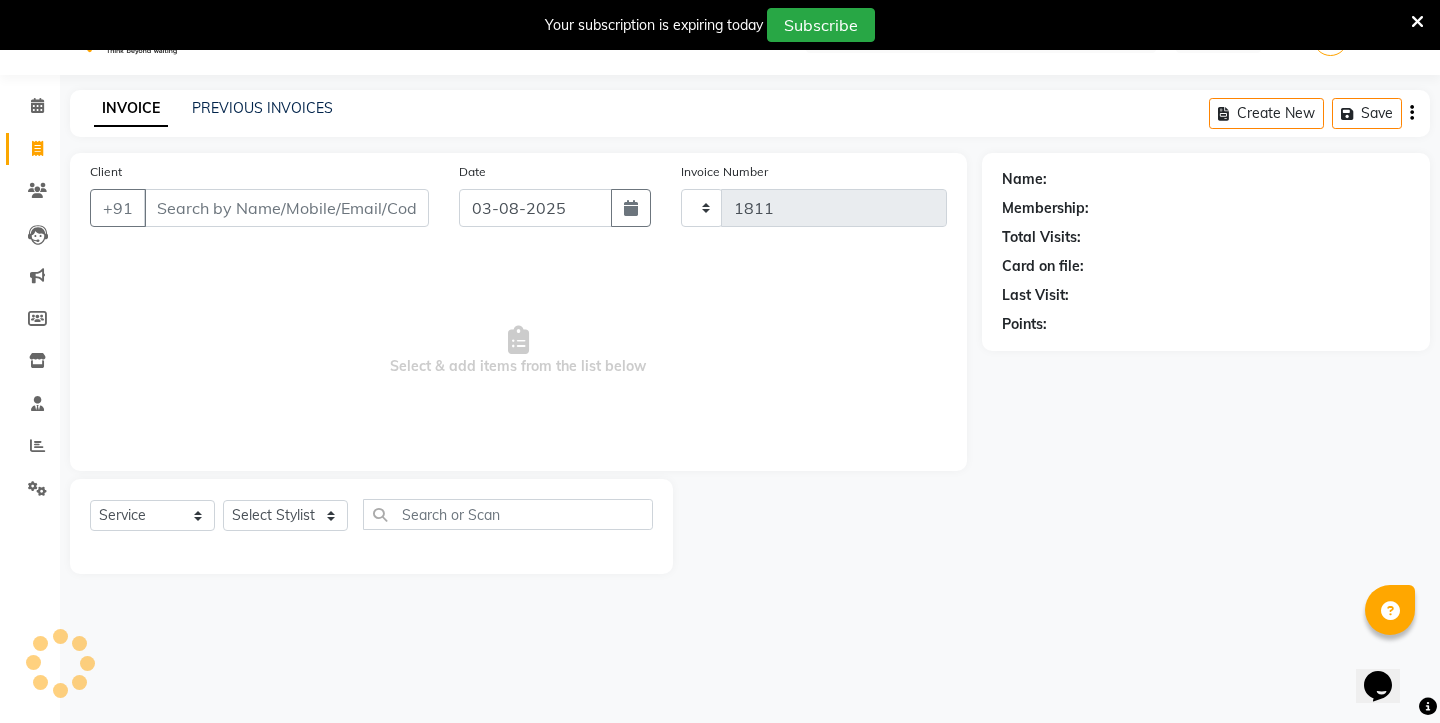 select on "4745" 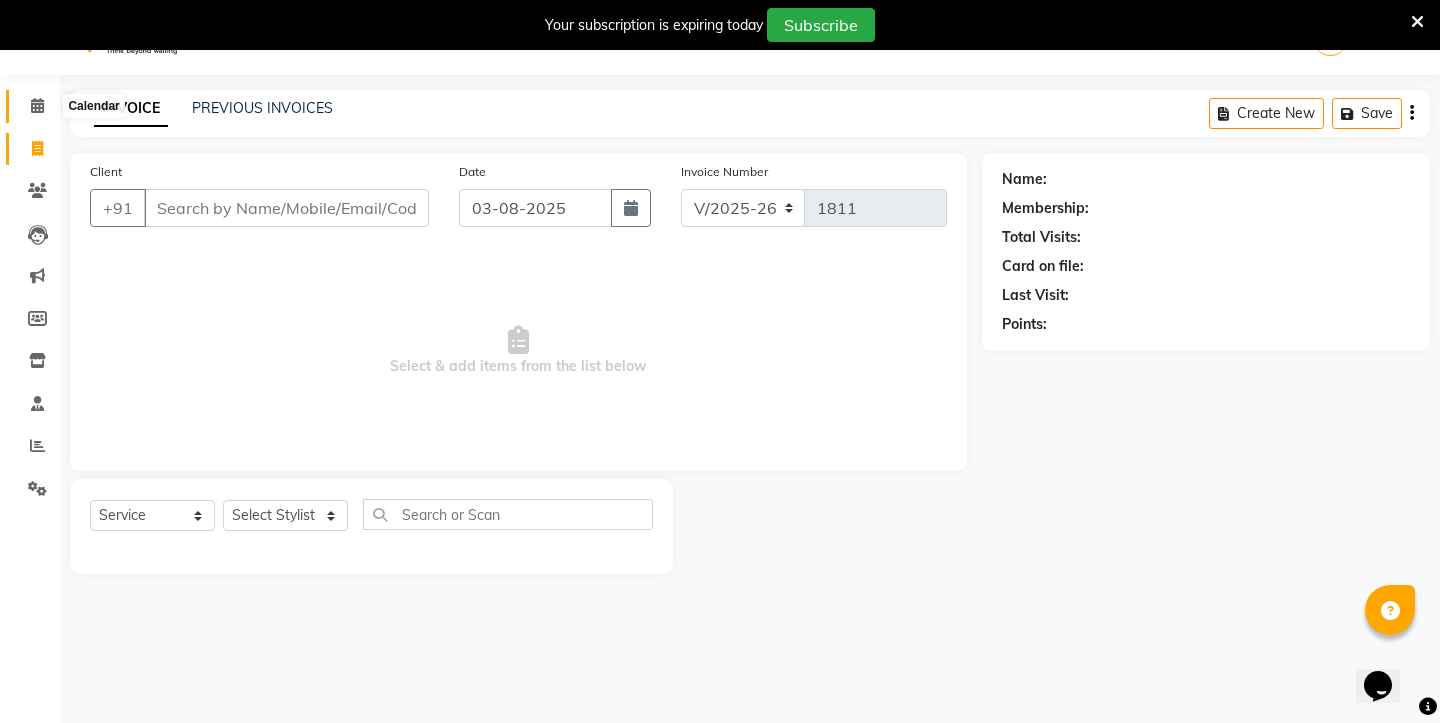click 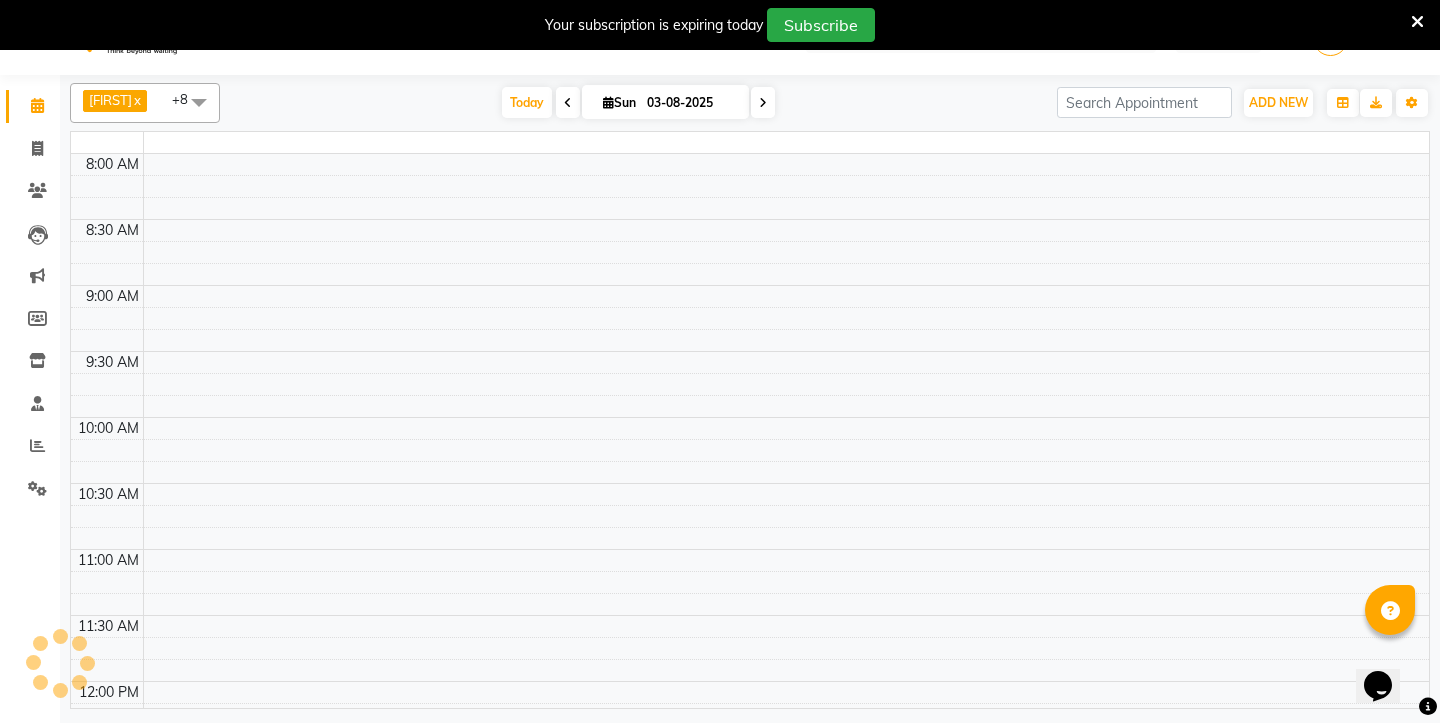 scroll, scrollTop: 0, scrollLeft: 0, axis: both 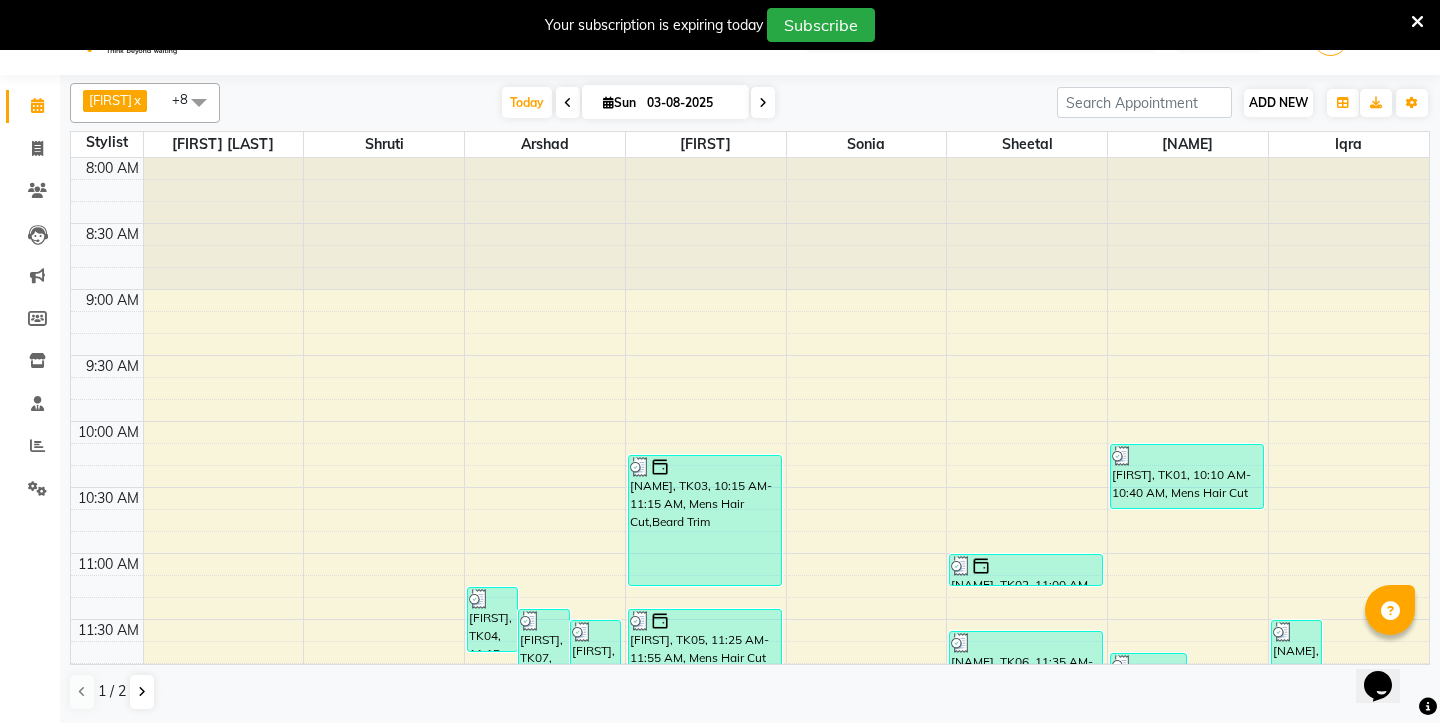 click on "ADD NEW" at bounding box center (1278, 102) 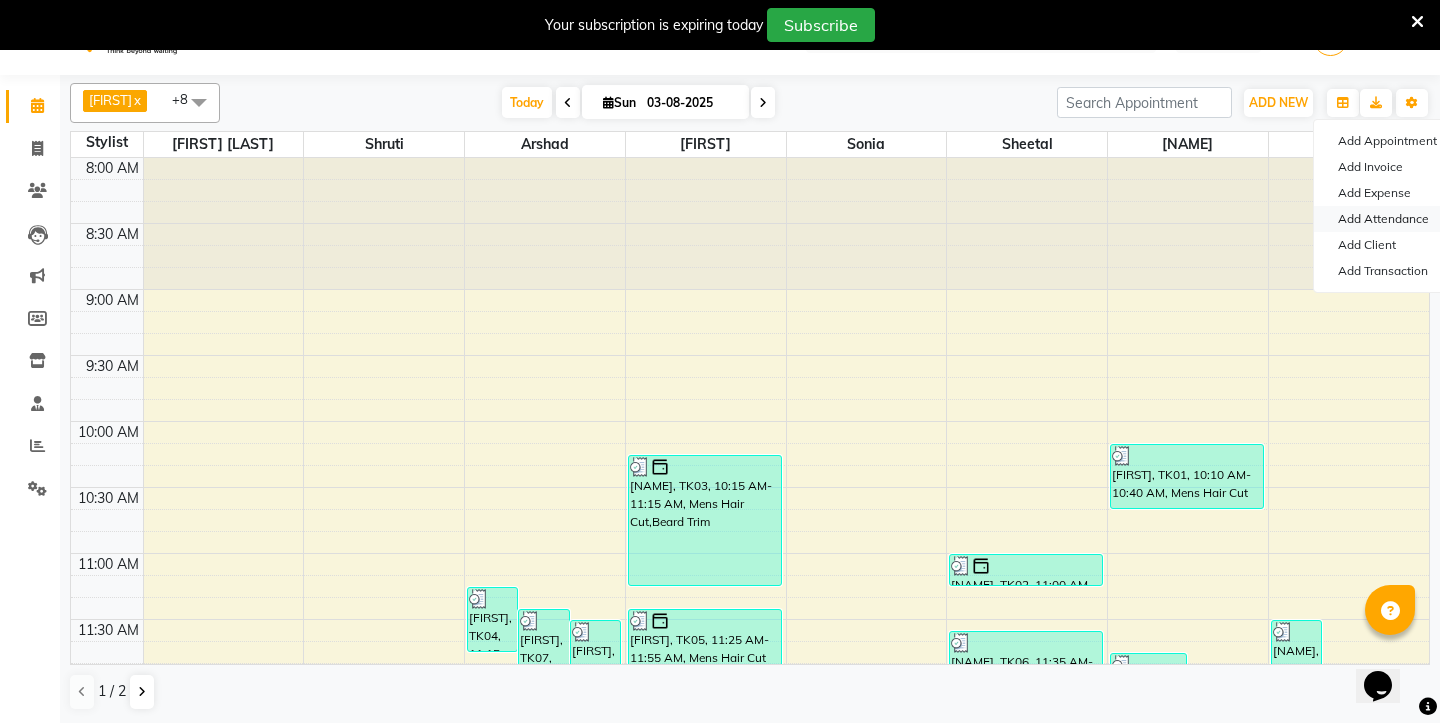 click on "Add Attendance" at bounding box center (1393, 219) 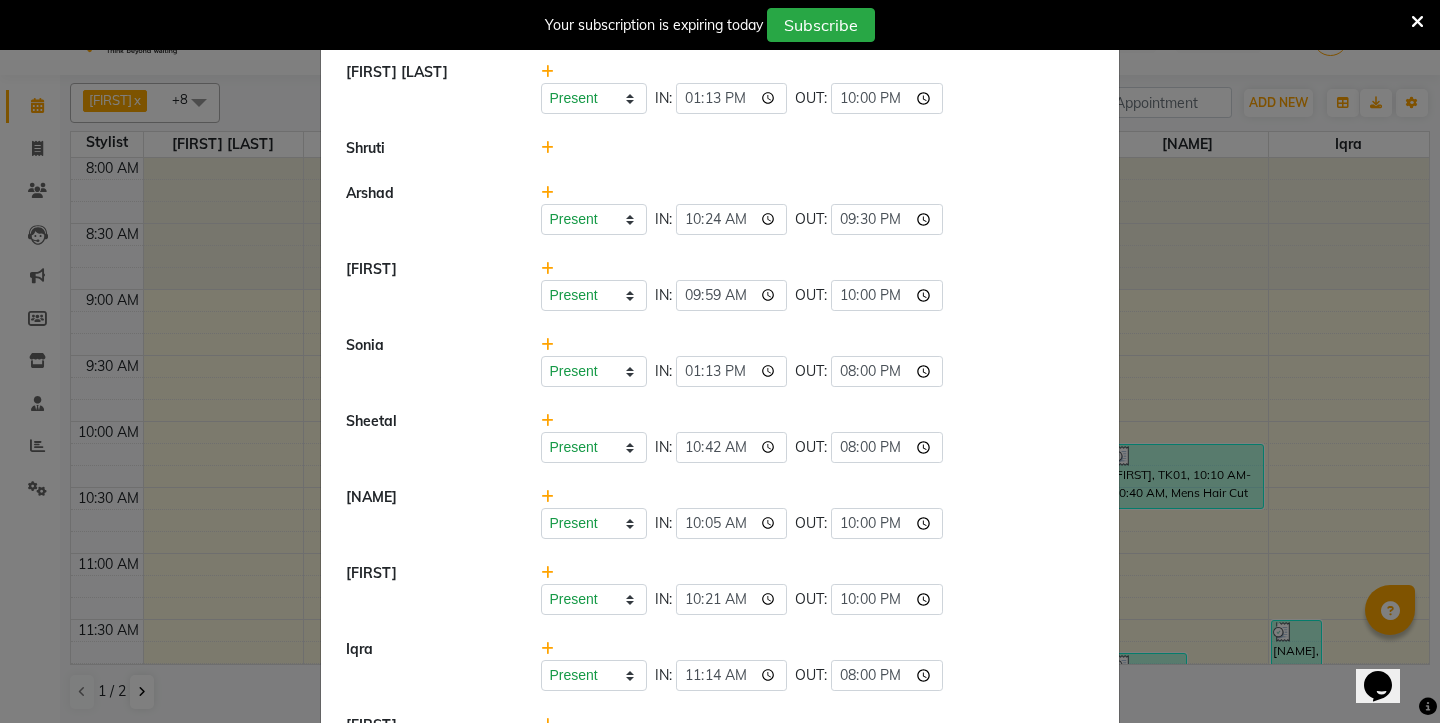 scroll, scrollTop: 0, scrollLeft: 0, axis: both 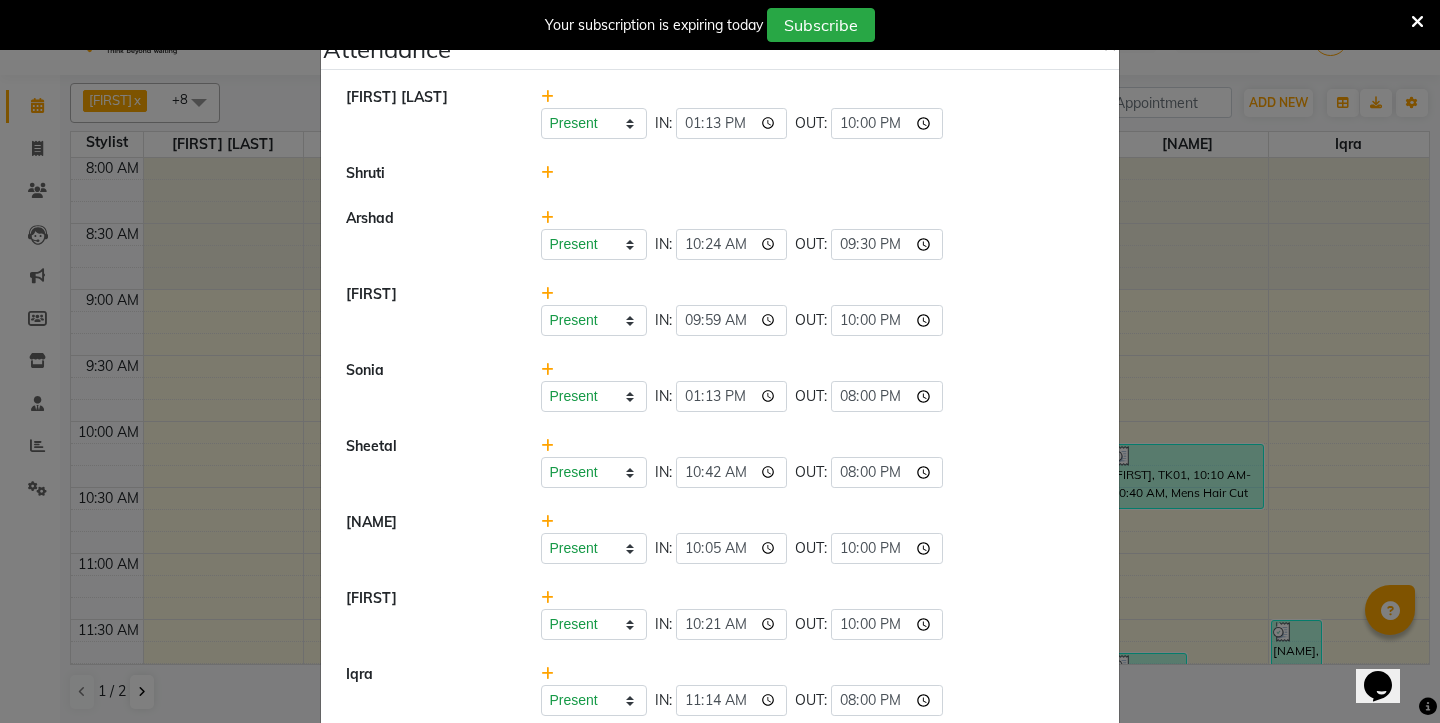 click on "Attendance × Asim Hussain Present Absent Late Half Day Weekly Off IN: 13:13 OUT: 22:00 Shruti Arshad Present Absent Late Half Day Weekly Off IN: 10:24 OUT: 21:30 Abdulla Present Absent Late Half Day Weekly Off IN: 09:59 OUT: 22:00 Sonia Present Absent Late Half Day Weekly Off IN: 13:13 OUT: 20:00 Sheetal Present Absent Late Half Day Weekly Off IN: 10:42 OUT: 20:00 Samad Present Absent Late Half Day Weekly Off IN: 10:05 OUT: 22:00 Uwess Present Absent Late Half Day Weekly Off IN: 10:21 OUT: 22:00 Iqra Present Absent Late Half Day Weekly Off IN: 11:14 OUT: 20:00 Arif Present Absent Late Half Day Weekly Off IN: 09:48 OUT: 21:30" 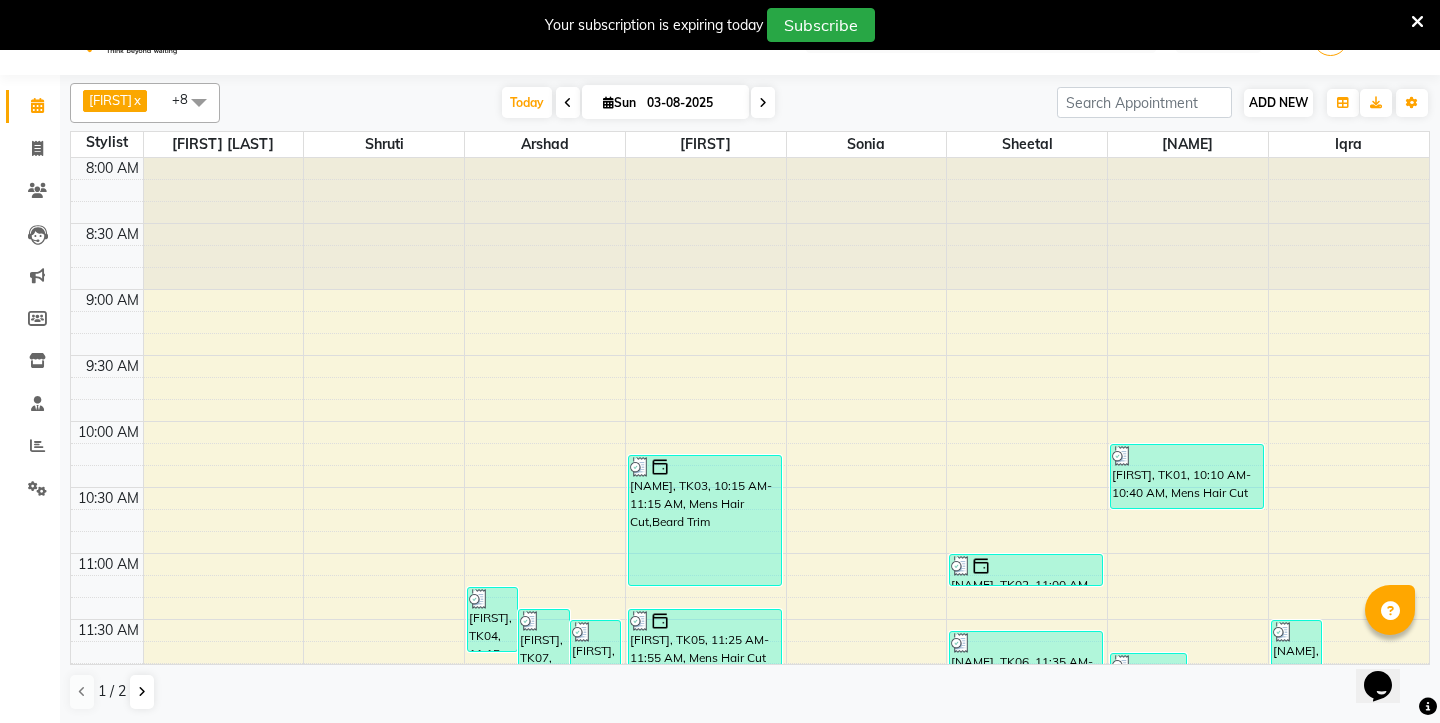 click on "ADD NEW" at bounding box center [1278, 102] 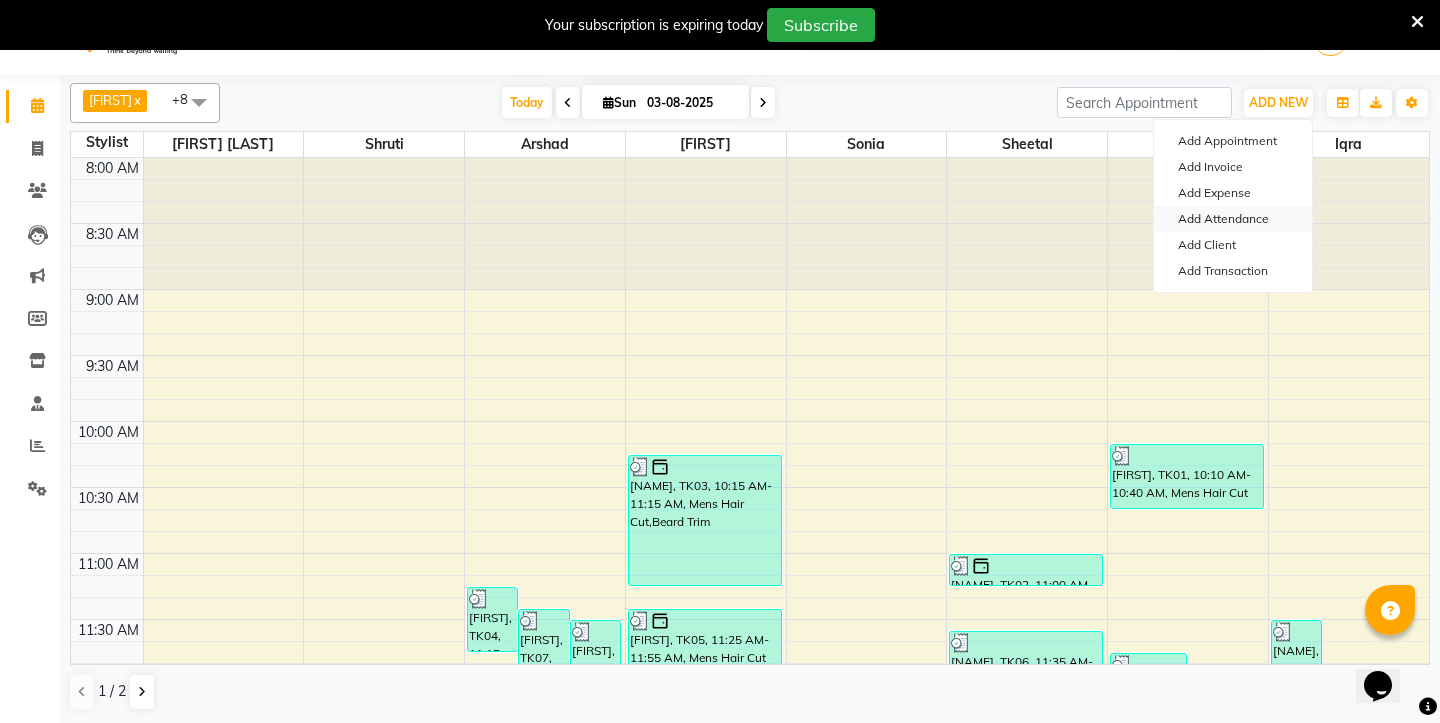 click on "Add Attendance" at bounding box center [1233, 219] 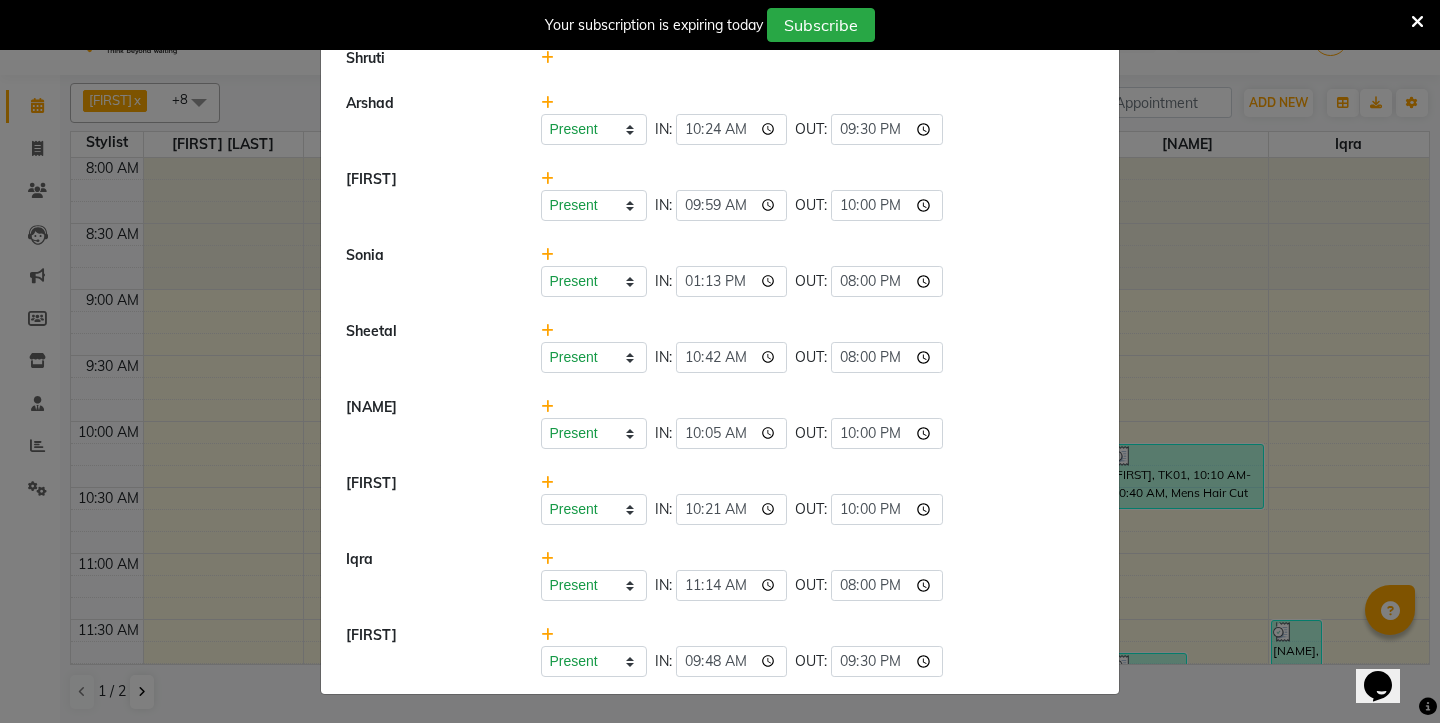 scroll, scrollTop: 0, scrollLeft: 0, axis: both 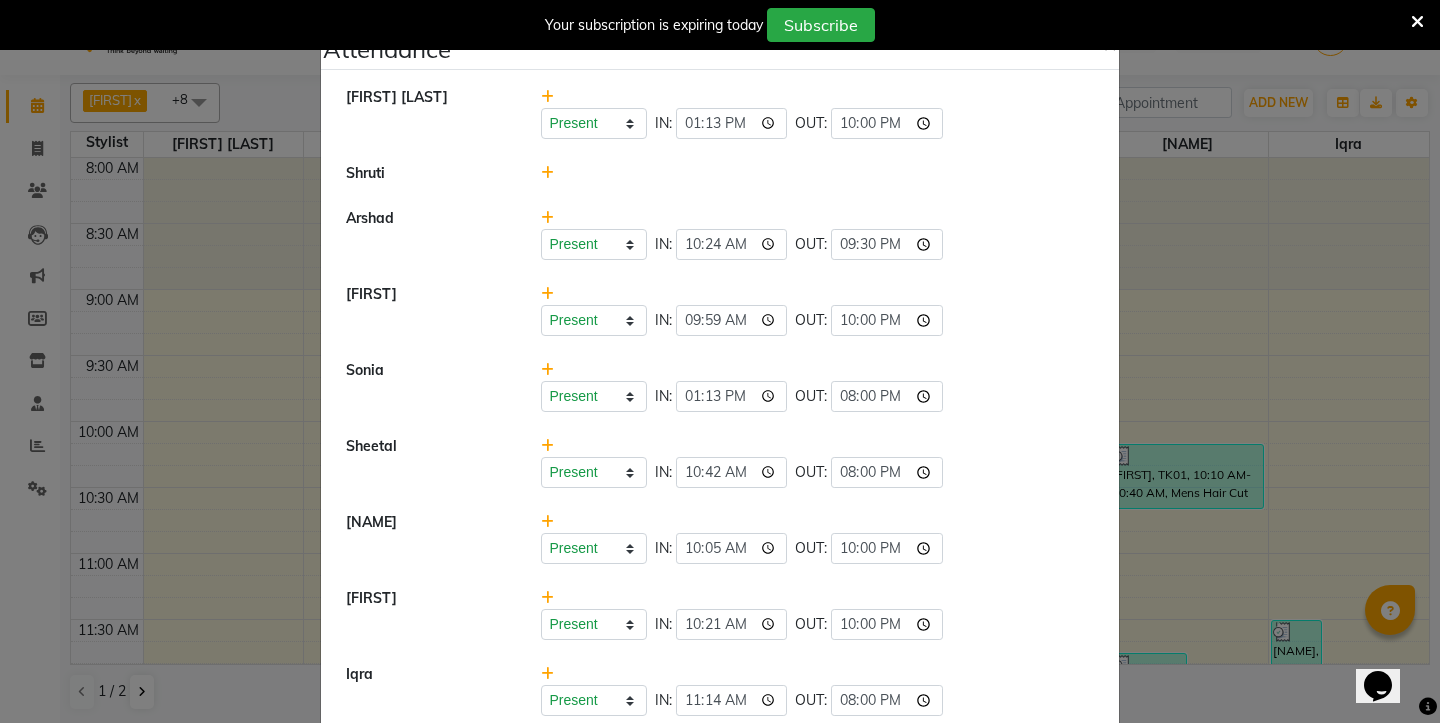 click on "Attendance × Asim Hussain Present Absent Late Half Day Weekly Off IN: 13:13 OUT: 22:00 Shruti Arshad Present Absent Late Half Day Weekly Off IN: 10:24 OUT: 21:30 Abdulla Present Absent Late Half Day Weekly Off IN: 09:59 OUT: 22:00 Sonia Present Absent Late Half Day Weekly Off IN: 13:13 OUT: 20:00 Sheetal Present Absent Late Half Day Weekly Off IN: 10:42 OUT: 20:00 Samad Present Absent Late Half Day Weekly Off IN: 10:05 OUT: 22:00 Uwess Present Absent Late Half Day Weekly Off IN: 10:21 OUT: 22:00 Iqra Present Absent Late Half Day Weekly Off IN: 11:14 OUT: 20:00 Arif Present Absent Late Half Day Weekly Off IN: 09:48 OUT: 21:30" 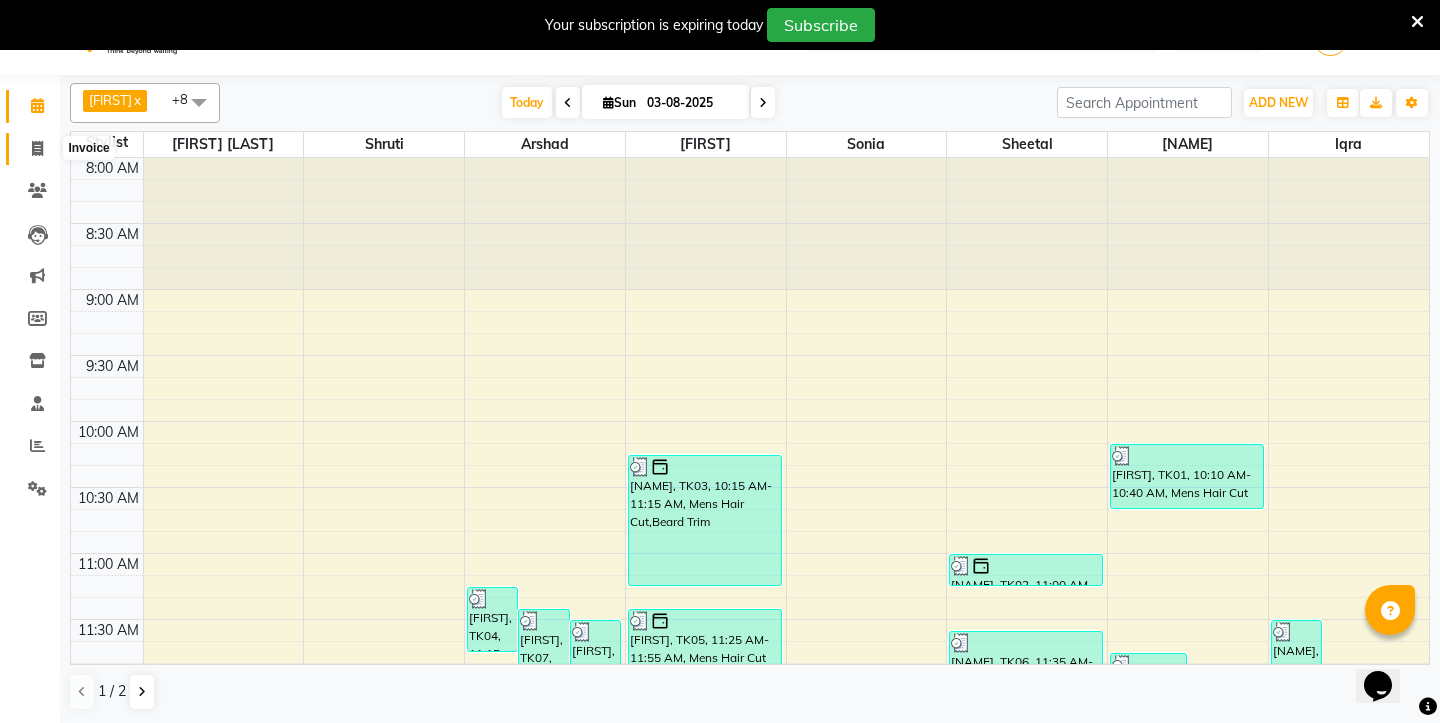 click 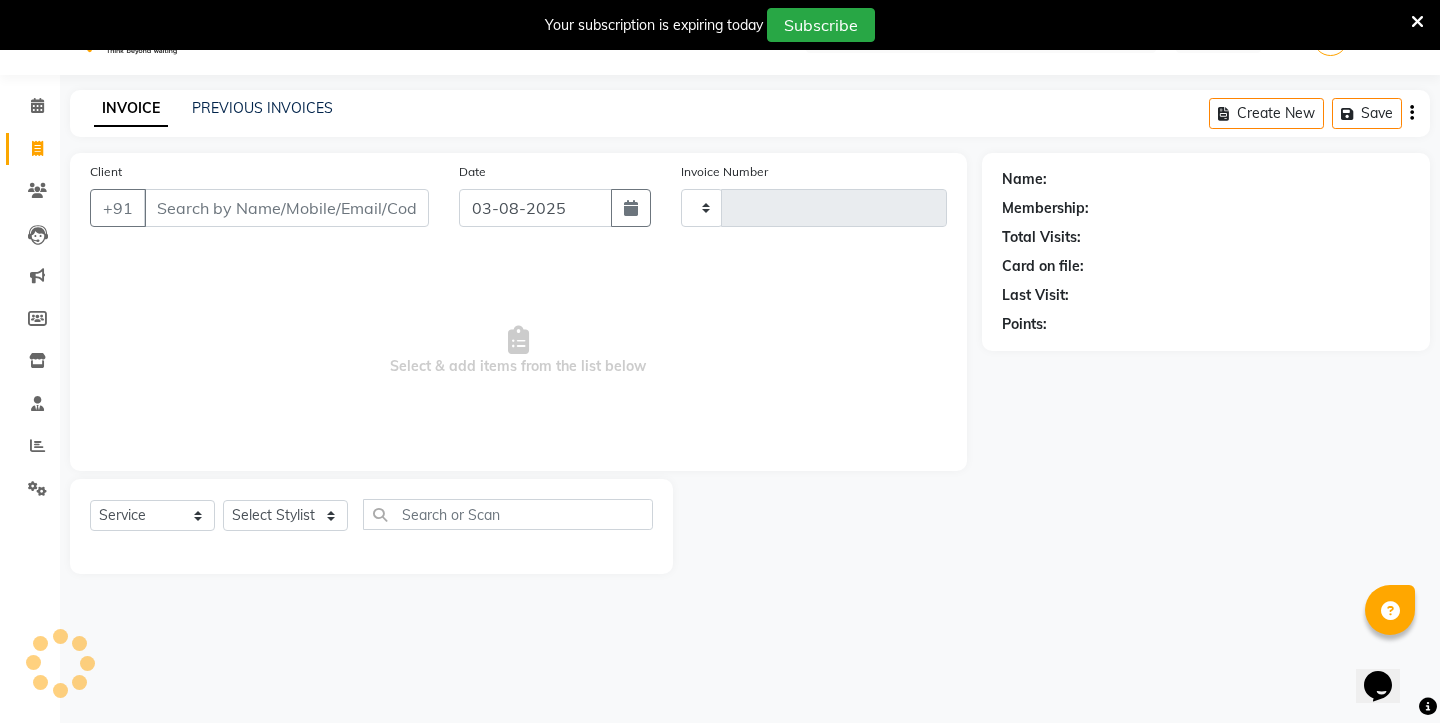 type on "1811" 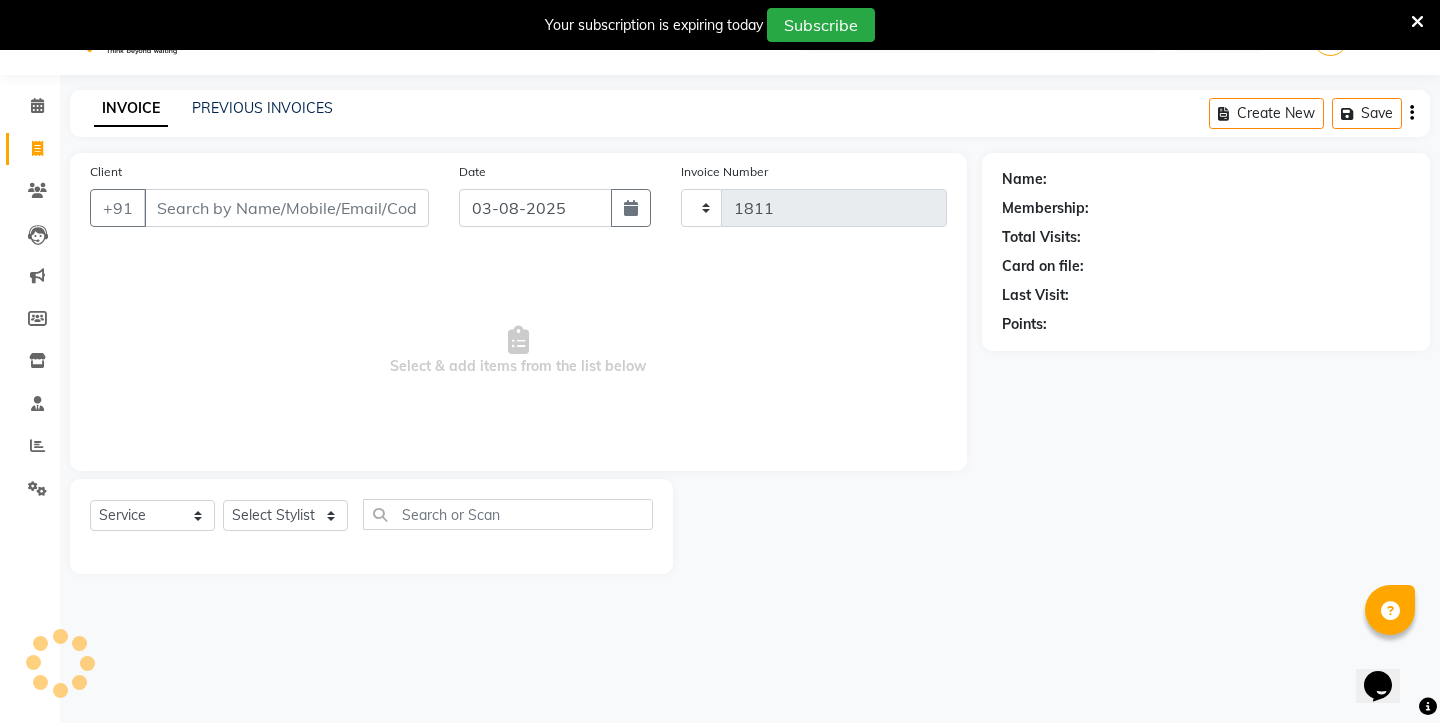 select on "4745" 